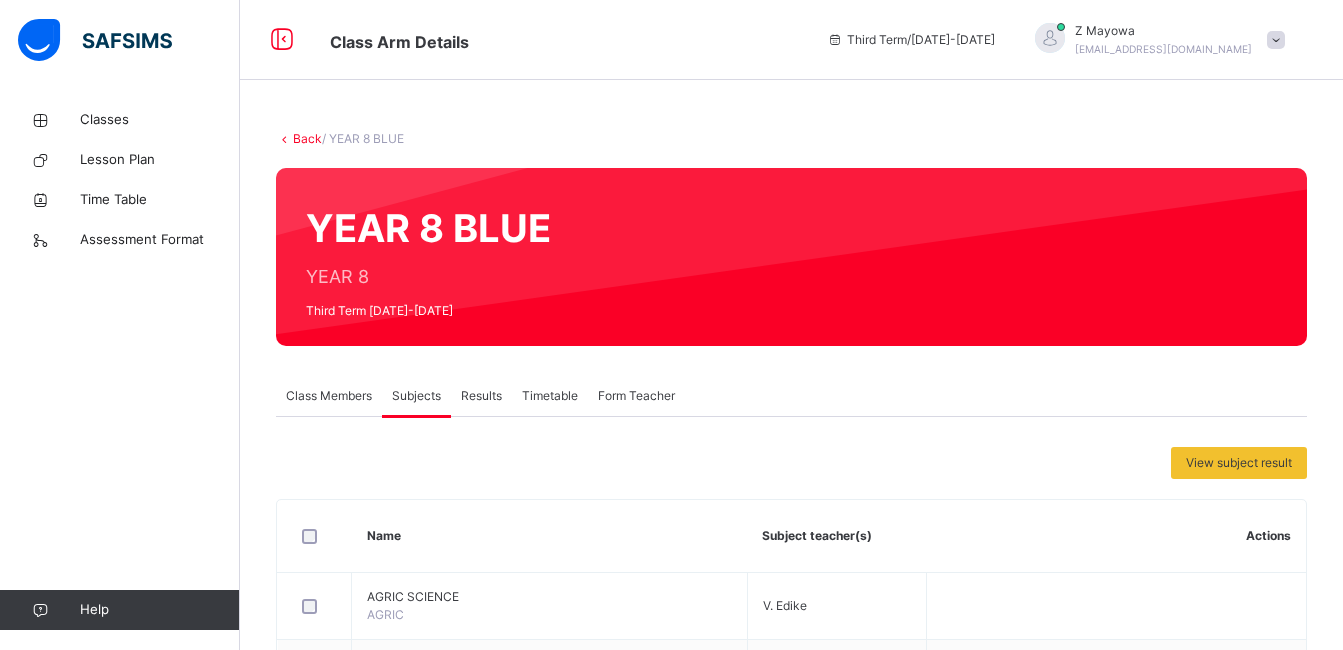scroll, scrollTop: 255, scrollLeft: 0, axis: vertical 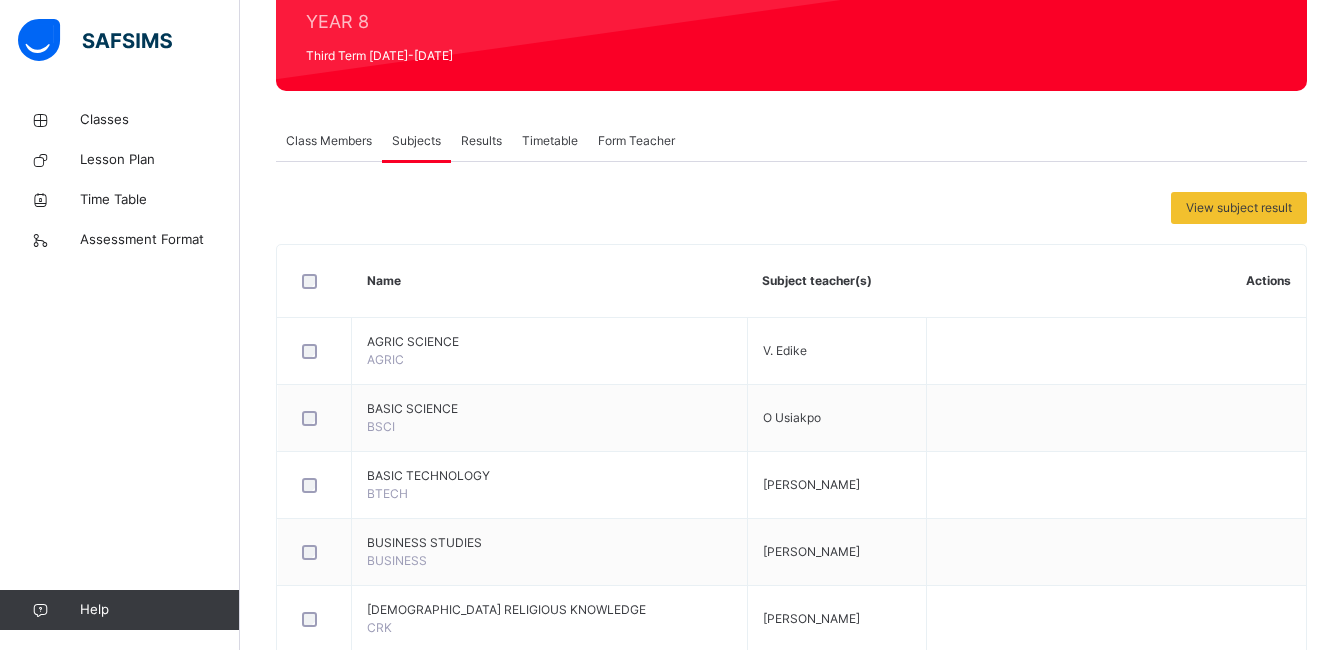 click on "View subject result Name Subject teacher(s) Actions AGRIC SCIENCE   AGRIC   V. Edike  BASIC SCIENCE   BSCI   O Usiakpo  BASIC TECHNOLOGY   BTECH   [PERSON_NAME]  BUSINESS STUDIES   BUSINESS   O. [PERSON_NAME][DEMOGRAPHIC_DATA] RELIGIOUS KNOWLEDGE   CRK   [PERSON_NAME]  DRAMA   DRAMA   G Maku  ENGLISH LANGUAGE   ENG   E Okirie  FRENCH   FRENCH   K. [PERSON_NAME]   HAUSA   HAUSA   A. Buhari  HISTORY   HISTORY   K. Efoma  HOME ECONOMICS   H. ECONS   G. Ejogbamu  ICT   ICT   O. Wande-Kayode  IGBO   IGBO   K [PERSON_NAME]  [DEMOGRAPHIC_DATA] RELIGIOUS KNOWLEDGE   IRK   A. Buhari  MATHEMATICS   MATHS   Z Mayowa  Assess Students Take Attendance MUSIC   MUSIC   [PERSON_NAME]  NVE   NVE   K. Efoma  PHYSICAL & HEALTH EDUCATION   PHE   [PERSON_NAME]   VISUAL ARTS   VISUAL ART   [PERSON_NAME]  YORUBA	   YOR   C Oguntimehin" at bounding box center [791, 925] 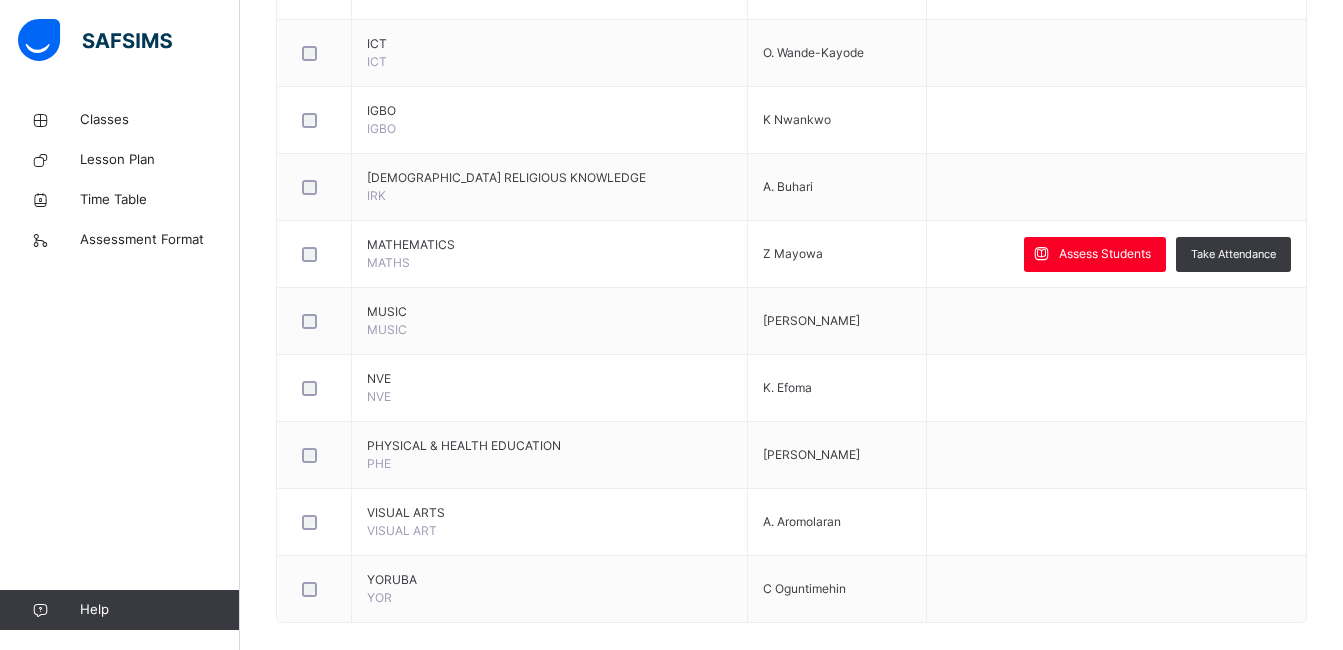 scroll, scrollTop: 1295, scrollLeft: 0, axis: vertical 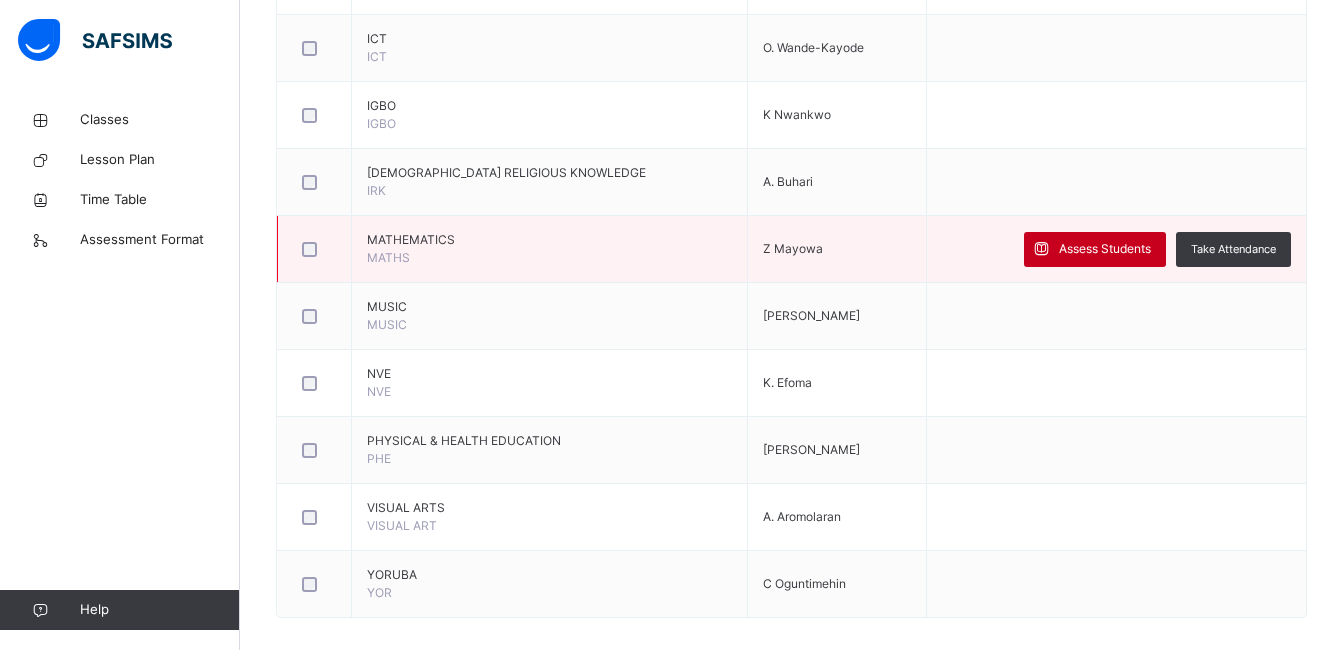 click on "Assess Students" at bounding box center [1105, 249] 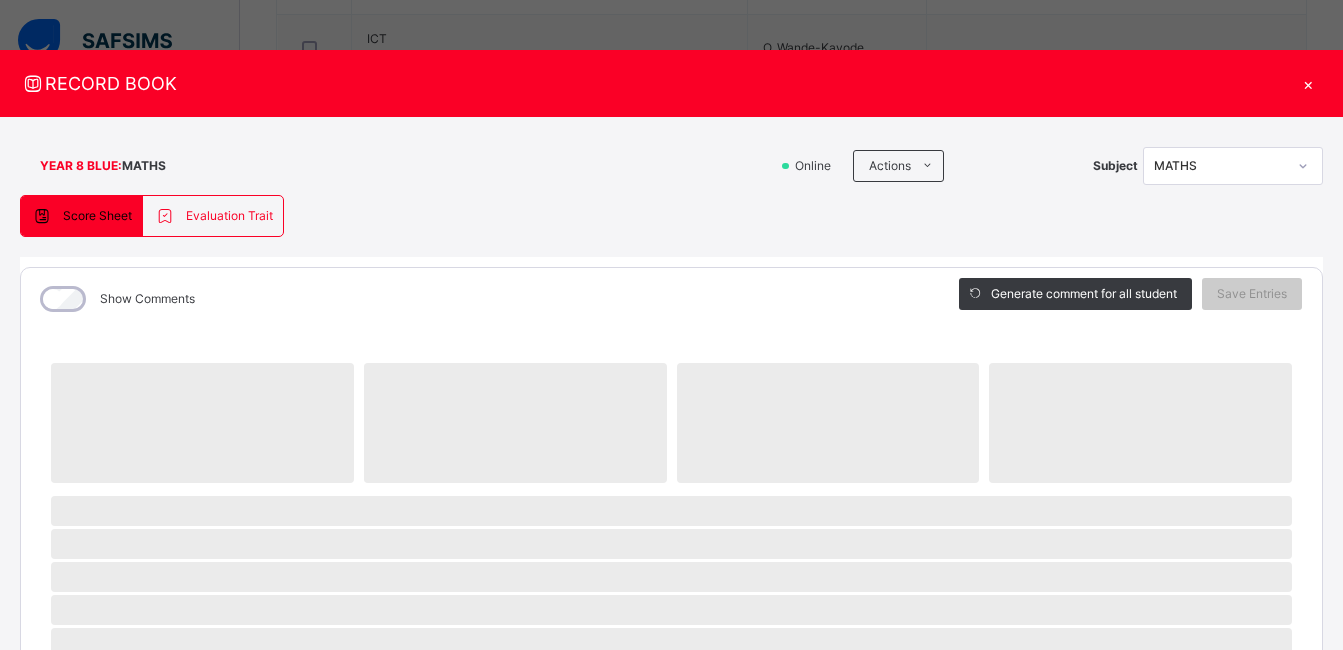 click on "Score Sheet Evaluation Trait Score Sheet Evaluation Trait Show Comments   Generate comment for all student   Save Entries Class Level:  YEAR 8   BLUE Subject:  MATHS Session:  2024/2025 Session Session:  Third Term ‌ ‌ ‌ ‌ ‌ ‌ ‌ ‌ ‌ ‌ ‌ ‌ ‌ ‌ ‌ ‌ ‌ ‌ ‌ ‌ ‌ ‌ ‌ ‌ ‌ ‌ ‌ ‌ ‌   ×   Subject Teacher’s Comment Generate and see in full the comment developed by the AI with an option to regenerate the comment [PERSON_NAME] Bot Please wait while the [PERSON_NAME] Bot generates comments for all your students [PERSON_NAME] [PERSON_NAME] Mofetoluwa  [PERSON_NAME] Uzamere Etoro-[PERSON_NAME] [PERSON_NAME] [PERSON_NAME] [PERSON_NAME] [PERSON_NAME] Mubarak [PERSON_NAME] [PERSON_NAME] OIajumoke Oluwafiayokemi Lawal Oiseomoioje [PERSON_NAME] [PERSON_NAME] [PERSON_NAME] [PERSON_NAME] [PERSON_NAME] Teniola [PERSON_NAME] Tijesuni Oluwasemilore [PERSON_NAME] [PERSON_NAME] Vugo [PERSON_NAME] [PERSON_NAME] [PERSON_NAME] Select a Student" at bounding box center (671, 777) 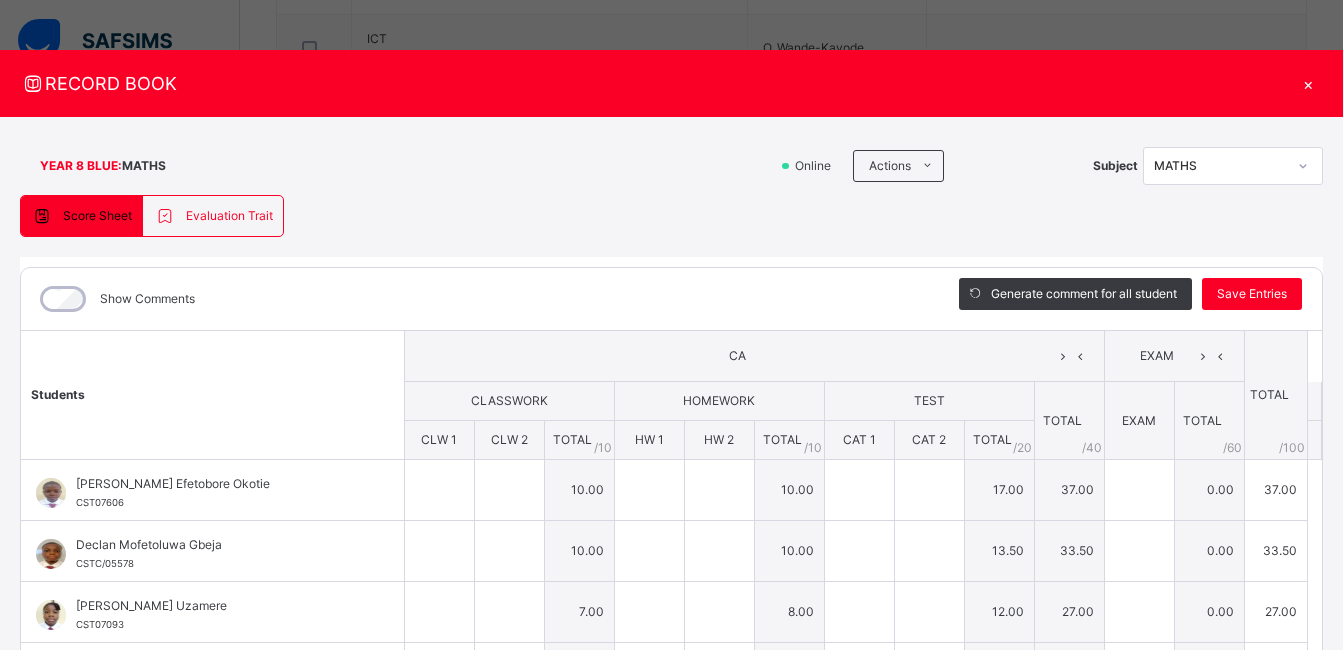 type on "*" 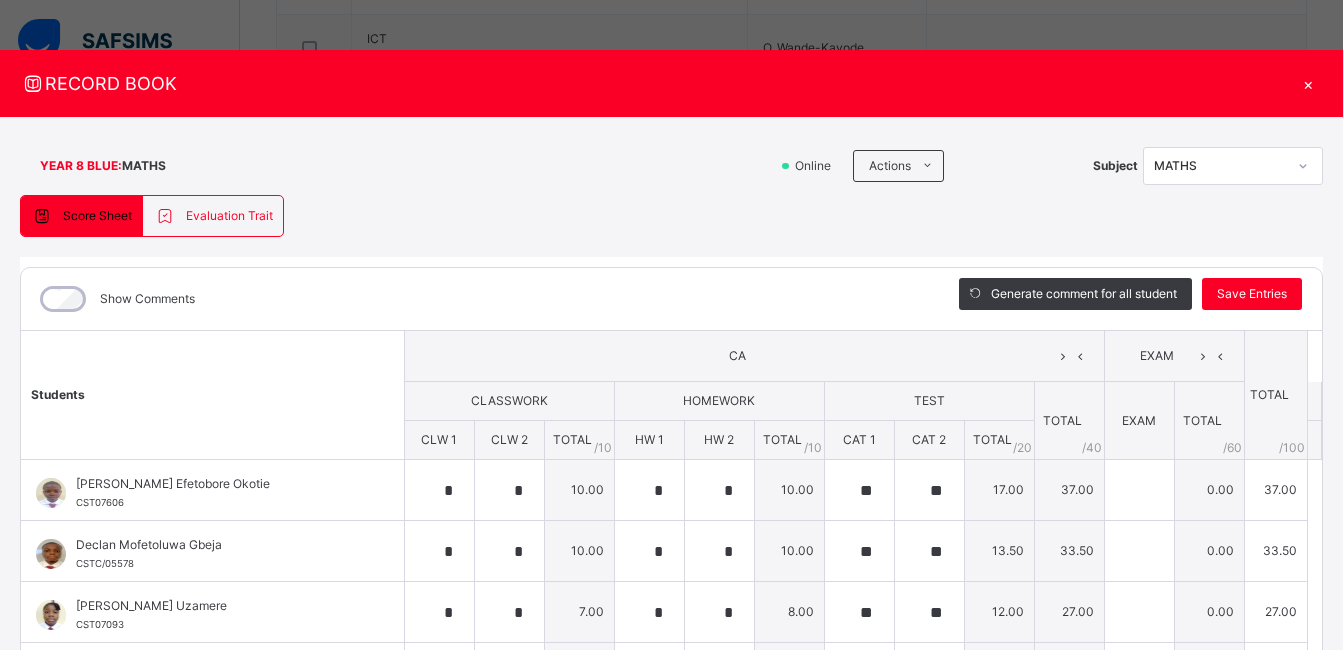 type on "*" 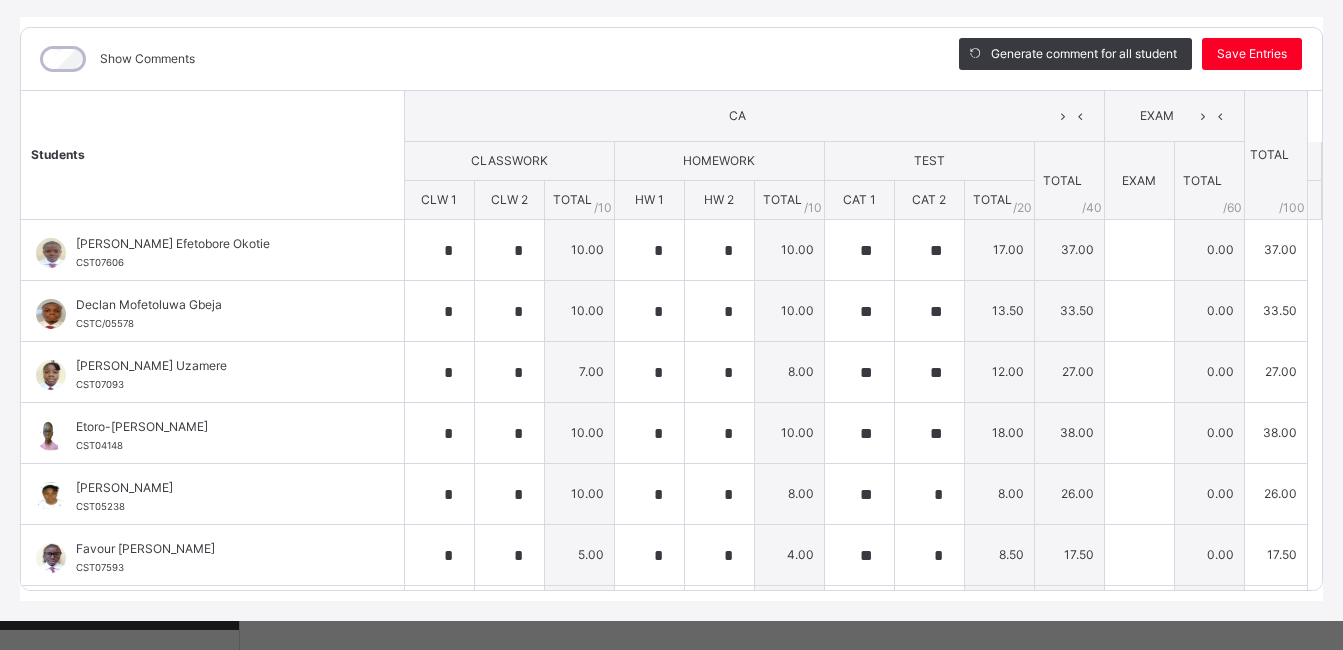 scroll, scrollTop: 261, scrollLeft: 0, axis: vertical 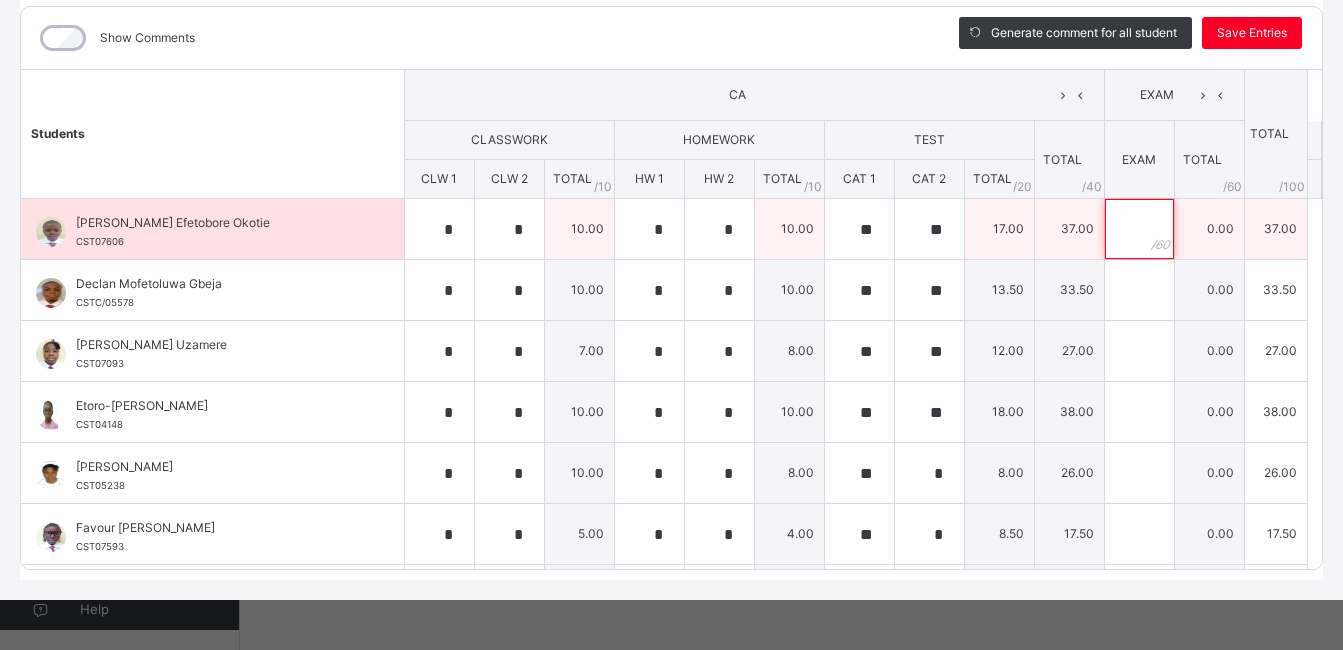 click at bounding box center [1139, 229] 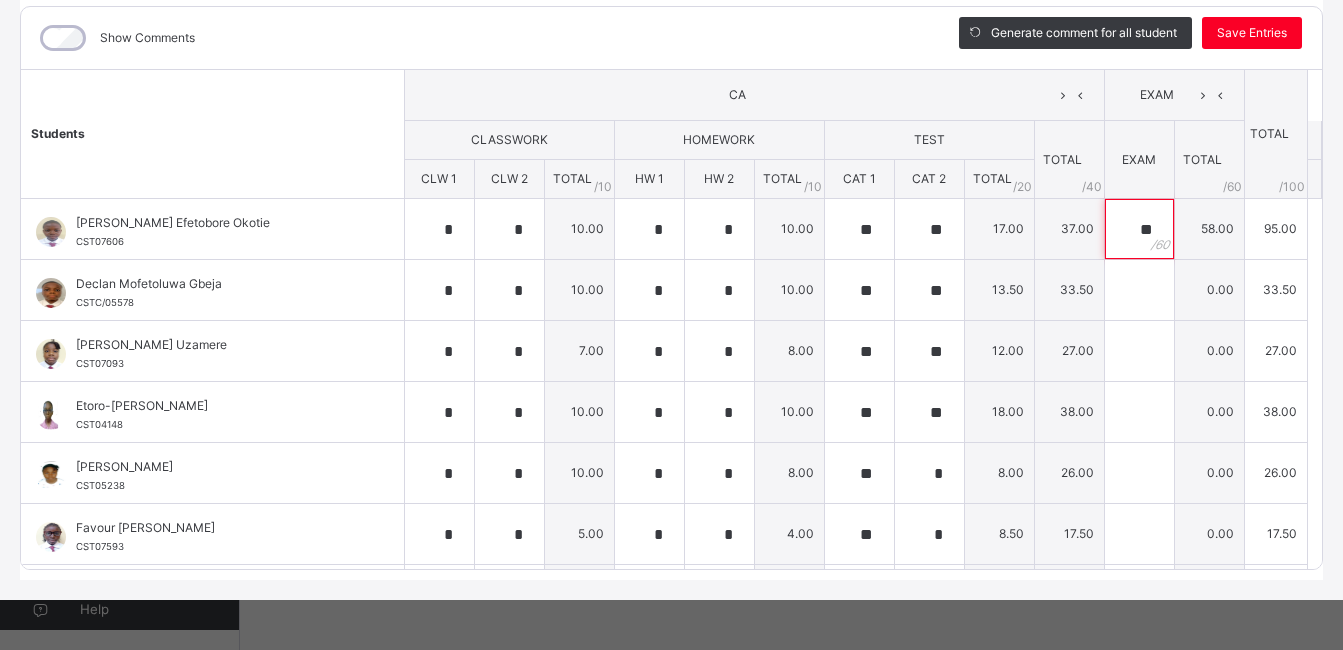 type on "**" 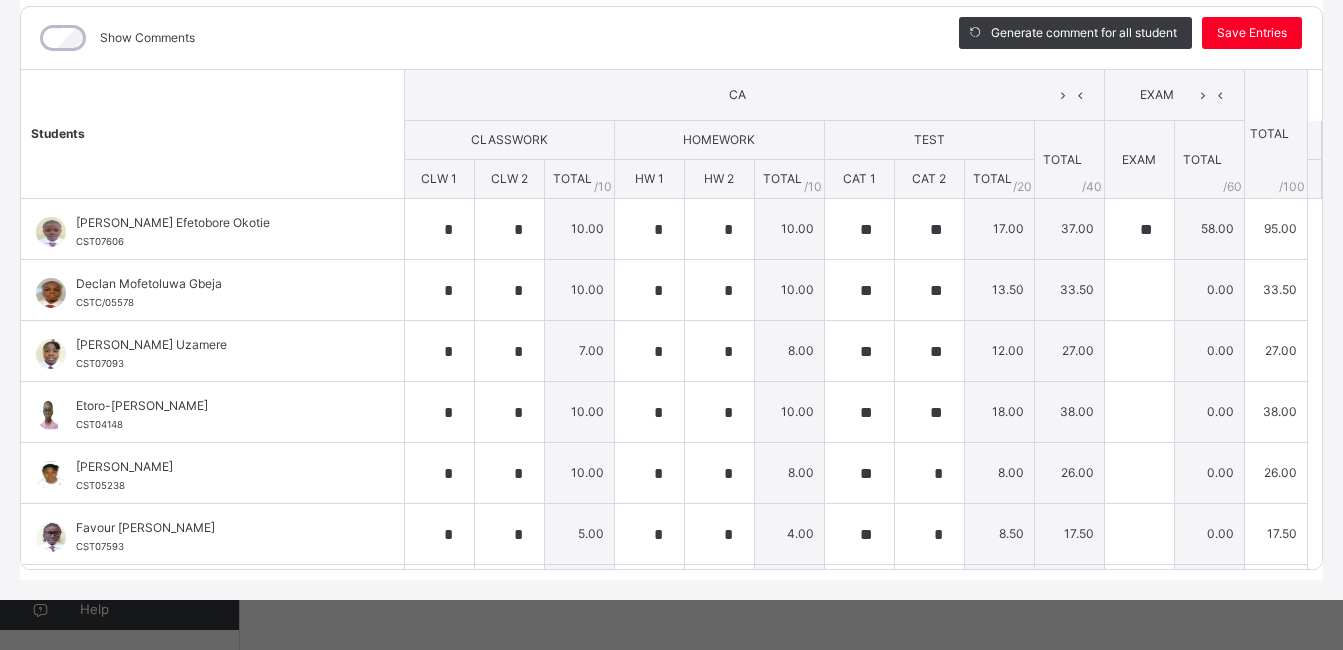 click on "Show Comments" at bounding box center [475, 38] 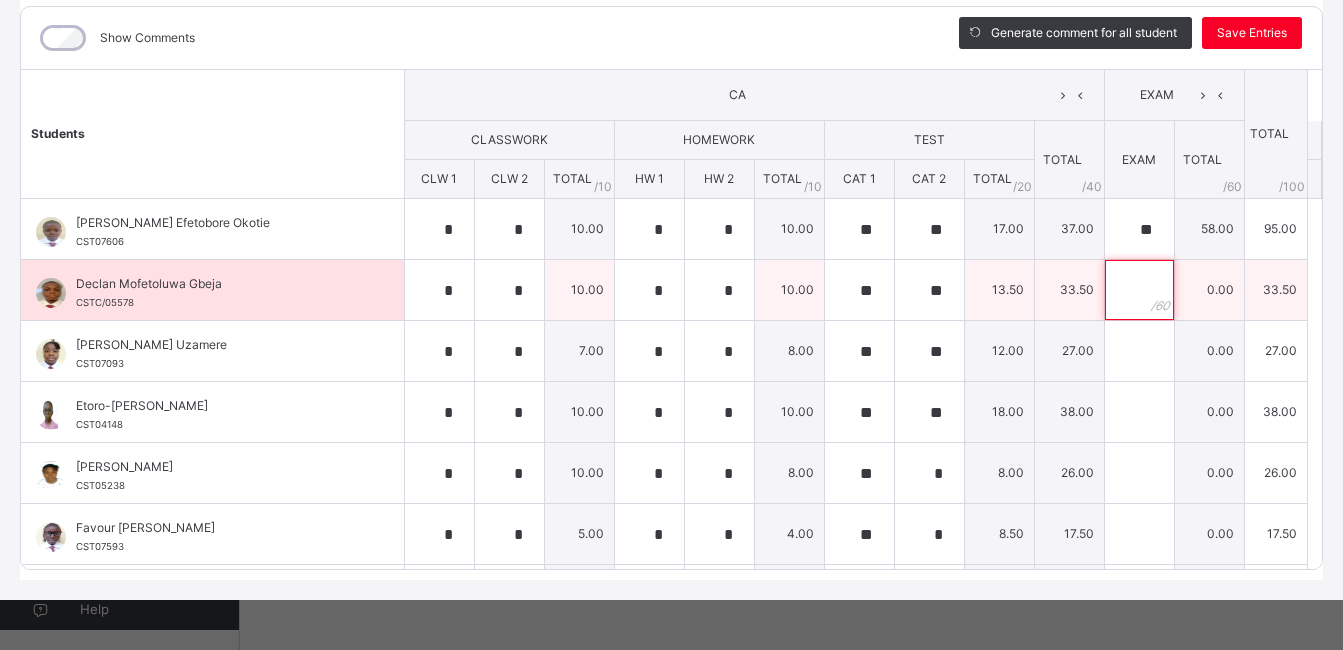 click at bounding box center [1139, 290] 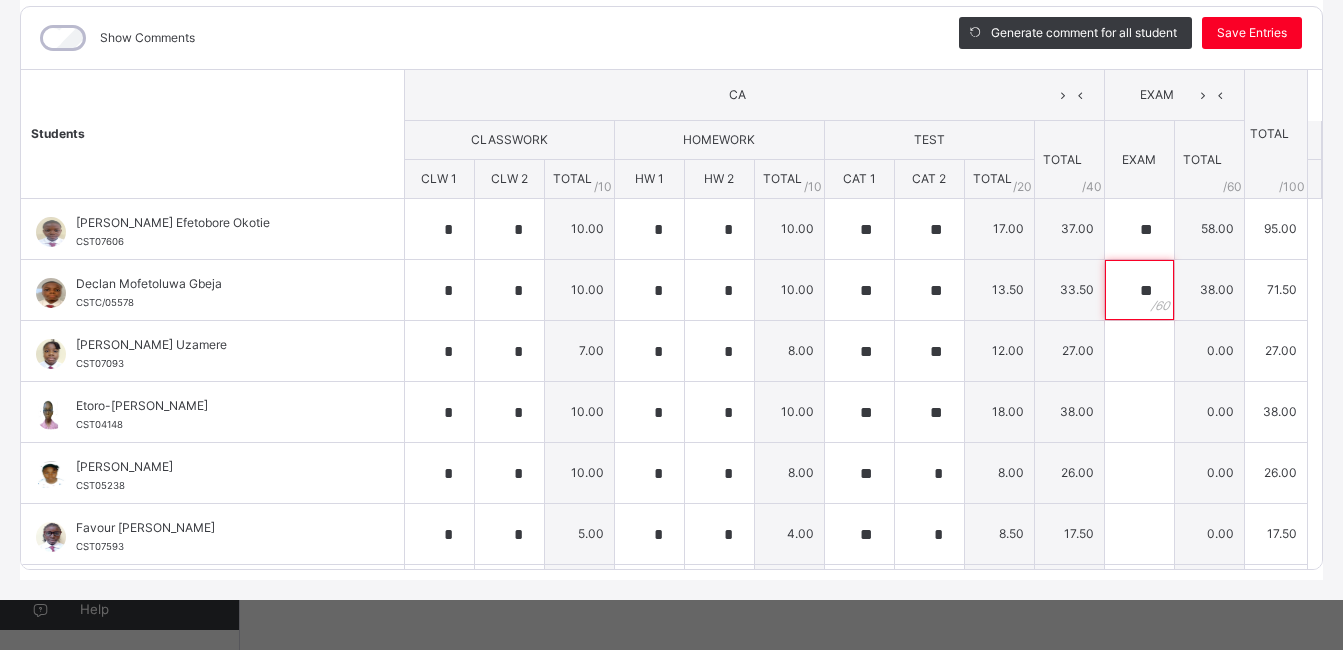 type on "**" 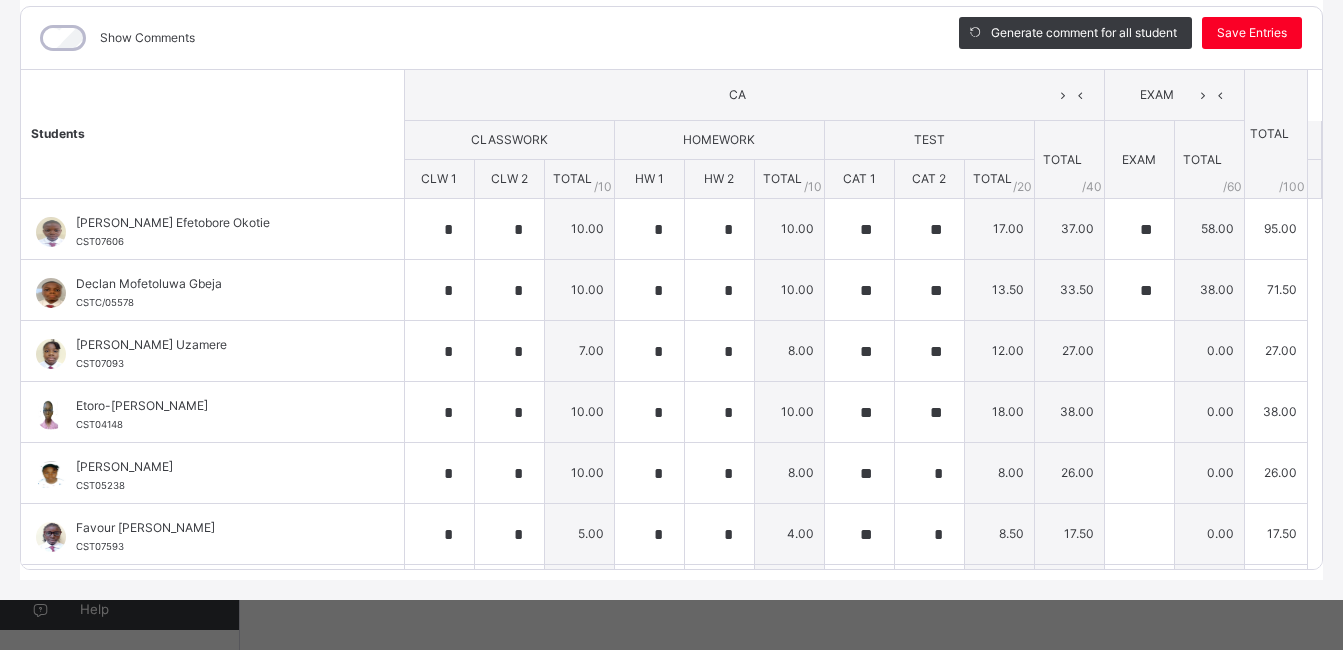click on "Show Comments" at bounding box center (475, 38) 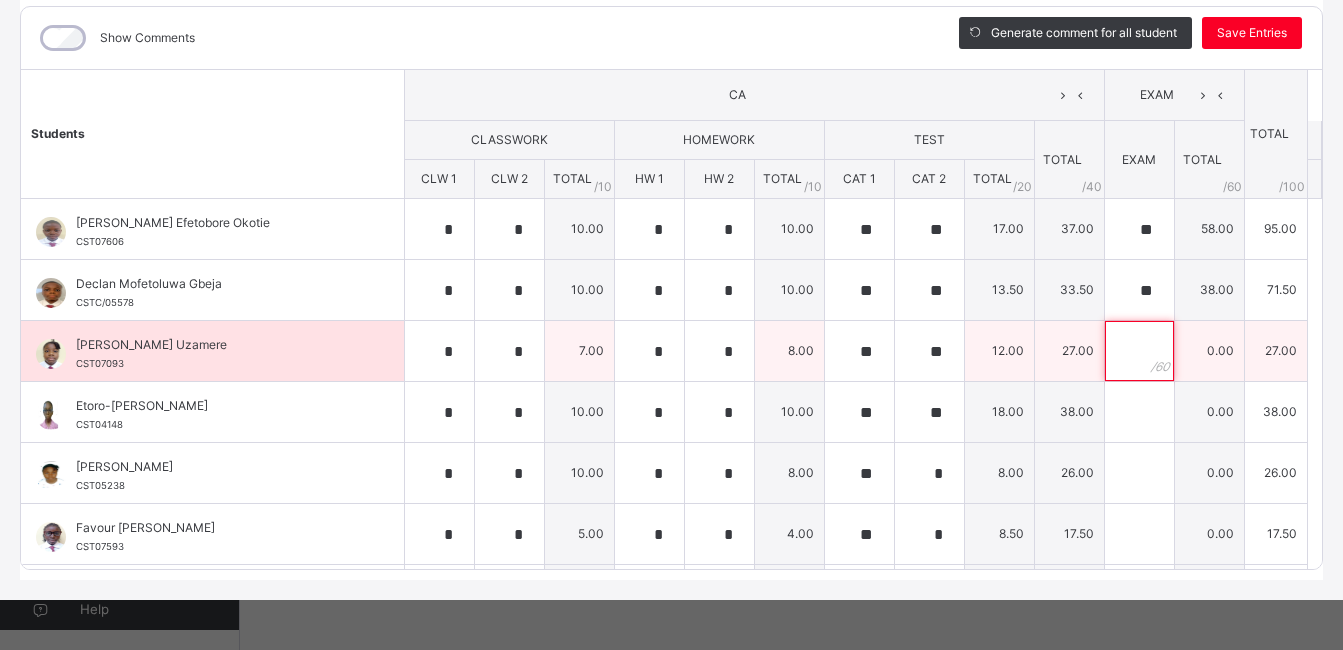 click at bounding box center [1139, 351] 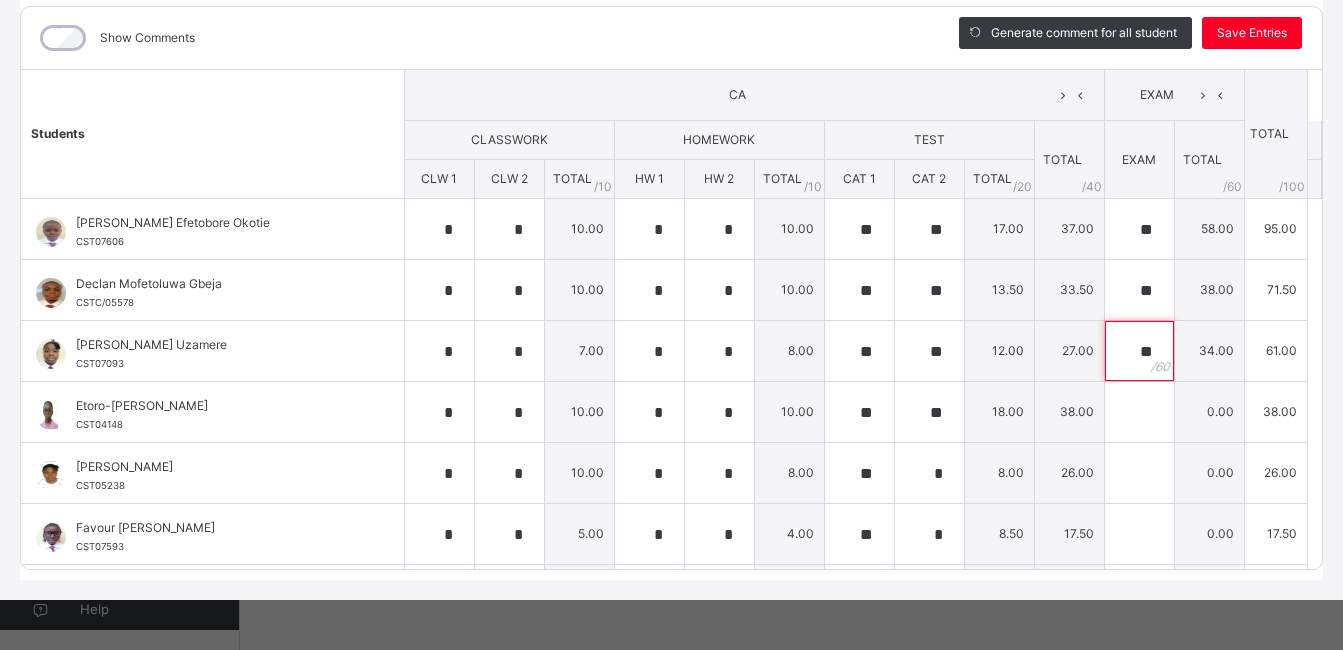 type on "**" 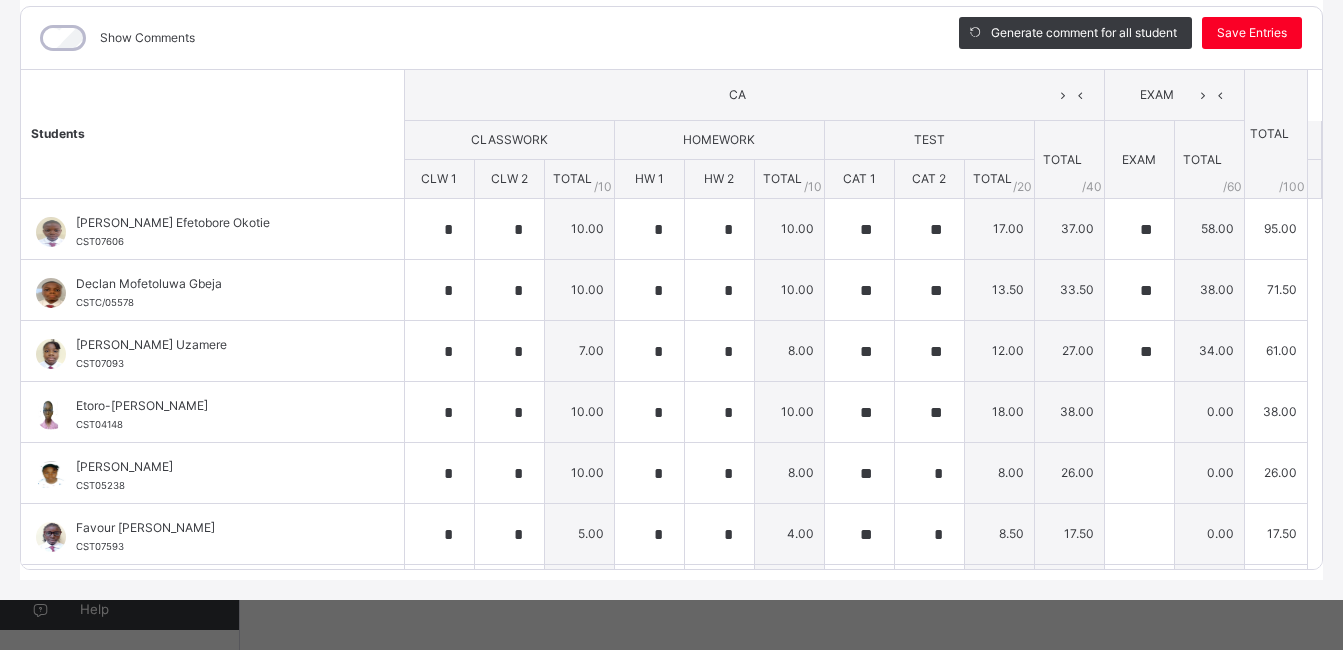click on "Show Comments" at bounding box center [475, 38] 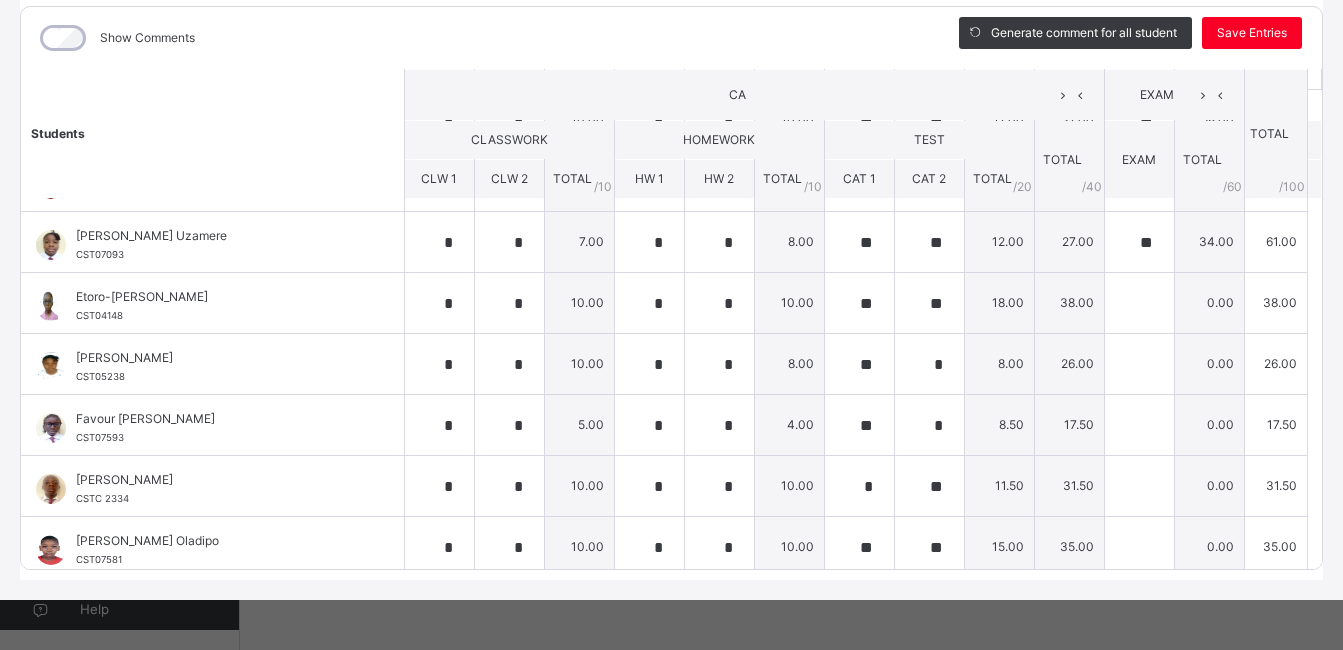 scroll, scrollTop: 160, scrollLeft: 0, axis: vertical 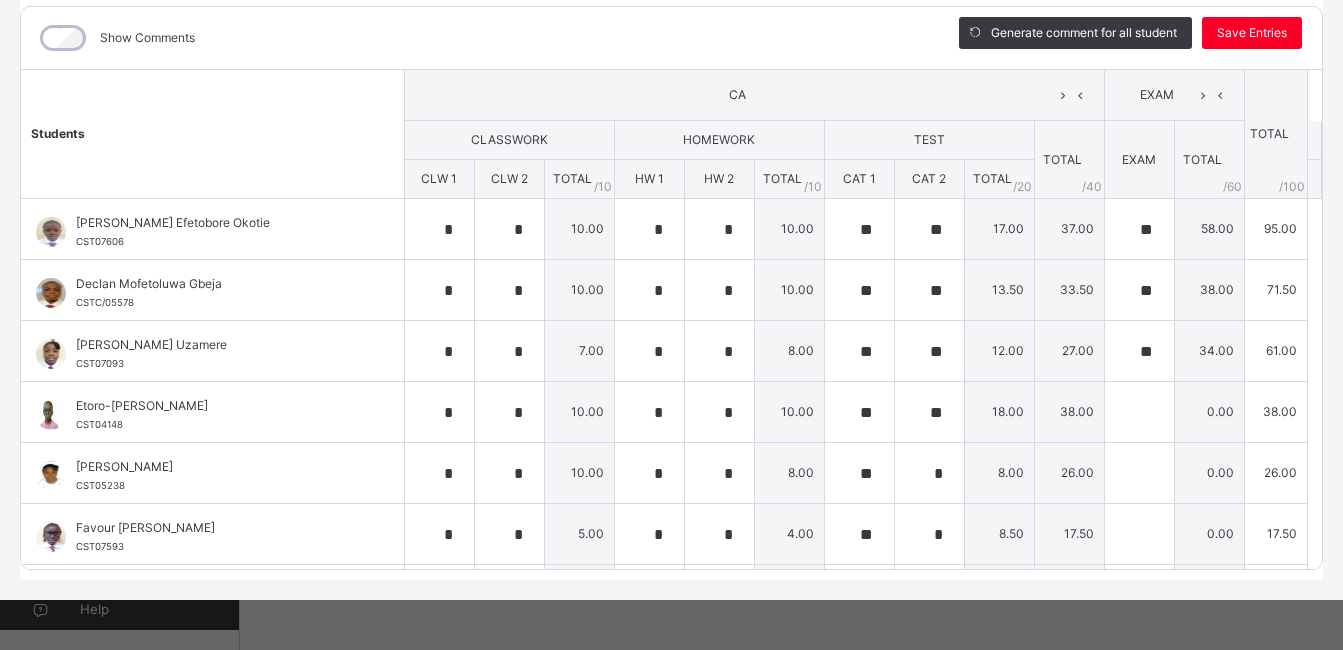 click on "Show Comments" at bounding box center (475, 38) 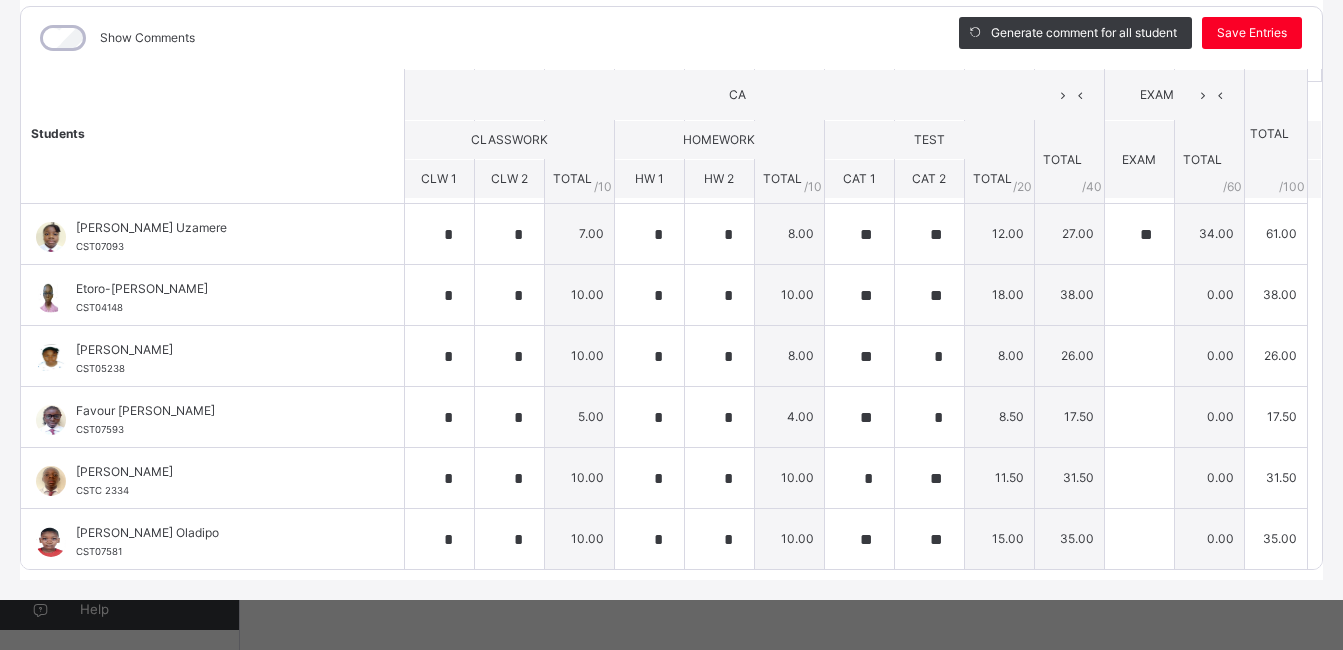 scroll, scrollTop: 120, scrollLeft: 0, axis: vertical 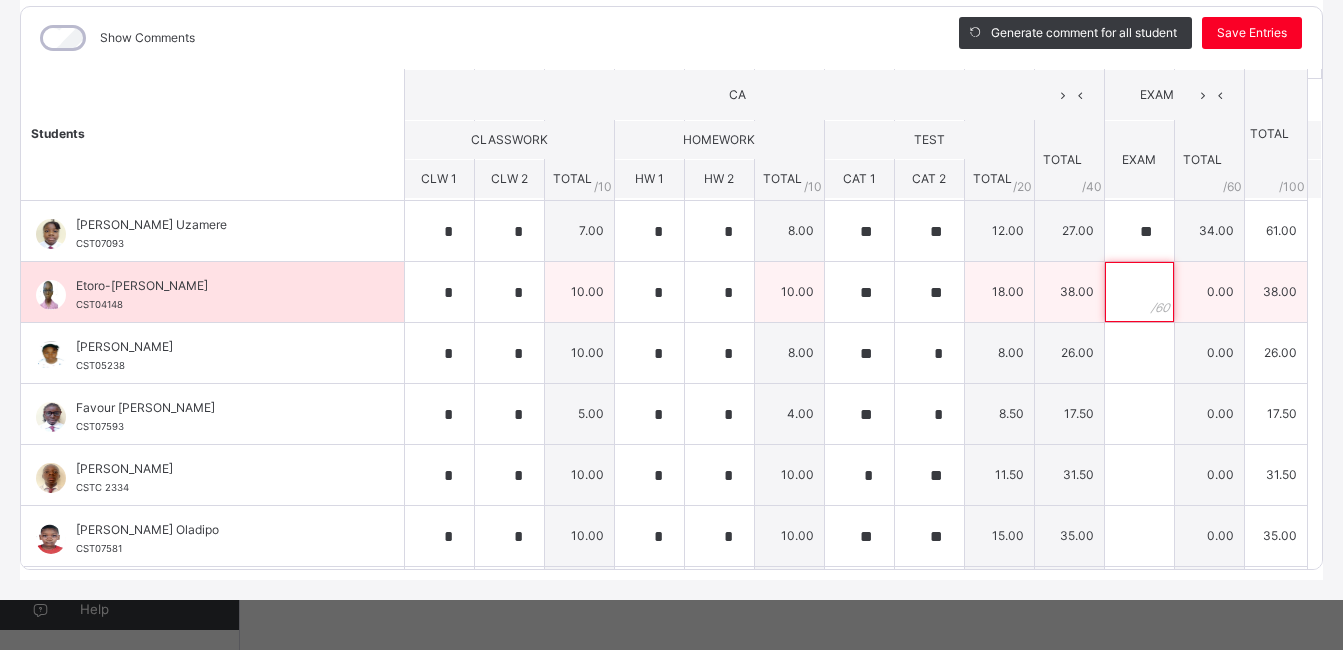click at bounding box center (1139, 292) 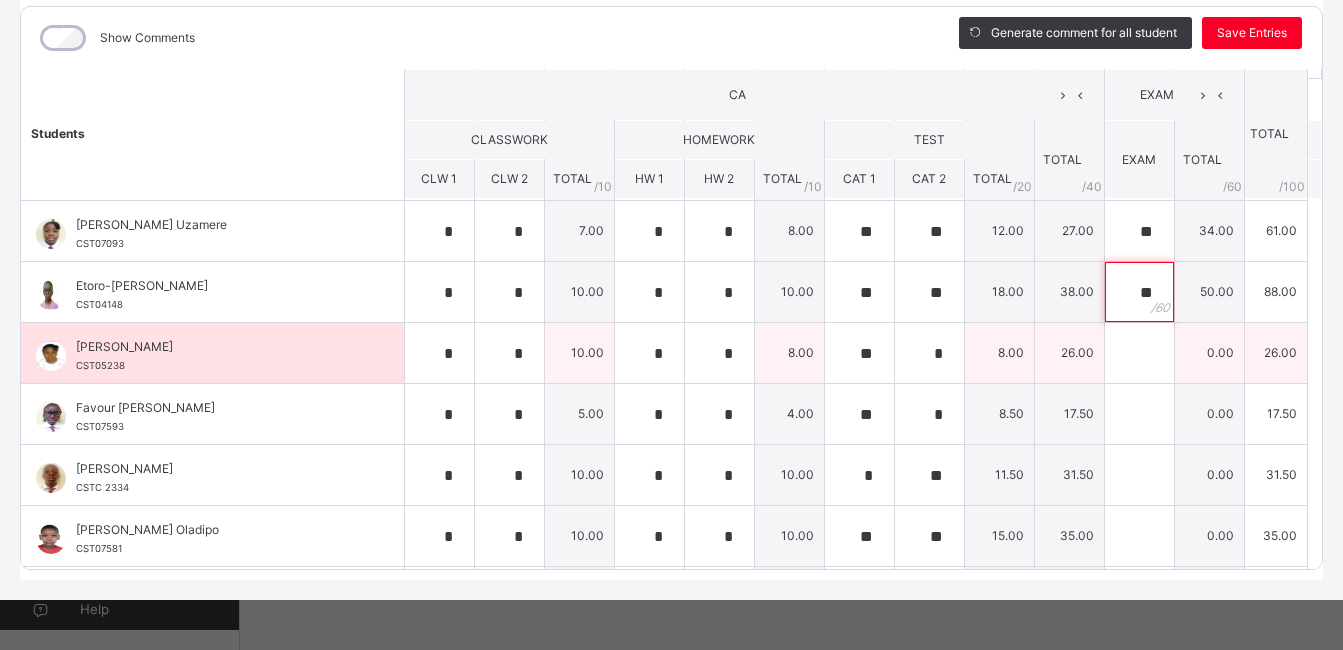type on "**" 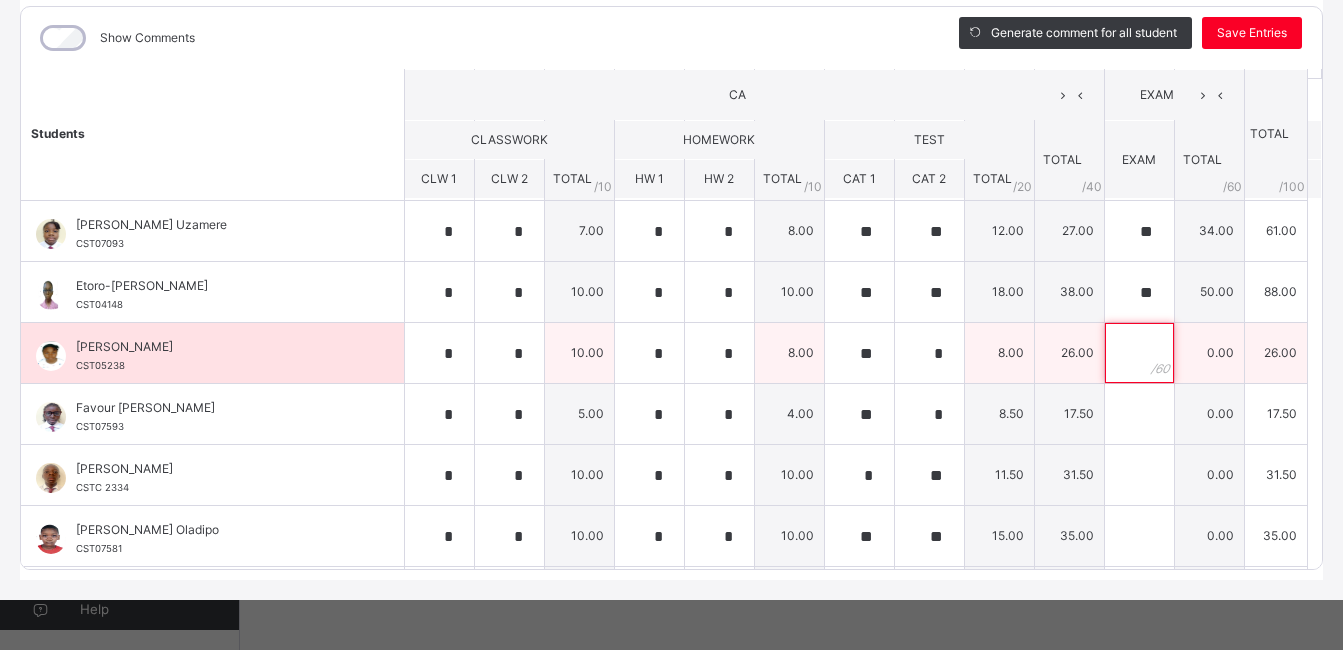click at bounding box center [1139, 353] 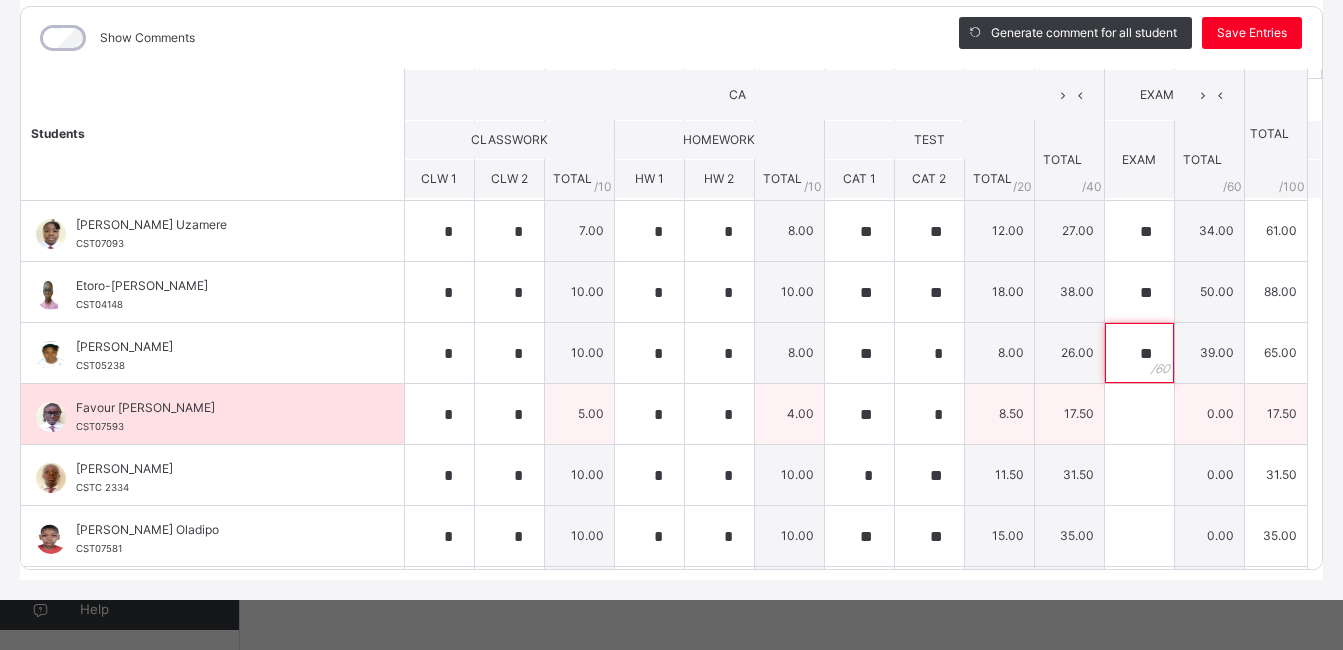 type on "**" 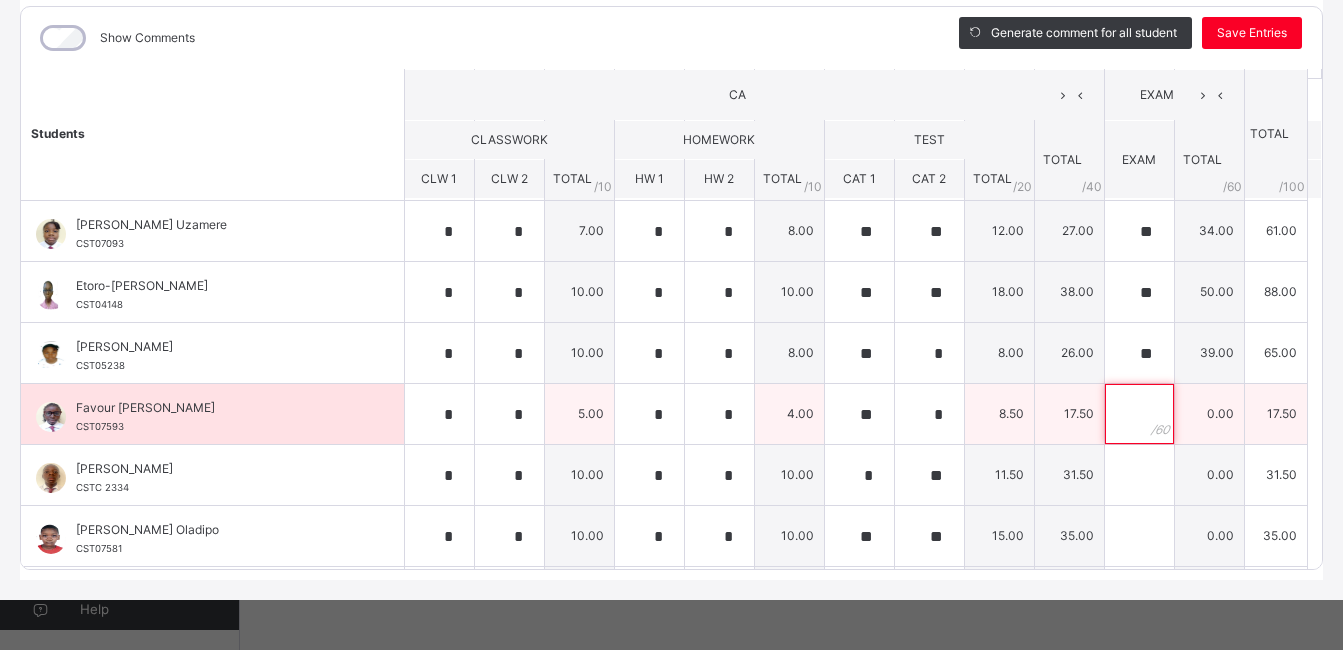 click at bounding box center (1139, 414) 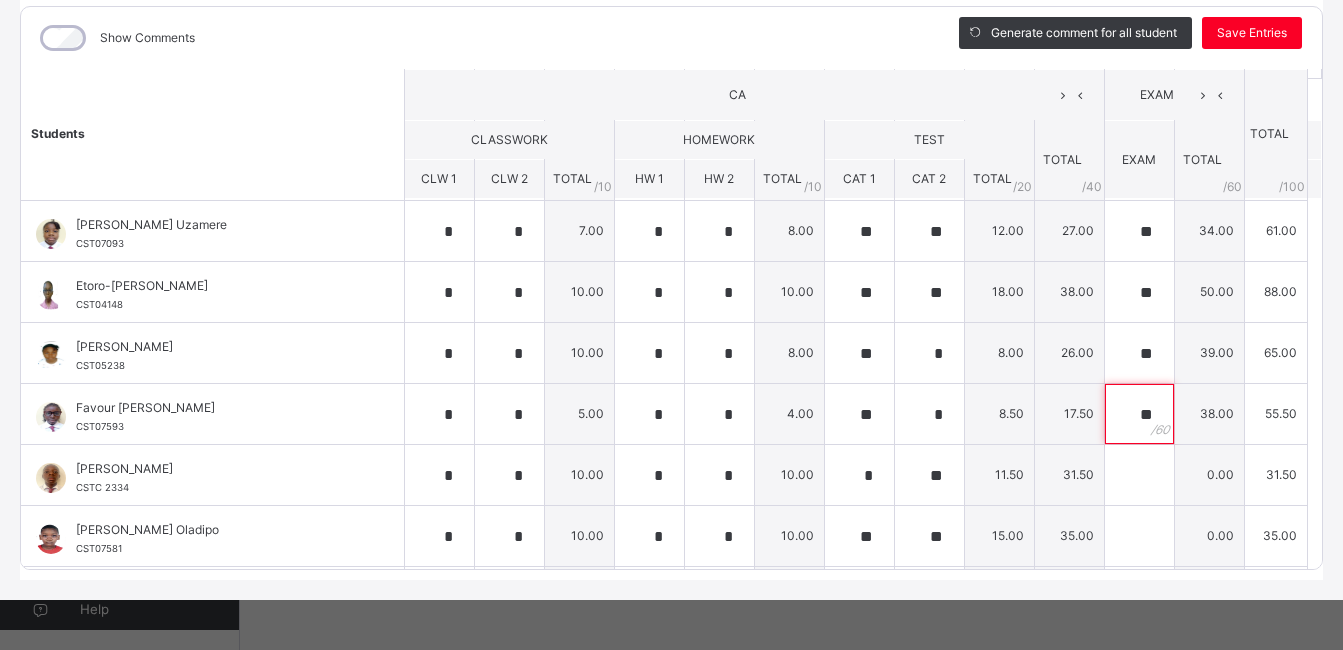 type on "**" 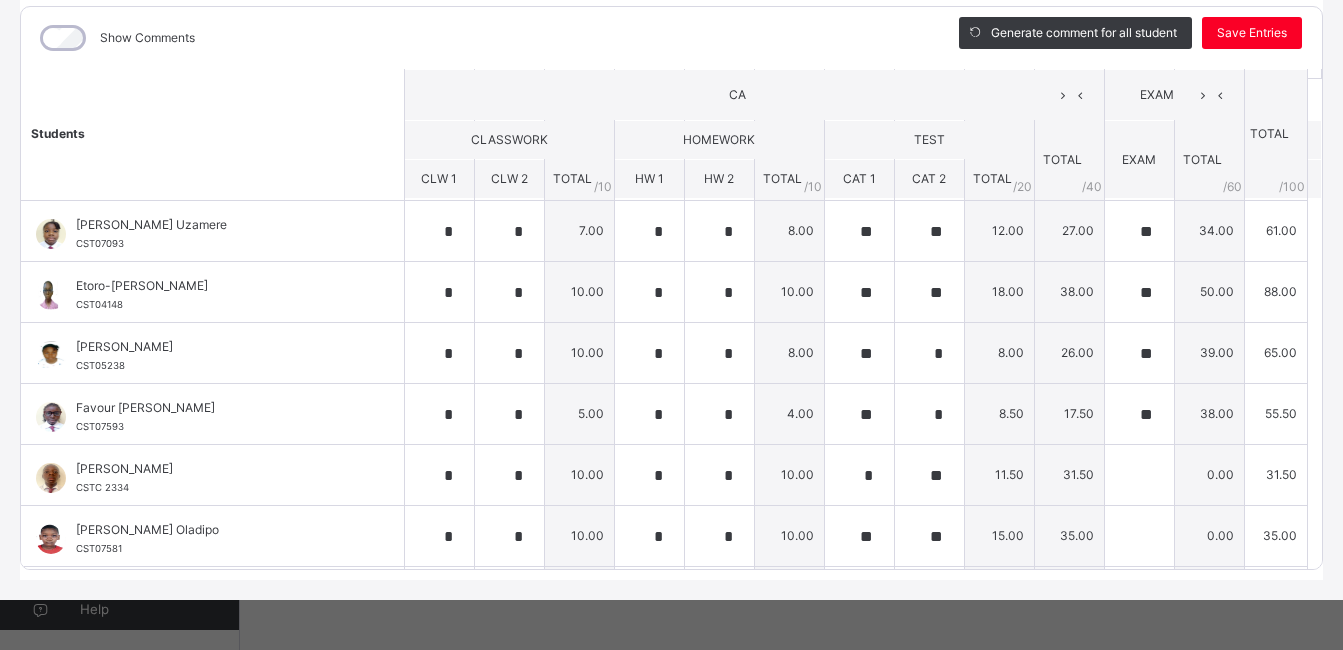 click on "CA" at bounding box center (754, 94) 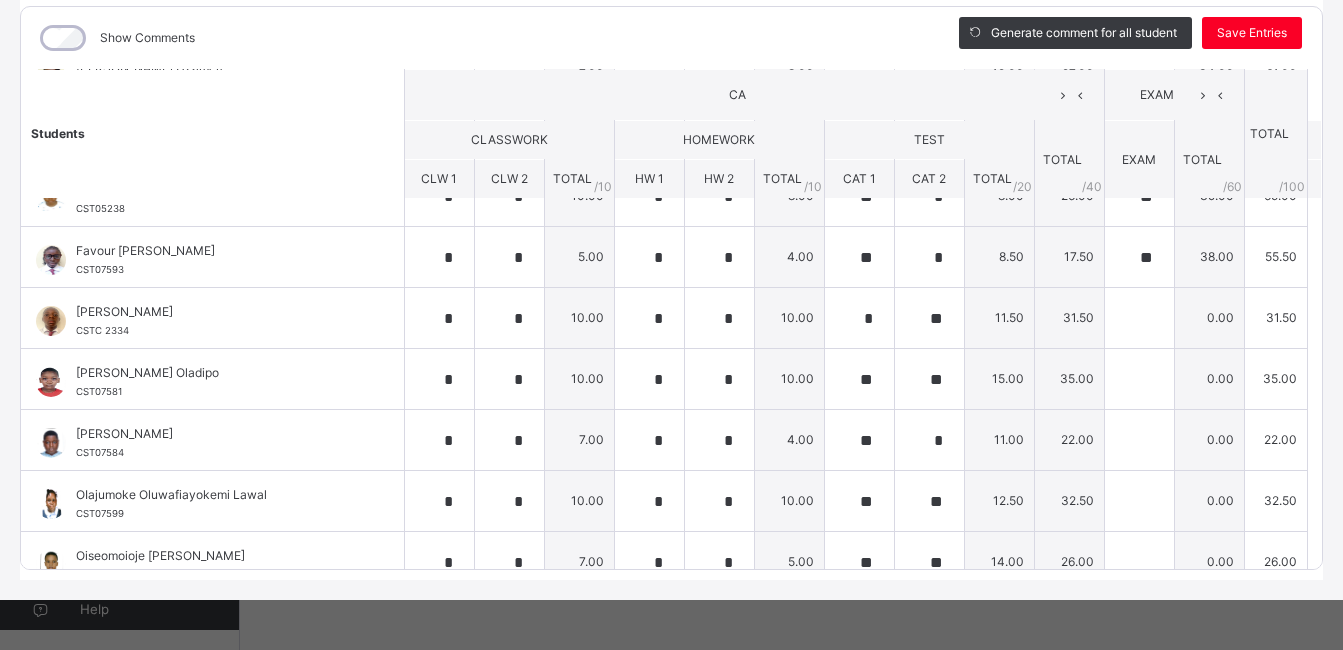 scroll, scrollTop: 280, scrollLeft: 0, axis: vertical 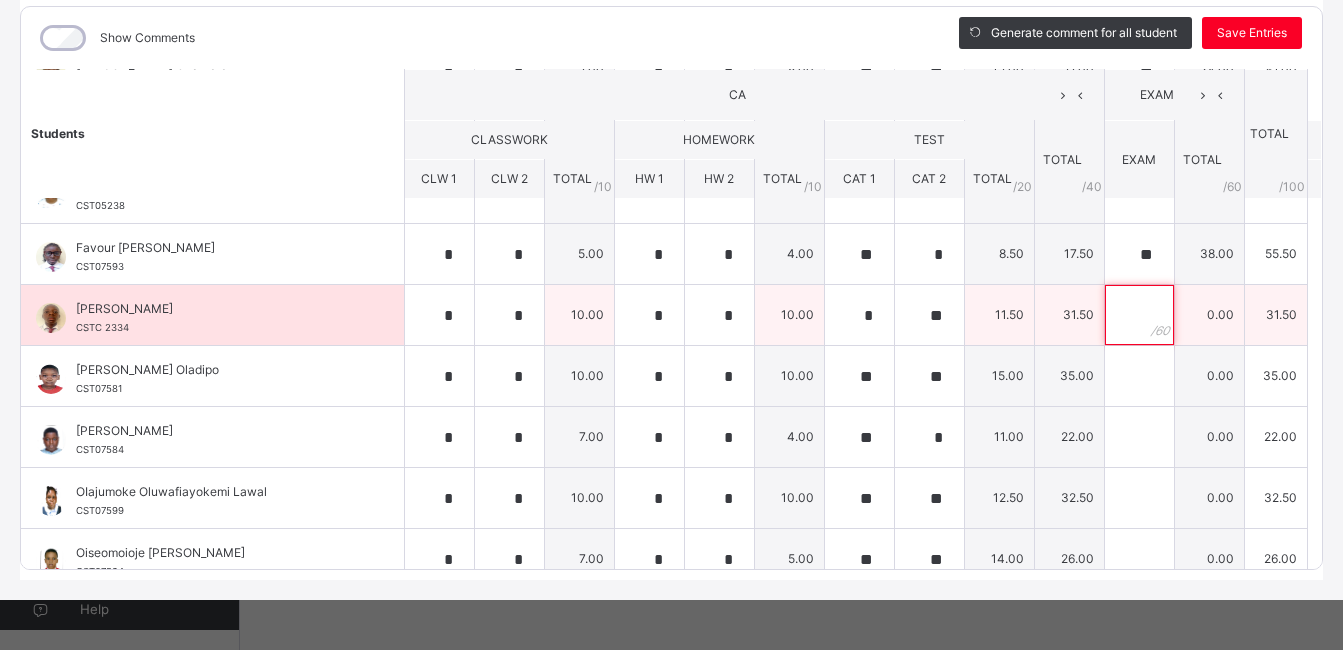 click at bounding box center [1139, 315] 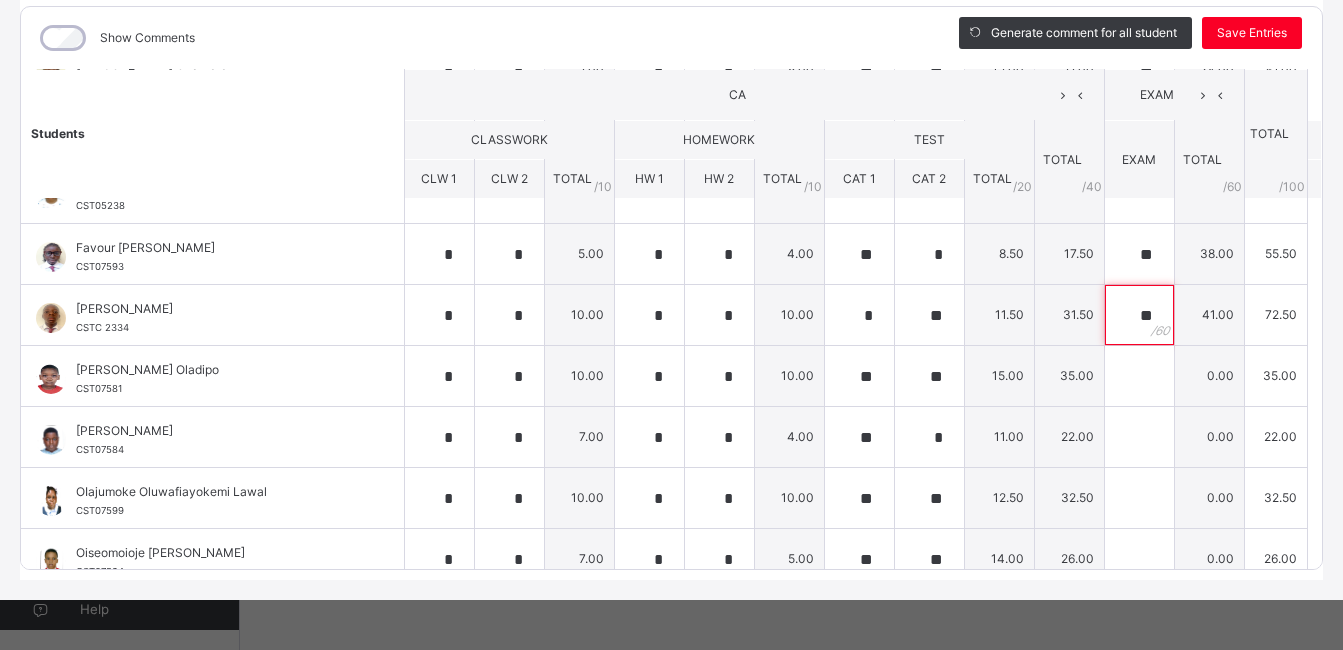 type on "**" 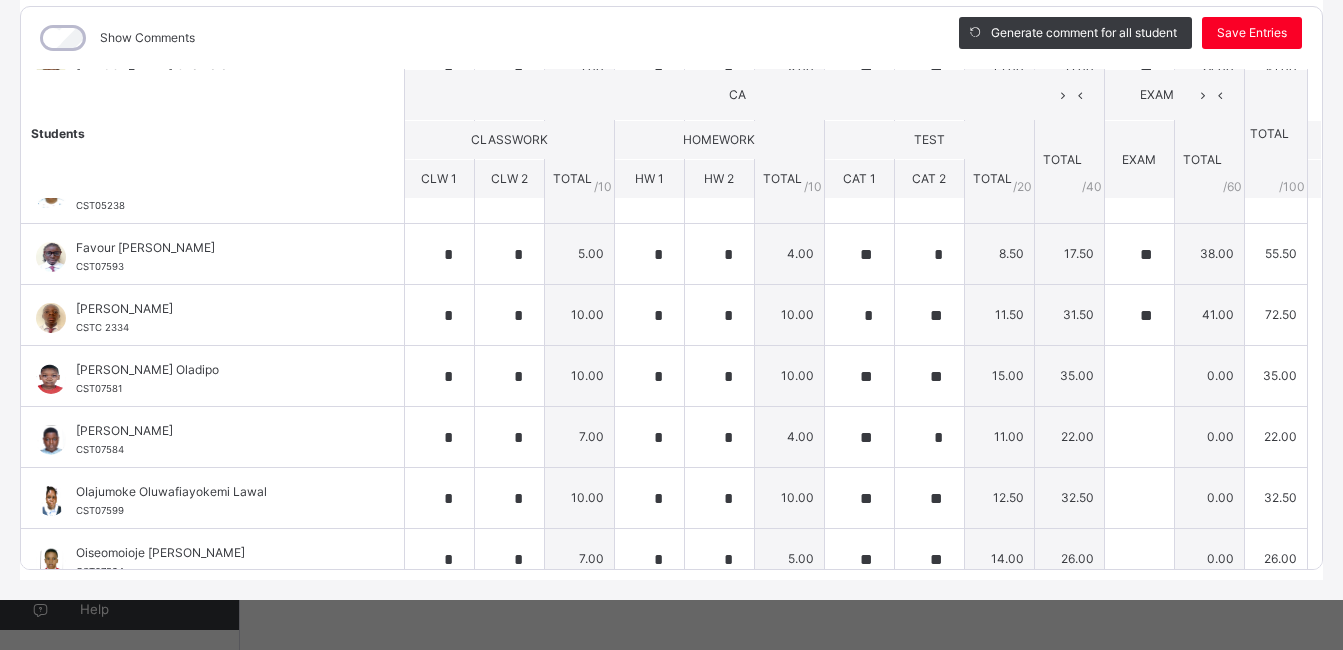 click on "CA" at bounding box center [754, 94] 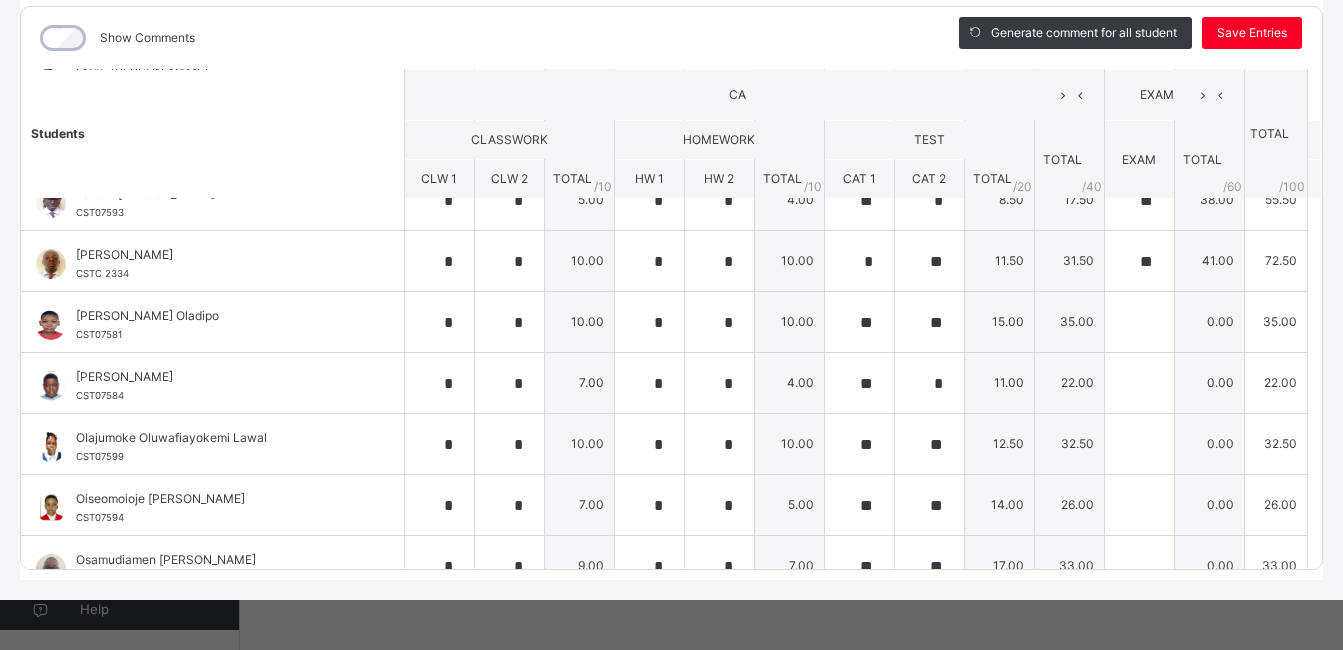 scroll, scrollTop: 360, scrollLeft: 0, axis: vertical 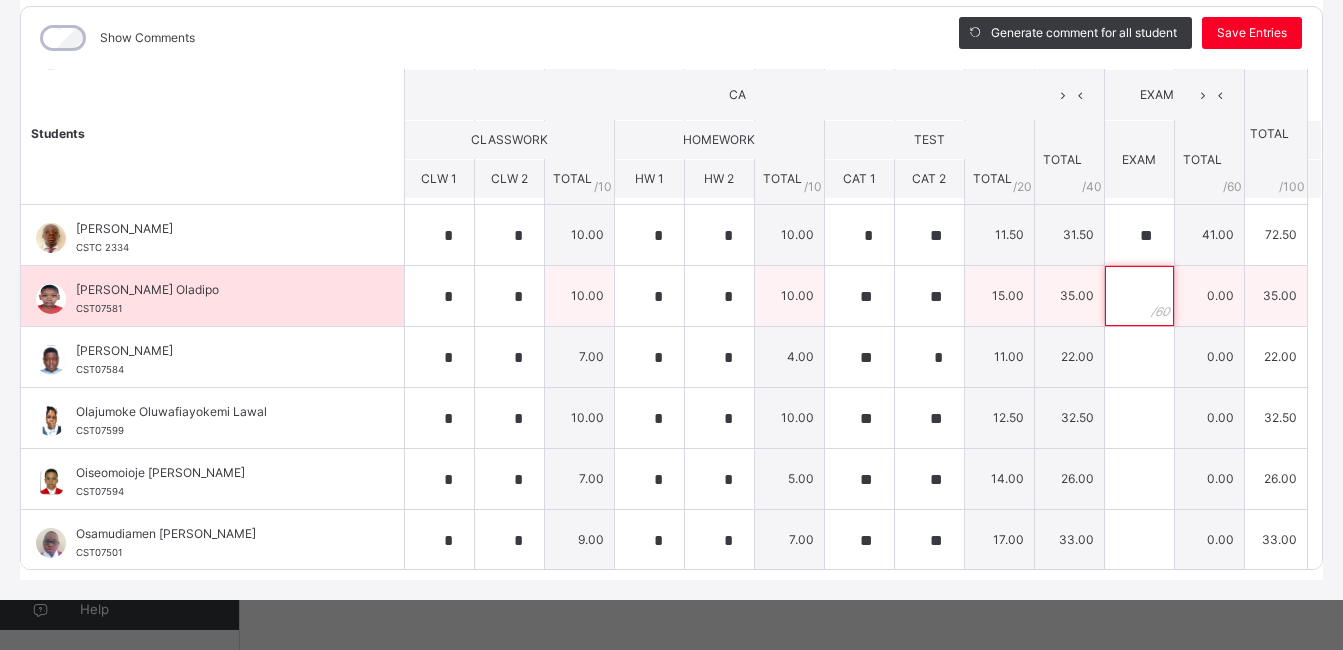 click at bounding box center [1139, 296] 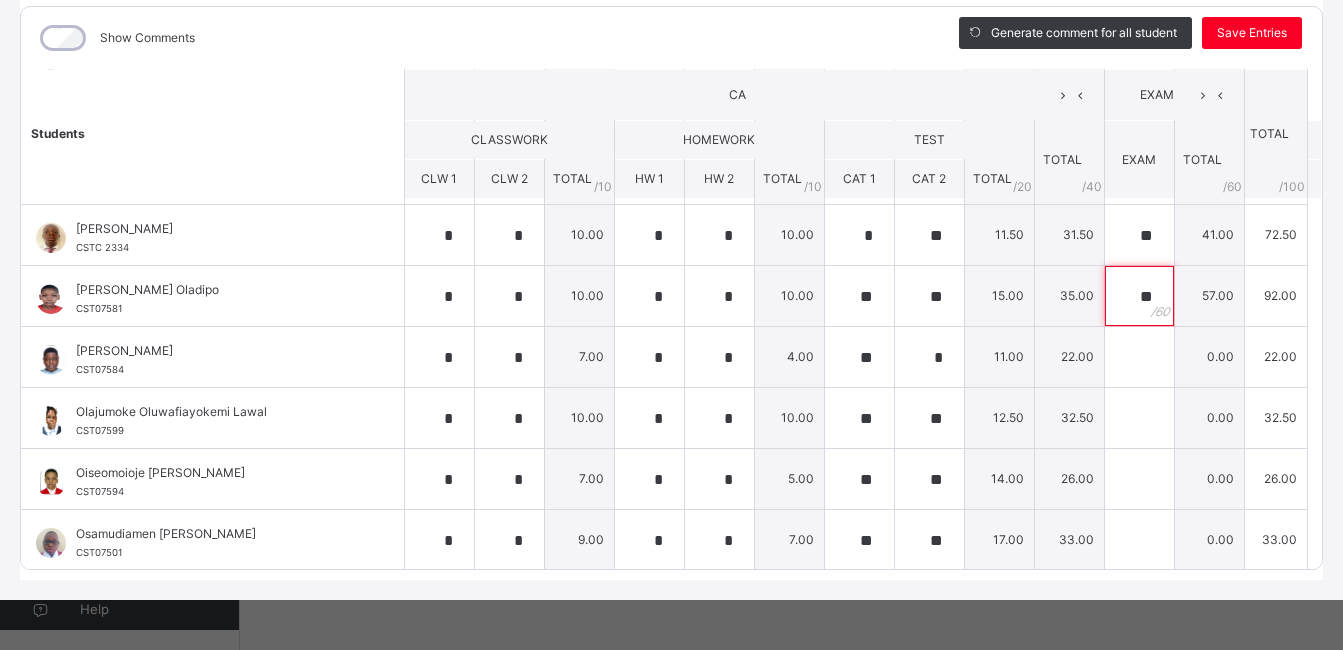 type on "**" 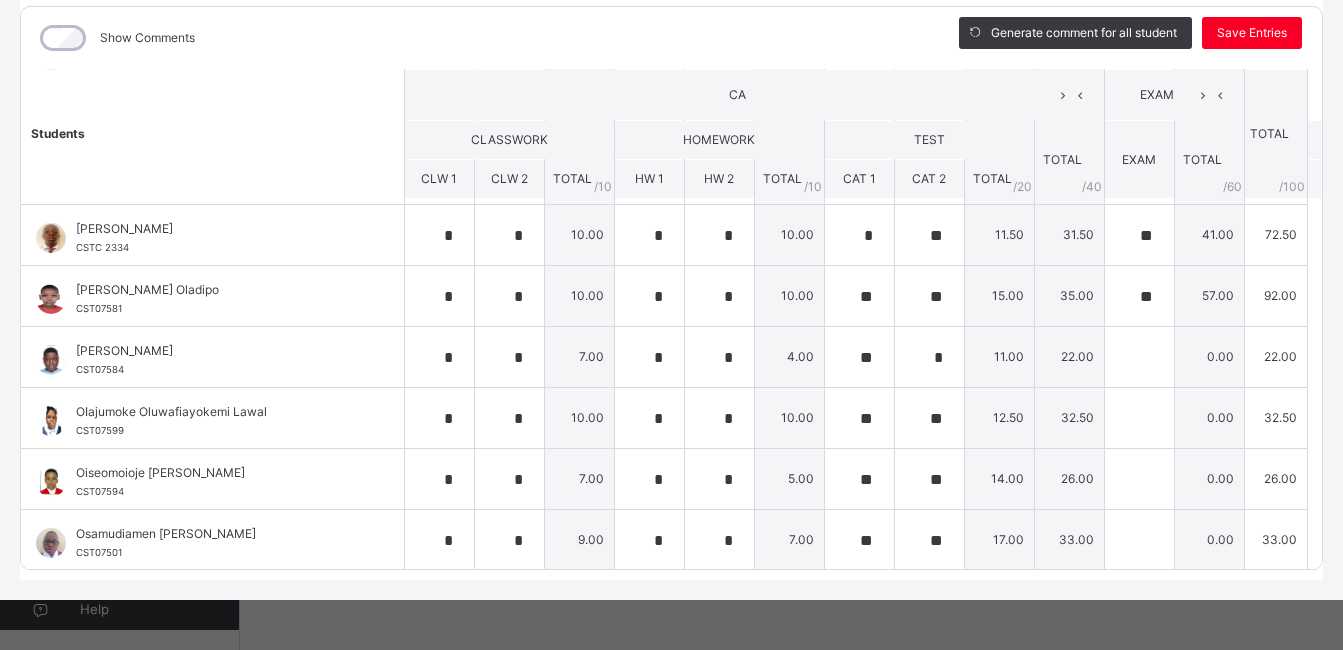 click on "Show Comments" at bounding box center [475, 38] 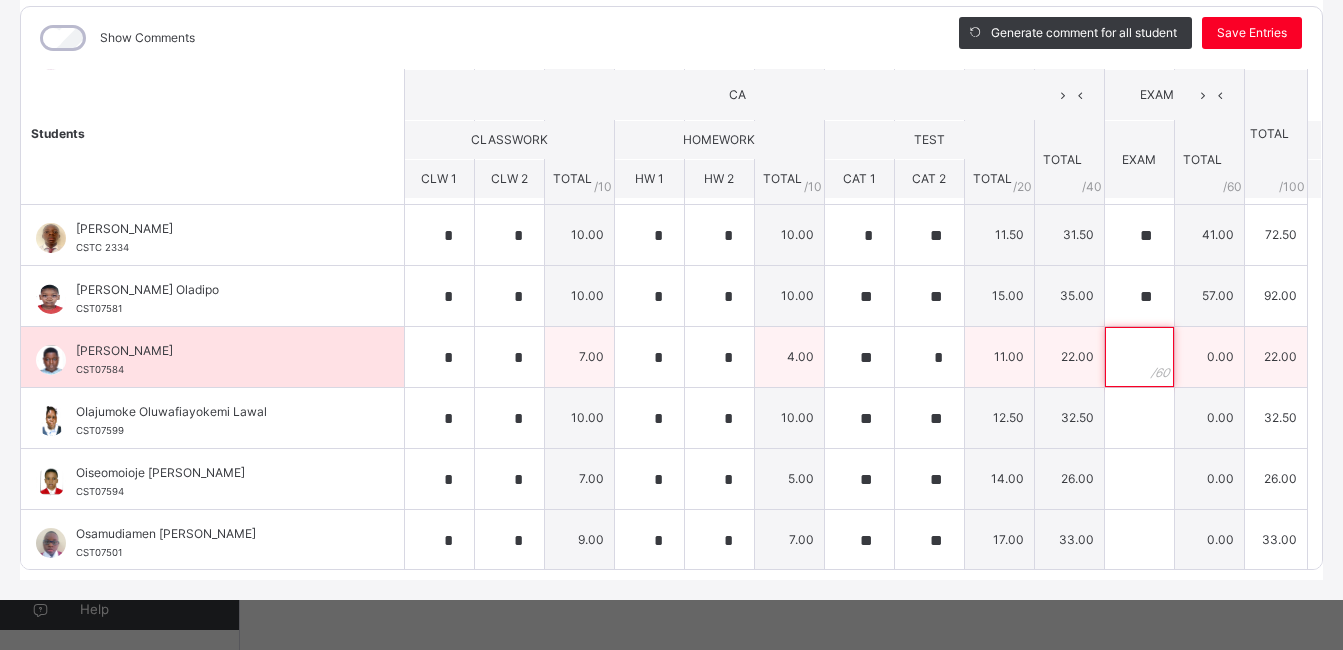 click at bounding box center [1139, 357] 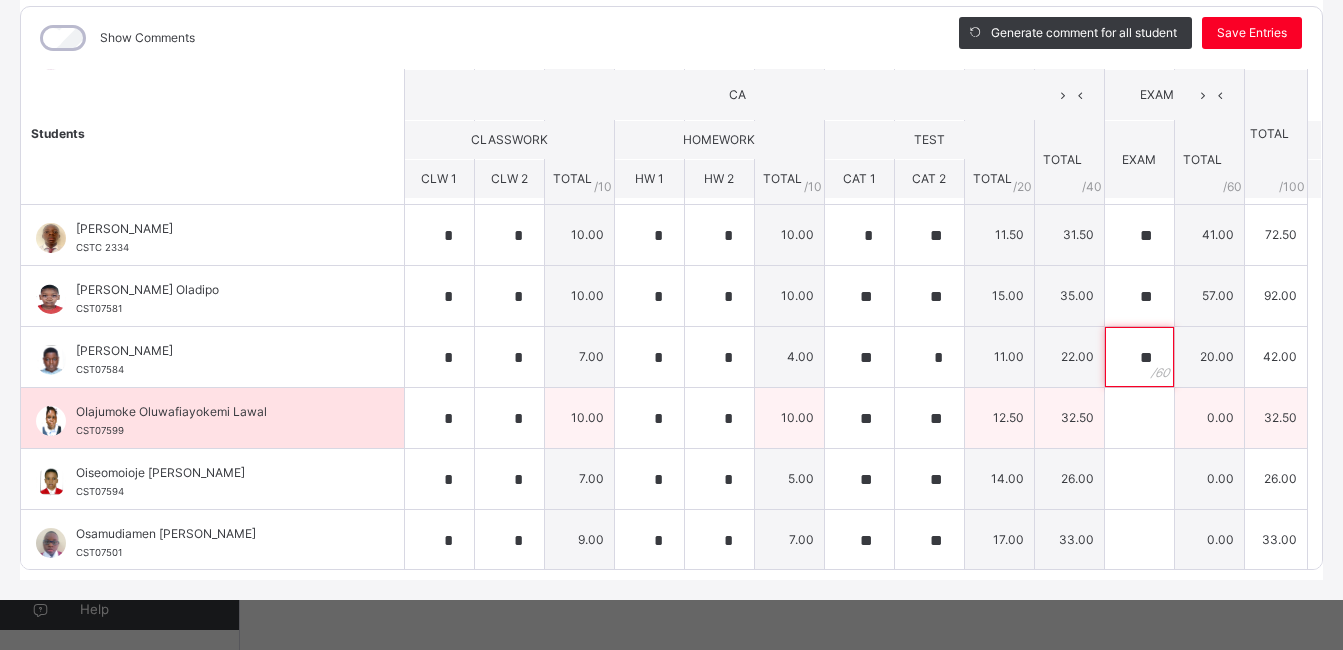 type on "**" 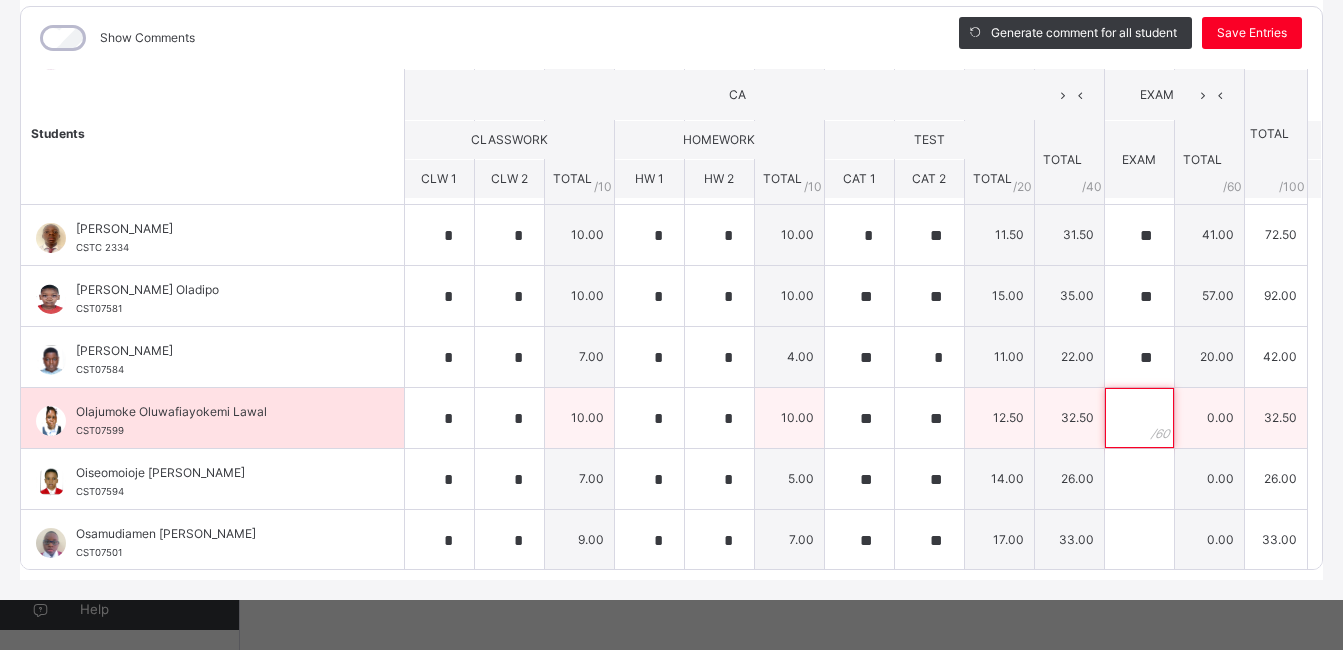 click at bounding box center [1139, 418] 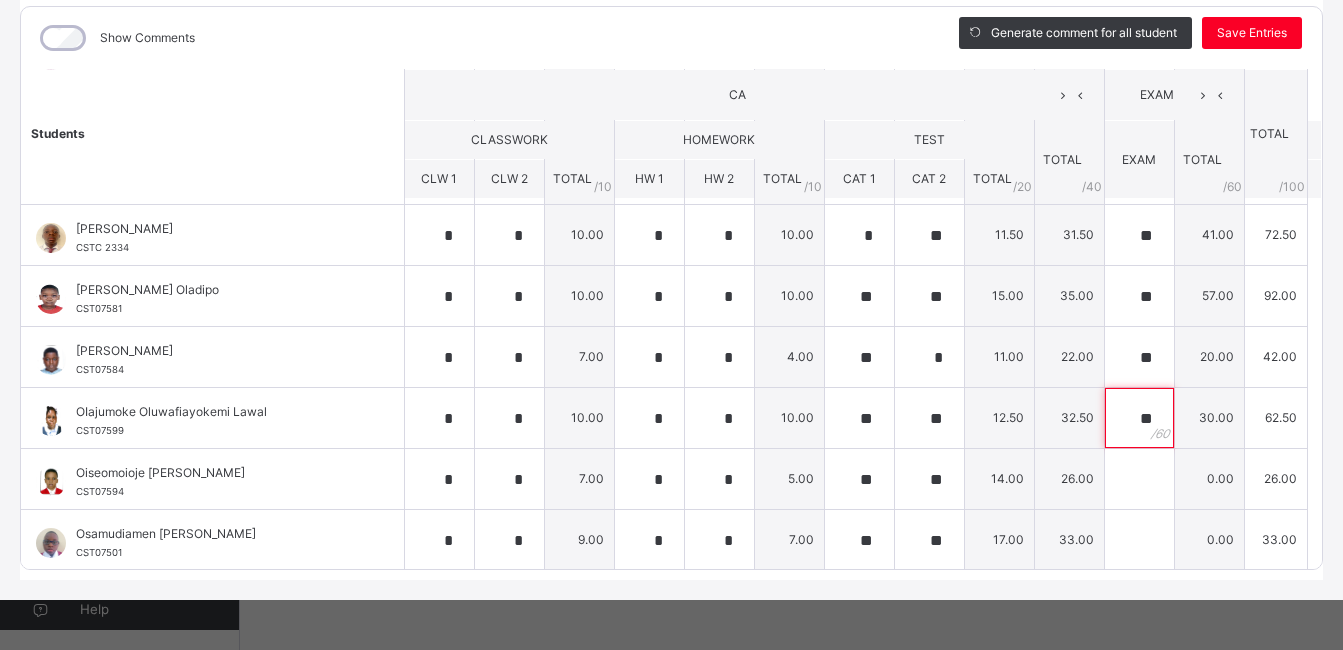 type on "**" 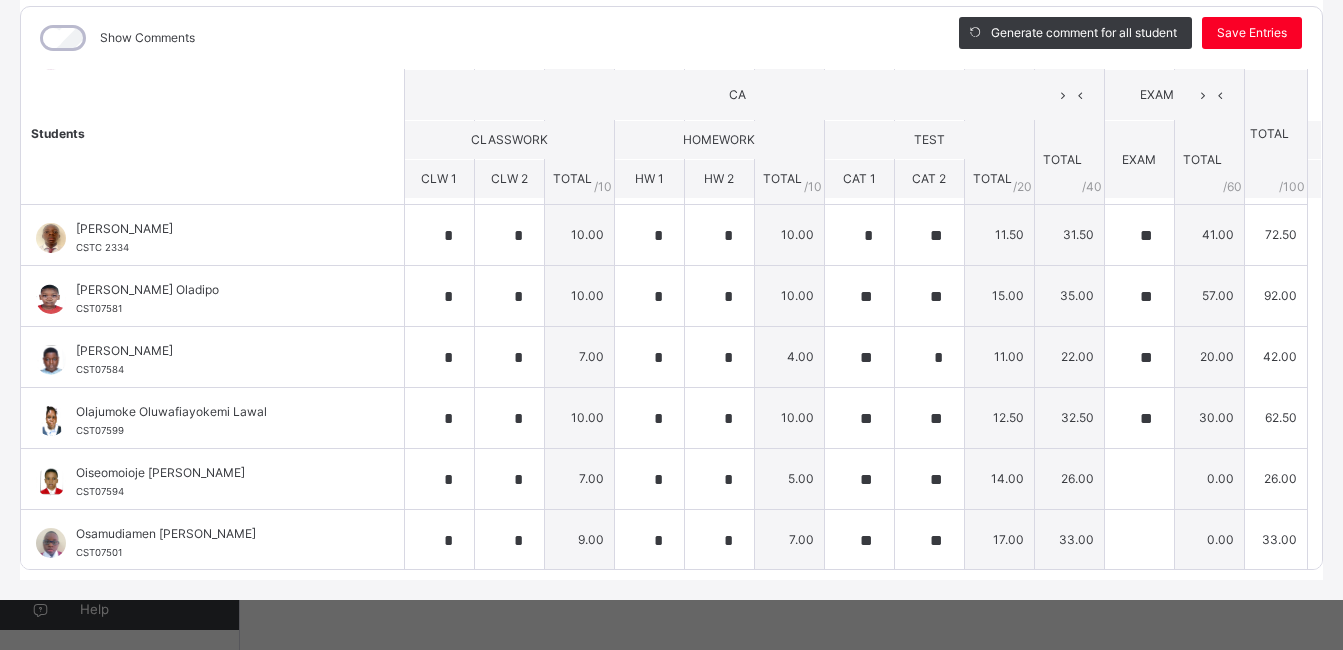click on "CA" at bounding box center (737, 95) 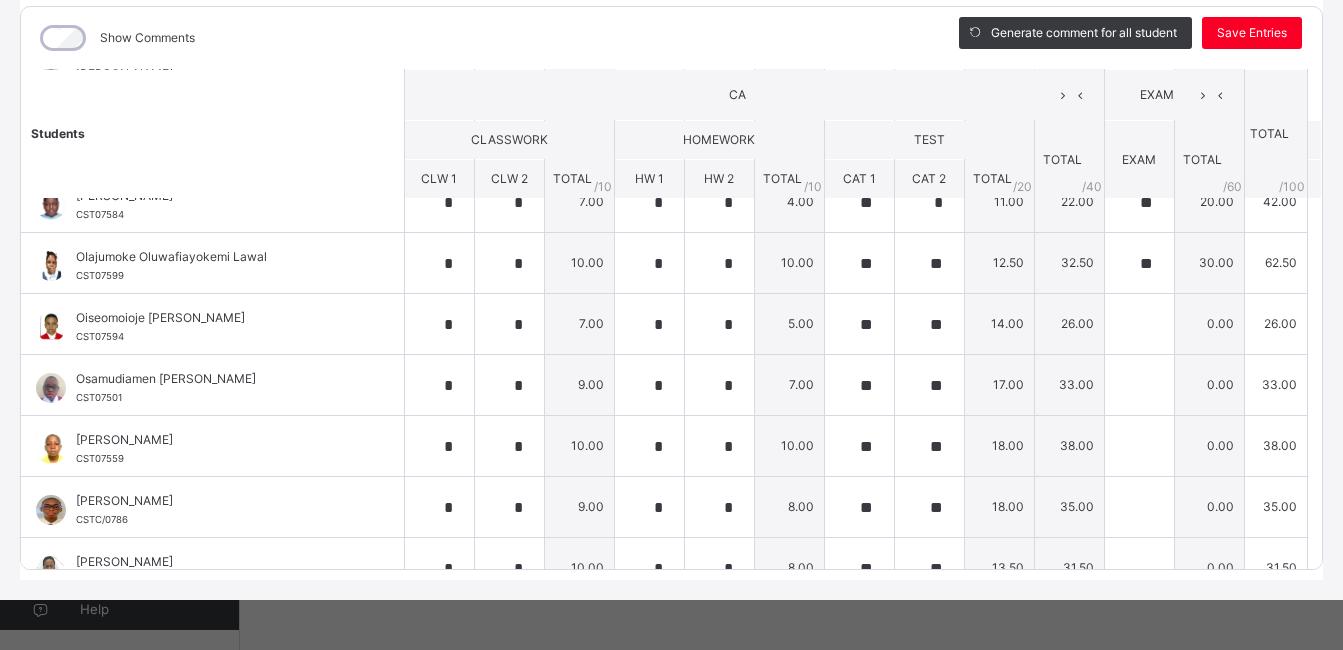 scroll, scrollTop: 520, scrollLeft: 0, axis: vertical 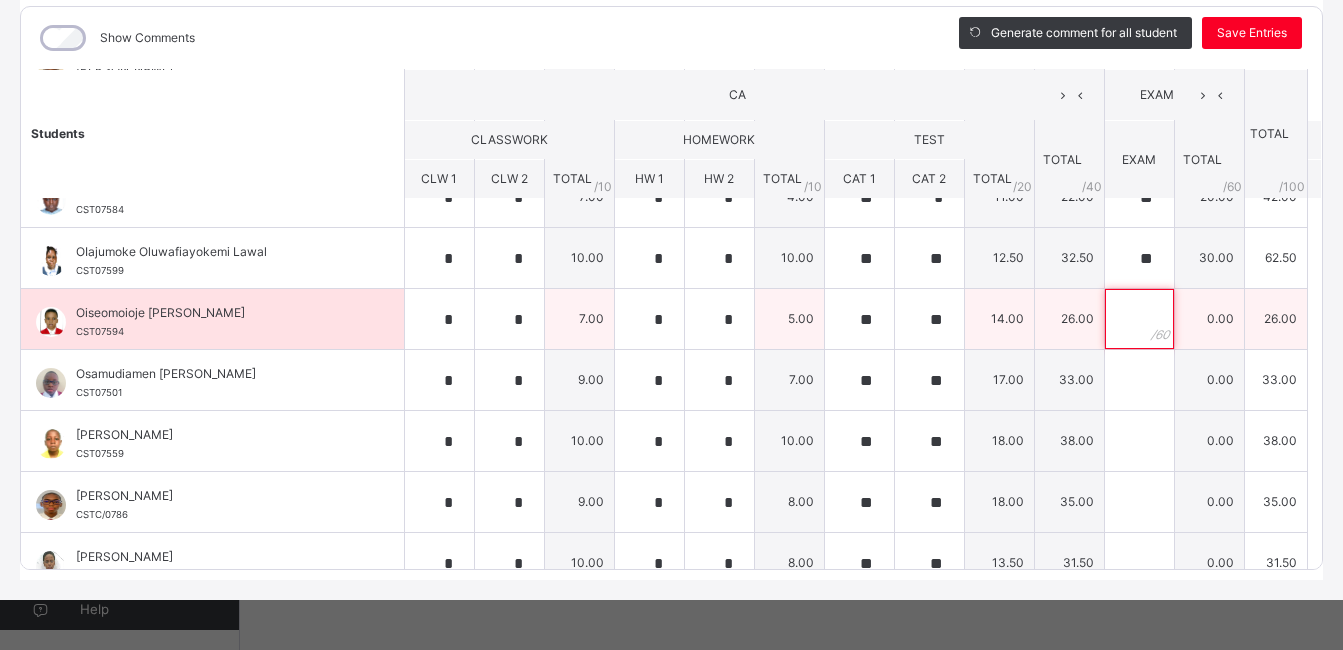 click at bounding box center [1139, 319] 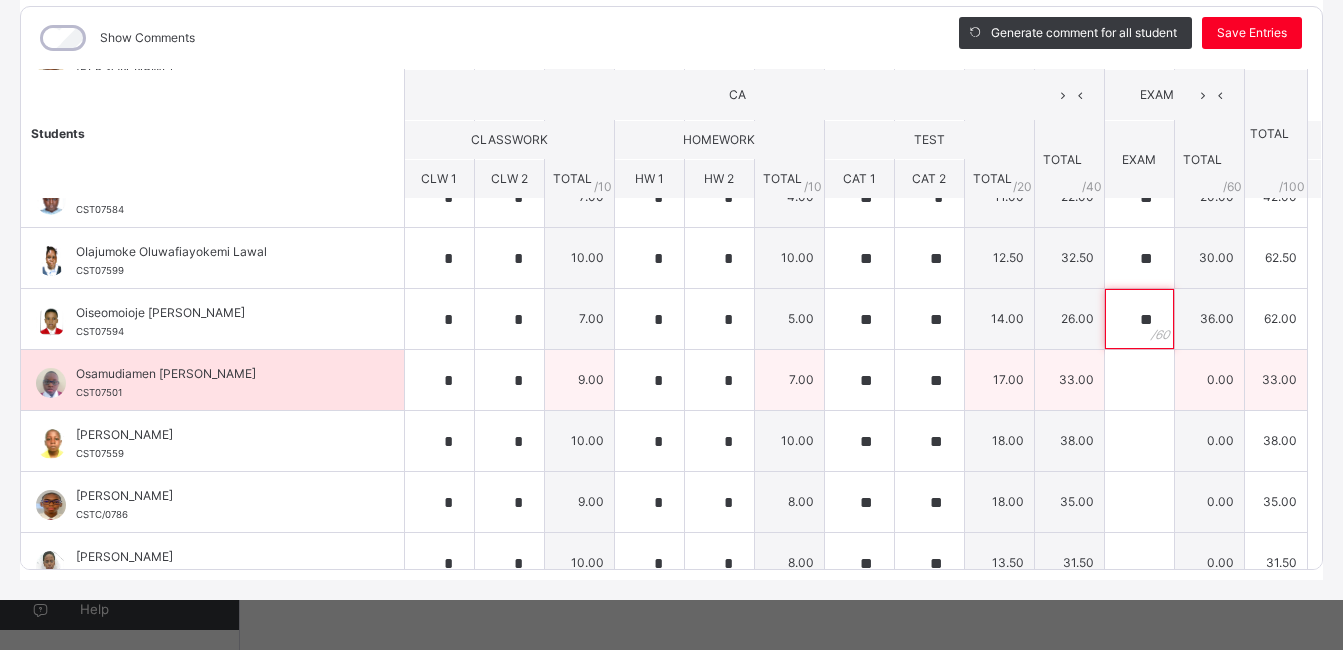 type on "**" 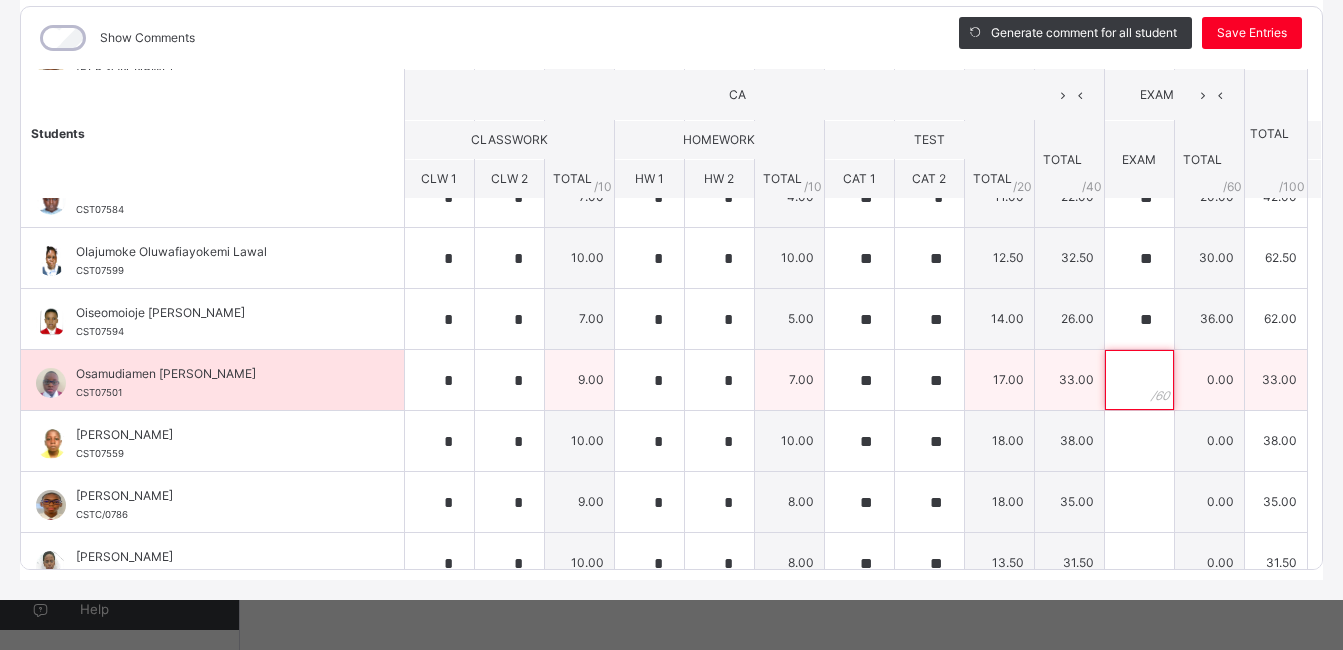click at bounding box center (1139, 380) 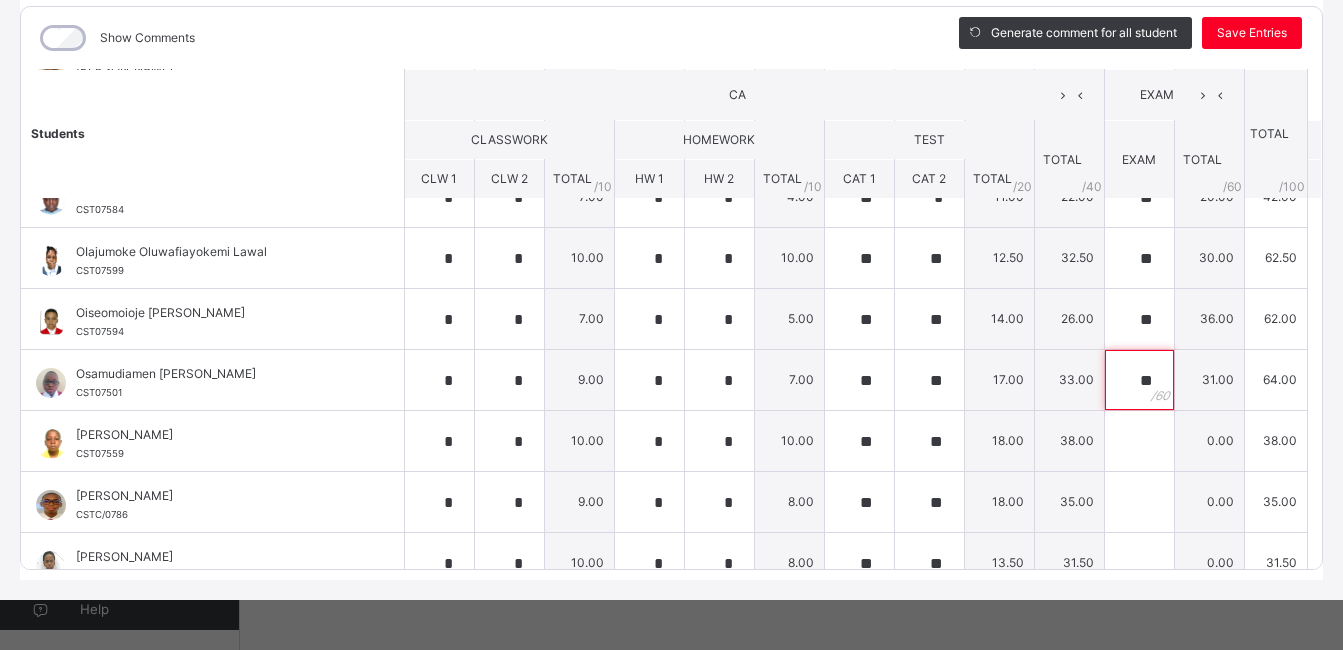 type on "**" 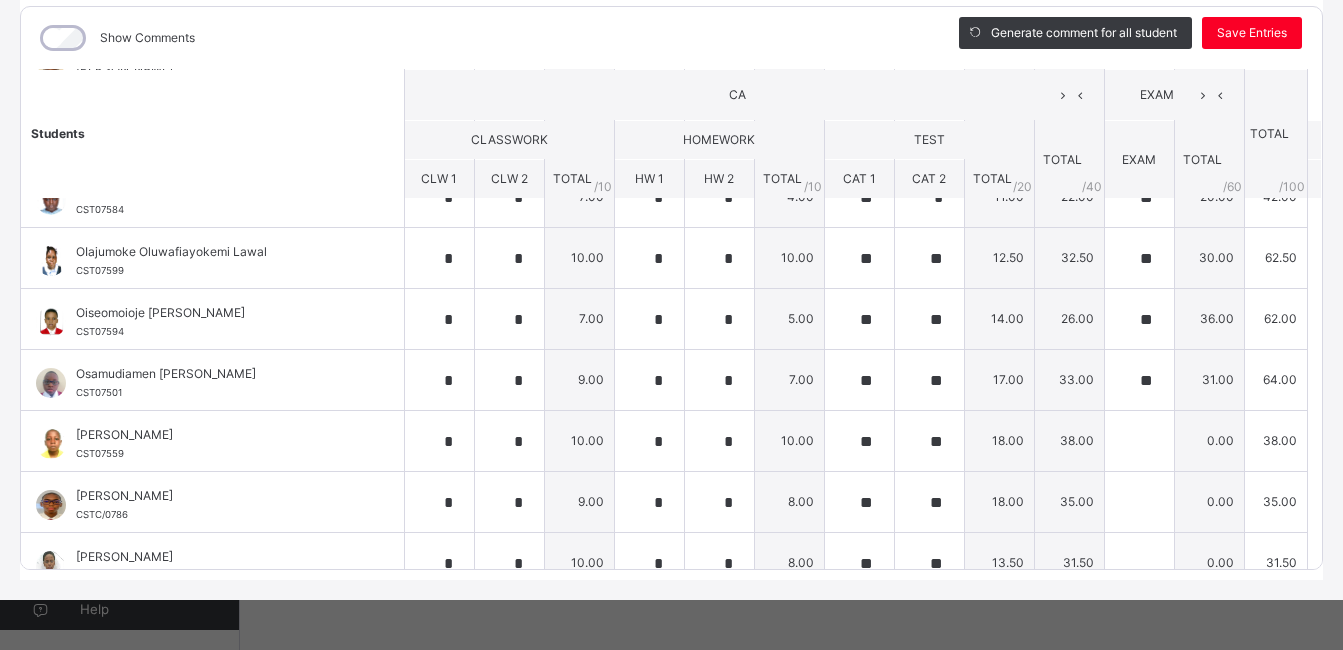 click on "CA" at bounding box center (737, 95) 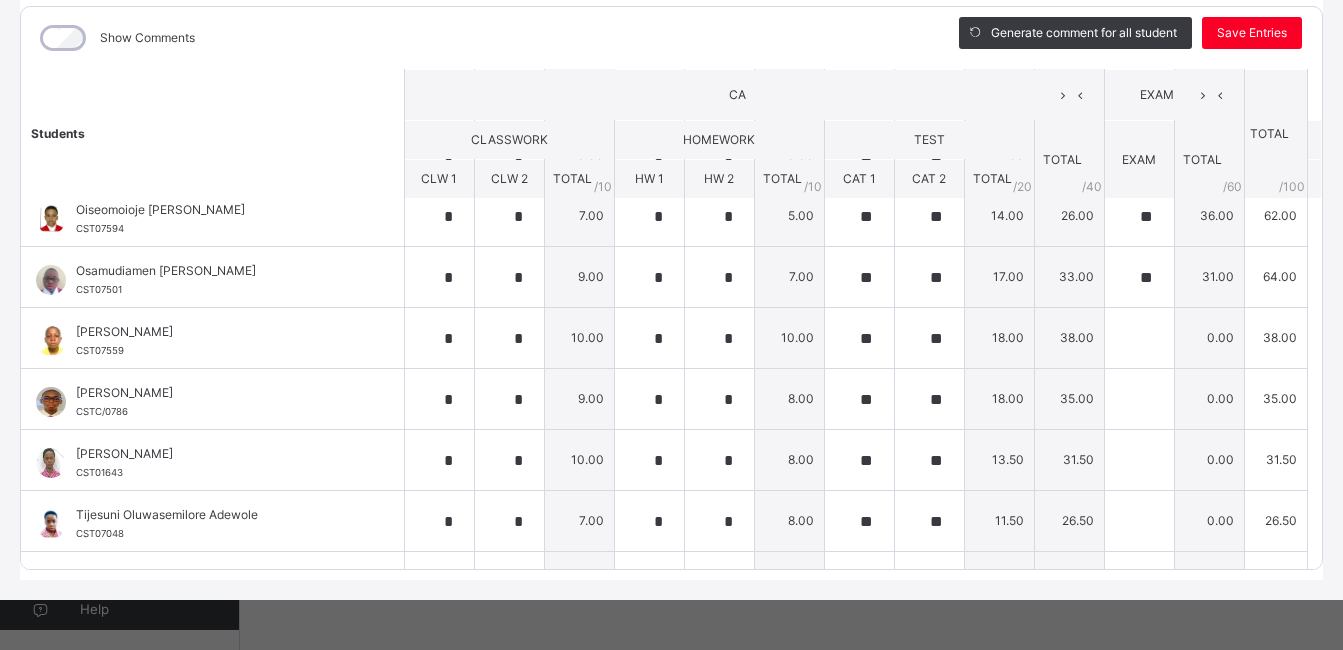 scroll, scrollTop: 640, scrollLeft: 0, axis: vertical 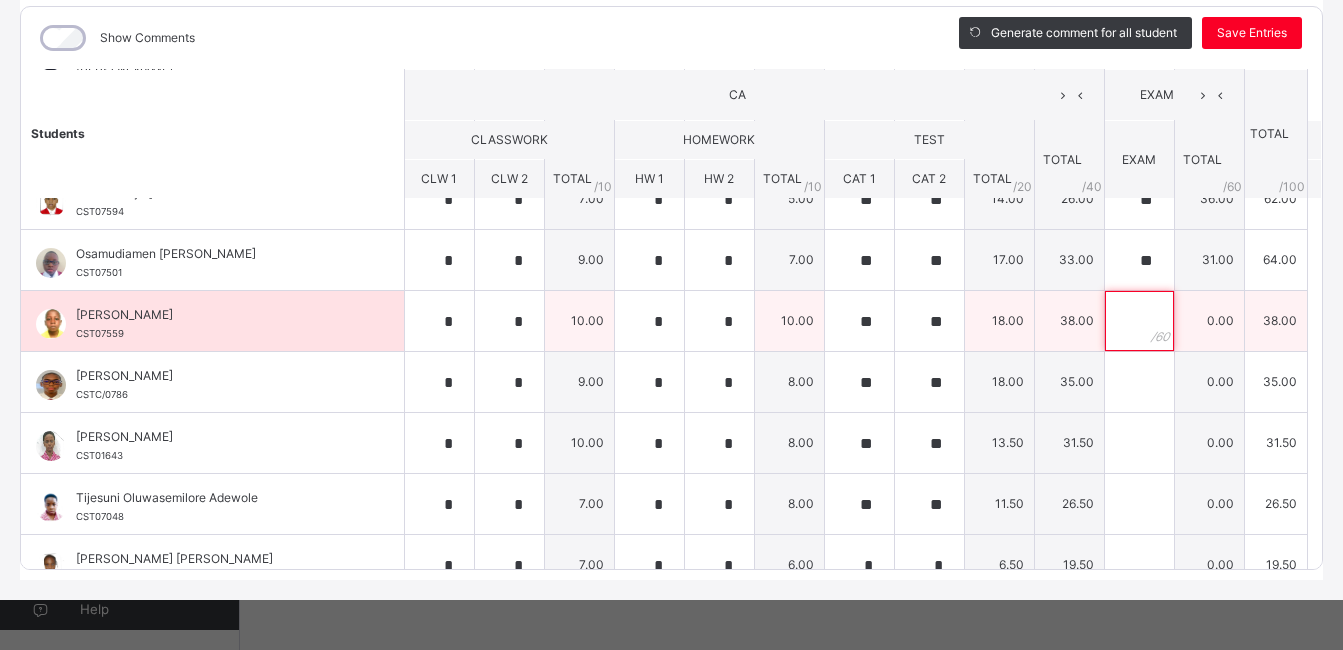 click at bounding box center (1139, 321) 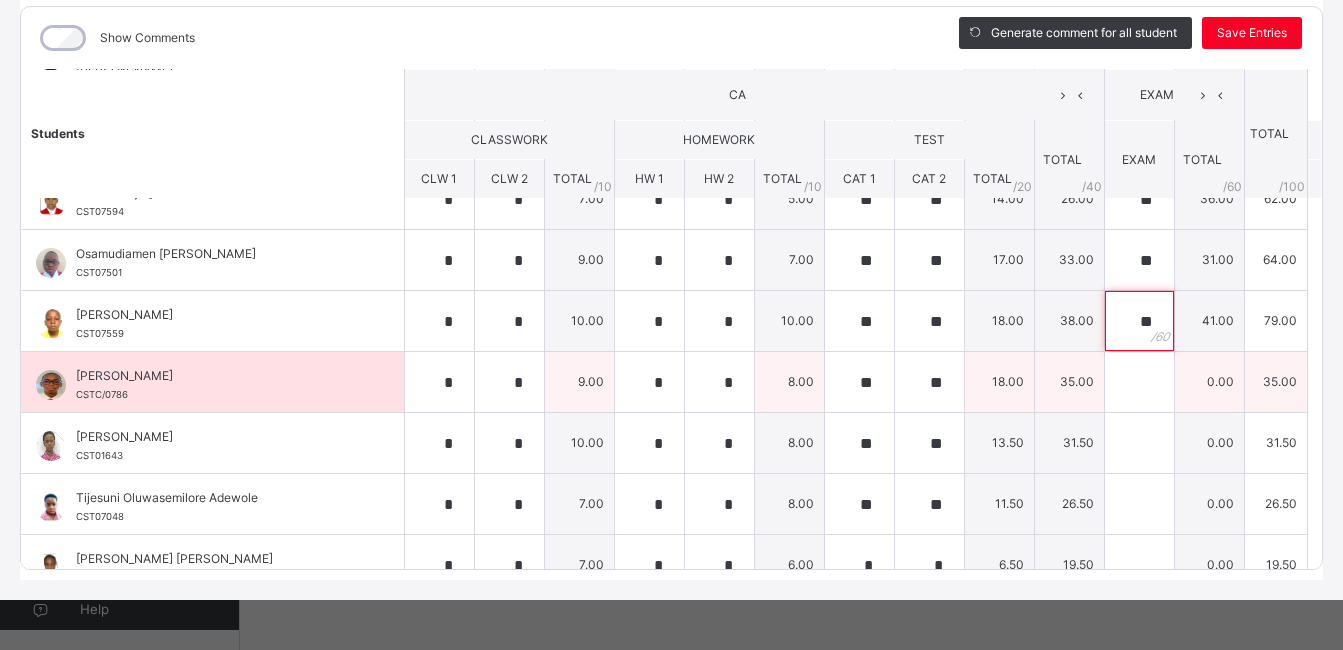 type on "**" 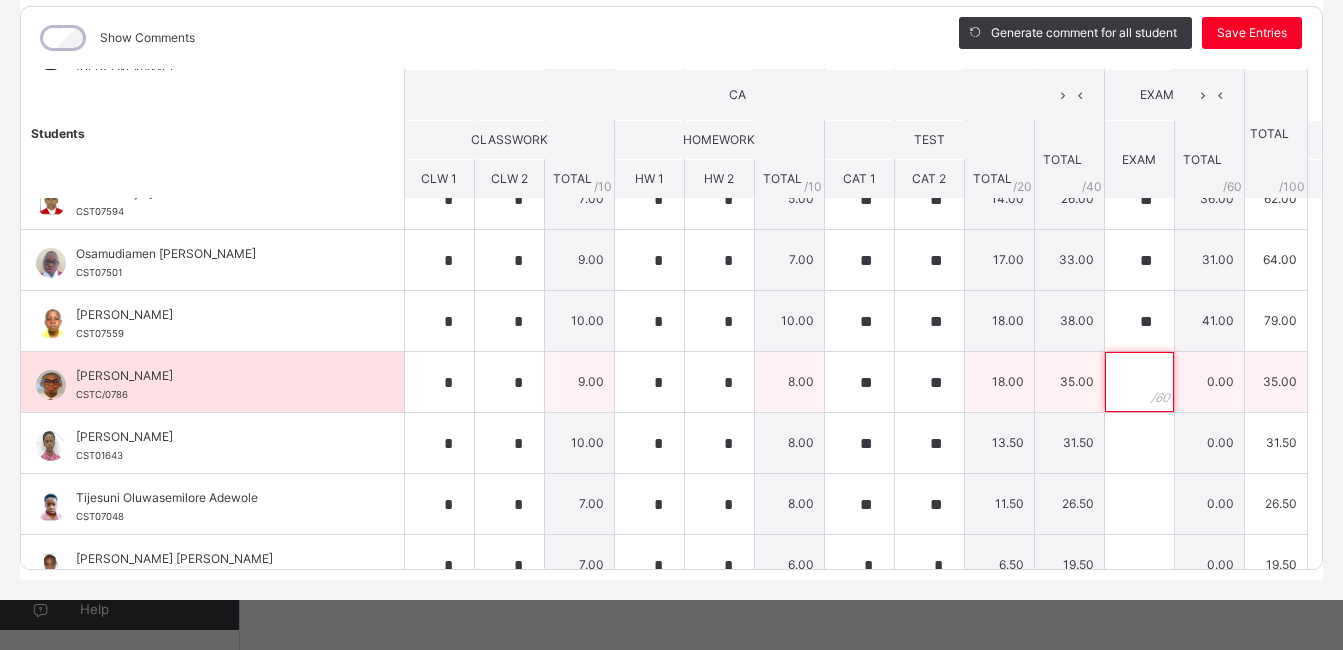 click at bounding box center [1139, 382] 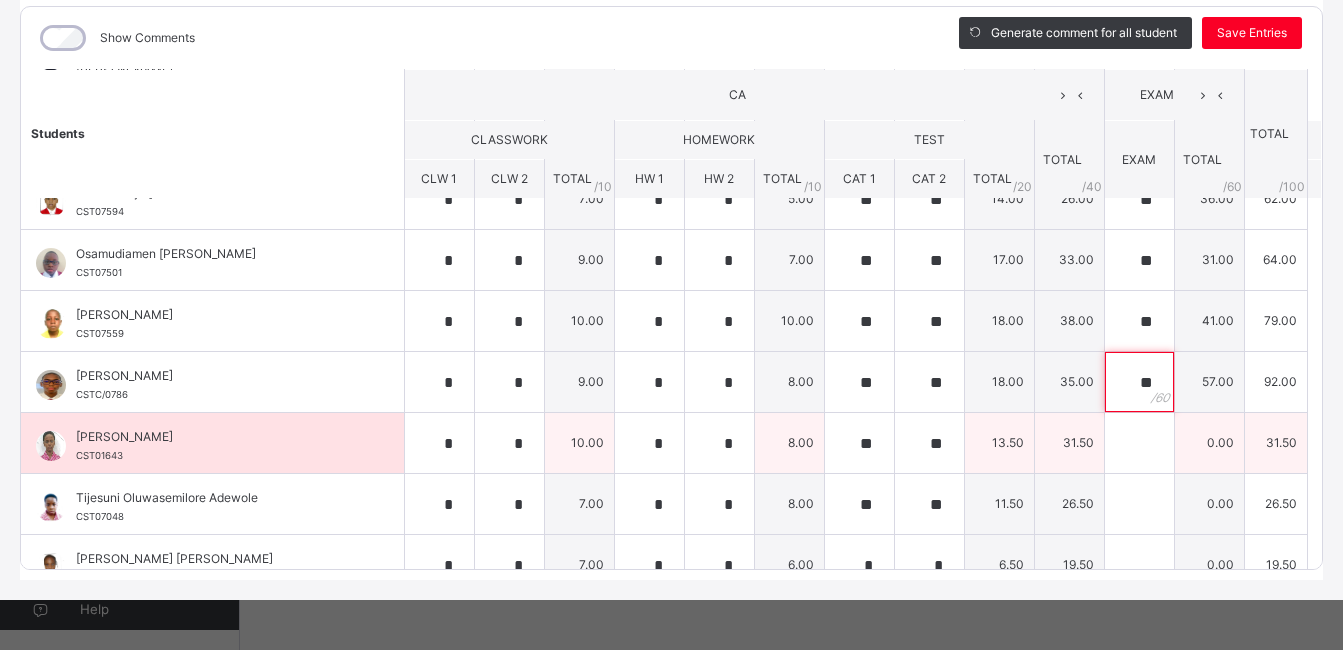 type on "**" 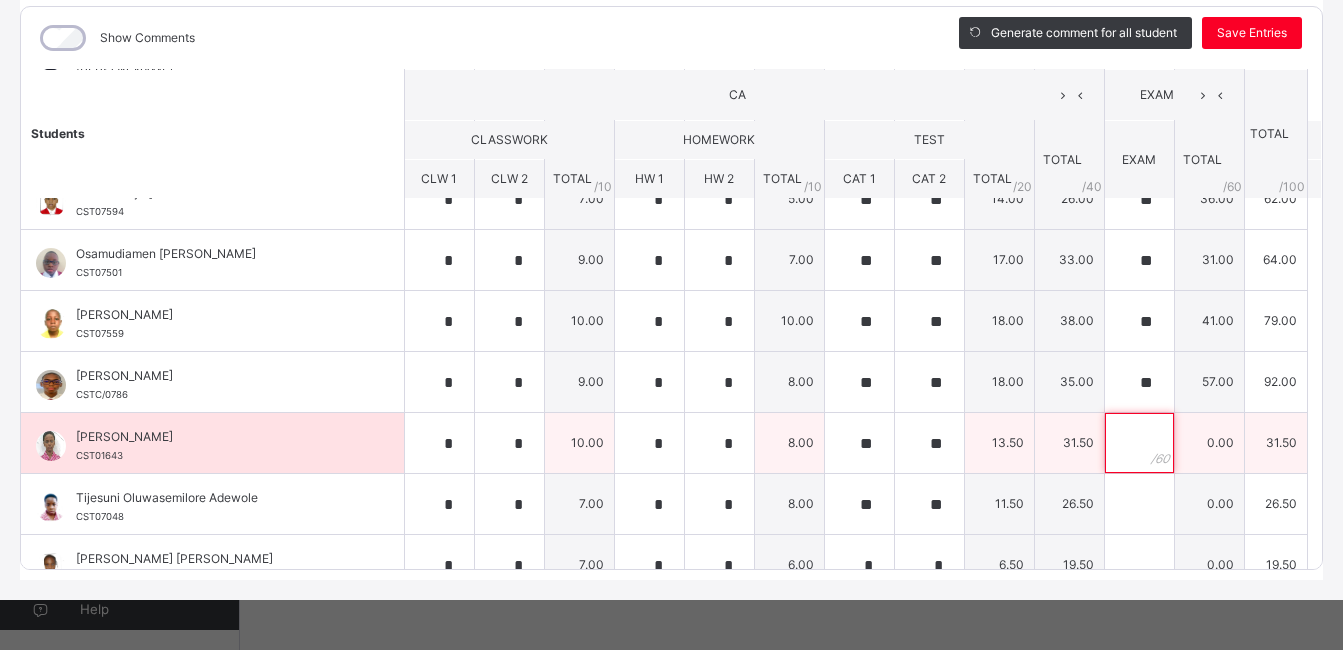 click at bounding box center [1139, 443] 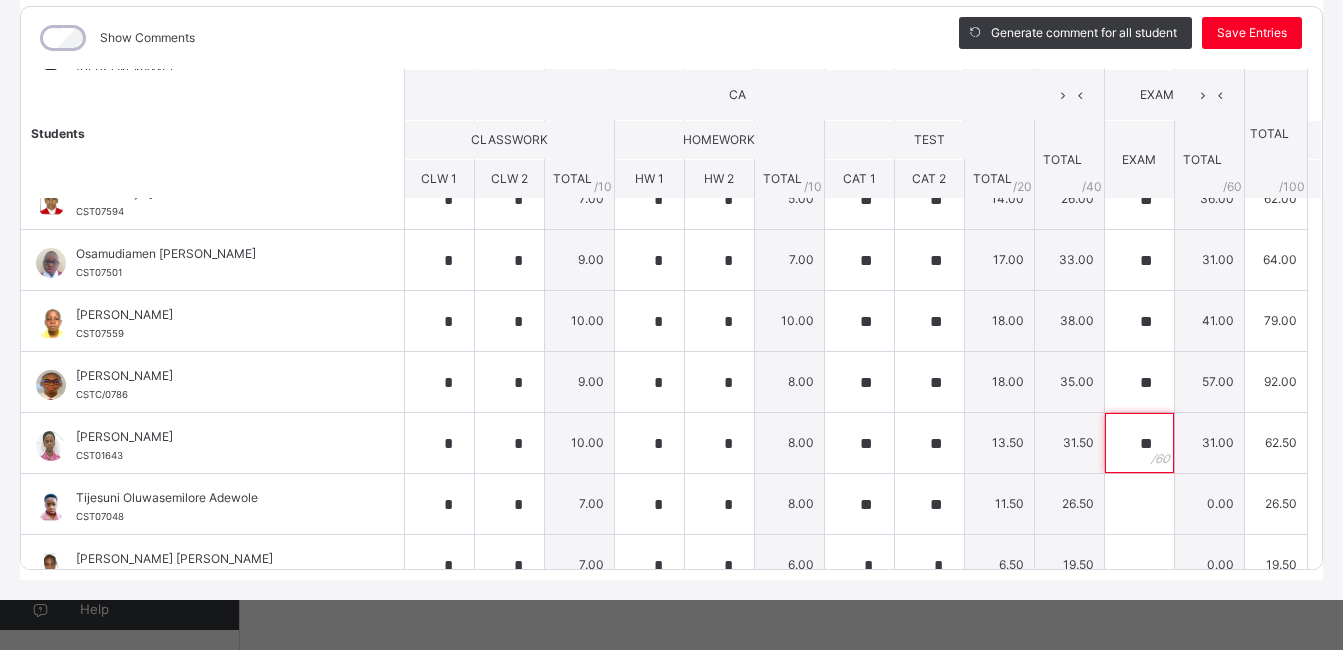 type on "**" 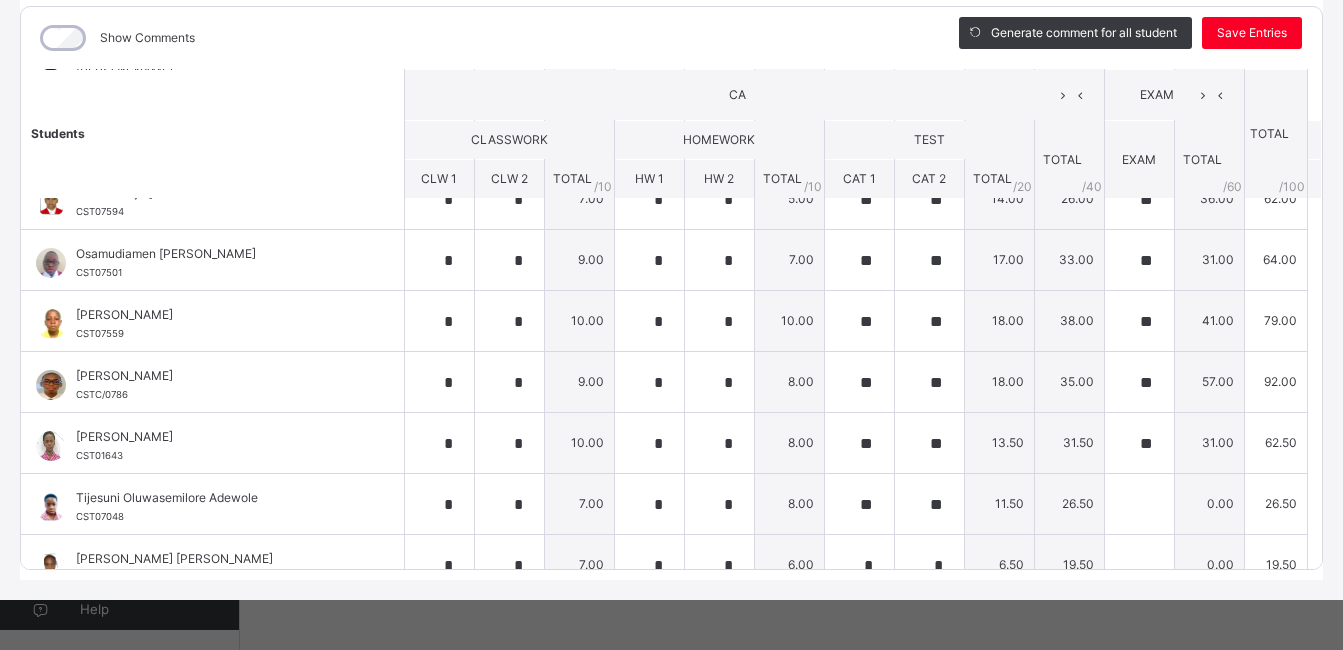 click on "CA" at bounding box center [737, 95] 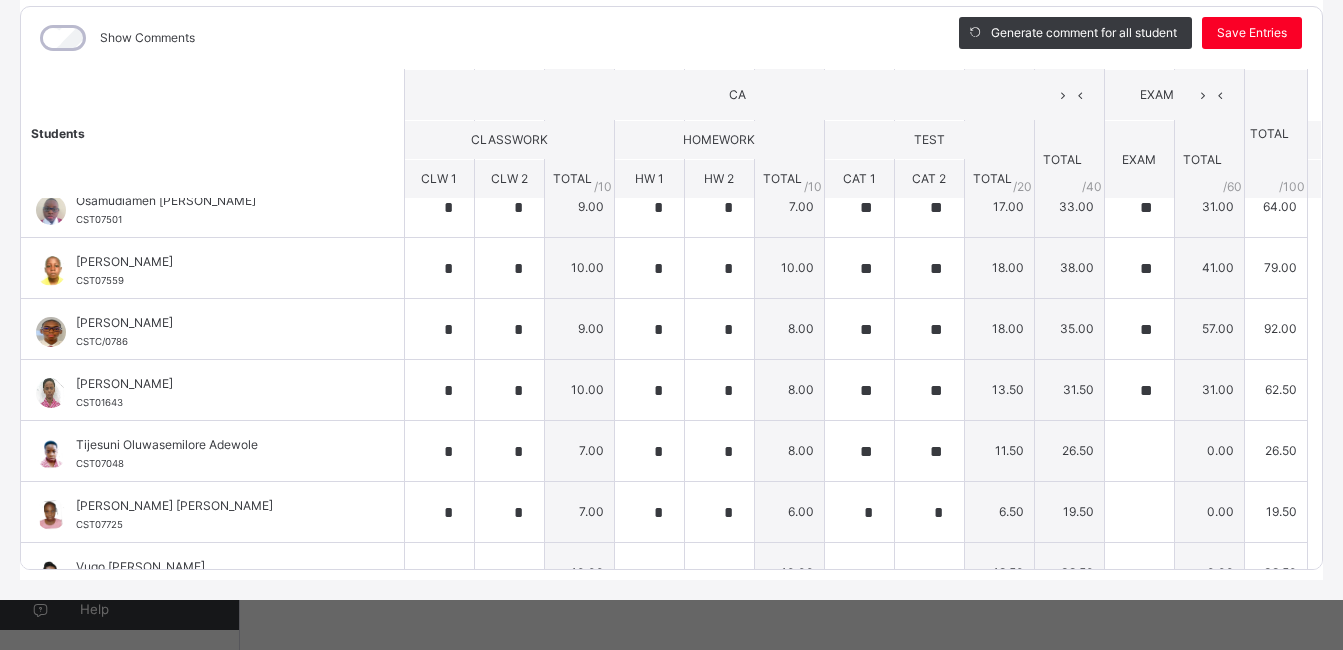 scroll, scrollTop: 720, scrollLeft: 0, axis: vertical 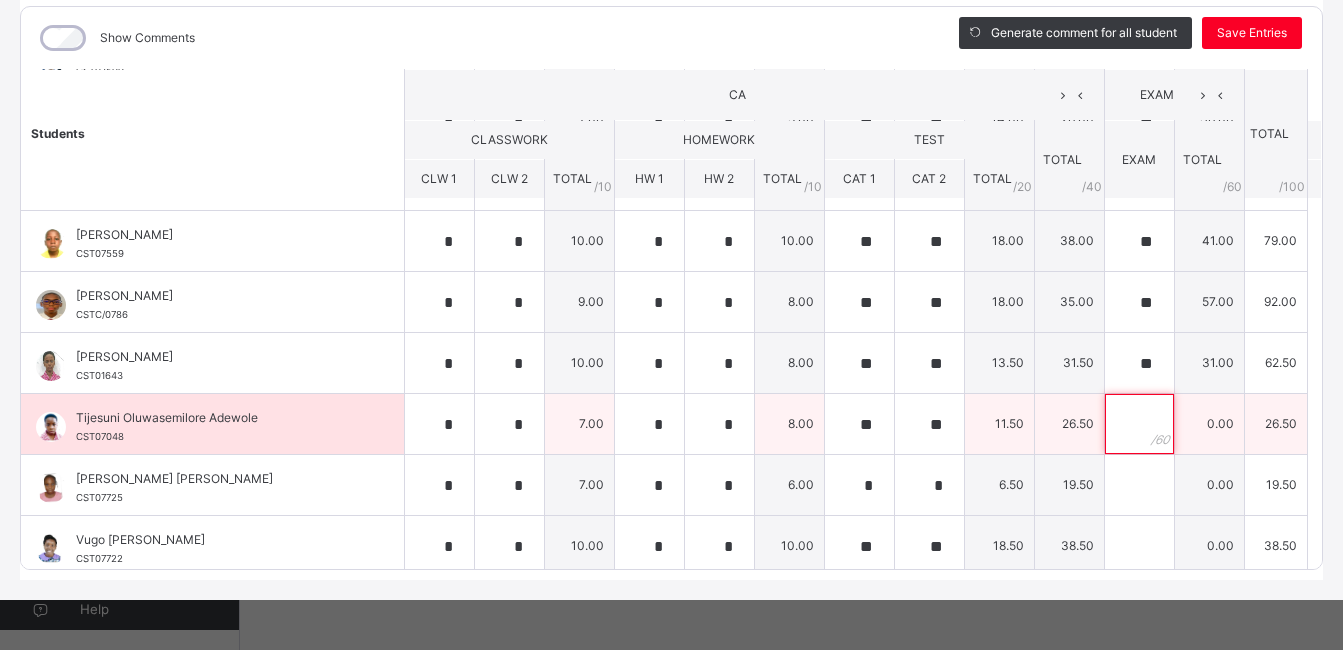 click at bounding box center [1139, 424] 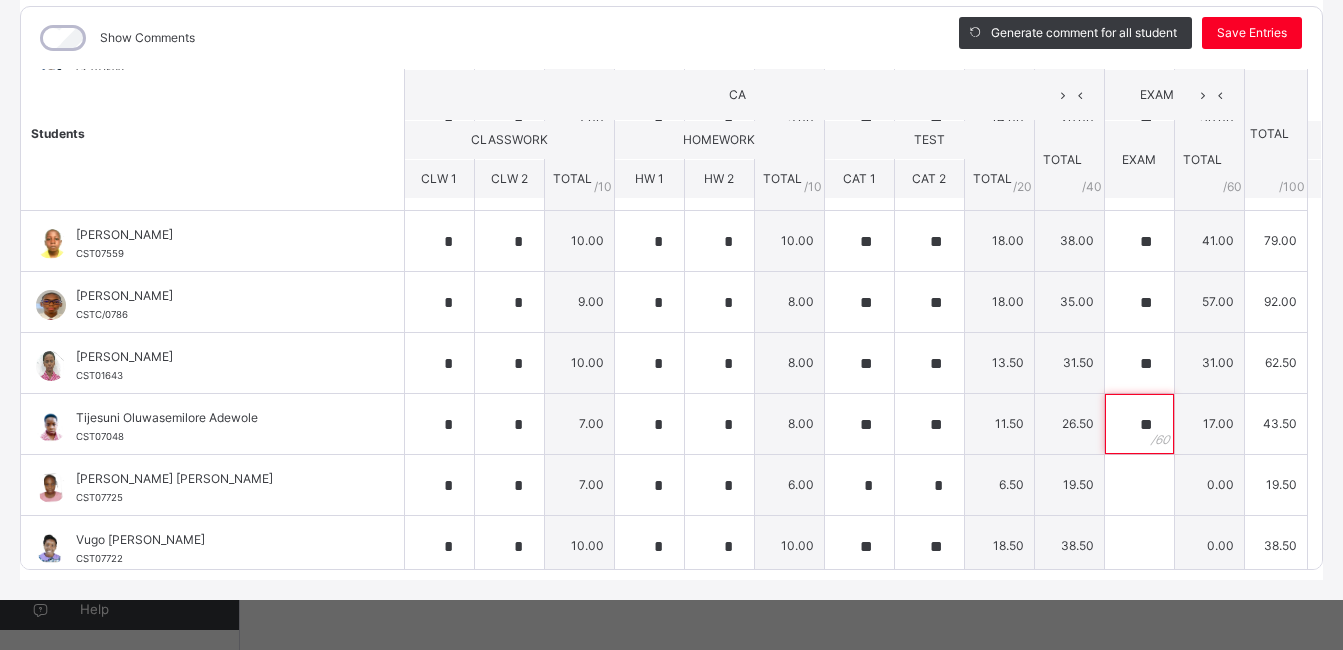 type on "**" 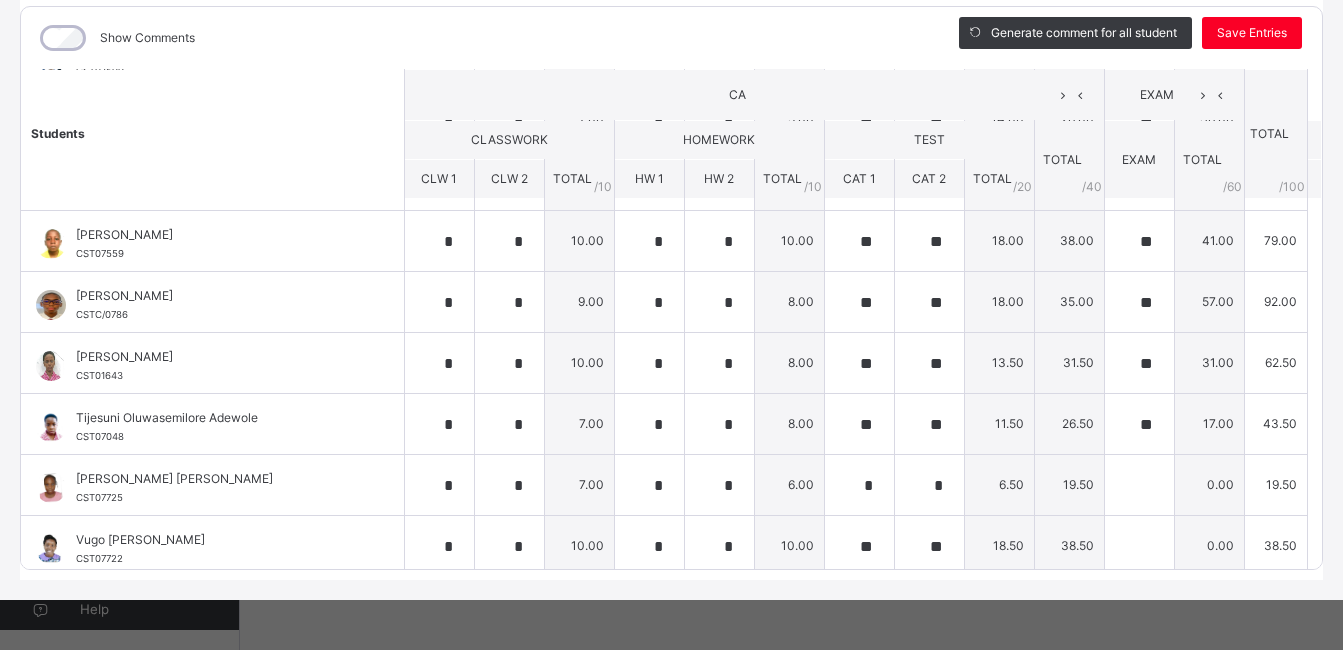 click on "Show Comments" at bounding box center (475, 38) 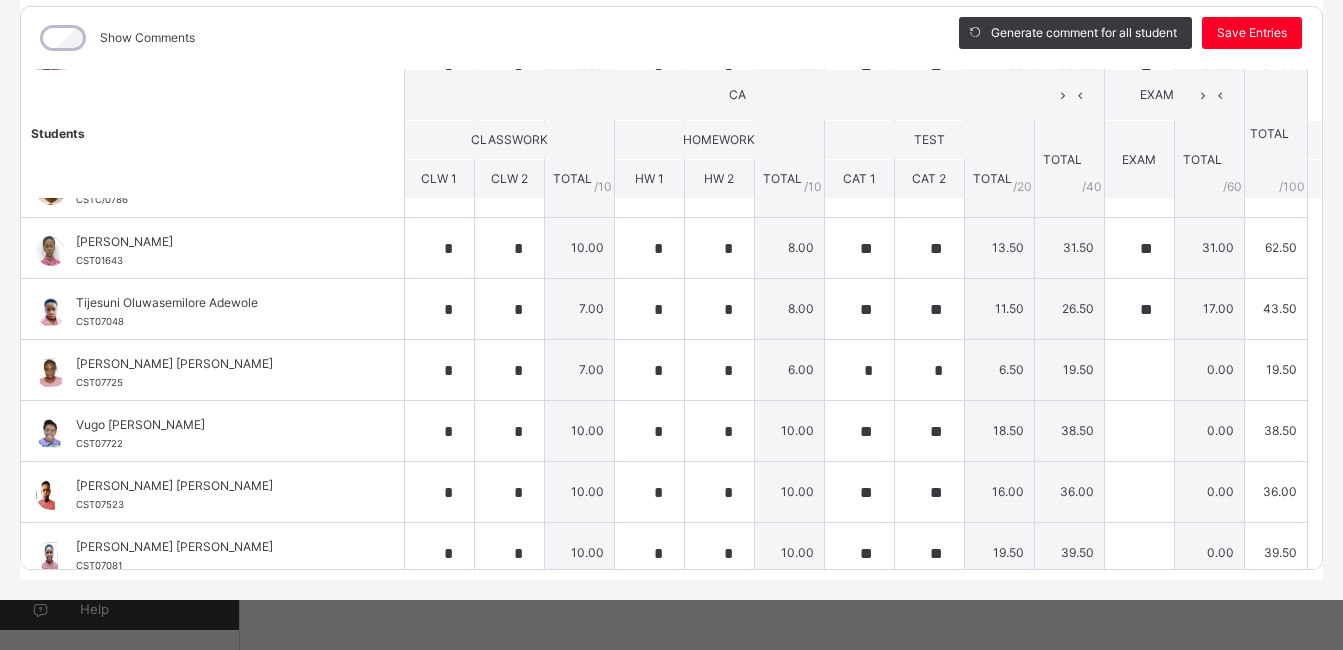 scroll, scrollTop: 840, scrollLeft: 0, axis: vertical 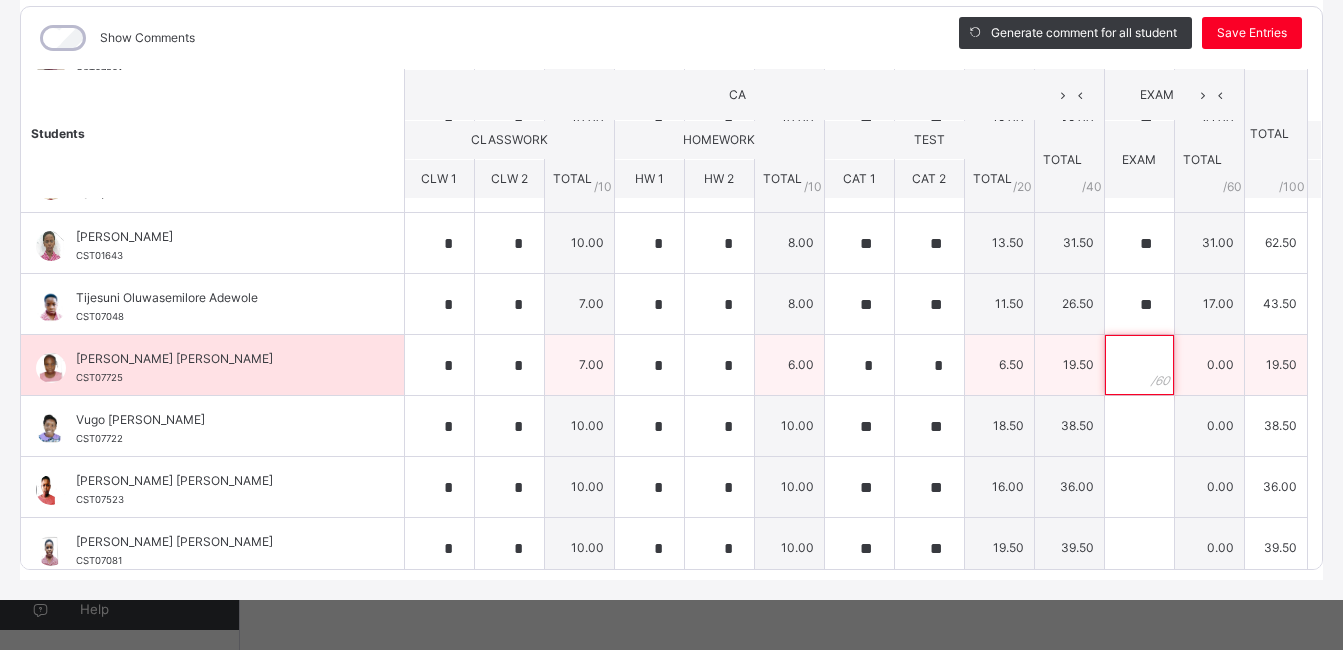 click at bounding box center [1139, 365] 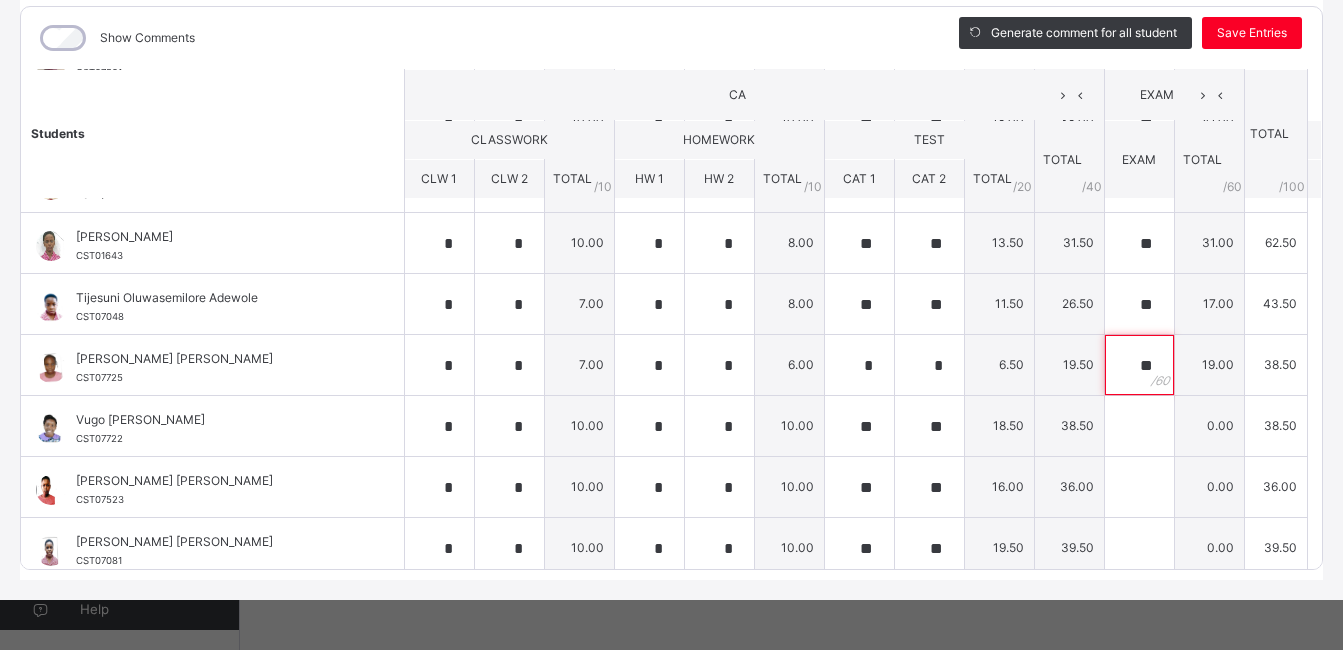 type on "**" 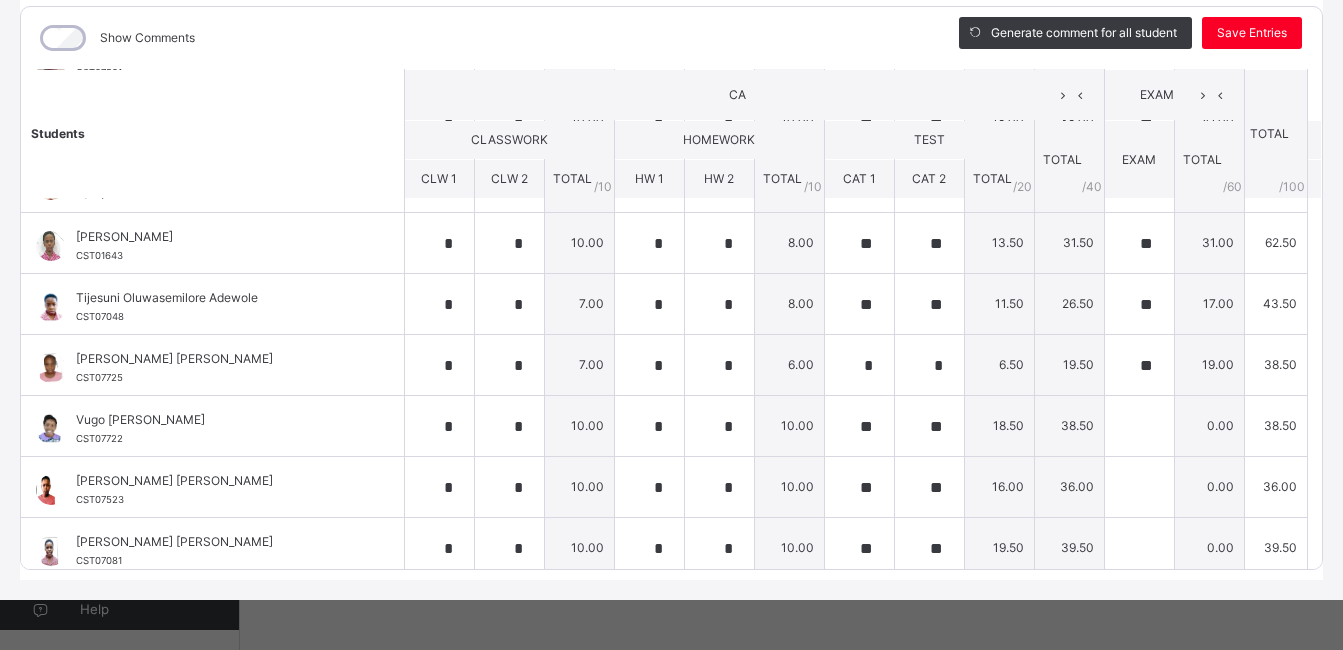 click on "CA" at bounding box center (737, 95) 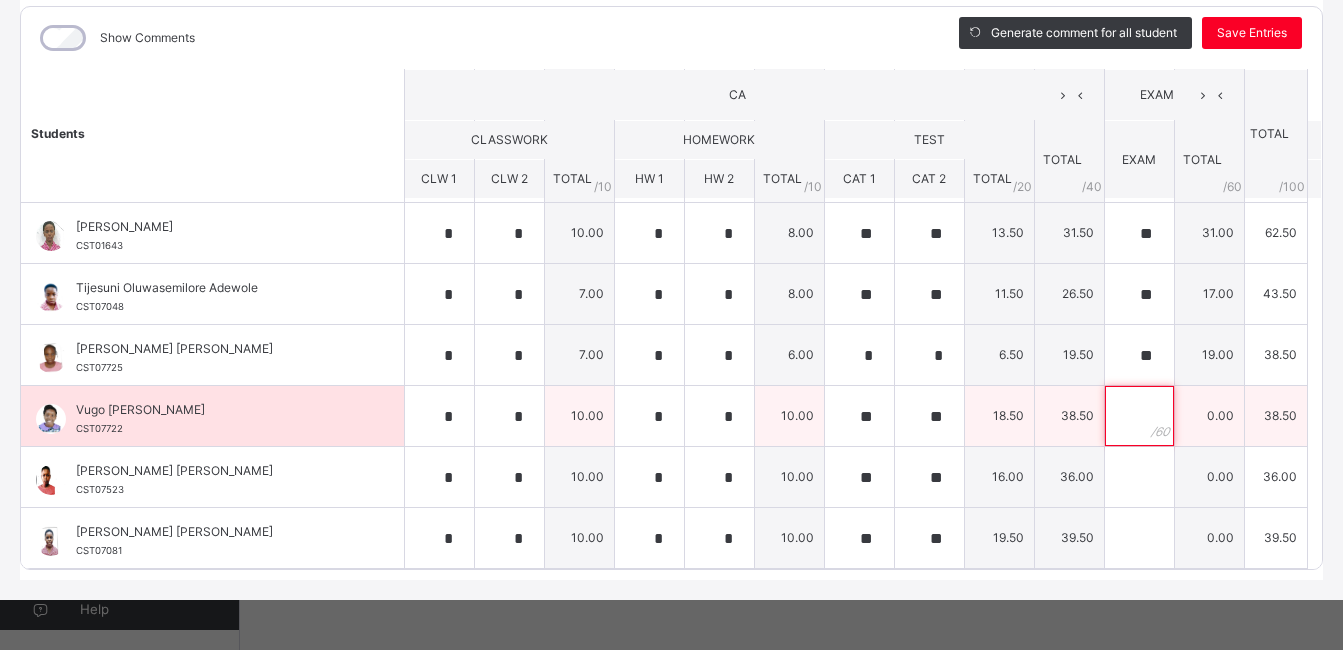 click at bounding box center [1139, 416] 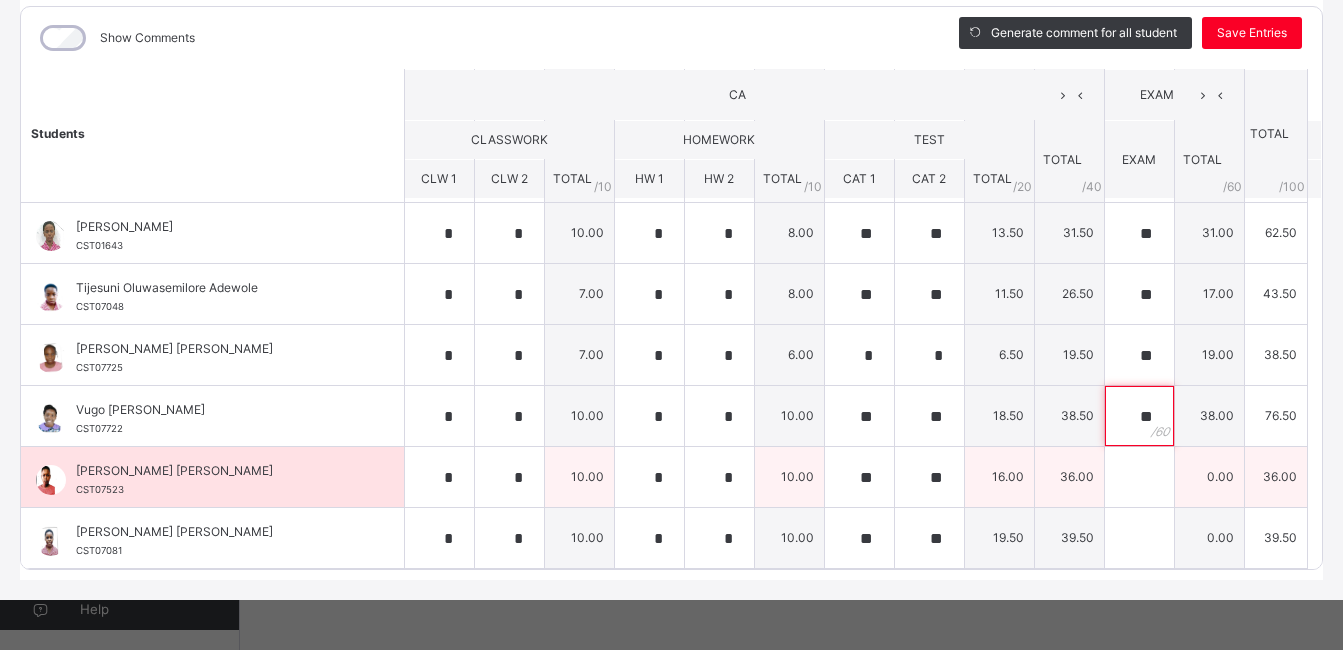 type on "**" 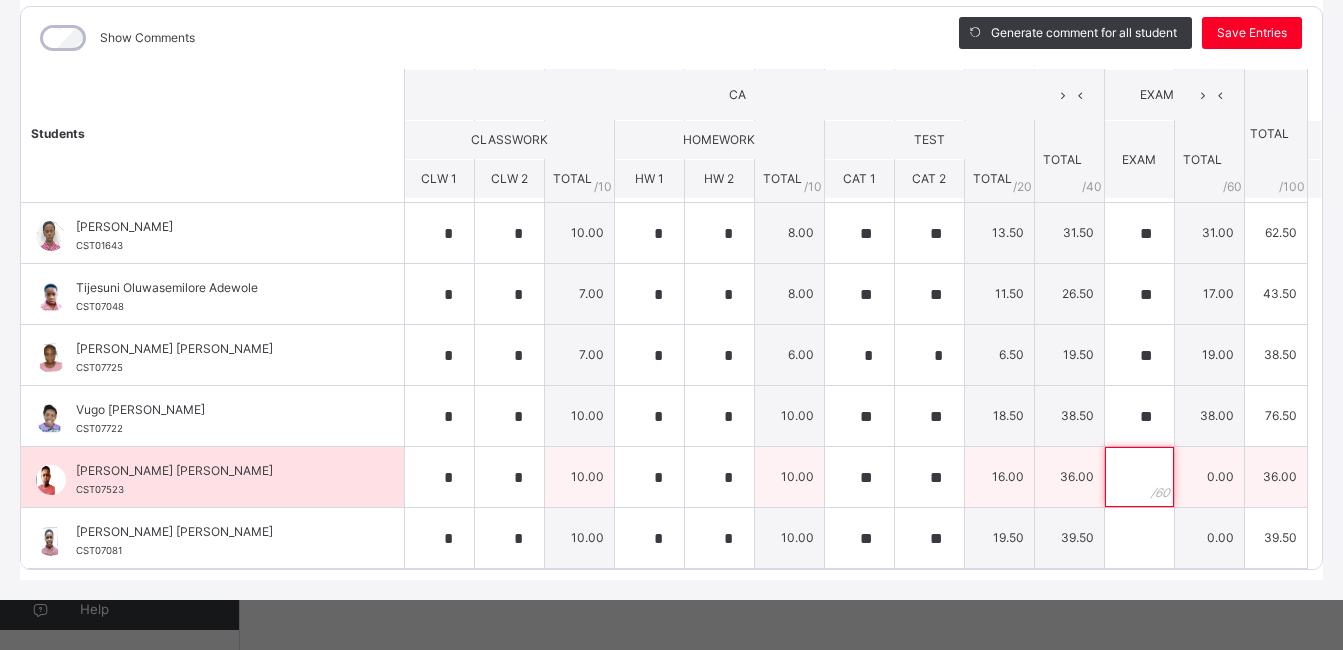 click at bounding box center [1139, 477] 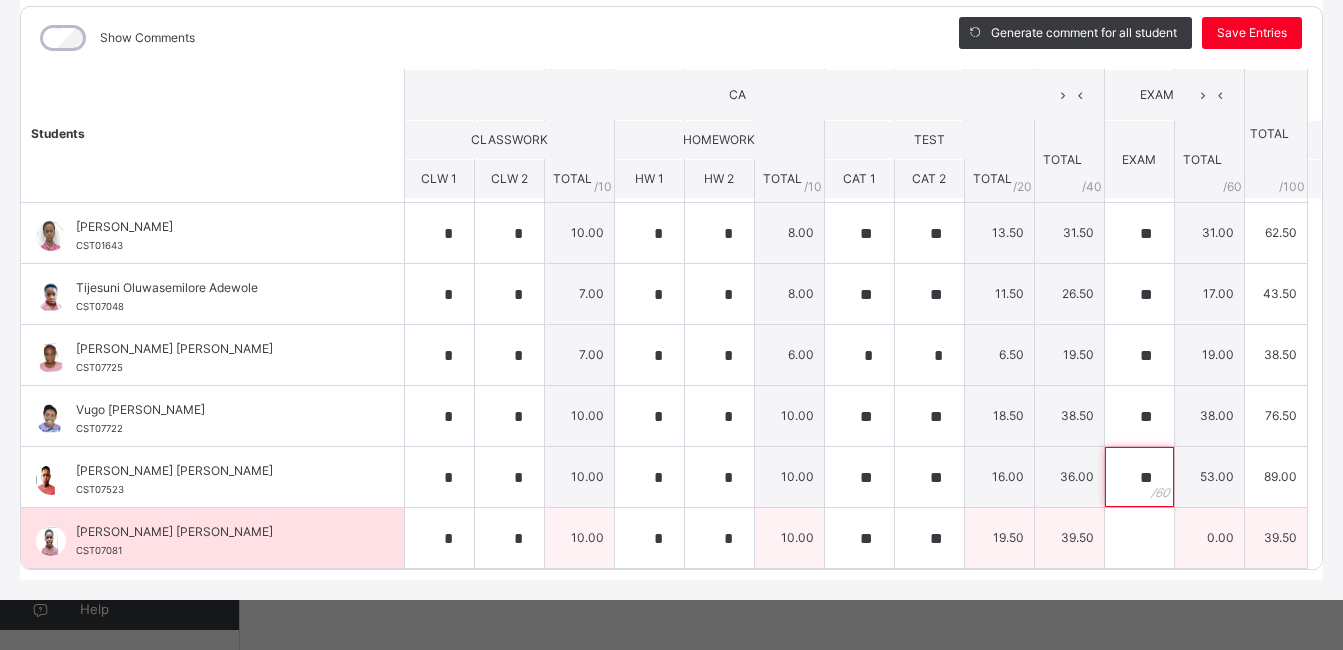 type on "**" 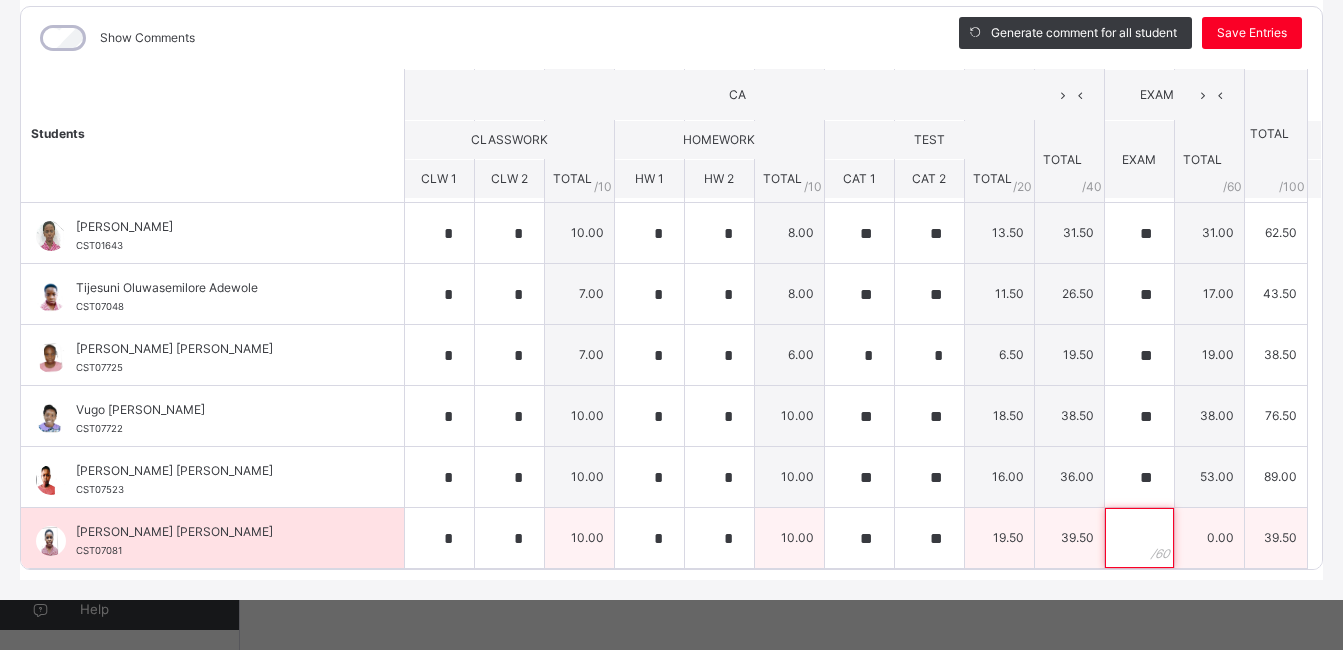 click at bounding box center (1139, 538) 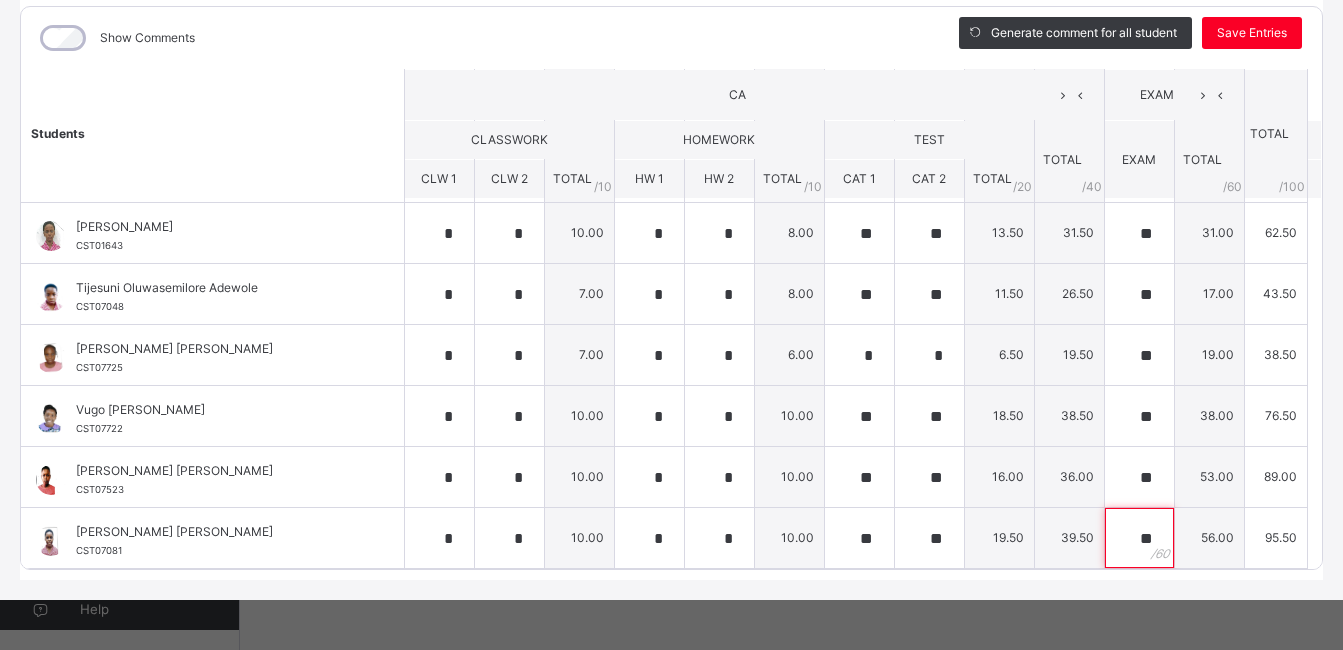 type on "**" 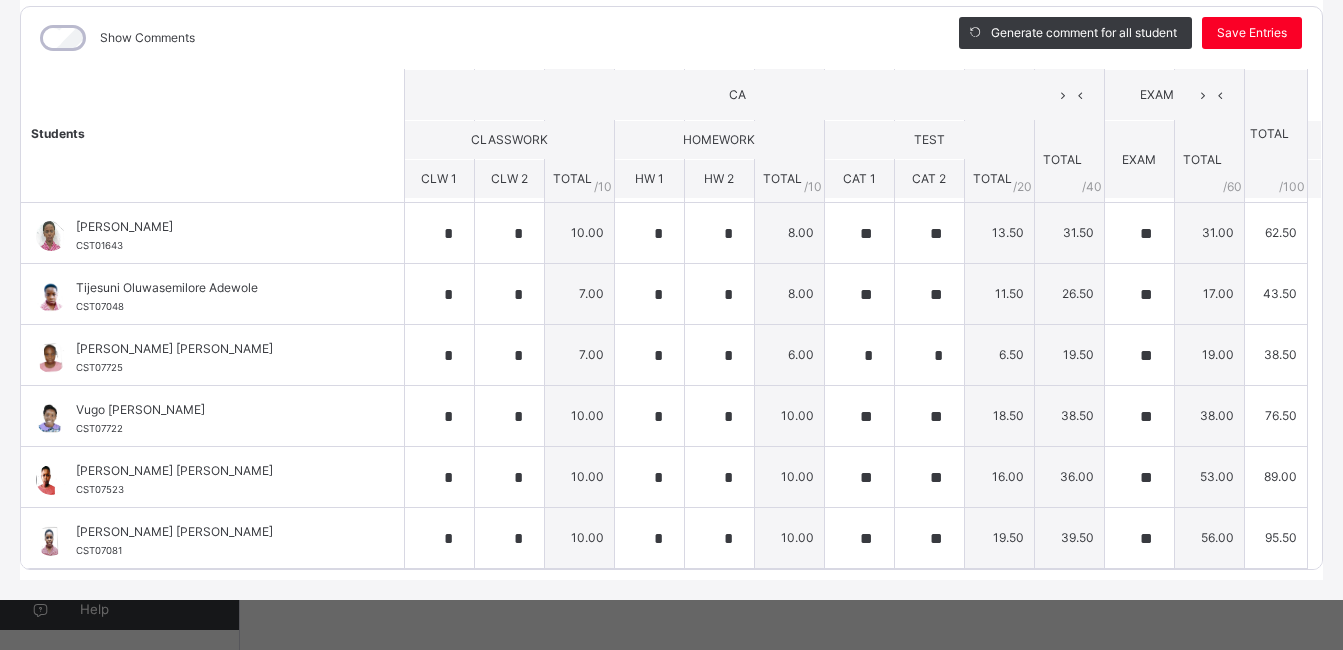 click on "CA" at bounding box center (754, 94) 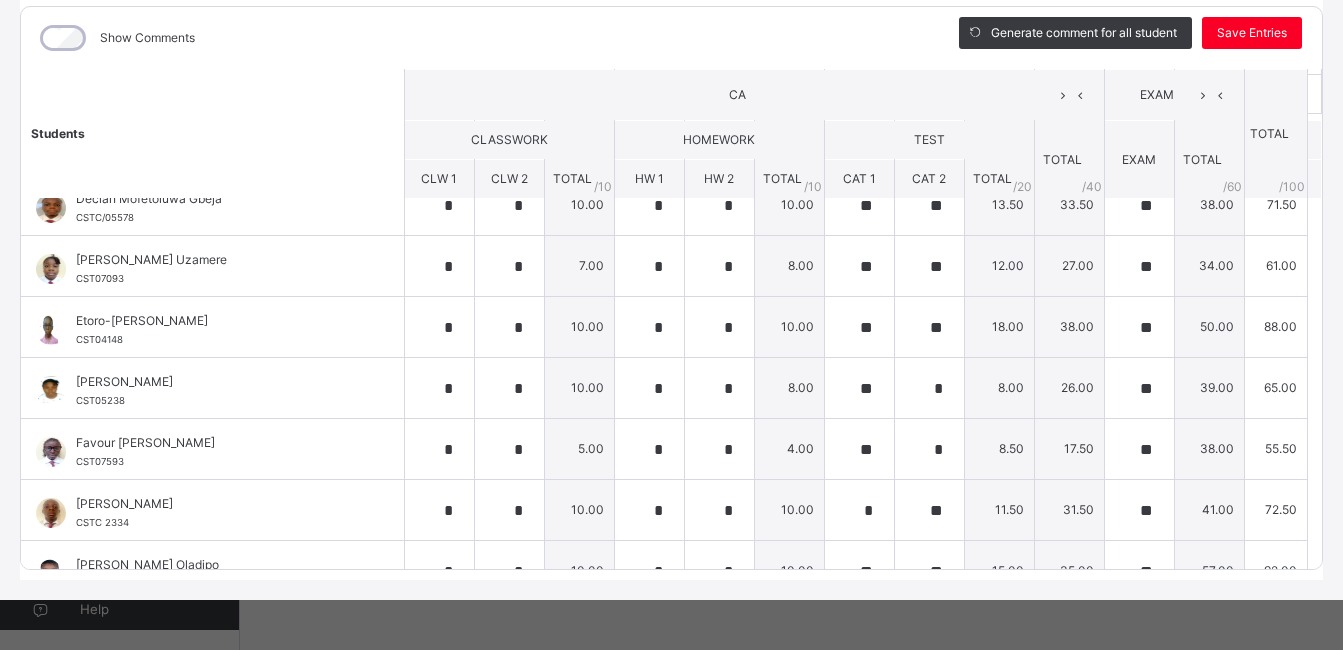 scroll, scrollTop: 2, scrollLeft: 0, axis: vertical 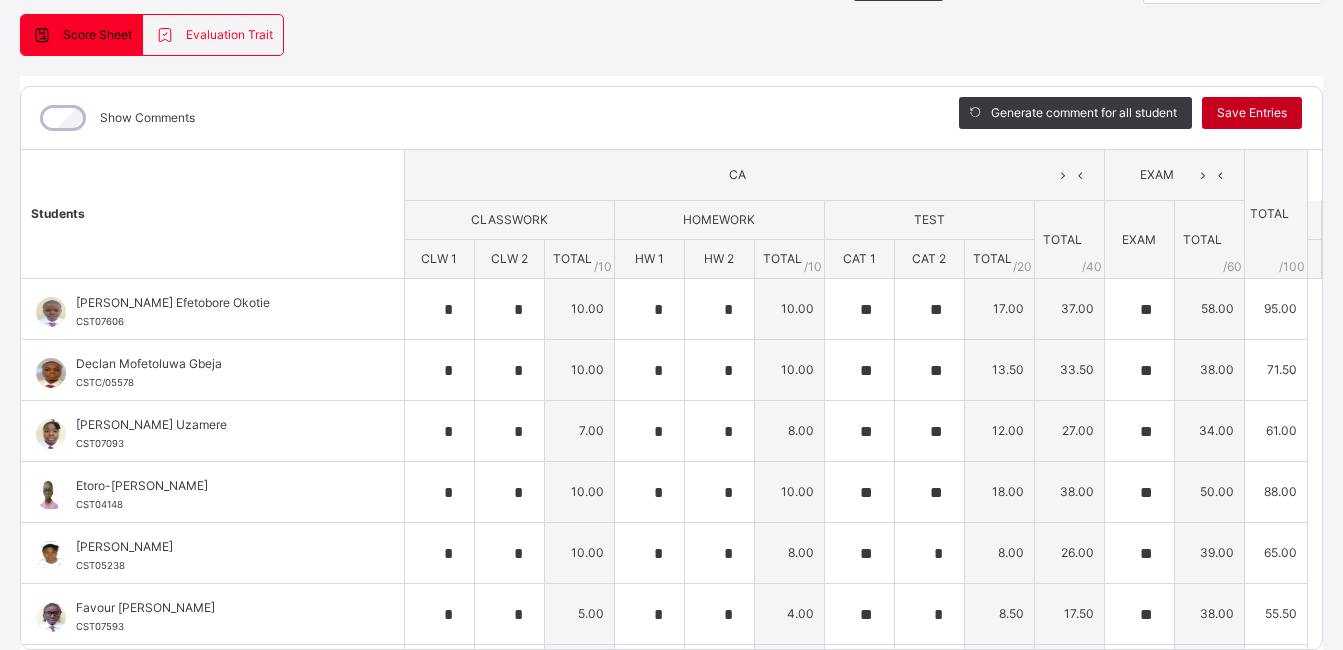 click on "Save Entries" at bounding box center (1252, 113) 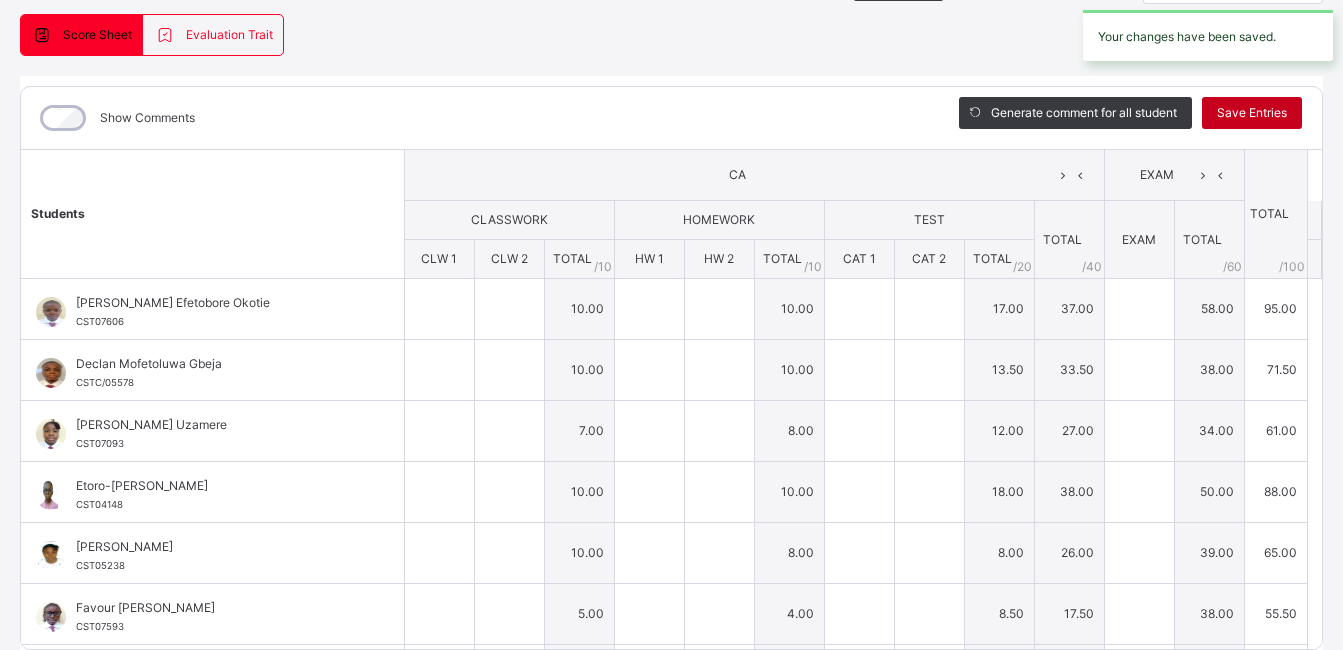 type on "*" 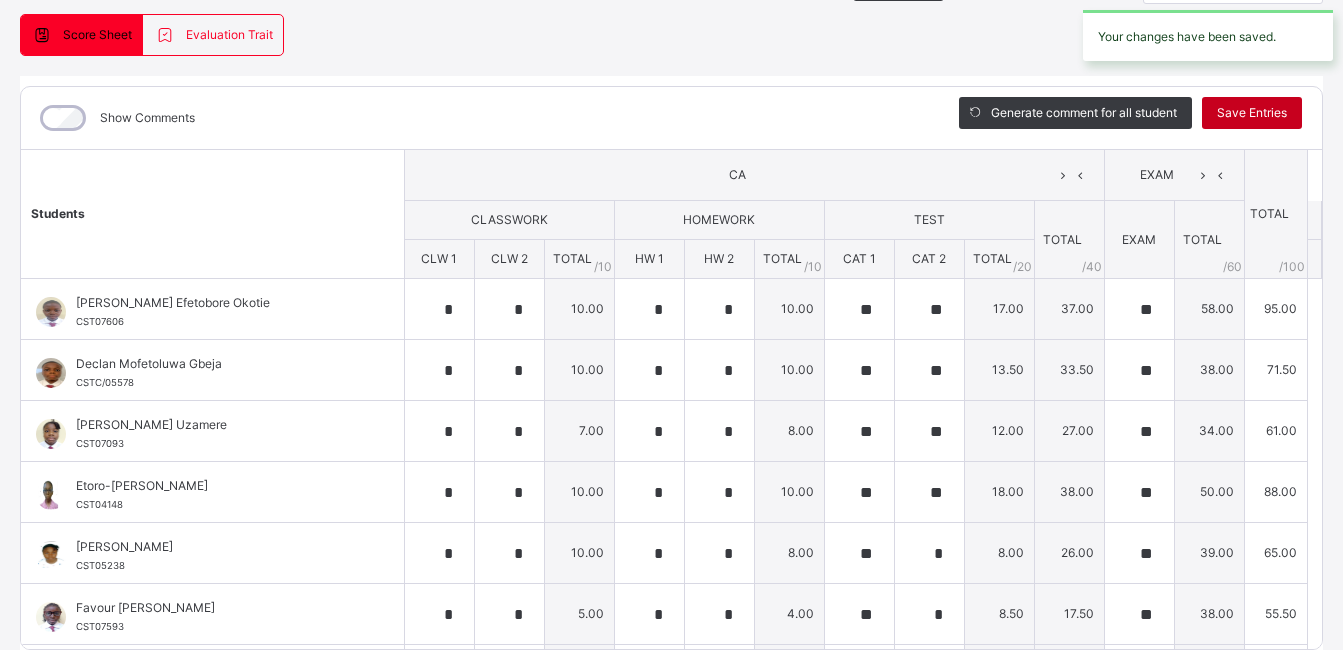 type on "*" 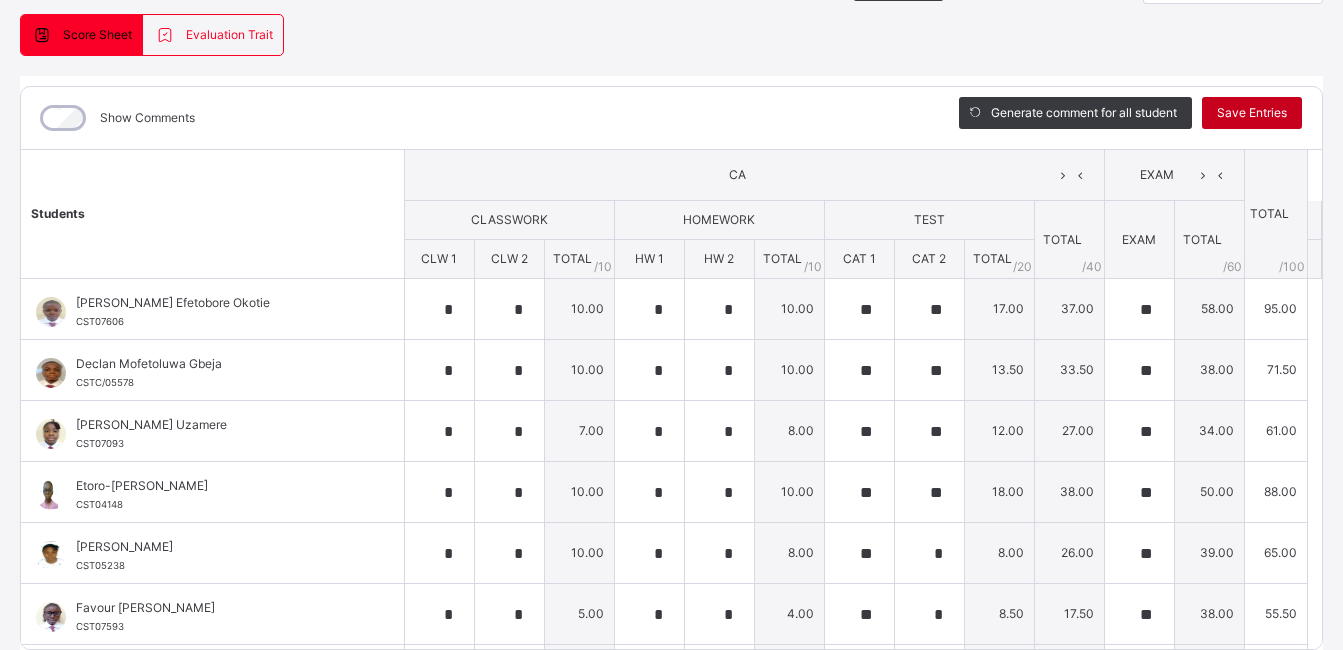 click on "Save Entries" at bounding box center (1252, 113) 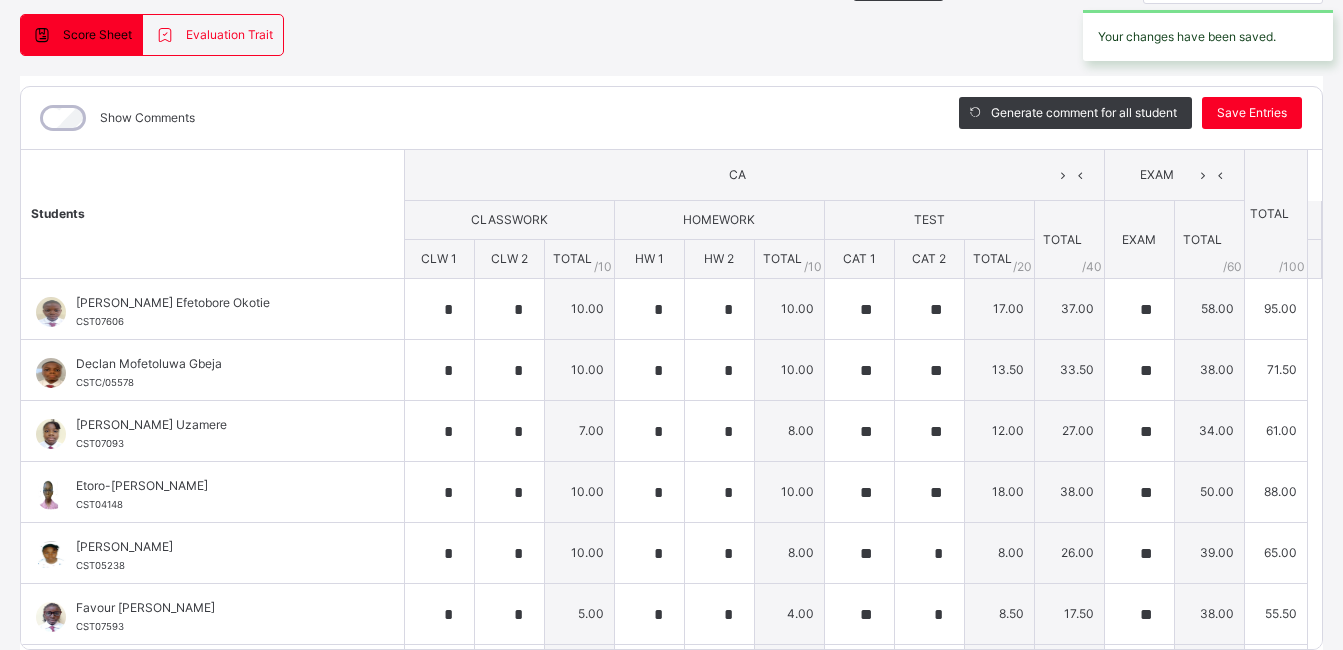click on "Show Comments" at bounding box center [475, 118] 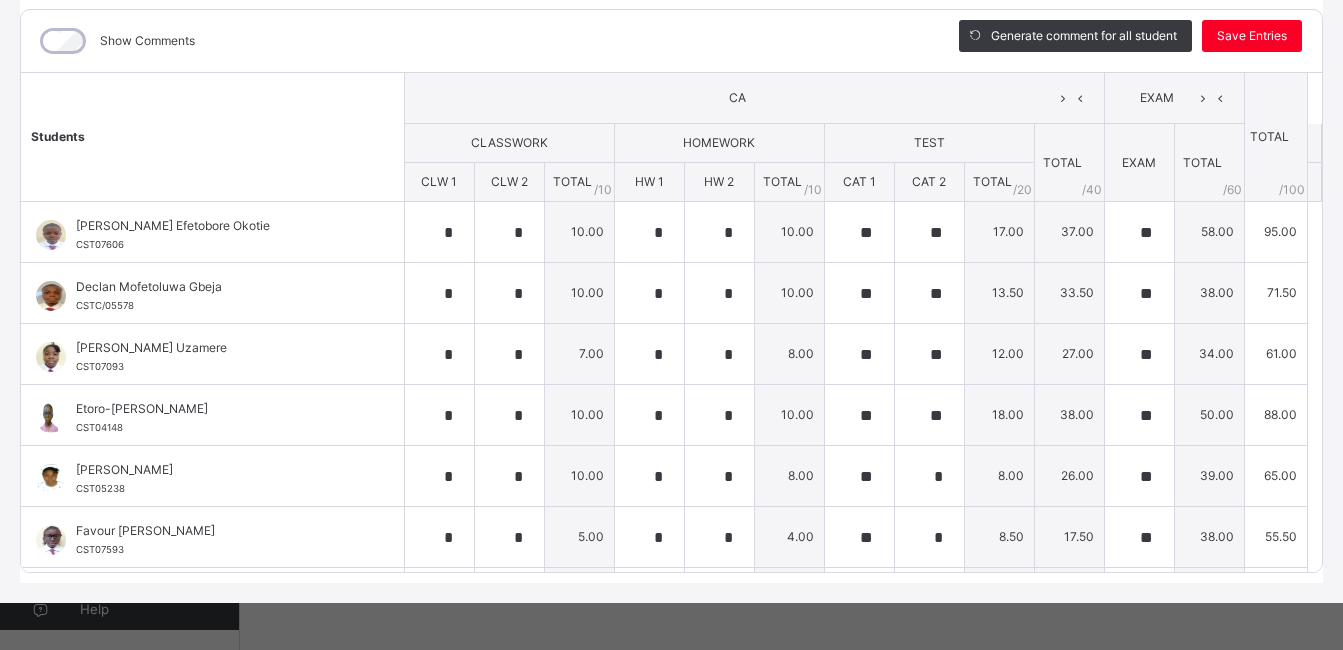 scroll, scrollTop: 261, scrollLeft: 0, axis: vertical 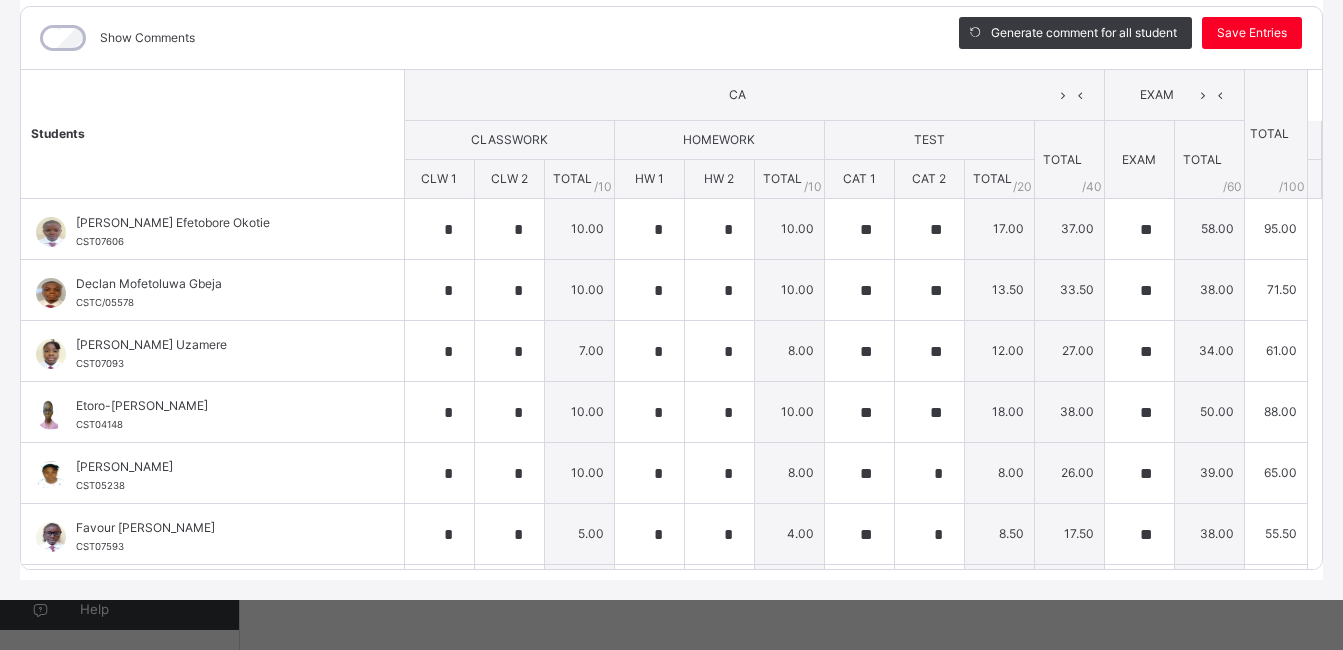 click on "CA" at bounding box center (754, 95) 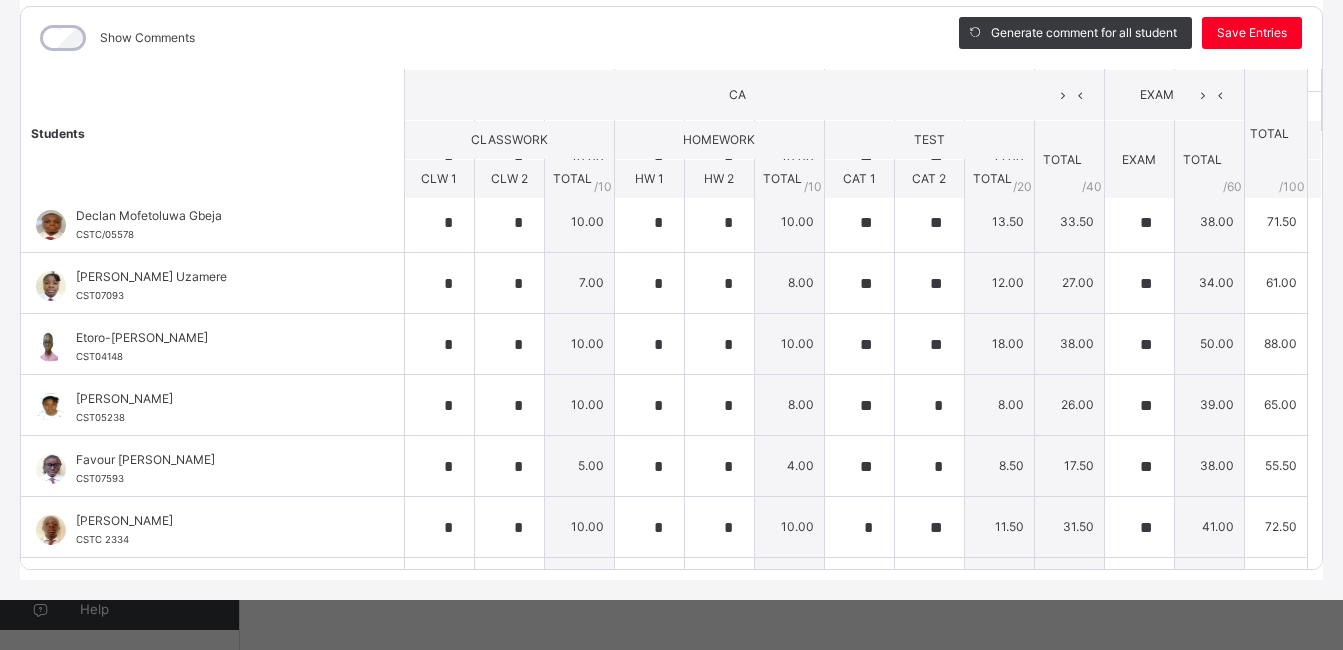 scroll, scrollTop: 0, scrollLeft: 0, axis: both 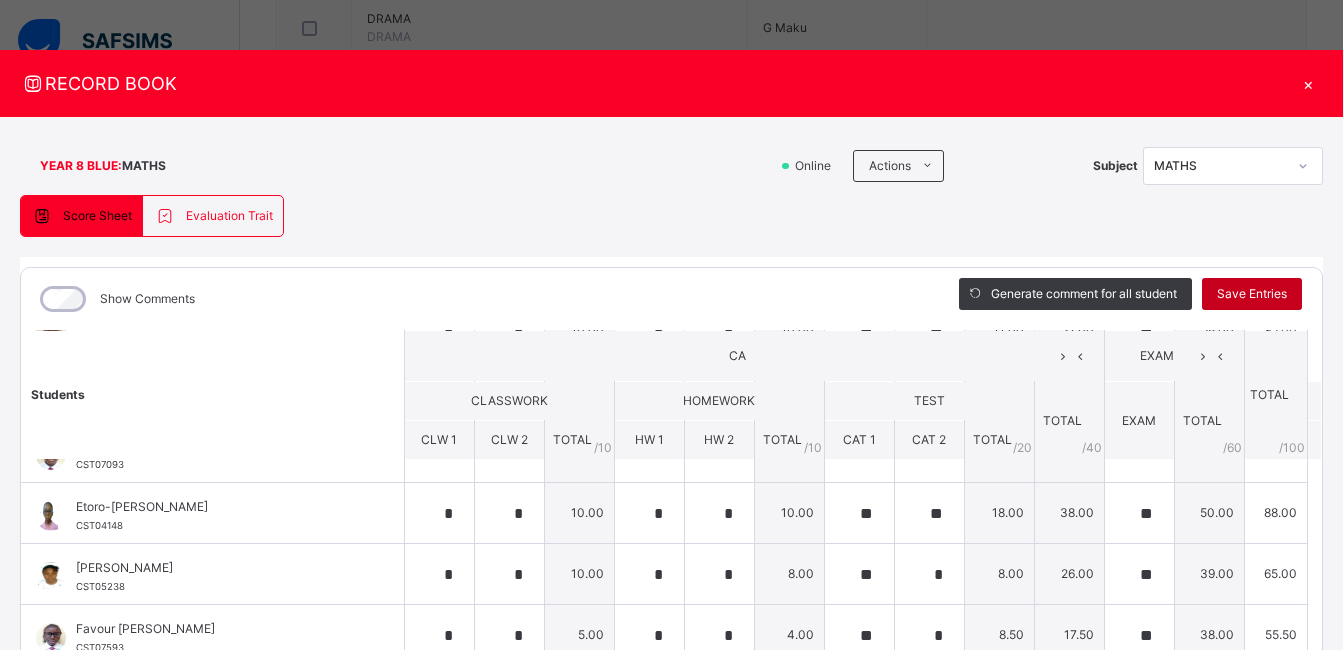 click on "Save Entries" at bounding box center [1252, 294] 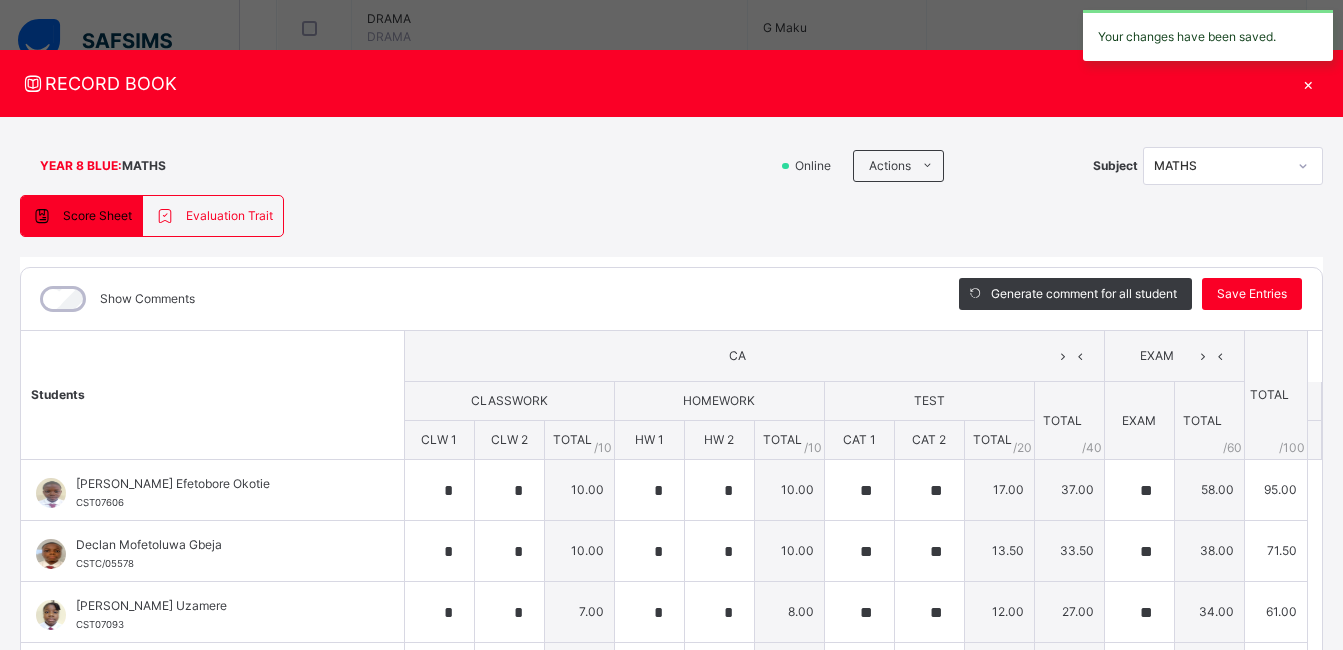 click on "Show Comments" at bounding box center (475, 299) 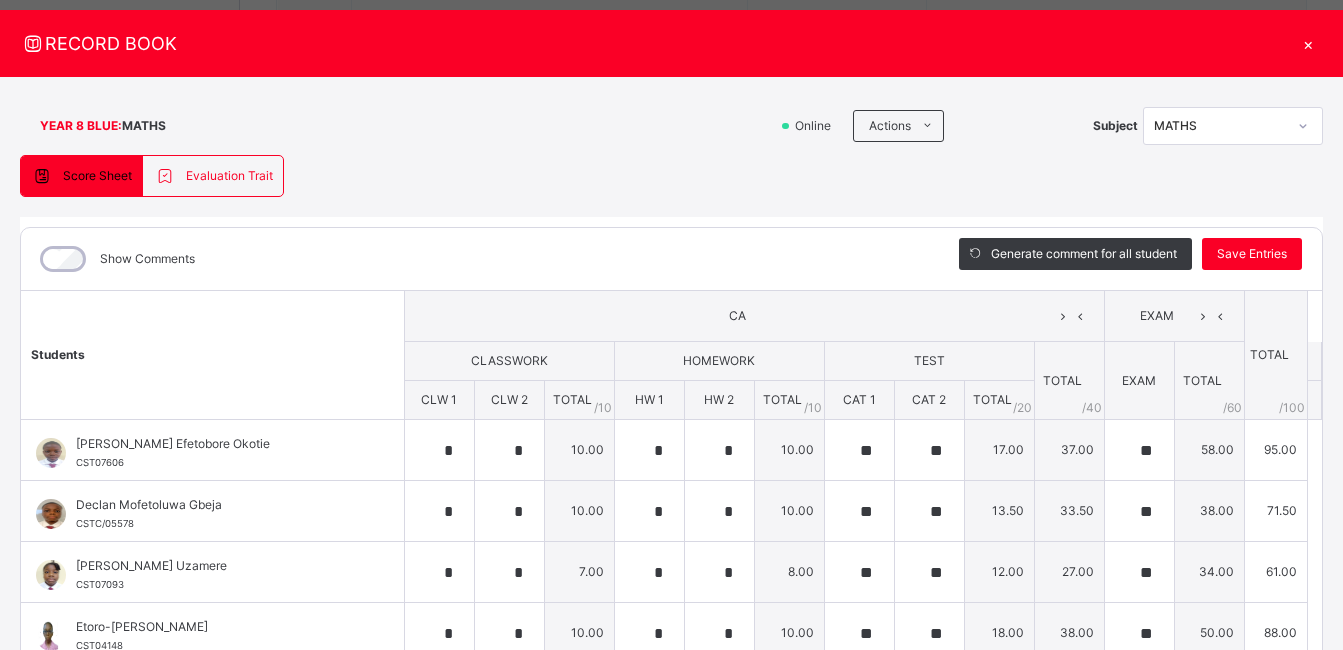 scroll, scrollTop: 216, scrollLeft: 0, axis: vertical 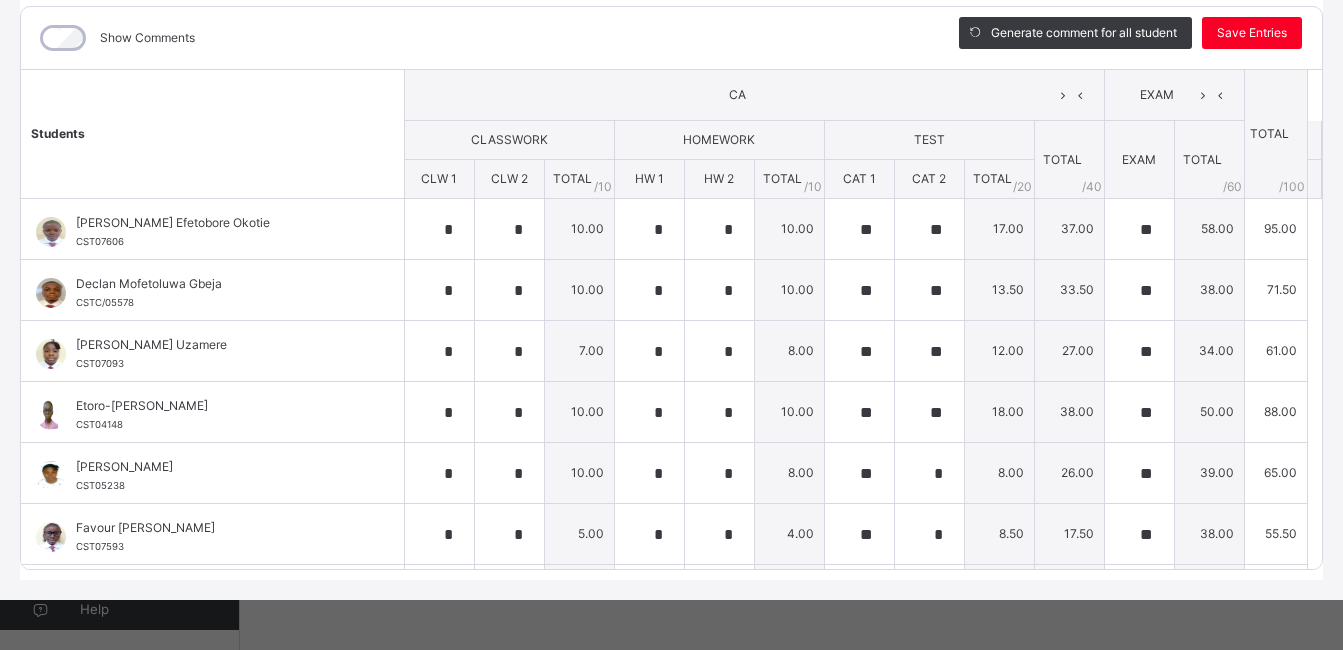 click on "Show Comments" at bounding box center [475, 38] 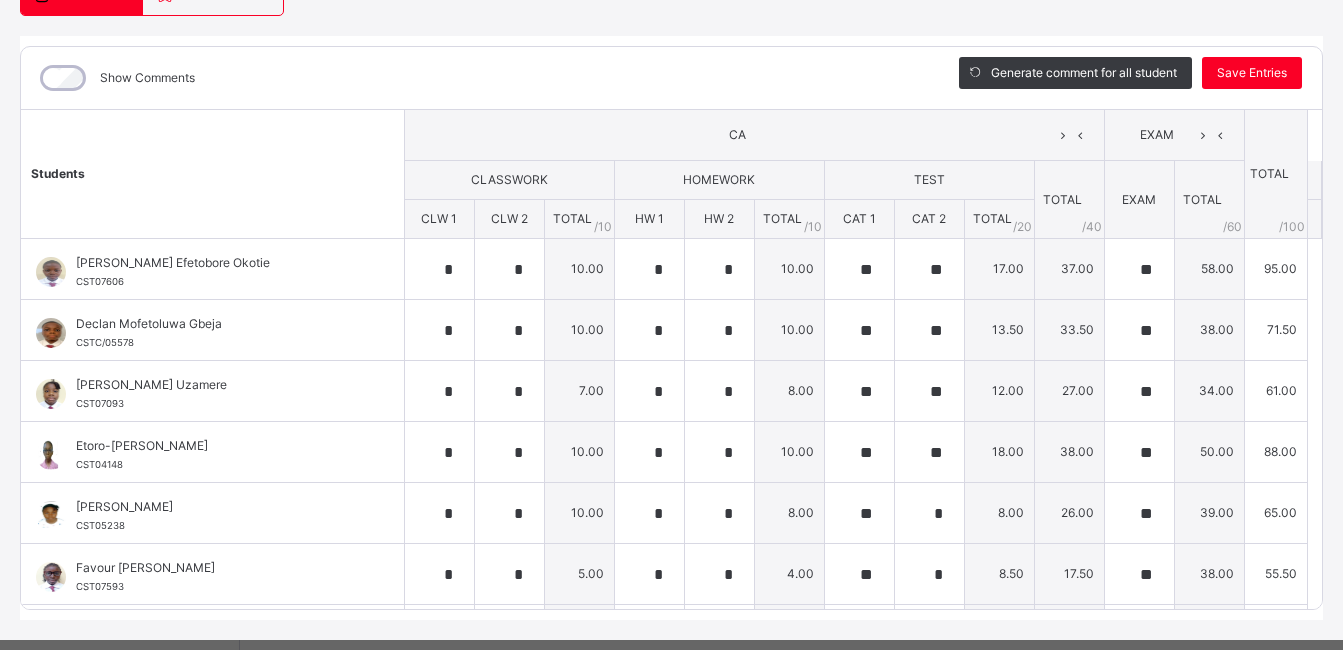 scroll, scrollTop: 35, scrollLeft: 0, axis: vertical 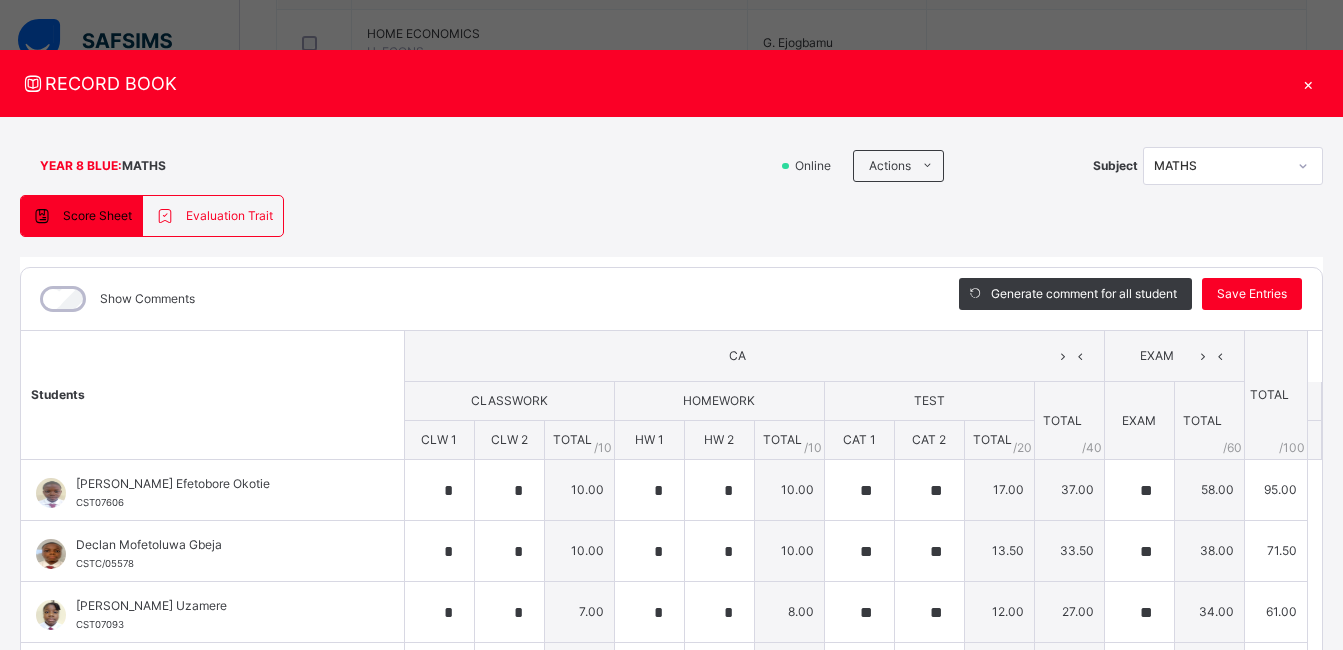 click on "×" at bounding box center [1308, 83] 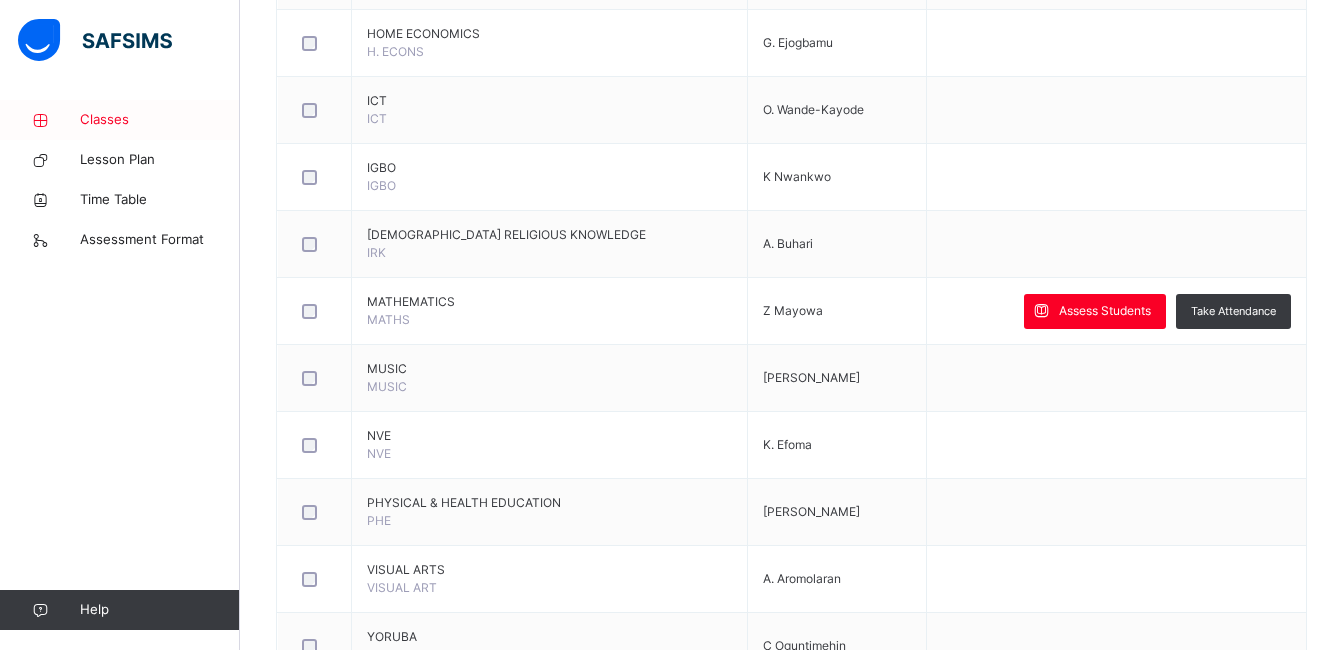 click on "Classes" at bounding box center (160, 120) 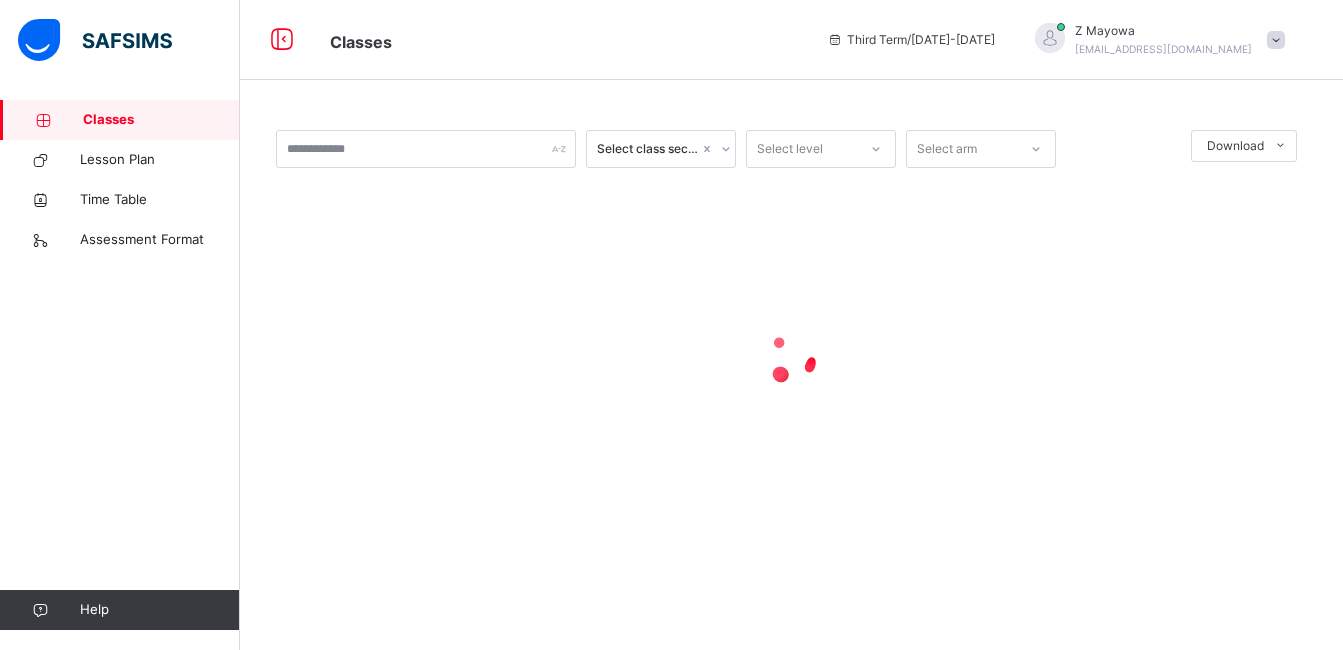 scroll, scrollTop: 0, scrollLeft: 0, axis: both 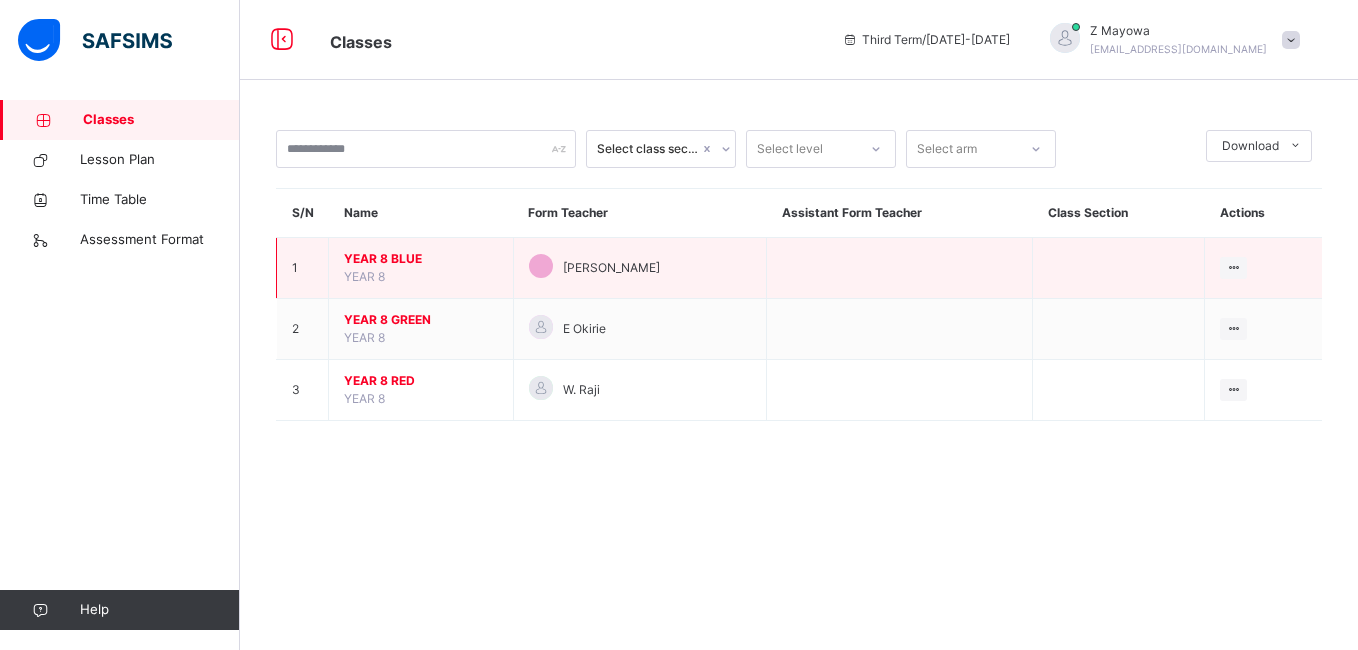 click on "YEAR 8   BLUE   YEAR 8" at bounding box center (421, 268) 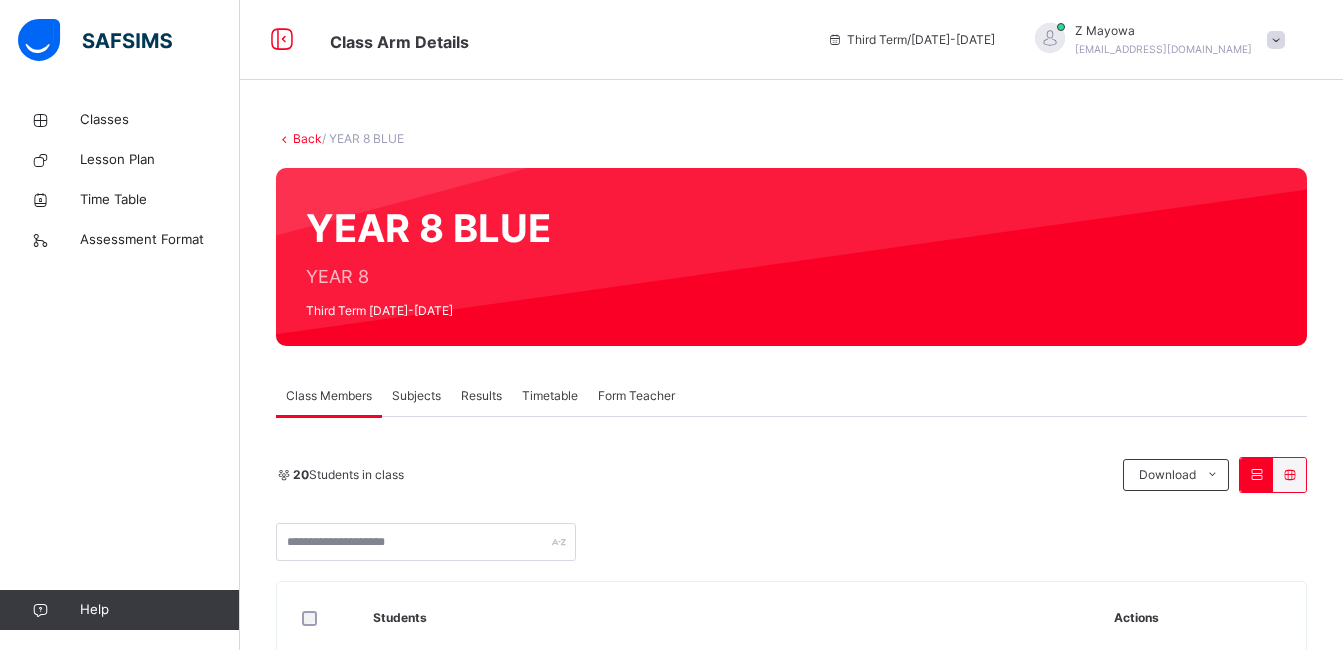 click on "Subjects" at bounding box center [416, 396] 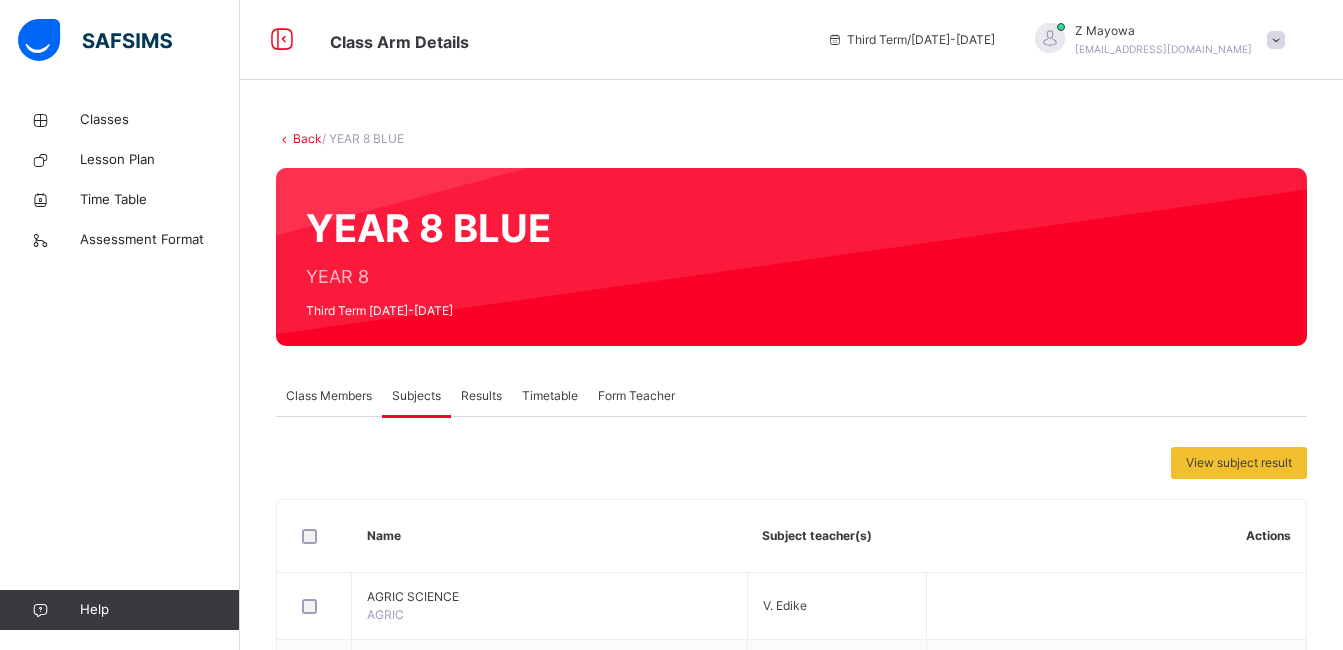 click on "Back  / YEAR 8 BLUE YEAR 8 BLUE YEAR 8 Third Term [DATE]-[DATE] Class Members Subjects Results Timetable Form Teacher Subjects More Options   20  Students in class Download Pdf Report Excel Report Corona Day Secondary School Lekki Date: [DATE] 8:19:55 am Class Members Class:  YEAR 8 BLUE Total no. of Students:  20 Term:  Third Term Session:  [DATE]-[DATE] S/NO Admission No. Last Name First Name Other Name 1 CST07606 [PERSON_NAME] Efetobore 2 CSTC/05578 Gbeja Declan Mofetoluwa  3 CST07093 Uzamere Eloghosa Oghenevbogaga 4 CST04148 Utuk Etoro-[PERSON_NAME] 5 CST05238 [PERSON_NAME] Aderinsola 6 CST07593 [PERSON_NAME] Chiamaka 7 CSTC 2334 [PERSON_NAME] 8 CST07581 [PERSON_NAME] Olamilekansi 9 CST07584 Athe [PERSON_NAME] 10 CST07599 Lawal OIajumoke Oluwafiayokemi 11 CST07594 Ohiorhenuan Oiseomoioje Uzziel 12 CST07501 Lawal [PERSON_NAME] 13 CST07559 Obalum [PERSON_NAME] 14 CSTC/0786 [PERSON_NAME] 15 CST01643 [PERSON_NAME] 16 CST07048 Adewole Tijesuni Oluwasemilore 17 CST07725 [PERSON_NAME]" at bounding box center (791, 1031) 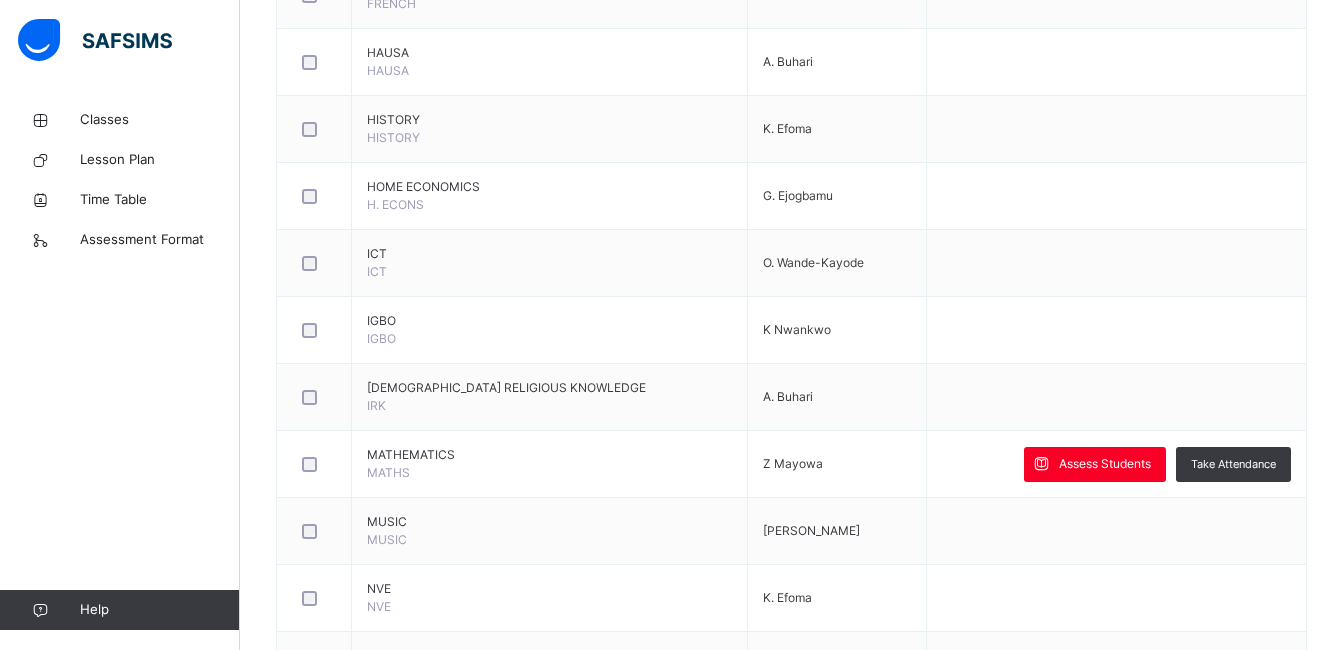 scroll, scrollTop: 1120, scrollLeft: 0, axis: vertical 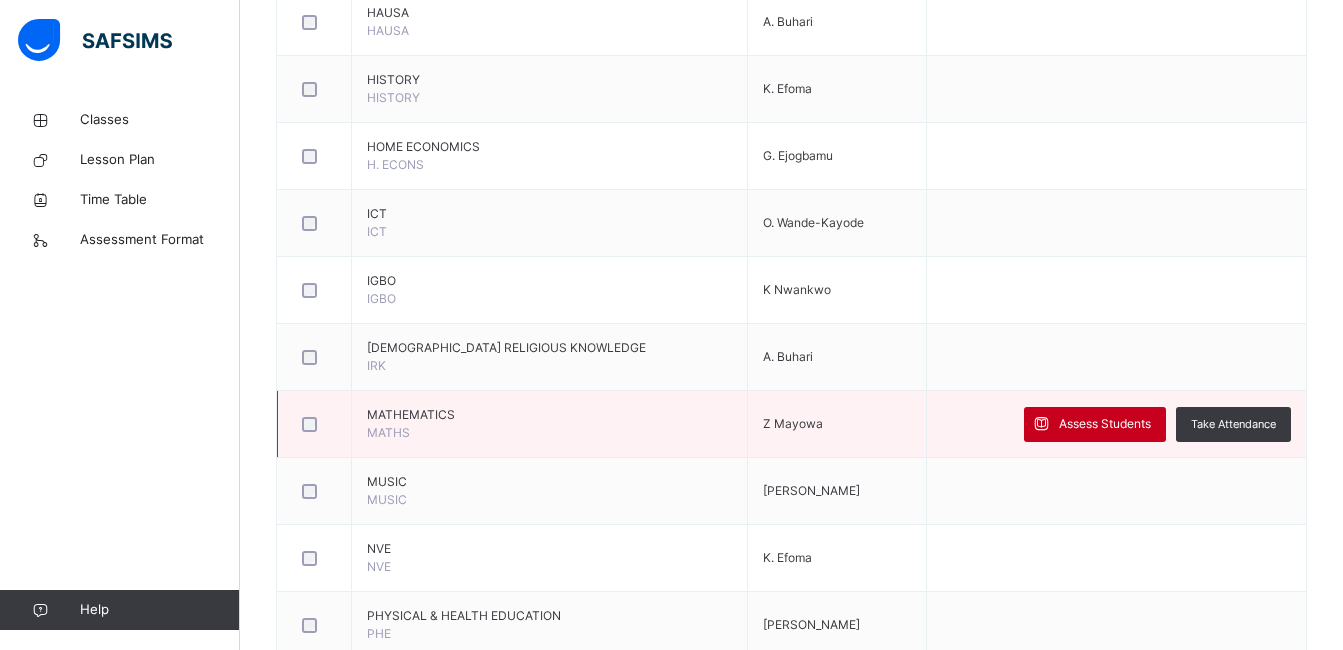 click on "Assess Students" at bounding box center [1105, 424] 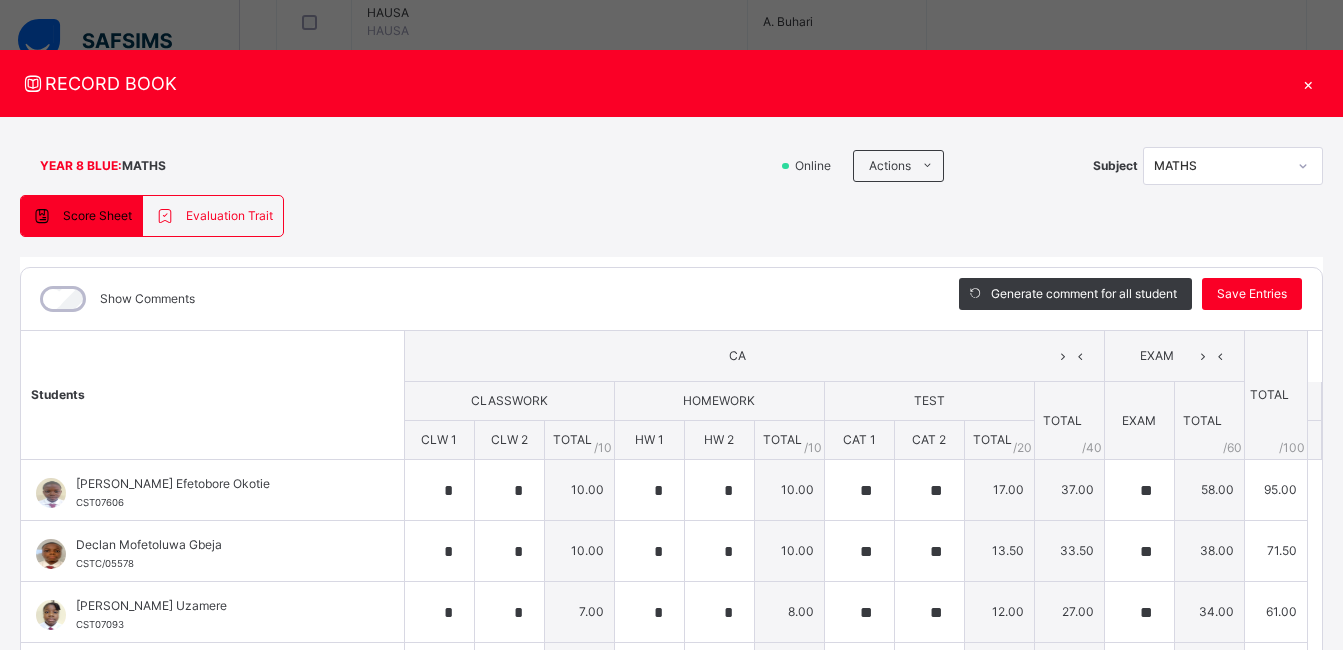 click on "Show Comments" at bounding box center [475, 299] 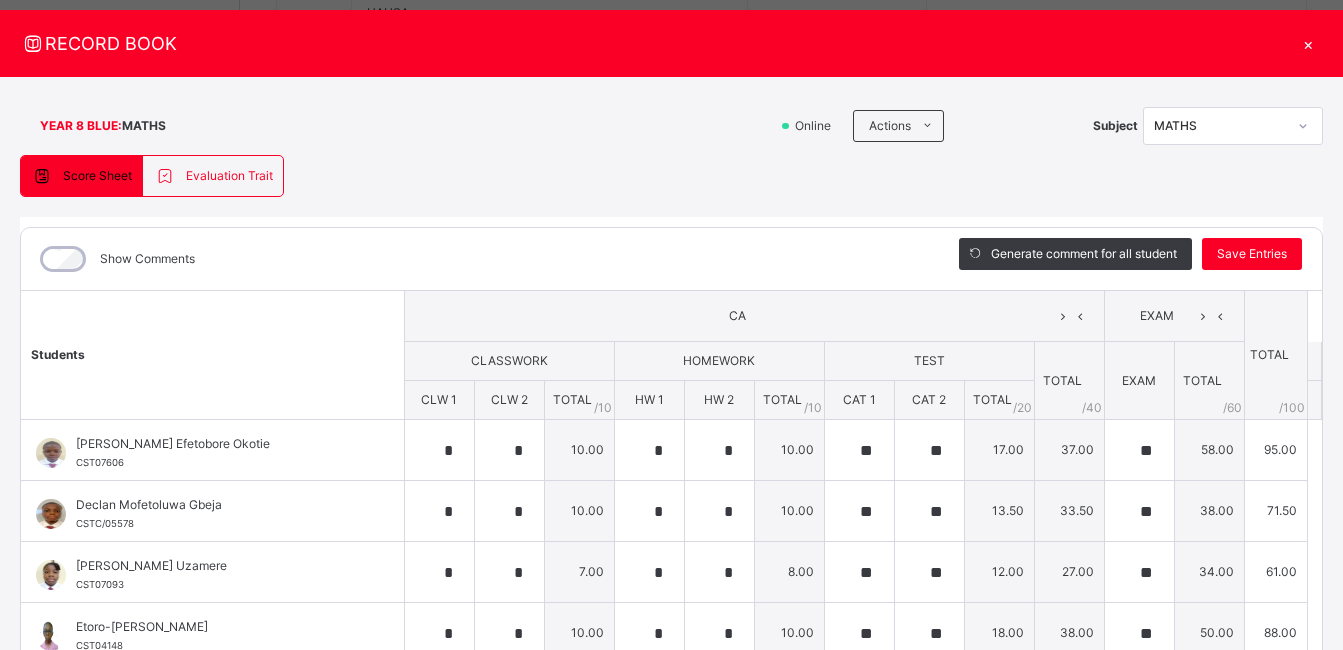 scroll, scrollTop: 227, scrollLeft: 0, axis: vertical 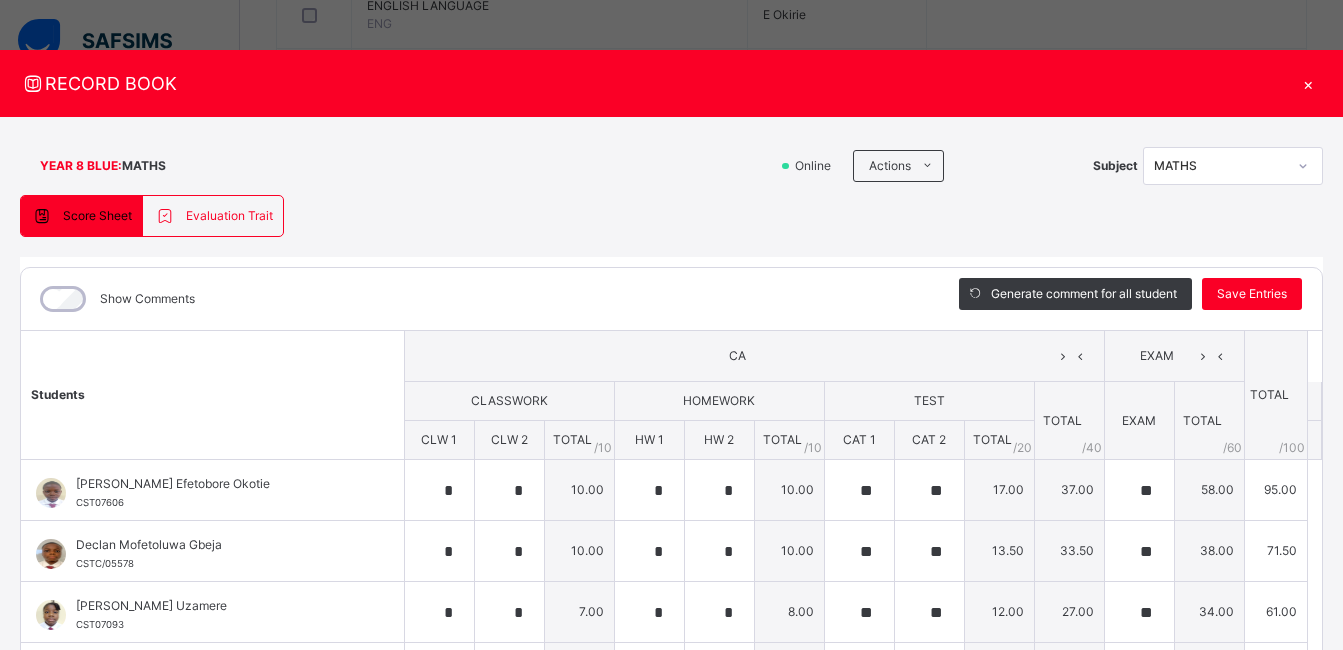 click on "×" at bounding box center [1308, 83] 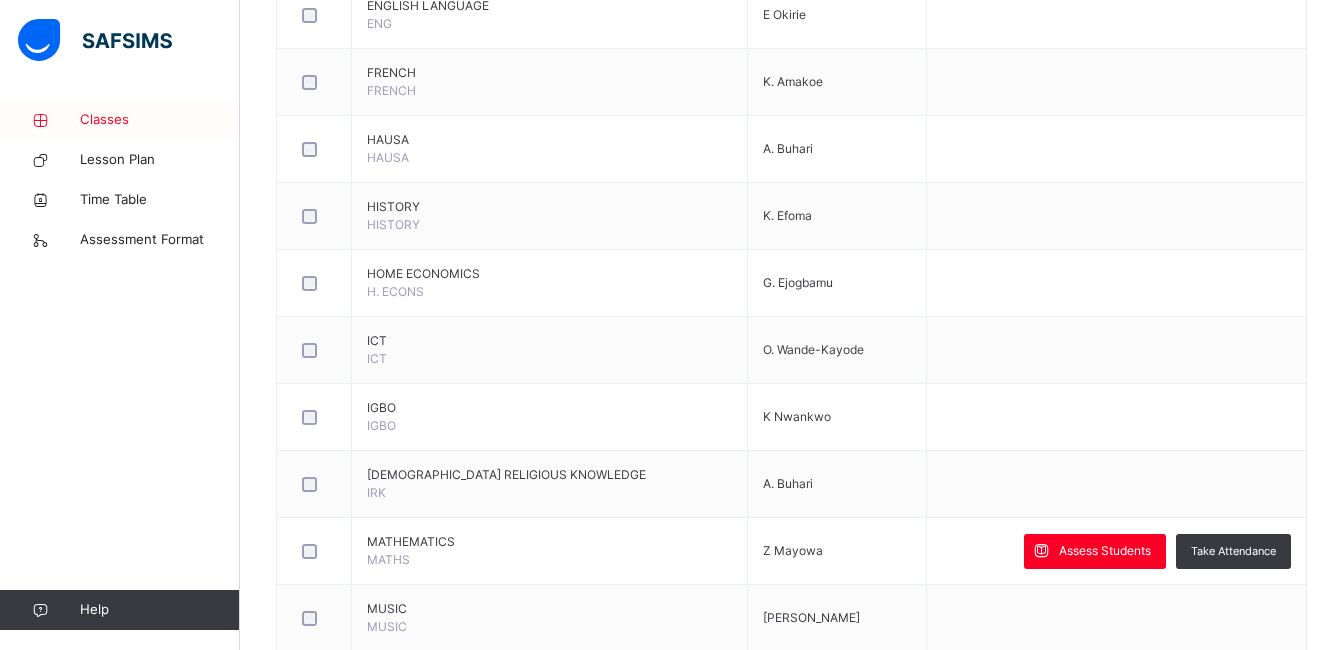 click on "Classes" at bounding box center [160, 120] 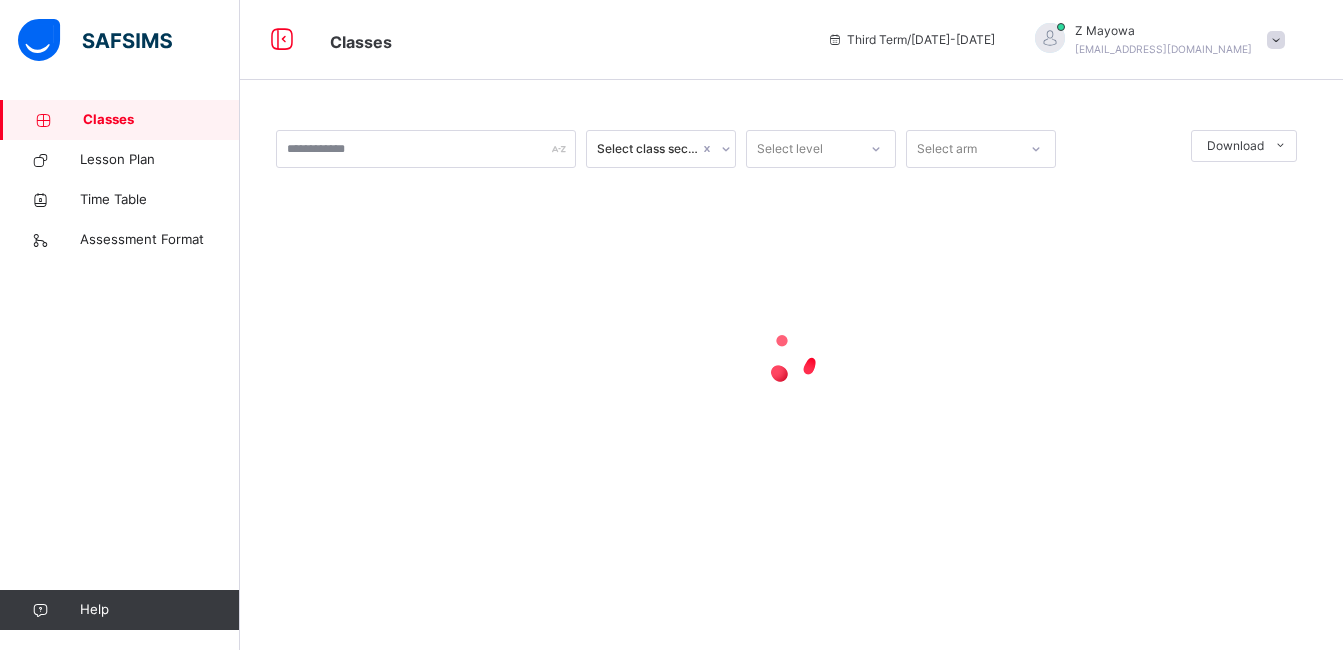 scroll, scrollTop: 0, scrollLeft: 0, axis: both 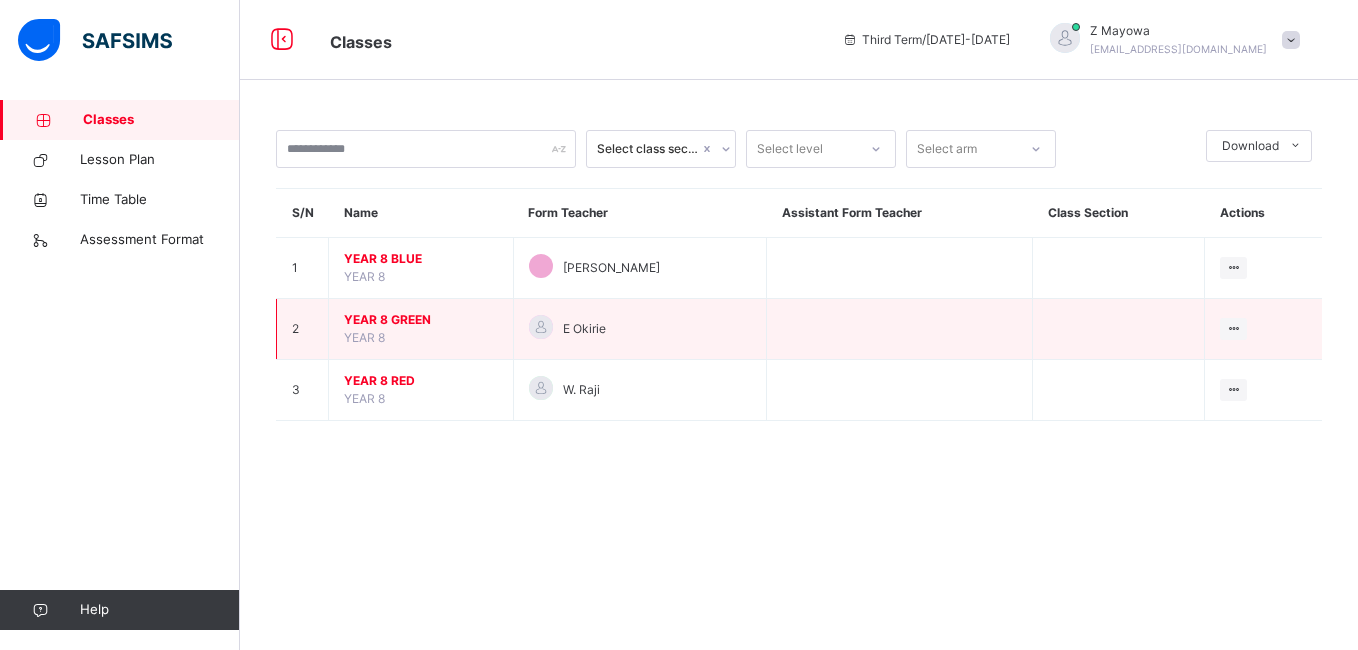 click on "YEAR 8   GREEN" at bounding box center (421, 320) 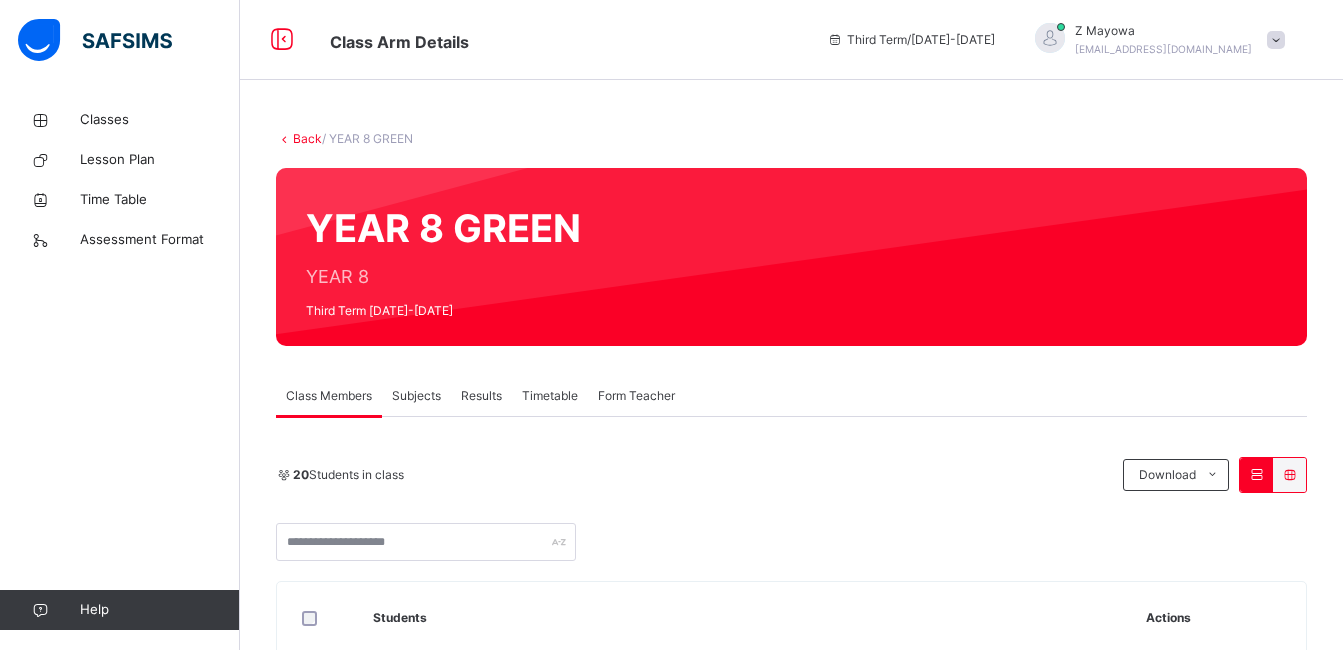 click on "Back  / YEAR 8 GREEN YEAR 8 GREEN YEAR 8 Third Term [DATE]-[DATE] Class Members Subjects Results Timetable Form Teacher Class Members More Options   20  Students in class Download Pdf Report Excel Report Corona Day Secondary School Lekki Date: [DATE] 8:20:25 am Class Members Class:  YEAR 8 GREEN Total no. of Students:  20 Term:  Third Term Session:  [DATE]-[DATE] S/NO Admission No. Last Name First Name Other Name 1 CST03273 [PERSON_NAME] 2 CST07518 [PERSON_NAME] [PERSON_NAME] 3 CST07794 [PERSON_NAME] Chikanyima [PERSON_NAME] 4 CST07690 Ojiakor Chinachetam Angel 5 CST07577 [PERSON_NAME] 6 CST07607 Efa [PERSON_NAME] 7 CST07793 Adasen Efemena Goshen 8 CST01631 [PERSON_NAME] 9 CSTC/0787 Okpugo Eman 10 CST06796 Agwu Ikena 11 CST07648 [PERSON_NAME] [PERSON_NAME] 12 CSTC2334 [PERSON_NAME] 13 CST07600 Itsukwi [PERSON_NAME] 14 CST07608 [PERSON_NAME] 15 CST01575 [PERSON_NAME] Mojisolaoluwa 16 CST07517 Good Omome Betsey 17 CST07560 Idawu Otaru Oghosa 18 CST07507 [PERSON_NAME] 19 20" at bounding box center (791, 1052) 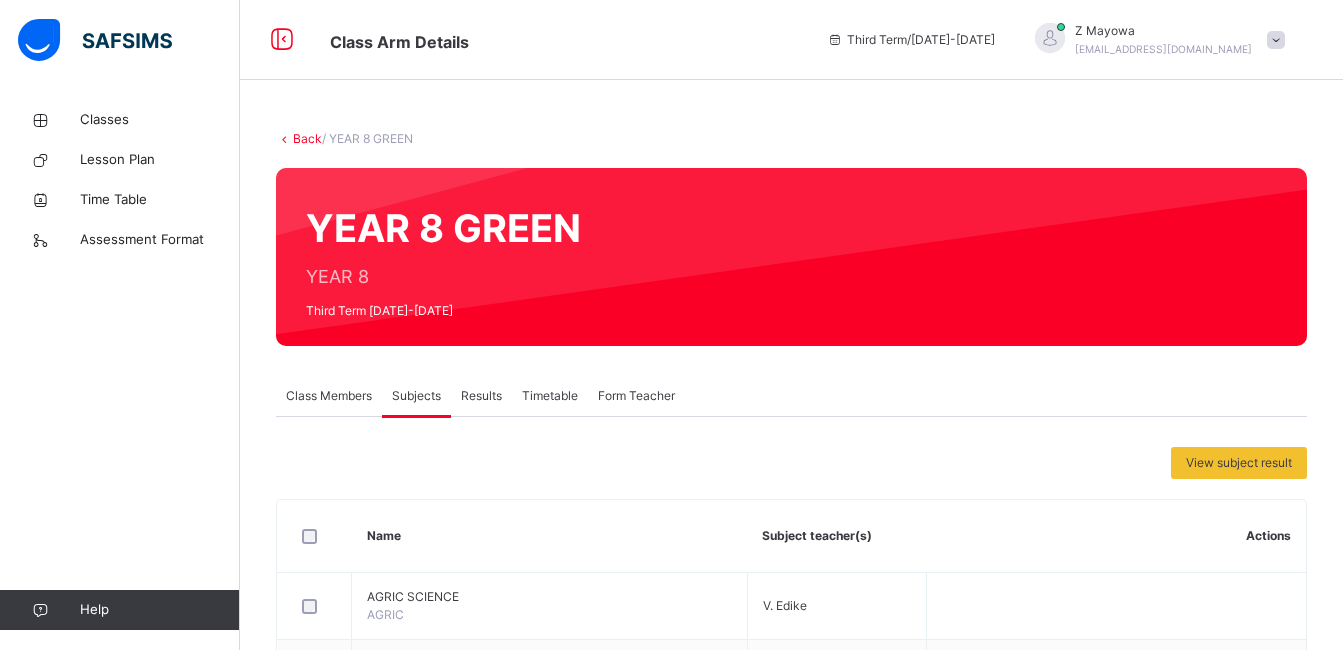 click on "Back  / YEAR 8 GREEN YEAR 8 GREEN YEAR 8 Third Term [DATE]-[DATE] Class Members Subjects Results Timetable Form Teacher Subjects More Options   20  Students in class Download Pdf Report Excel Report Corona Day Secondary School Lekki Date: [DATE] 8:20:27 am Class Members Class:  YEAR 8 GREEN Total no. of Students:  20 Term:  Third Term Session:  [DATE]-[DATE] S/NO Admission No. Last Name First Name Other Name 1 CST03273 [PERSON_NAME] 2 CST07518 [PERSON_NAME] [PERSON_NAME] 3 CST07794 [PERSON_NAME] Chikanyima [PERSON_NAME] 4 CST07690 Ojiakor Chinachetam Angel 5 CST07577 [PERSON_NAME] 6 CST07607 Efa [PERSON_NAME] 7 CST07793 Adasen Efemena Goshen 8 CST01631 [PERSON_NAME] 9 CSTC/0787 Okpugo Eman 10 CST06796 Agwu Ikena 11 CST07648 [PERSON_NAME] [PERSON_NAME] 12 CSTC2334 [PERSON_NAME] 13 CST07600 Itsukwi [PERSON_NAME] 14 CST07608 [PERSON_NAME] 15 CST01575 [PERSON_NAME] Mojisolaoluwa 16 CST07517 Good Omome Betsey 17 CST07560 Idawu Otaru Oghosa 18 CST07507 [PERSON_NAME] 19 CSTC/0702" at bounding box center [791, 981] 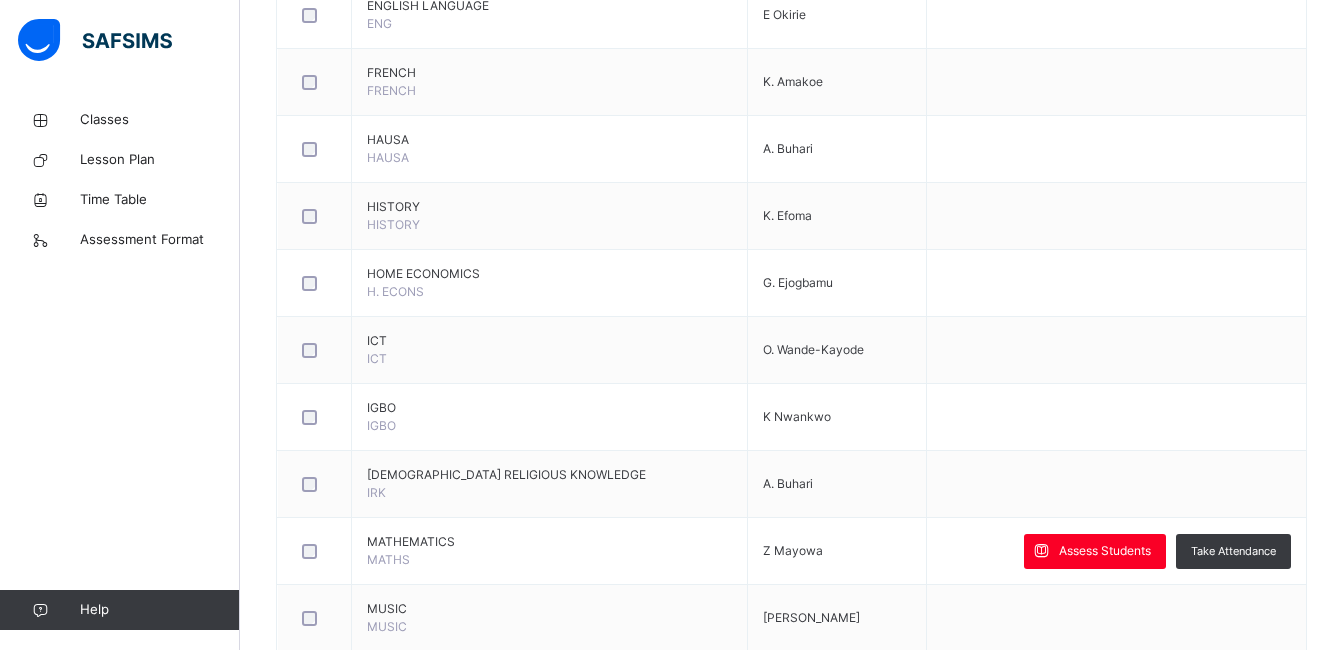scroll, scrollTop: 1240, scrollLeft: 0, axis: vertical 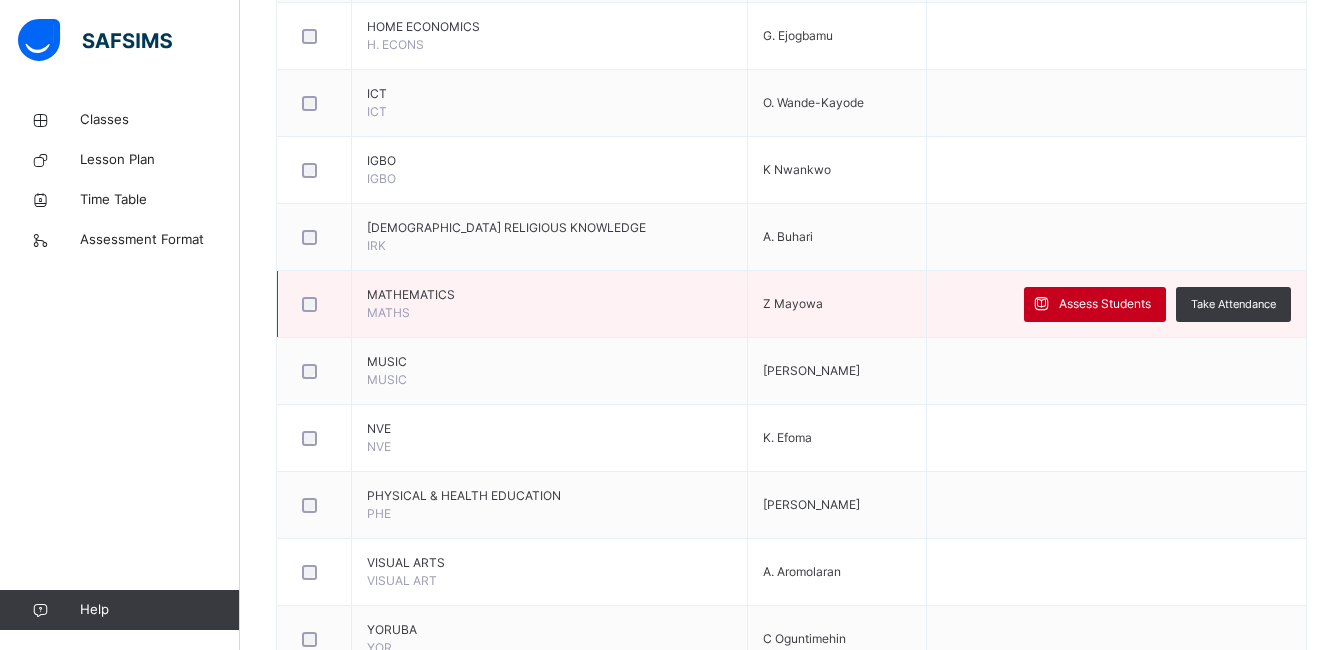 click on "Assess Students" at bounding box center [1105, 304] 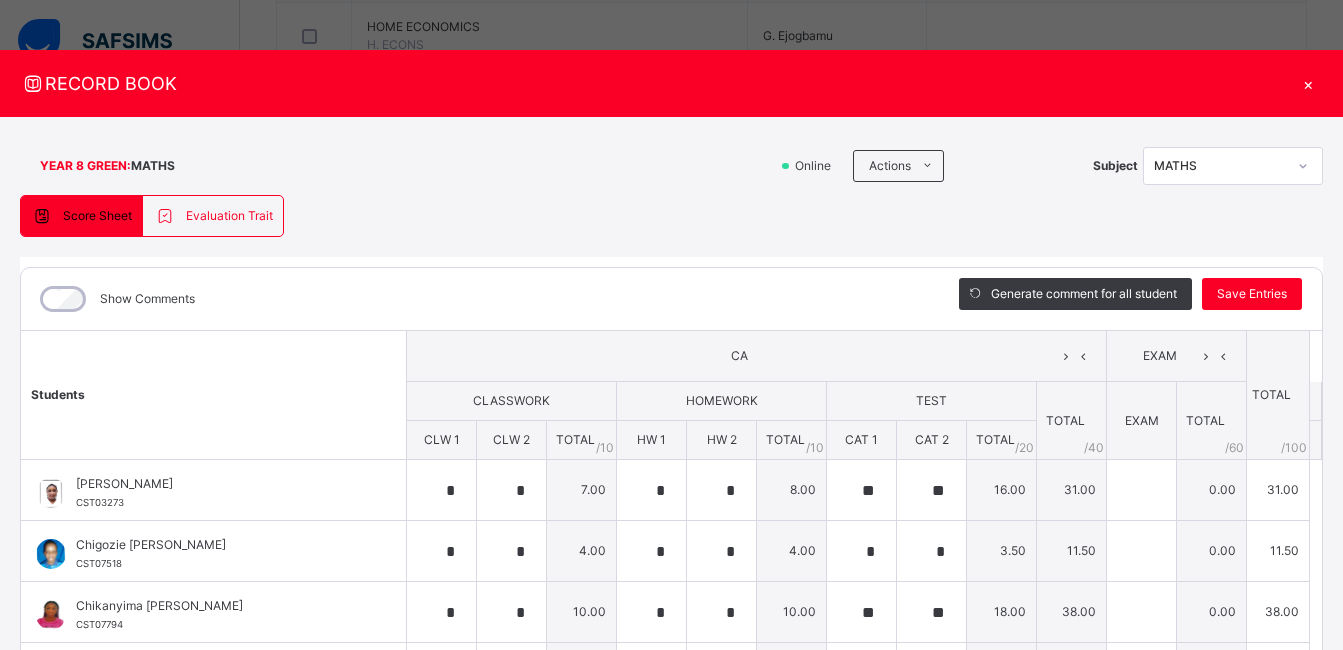 click on "Show Comments" at bounding box center [475, 299] 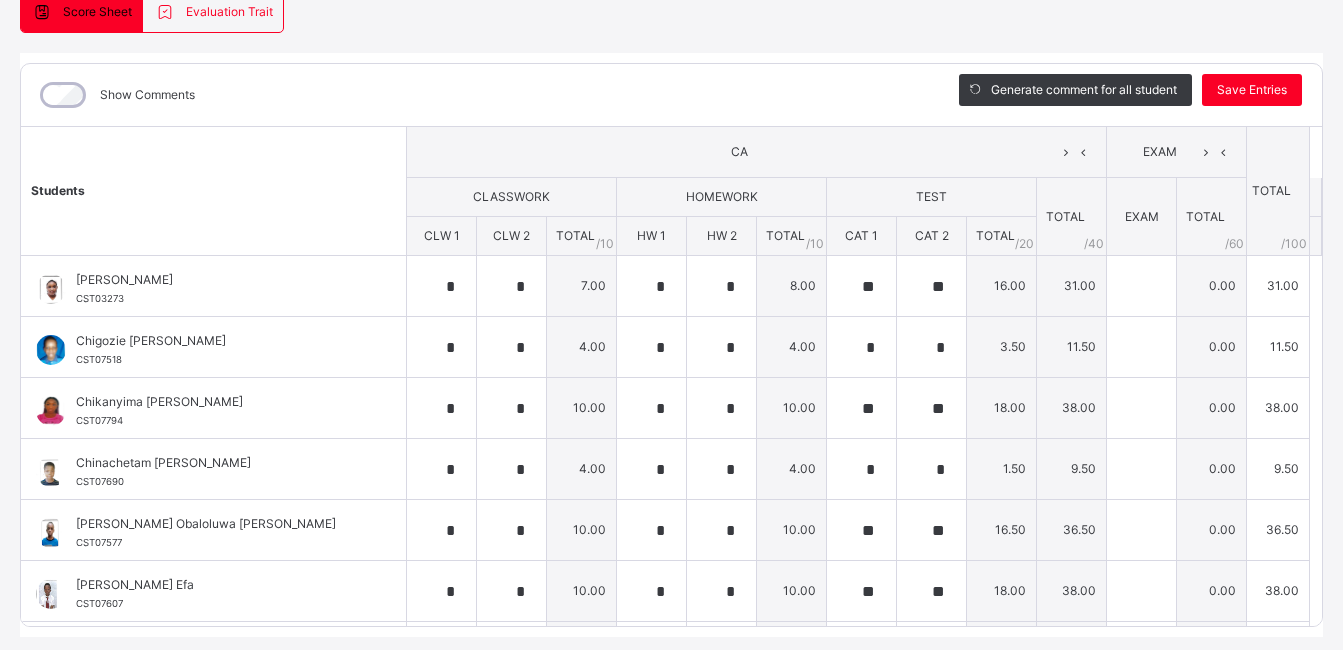 scroll, scrollTop: 240, scrollLeft: 0, axis: vertical 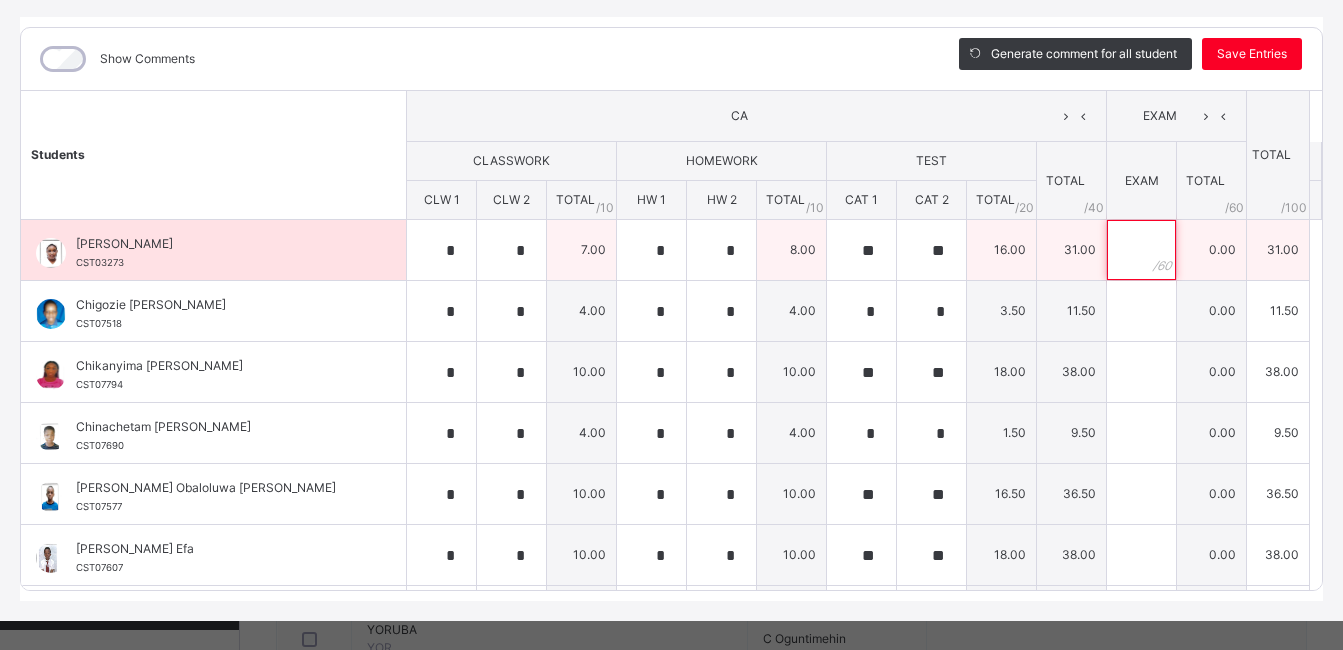 click at bounding box center (1141, 250) 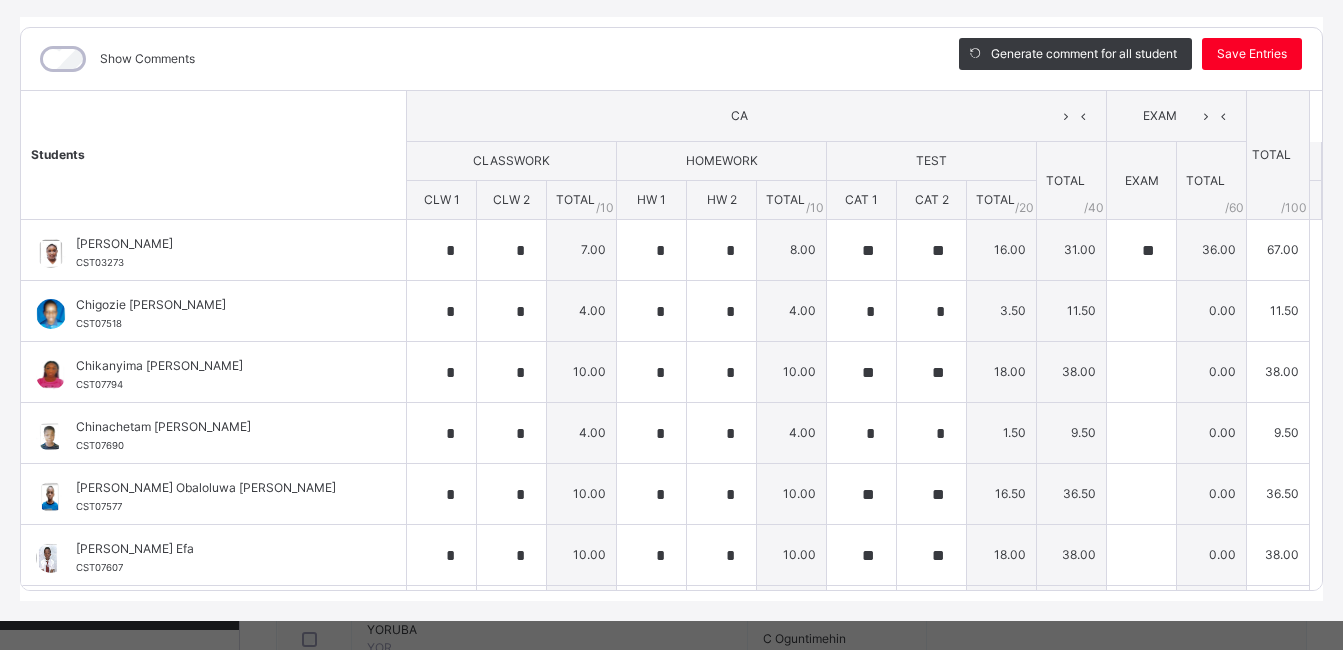 click on "CA" at bounding box center [756, 116] 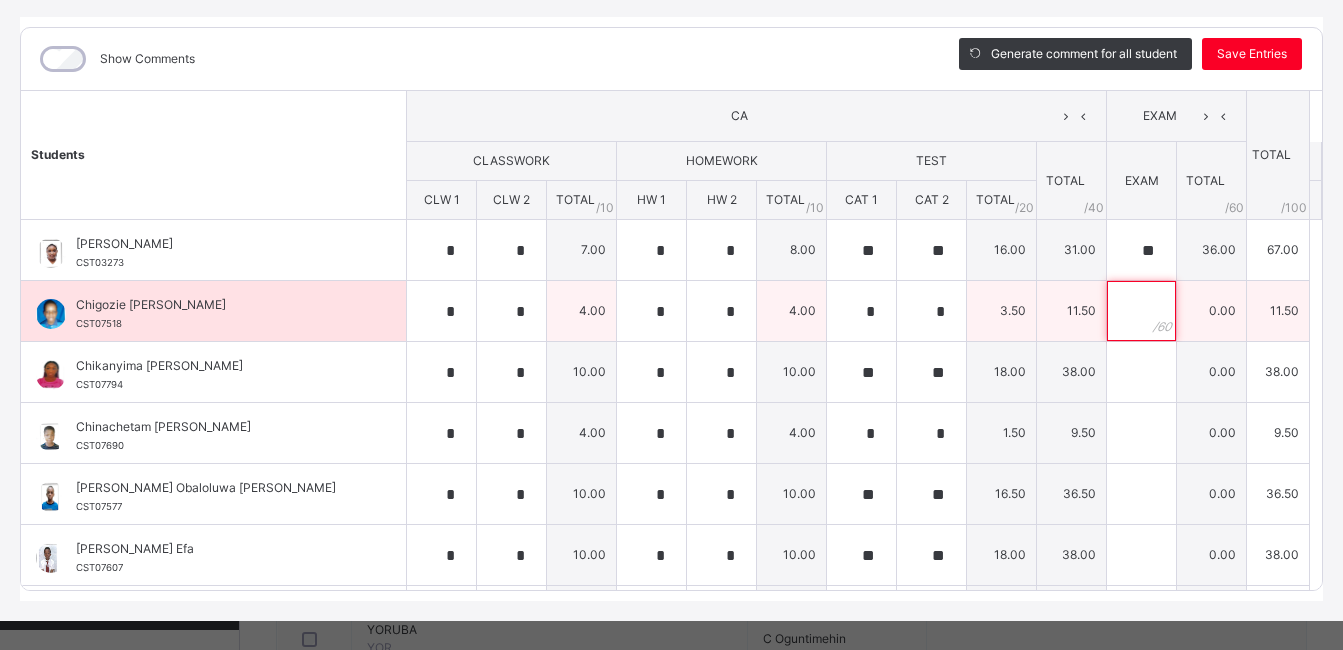 click at bounding box center [1141, 311] 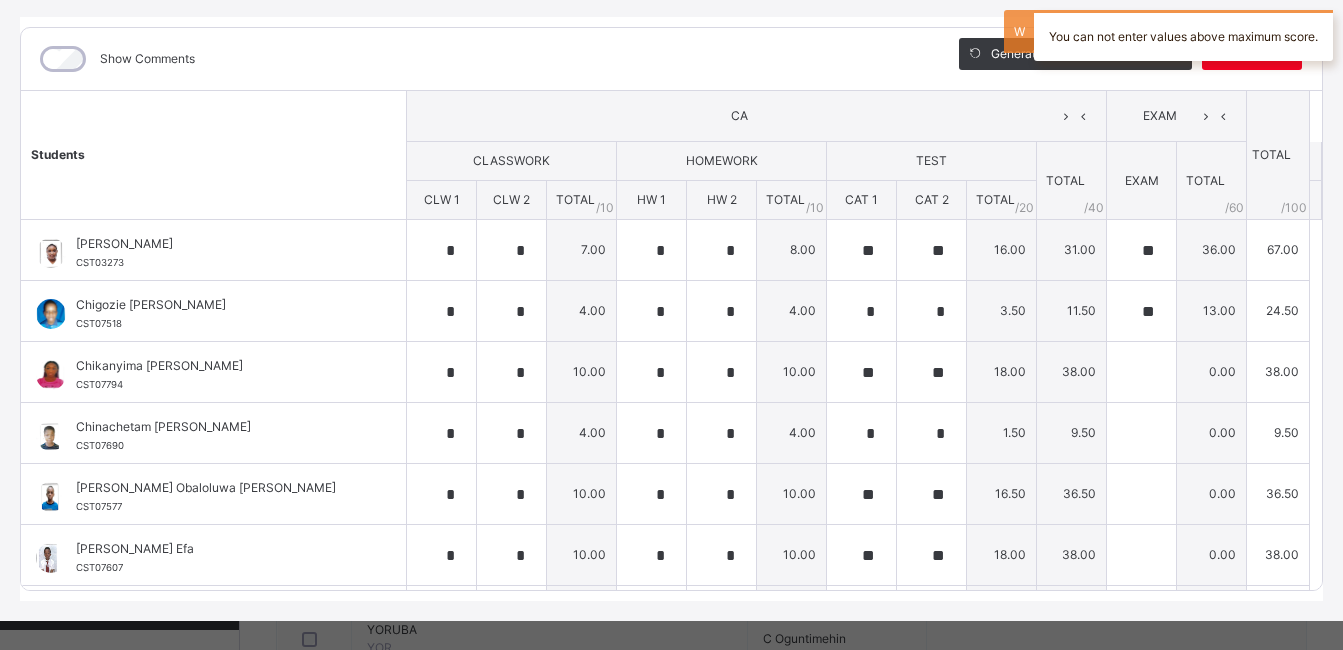 click on "CA" at bounding box center (739, 116) 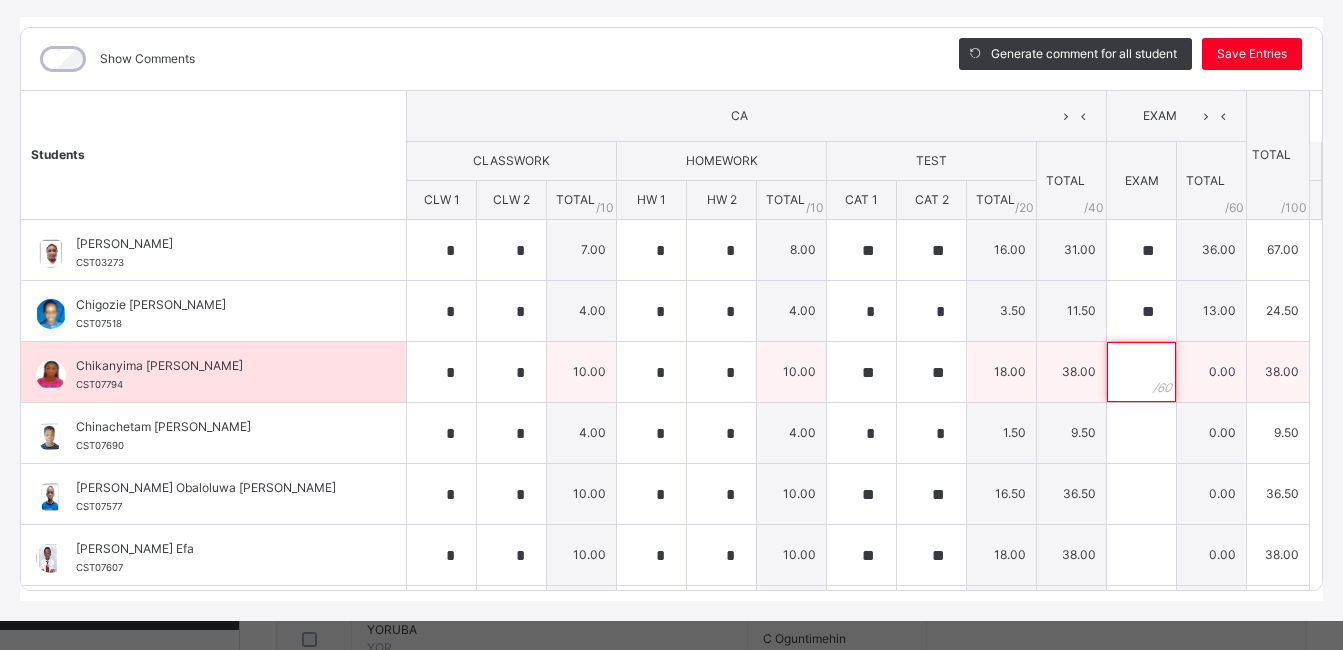 click at bounding box center [1141, 372] 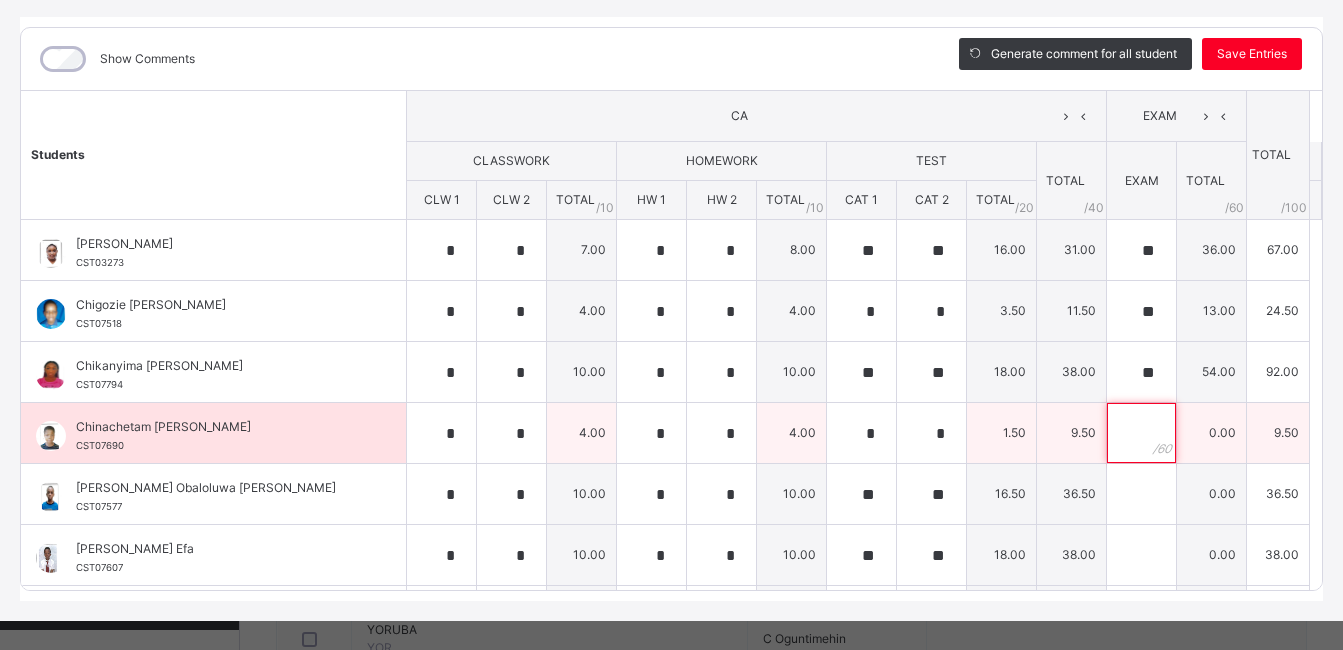 click at bounding box center (1141, 433) 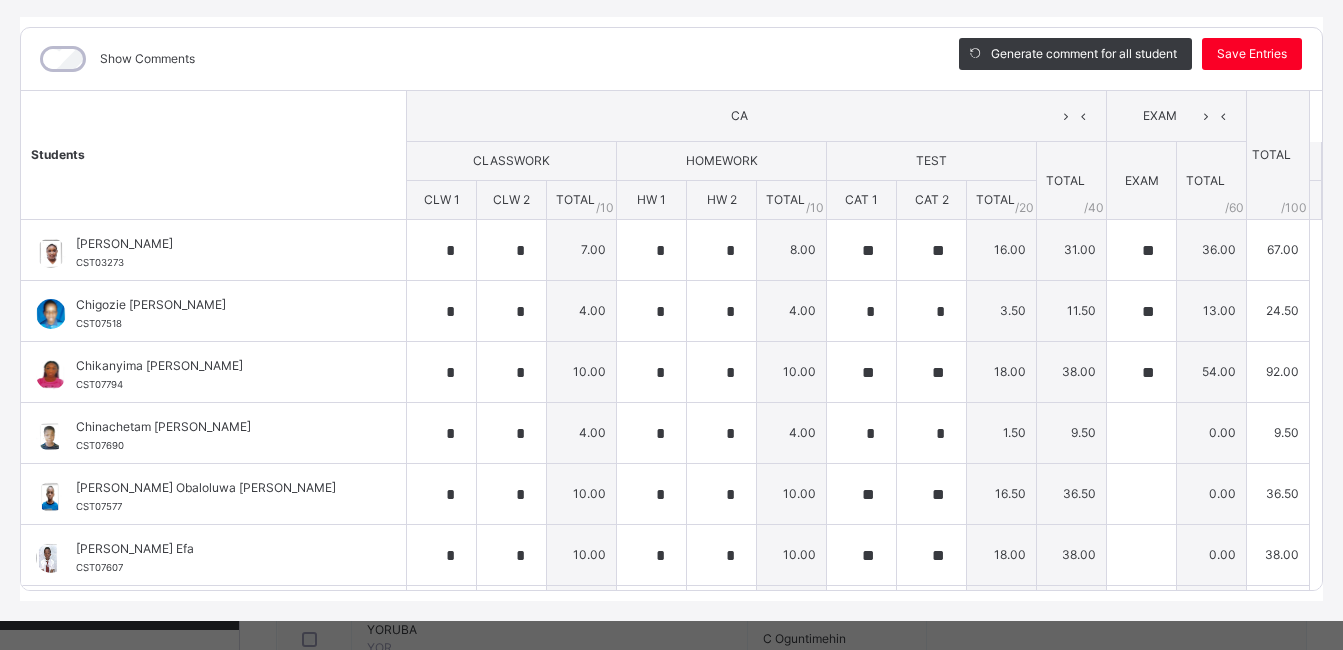 click on "CA" at bounding box center (739, 116) 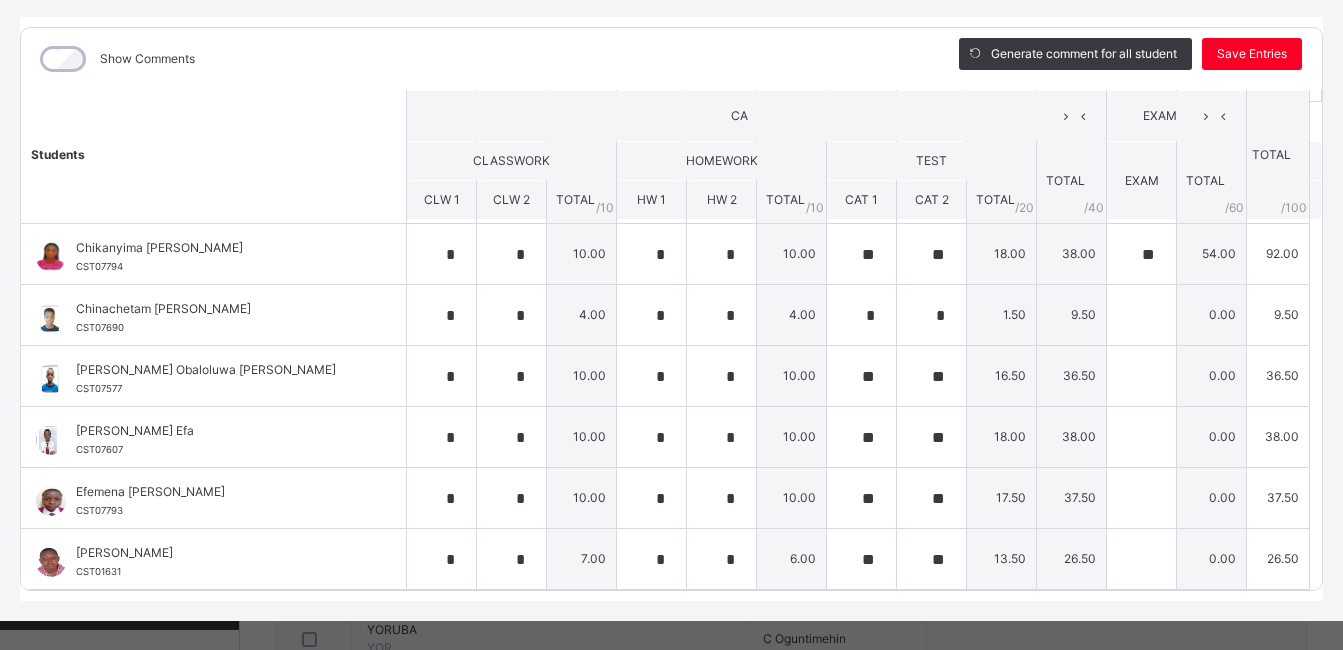 scroll, scrollTop: 120, scrollLeft: 0, axis: vertical 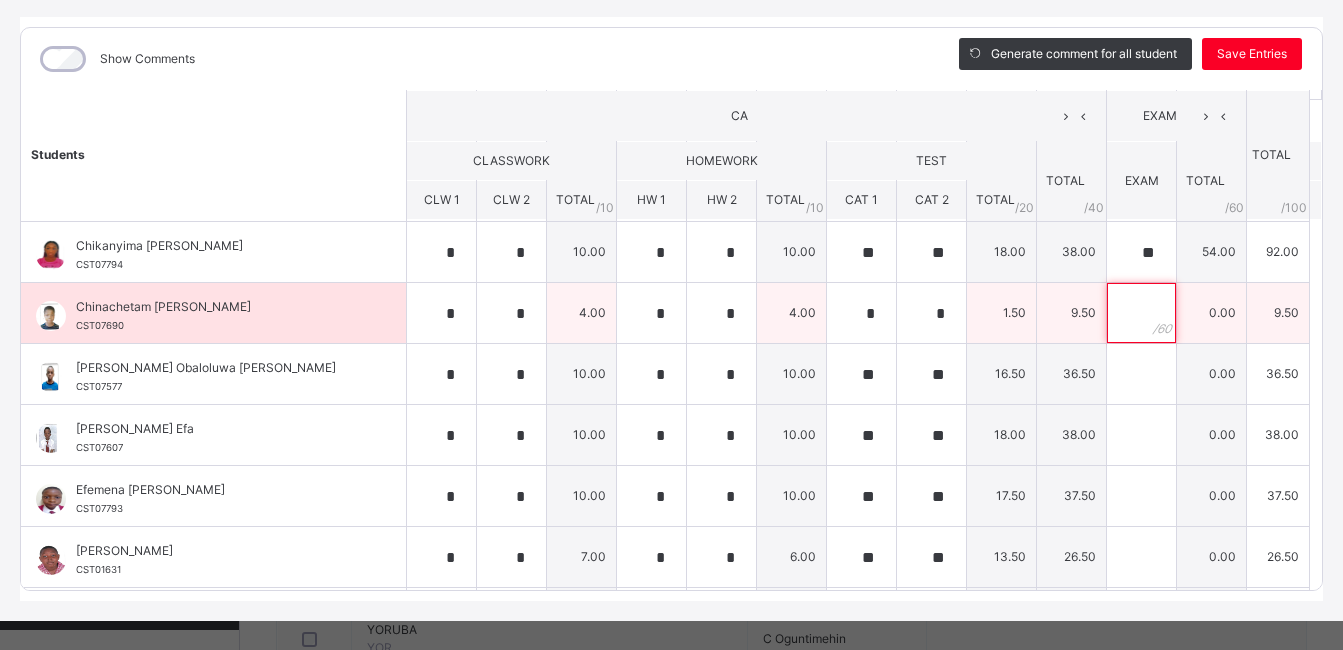 click at bounding box center (1141, 313) 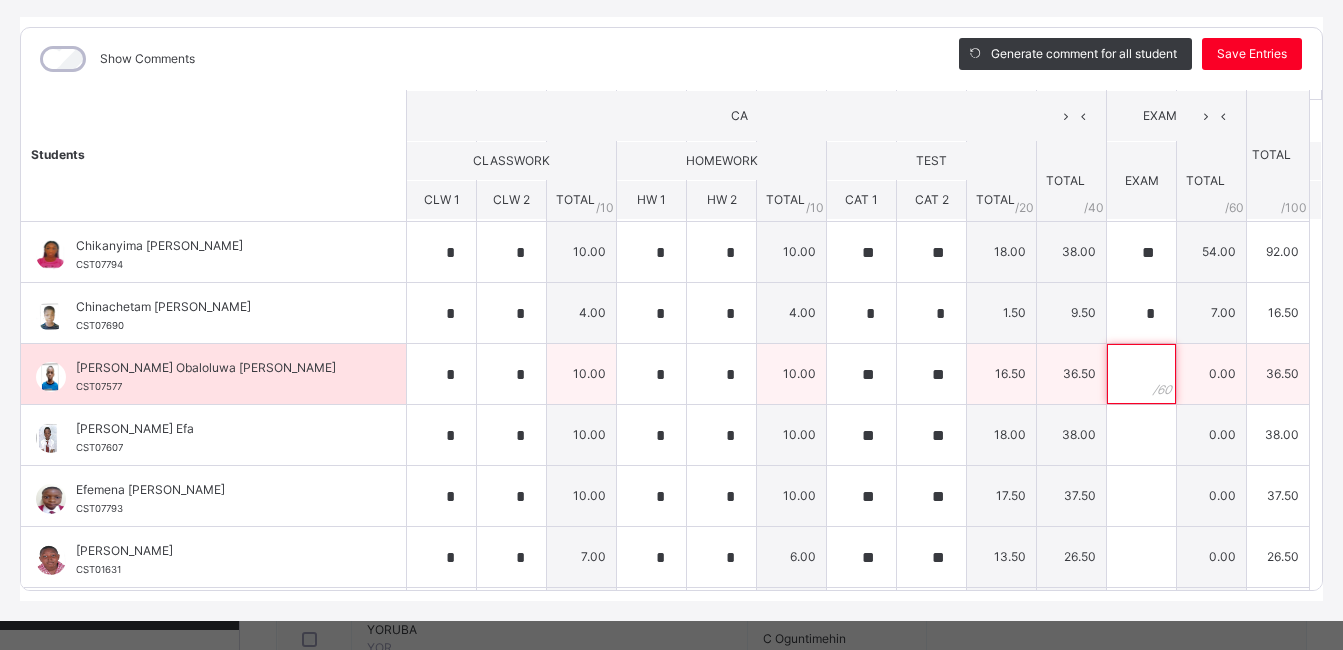 click at bounding box center [1141, 374] 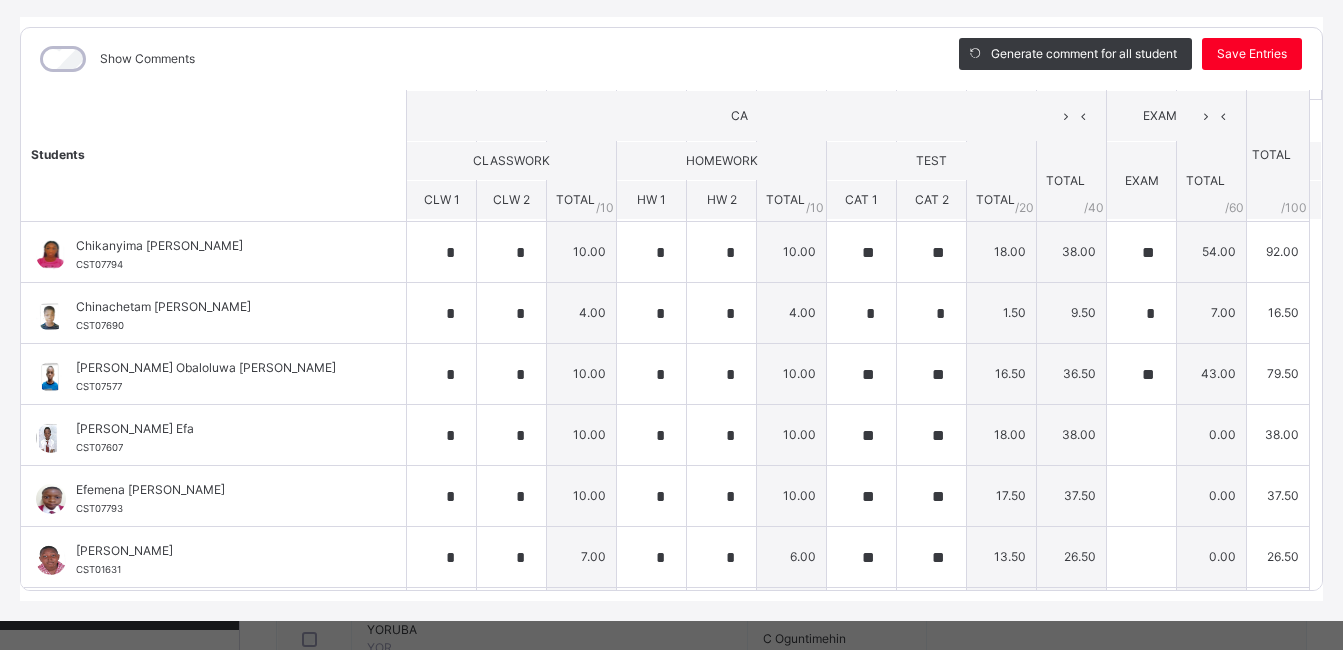 click on "Show Comments" at bounding box center [475, 59] 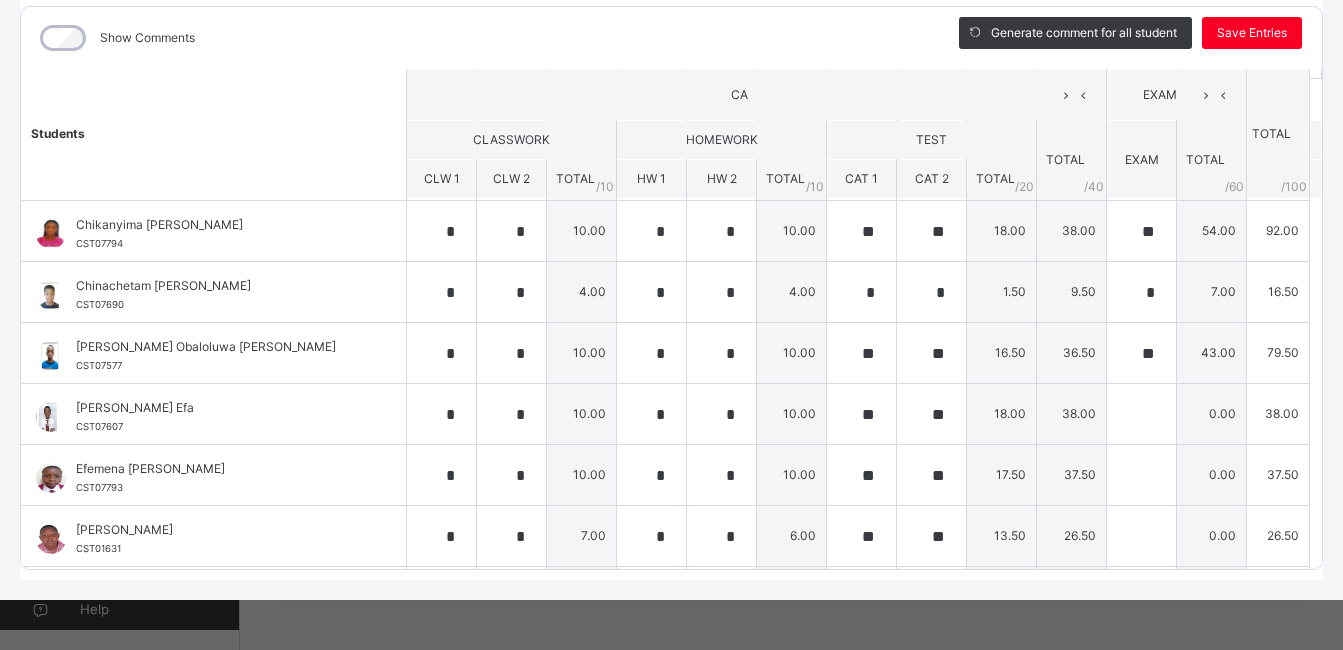 scroll, scrollTop: 1313, scrollLeft: 0, axis: vertical 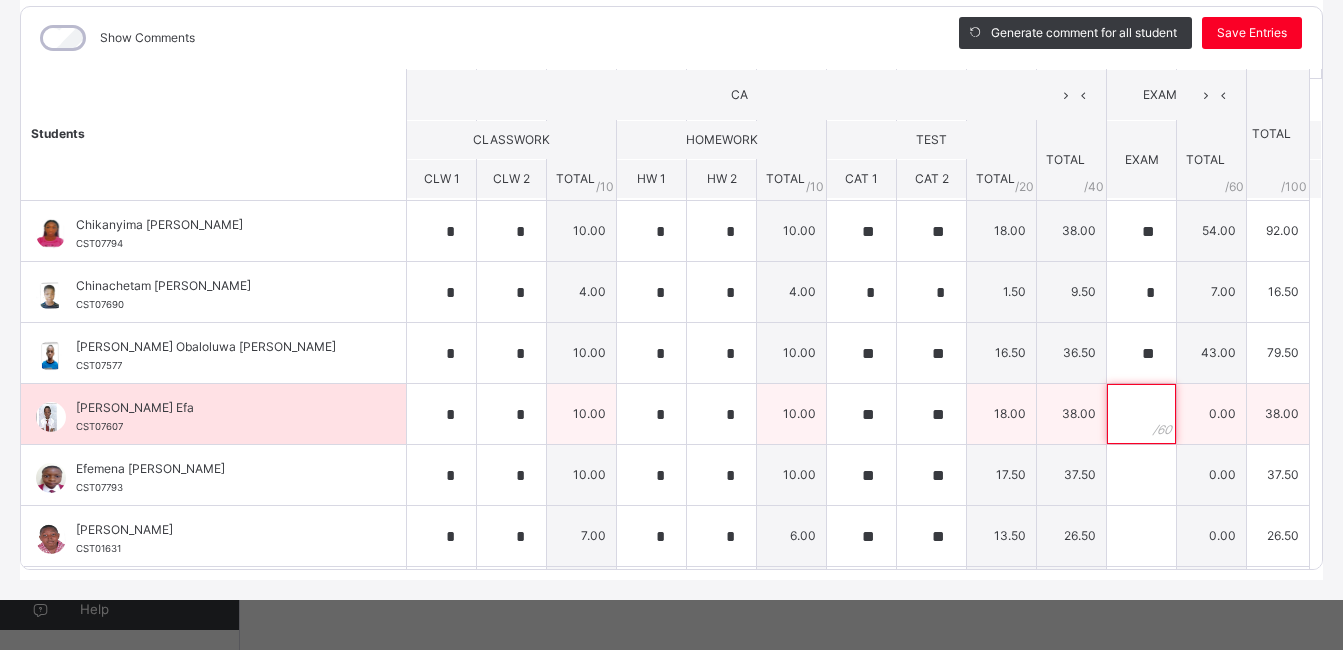 click at bounding box center (1141, 414) 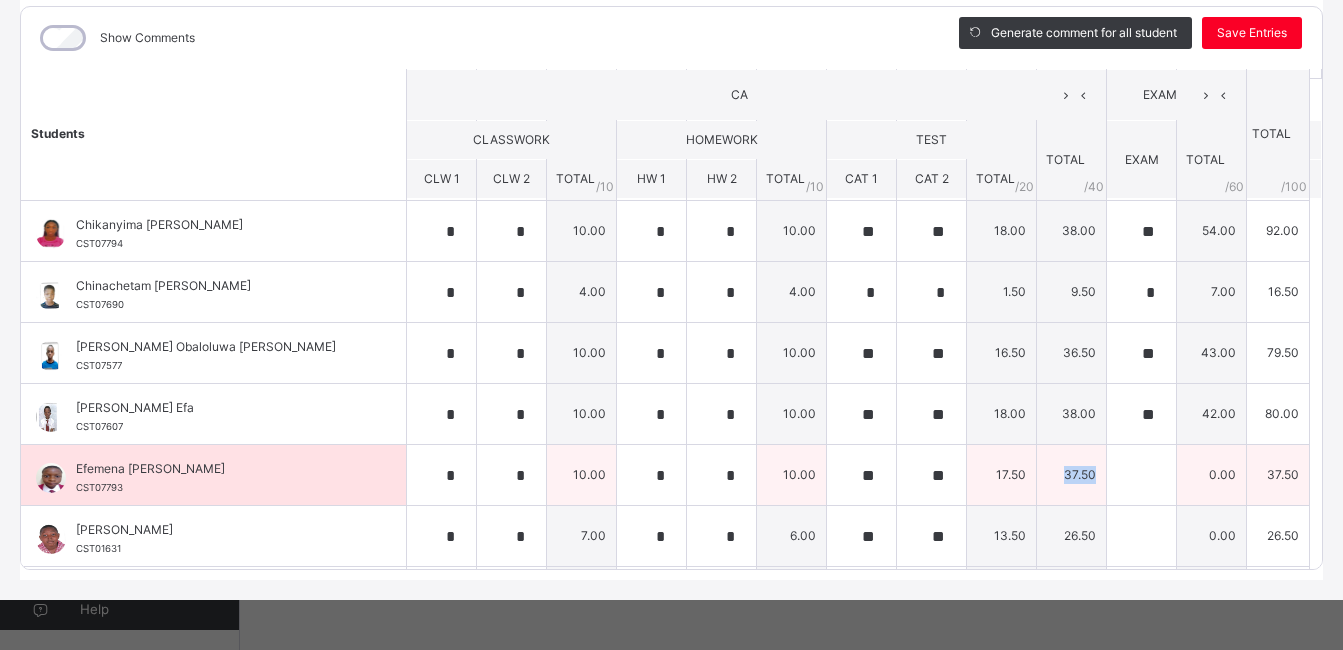 drag, startPoint x: 1006, startPoint y: 494, endPoint x: 1098, endPoint y: 447, distance: 103.31021 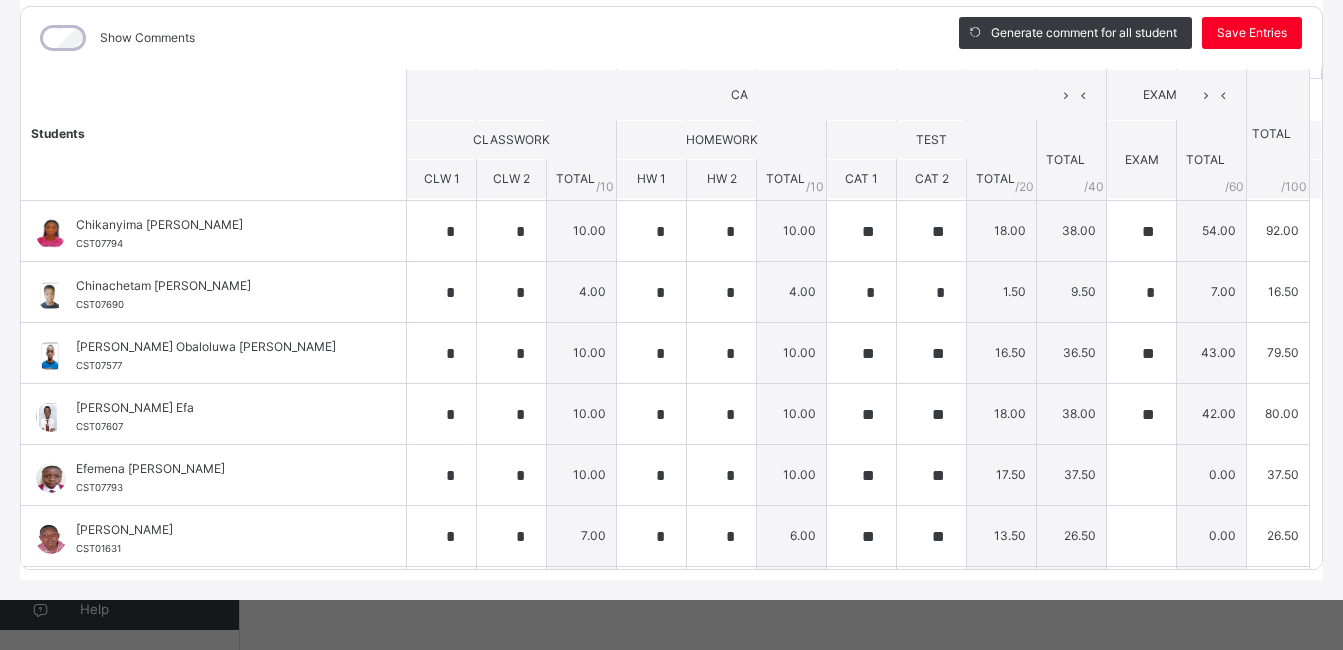 click on "CA" at bounding box center (756, 95) 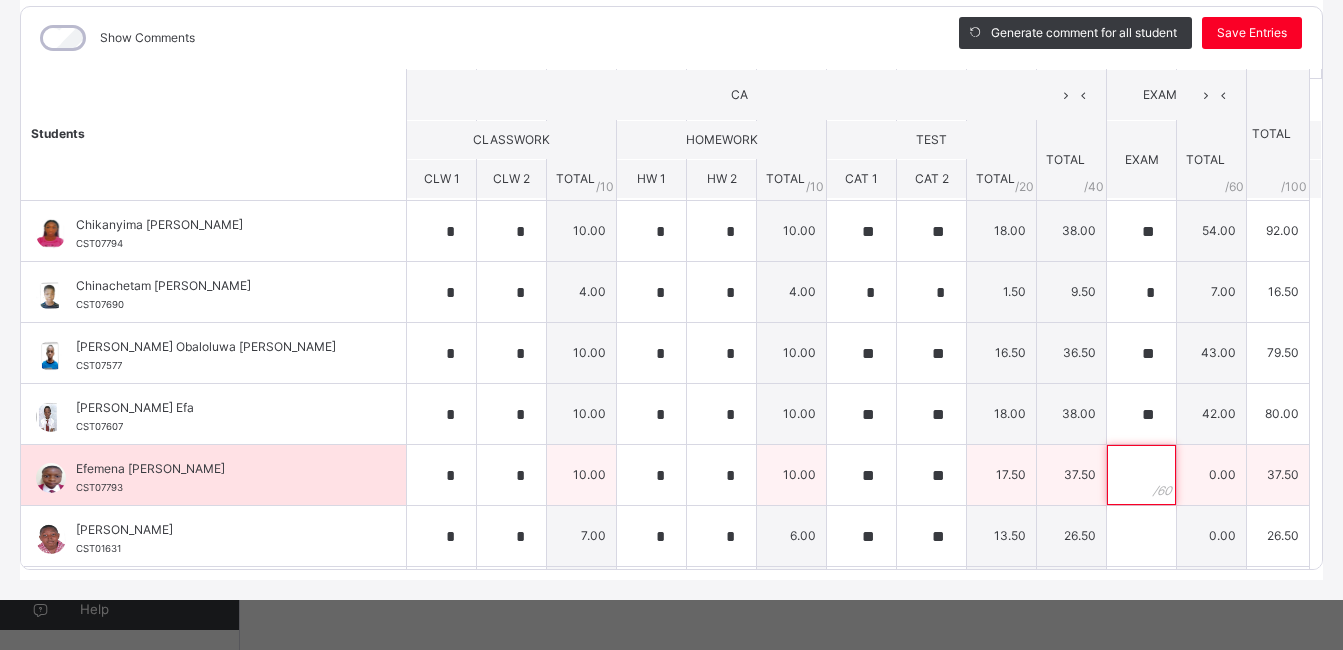 click at bounding box center (1141, 475) 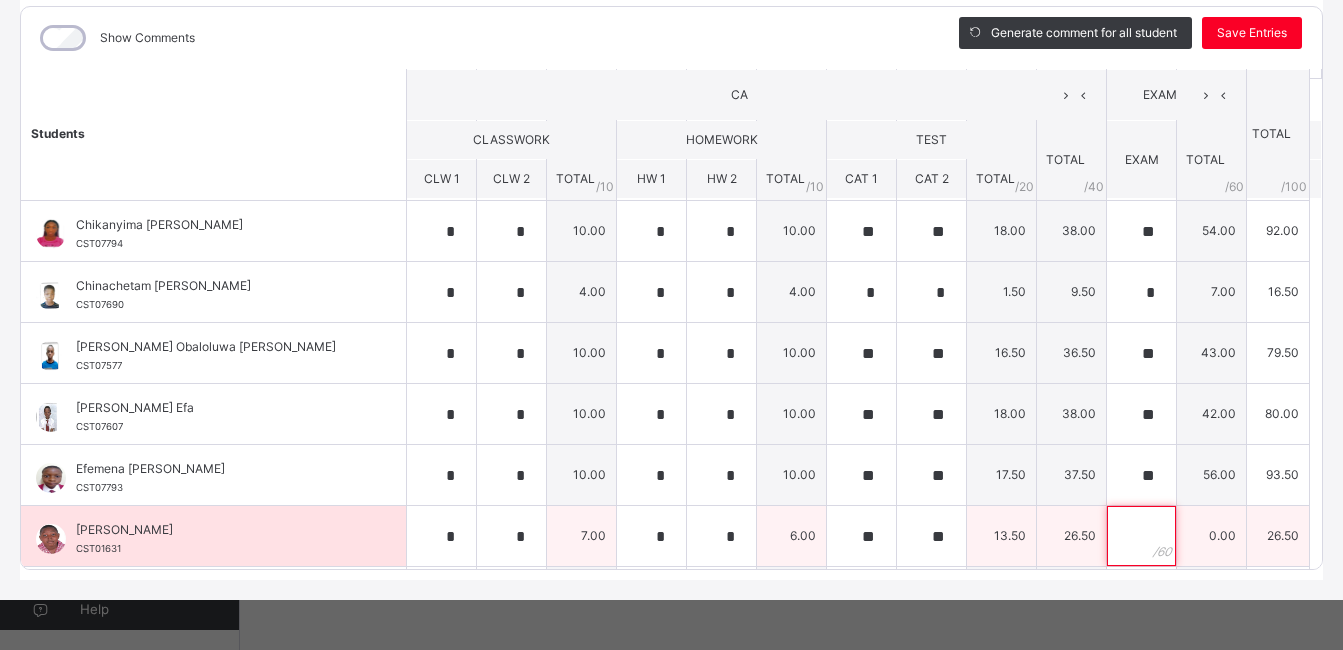 click at bounding box center (1141, 536) 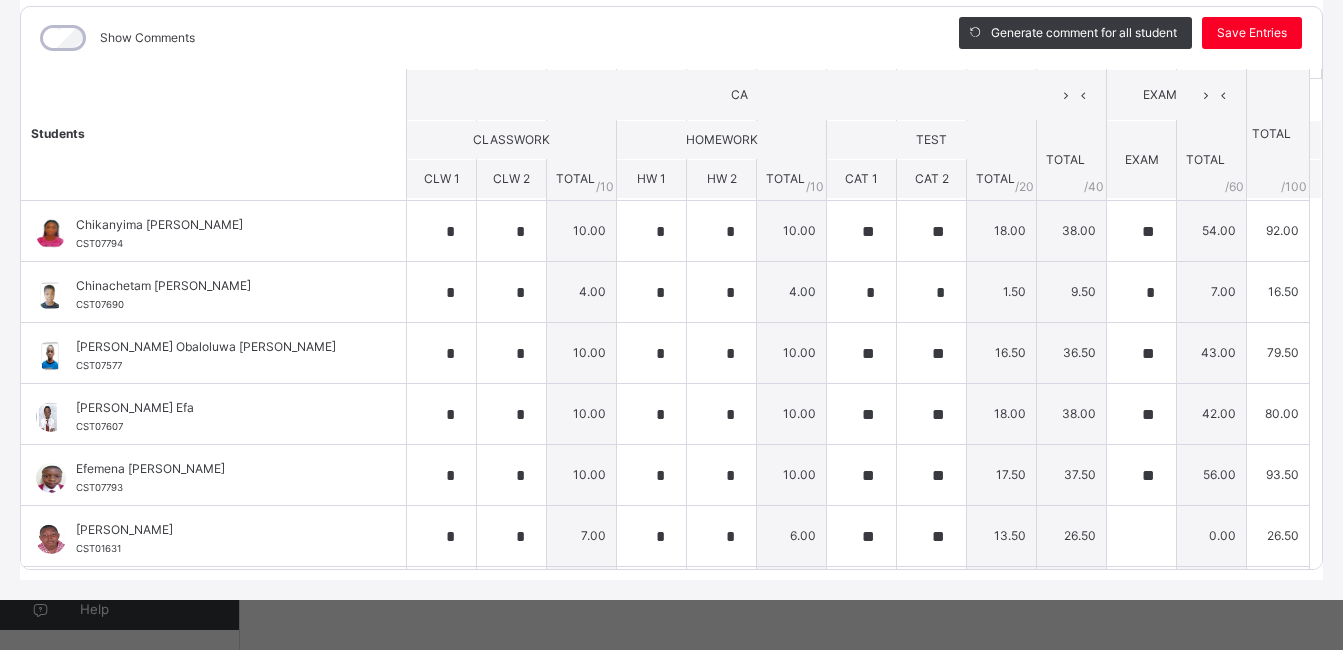 click on "Show Comments" at bounding box center [475, 38] 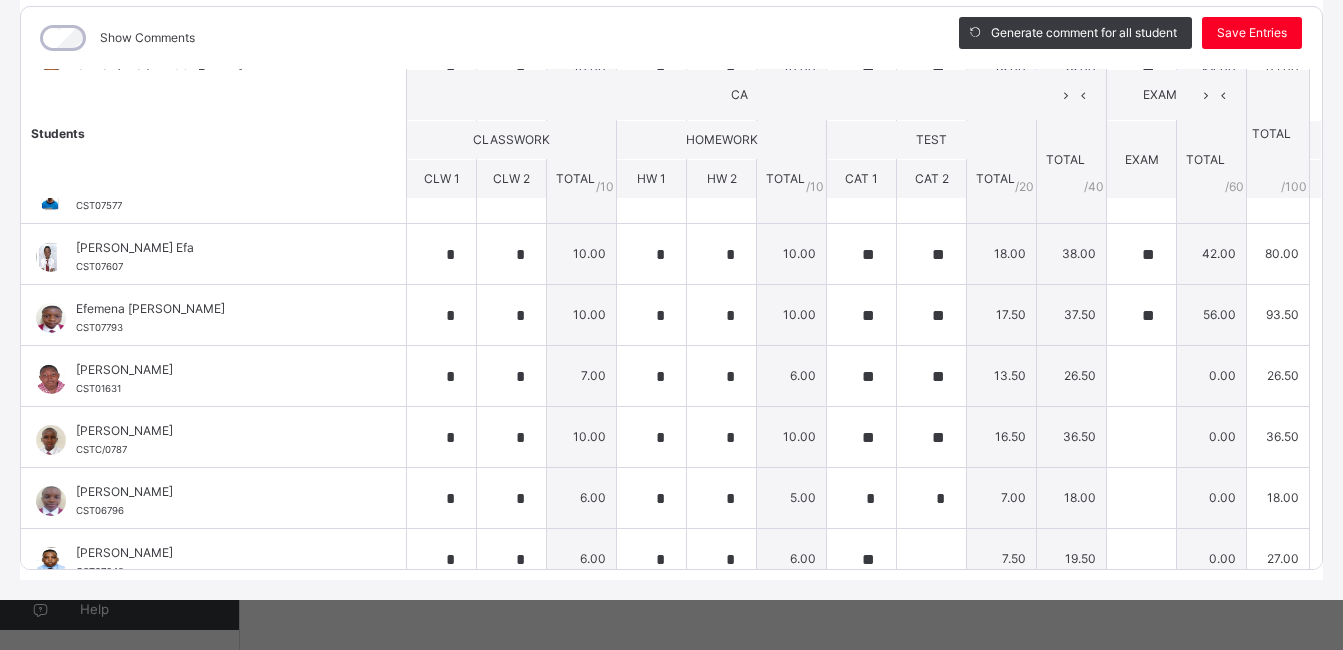 scroll, scrollTop: 320, scrollLeft: 0, axis: vertical 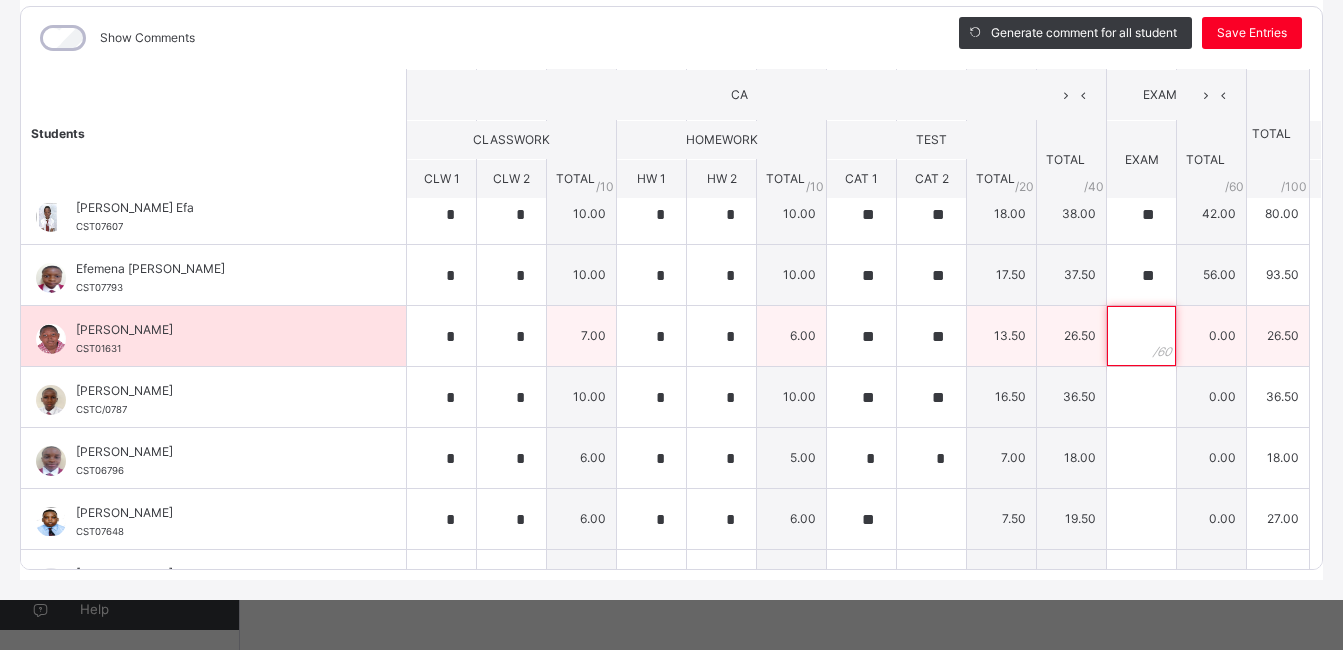 click at bounding box center (1141, 336) 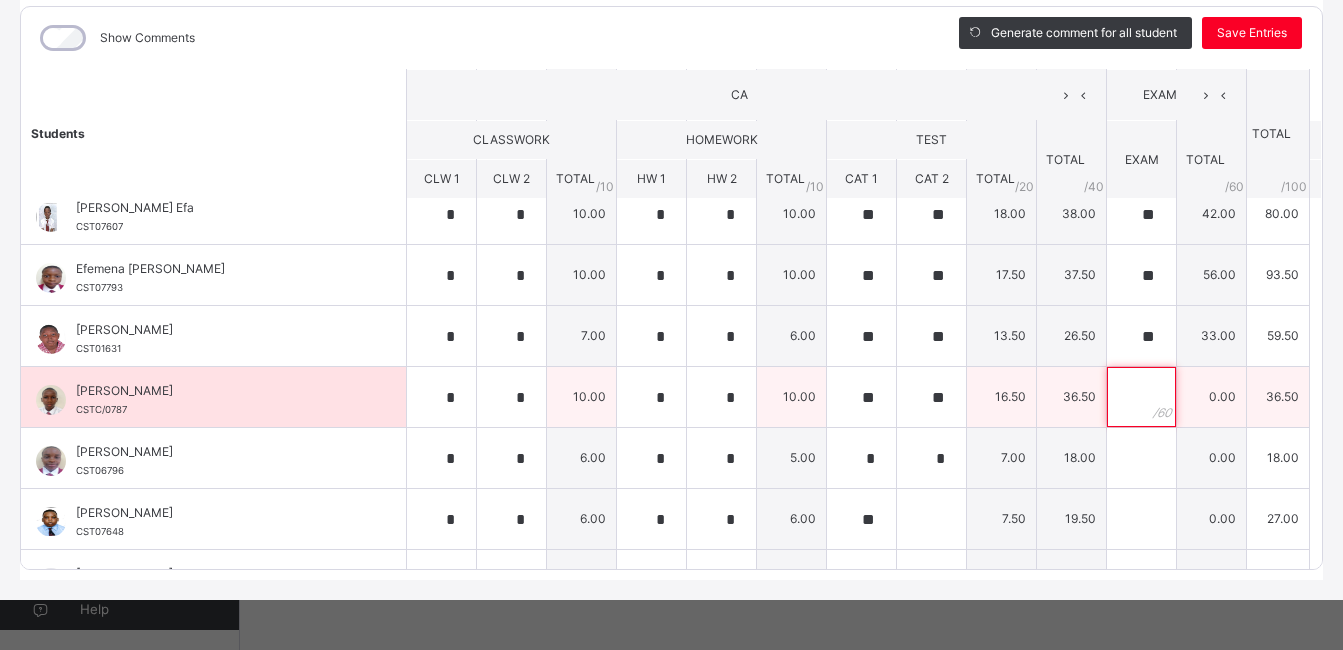 click at bounding box center (1141, 397) 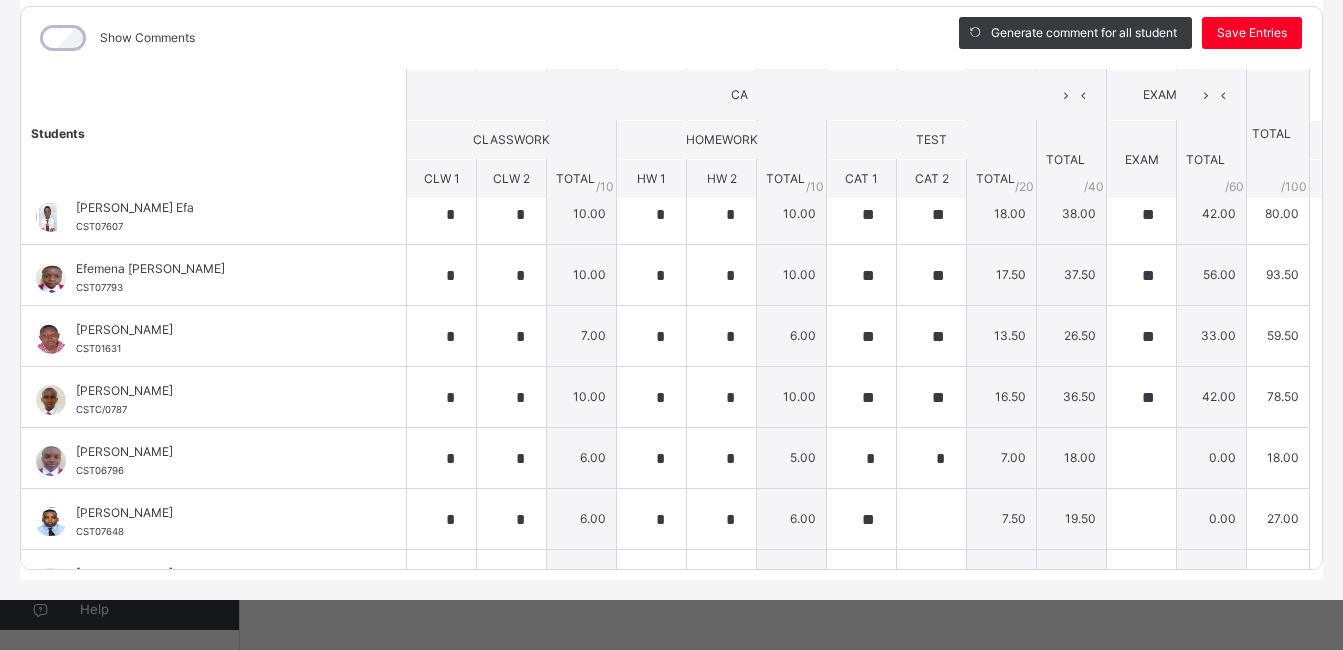 click on "CA" at bounding box center (739, 95) 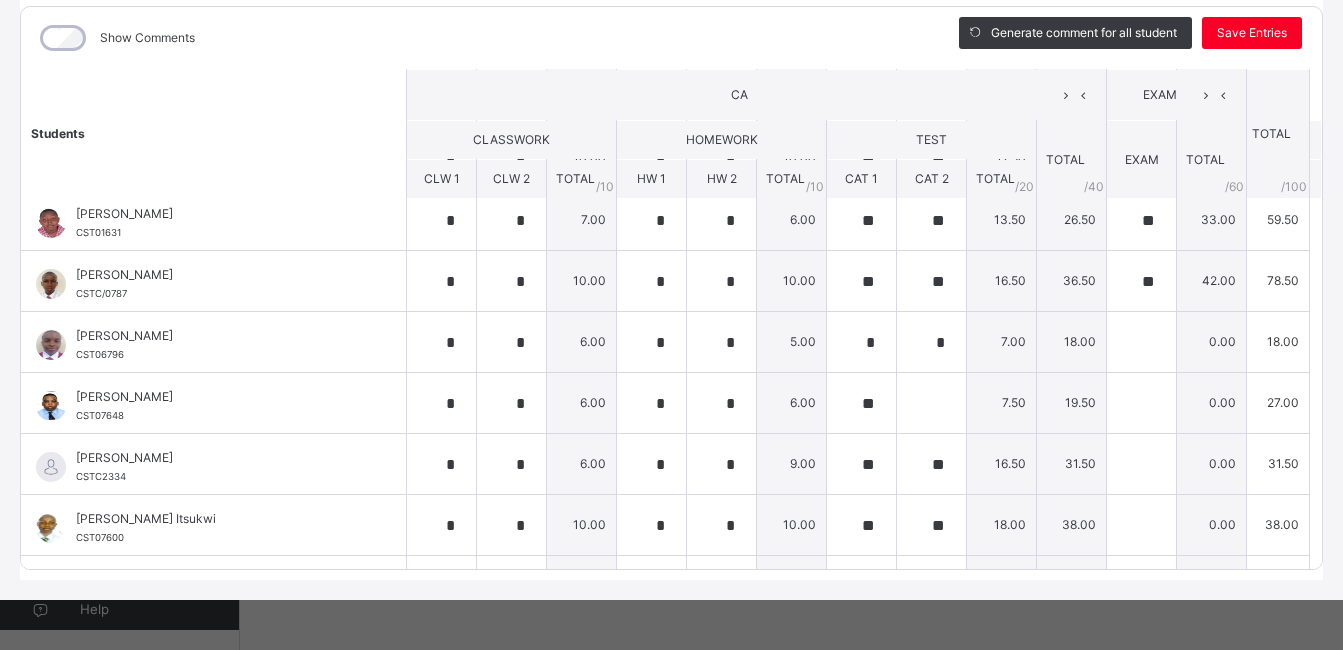 scroll, scrollTop: 440, scrollLeft: 0, axis: vertical 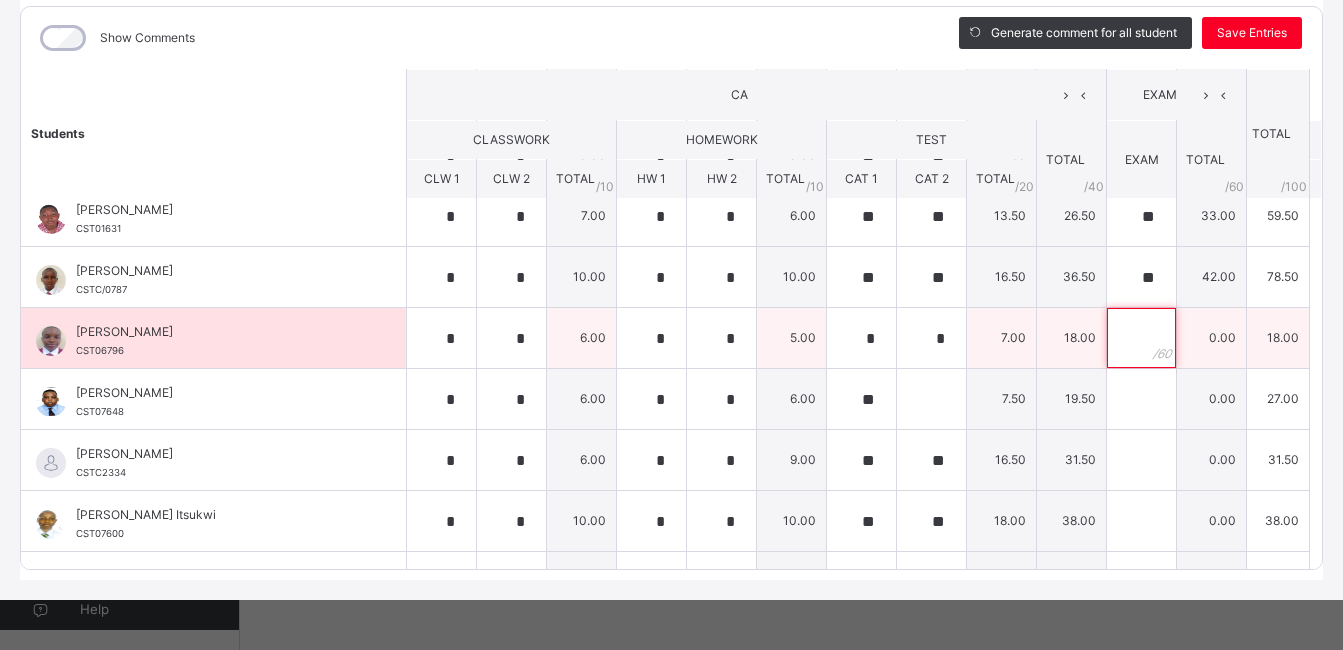 click at bounding box center [1141, 338] 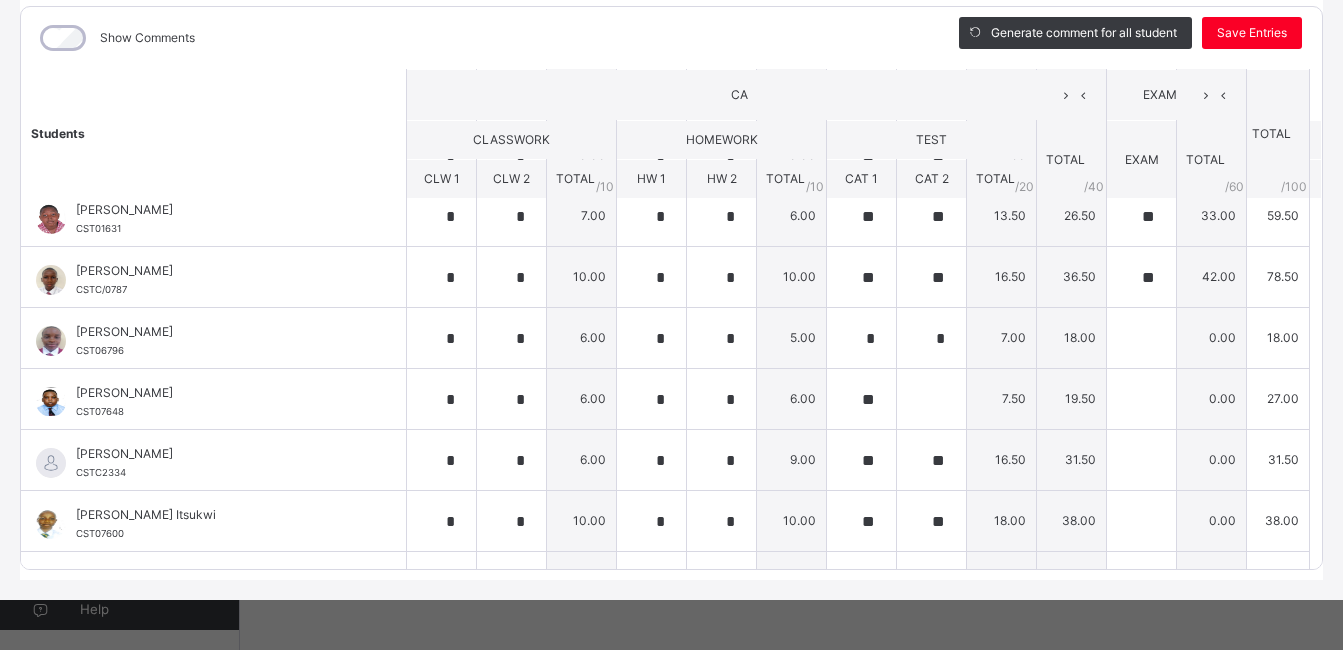 click on "CA" at bounding box center (739, 95) 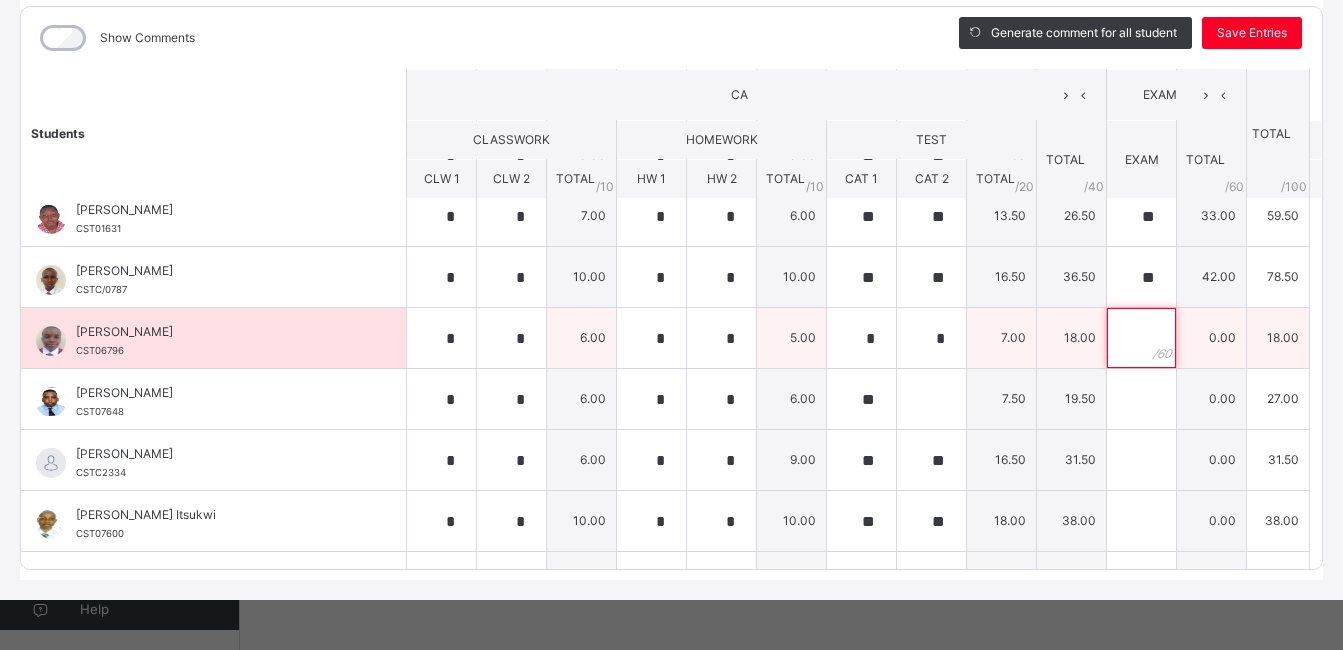 click at bounding box center (1141, 338) 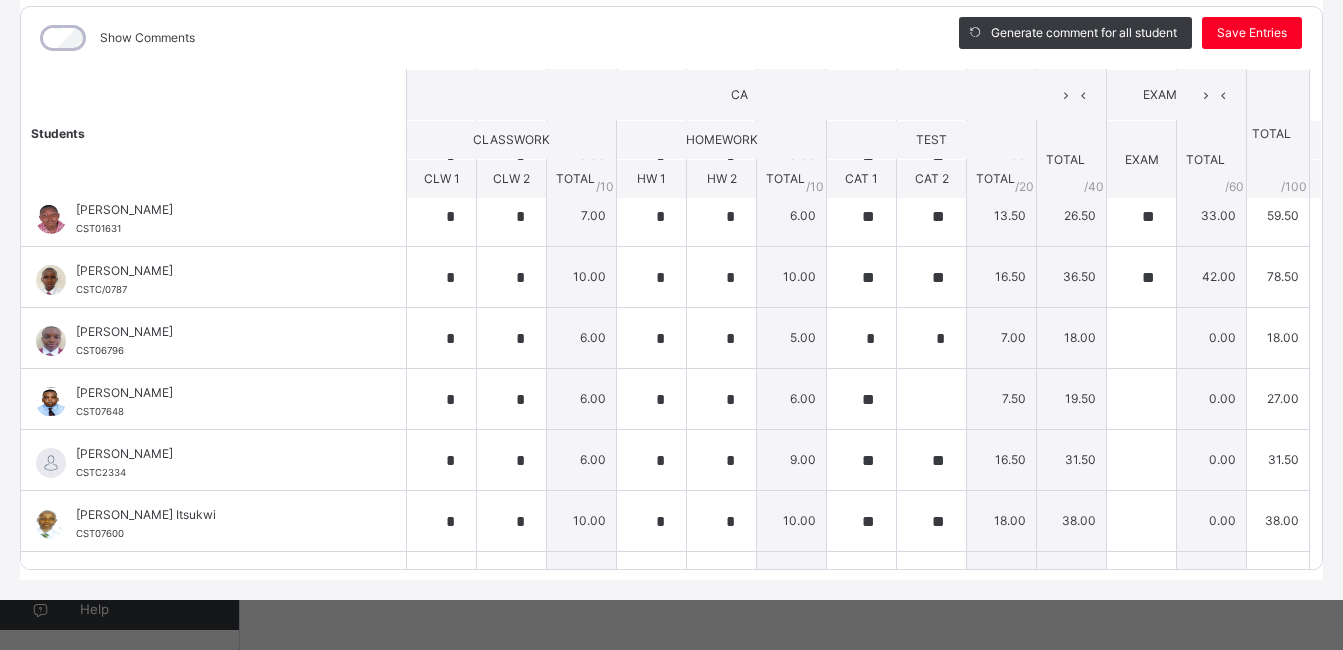 click on "CA" at bounding box center [739, 95] 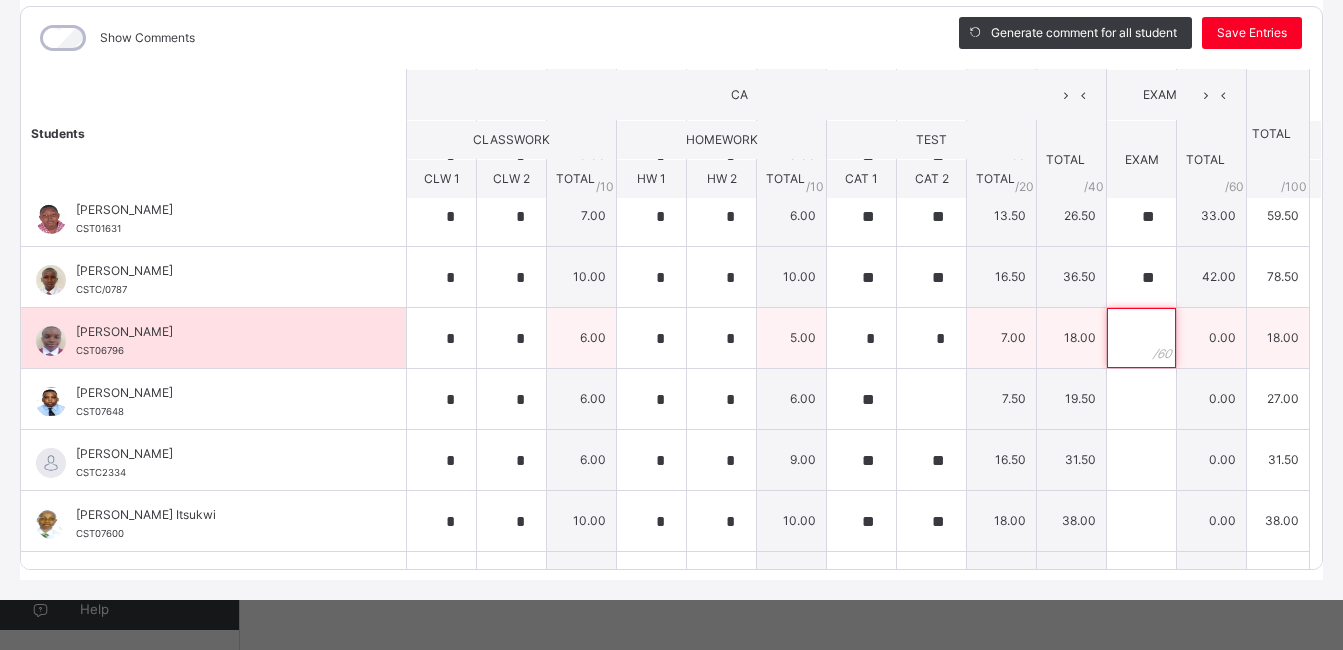 click at bounding box center (1141, 338) 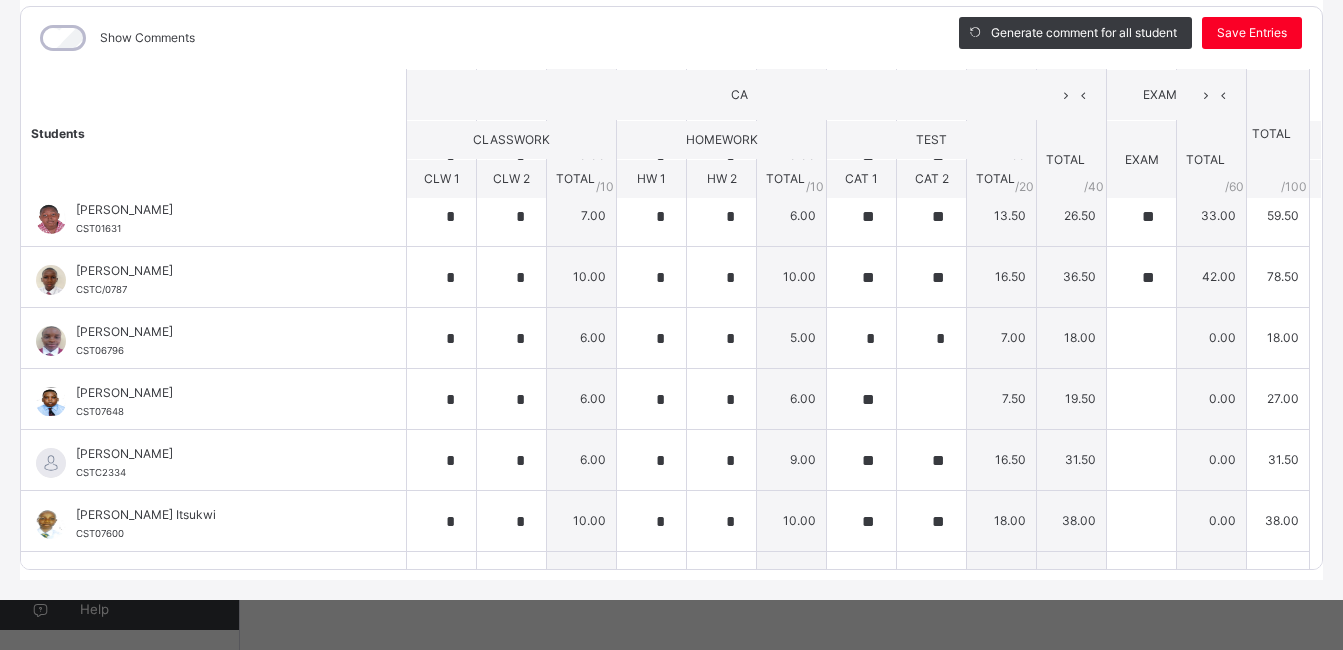click on "CA" at bounding box center (739, 95) 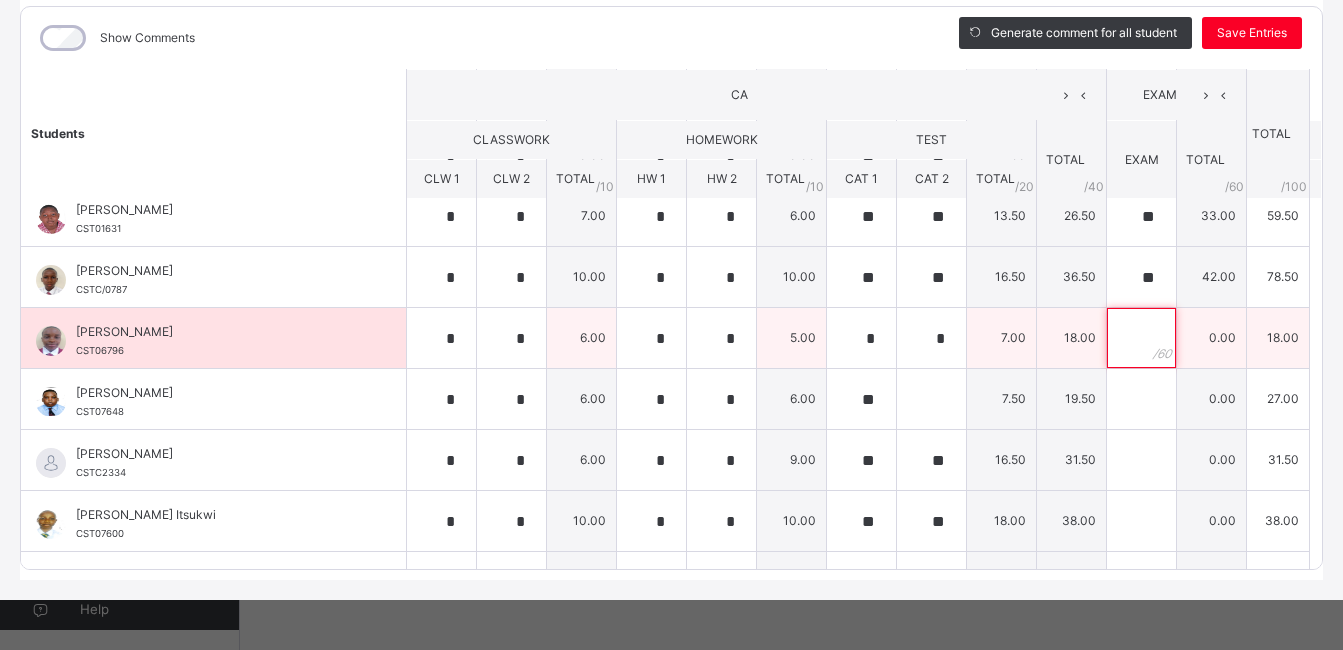 click at bounding box center [1141, 338] 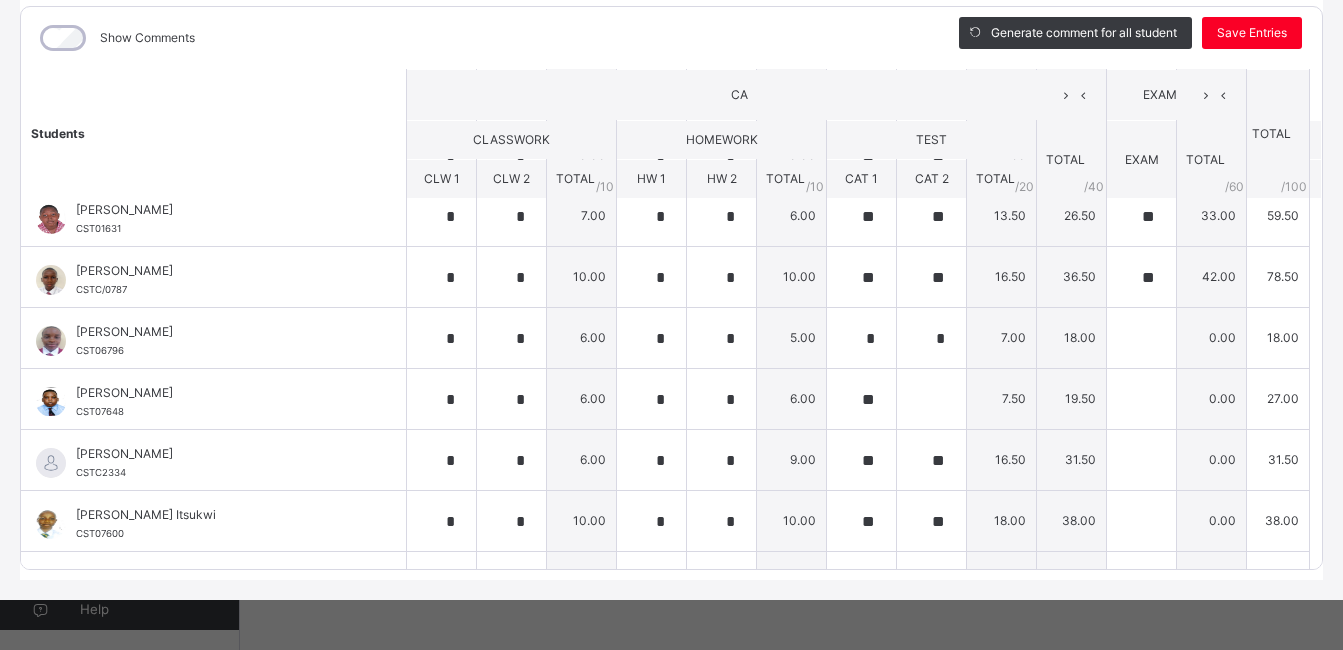 click on "CA" at bounding box center (739, 95) 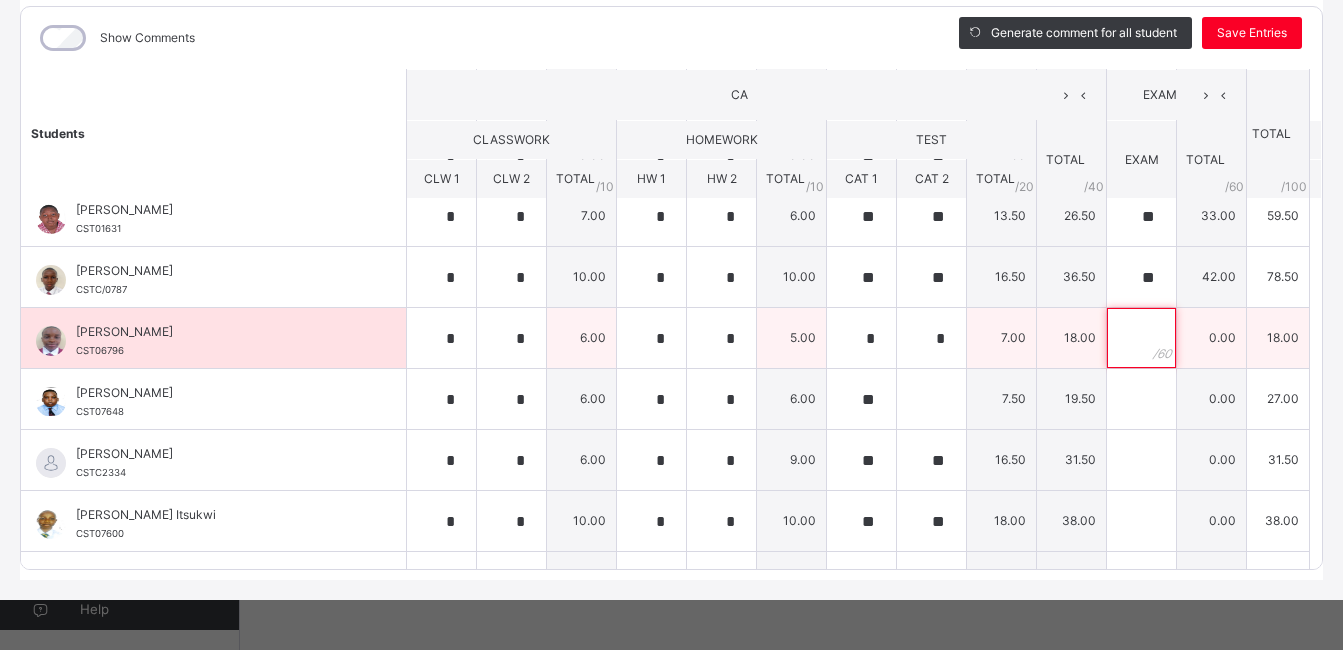 click at bounding box center (1141, 338) 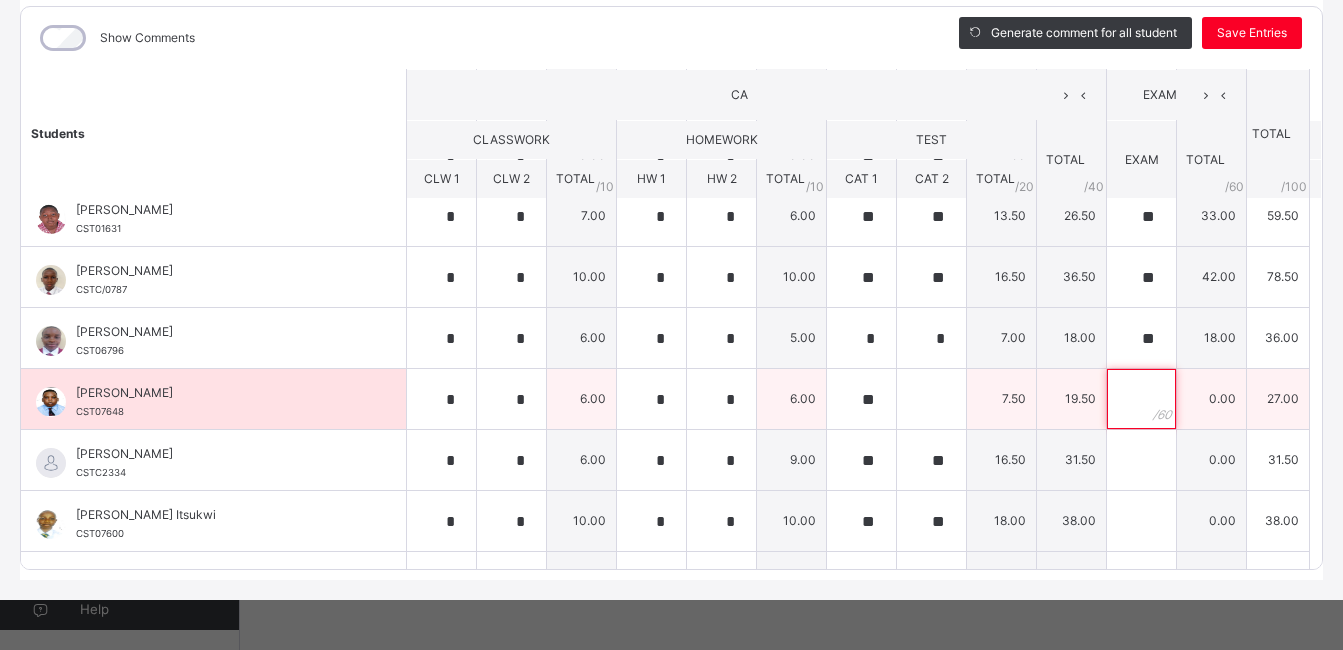 click at bounding box center [1141, 399] 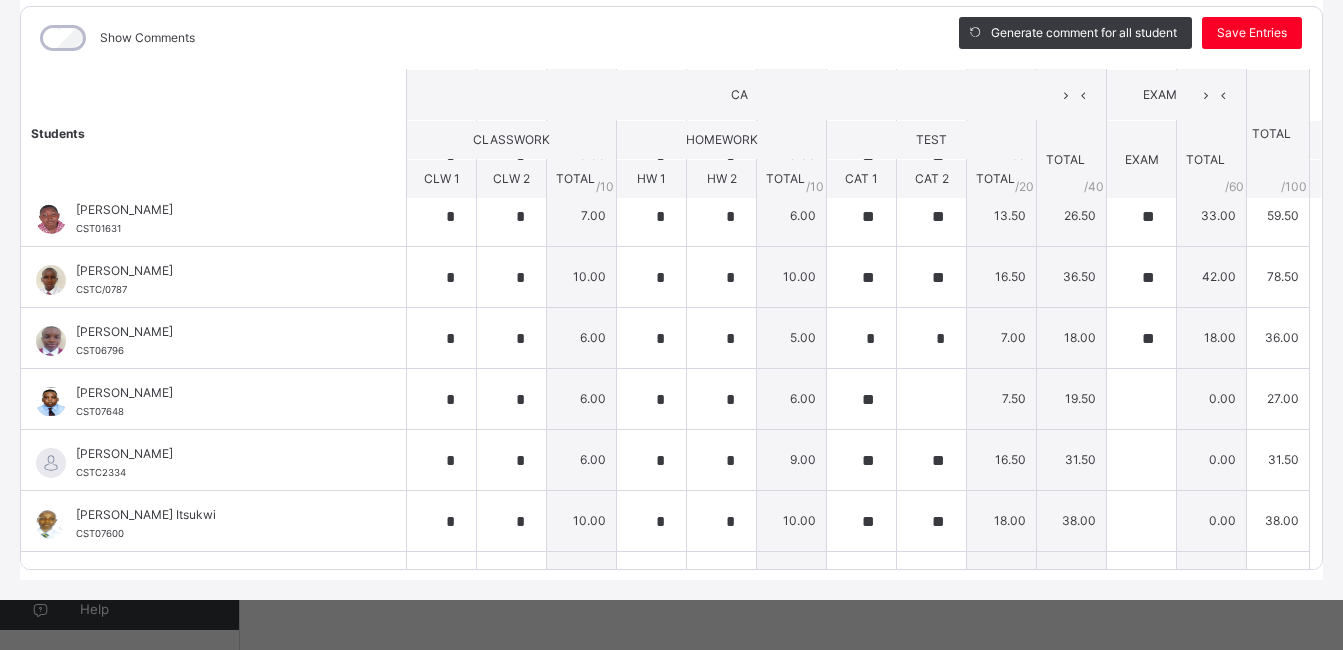 click on "CA" at bounding box center [757, 94] 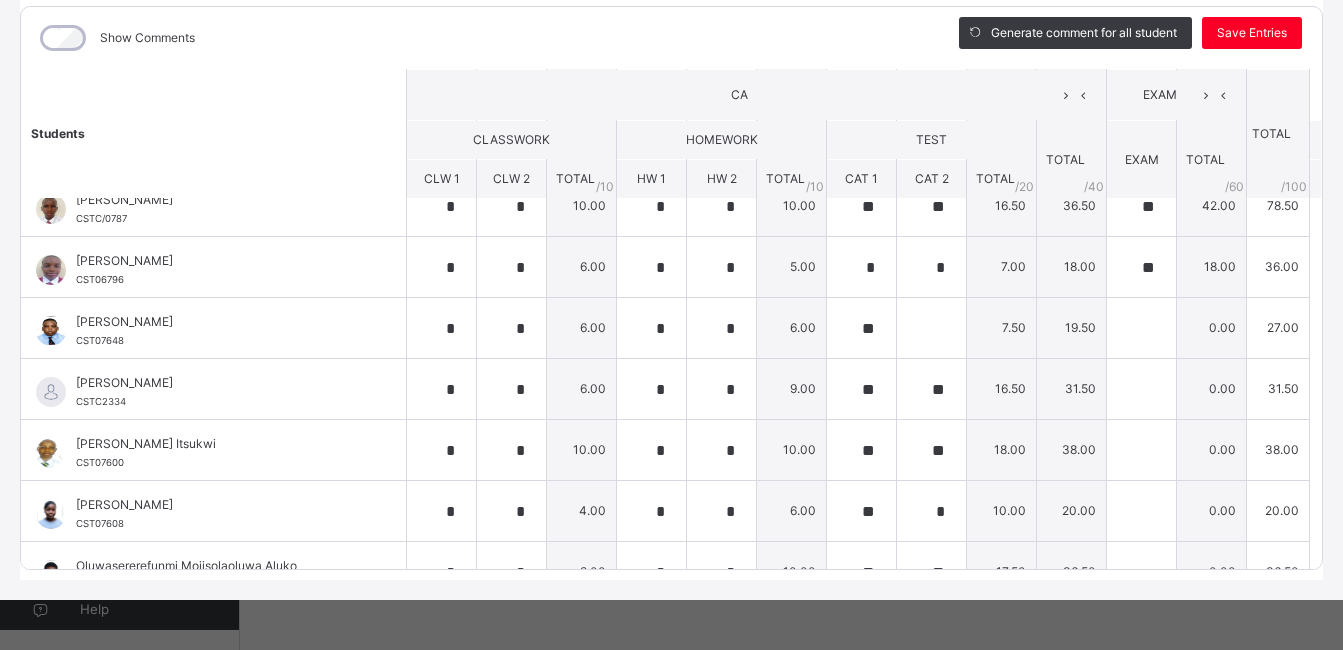 scroll, scrollTop: 520, scrollLeft: 0, axis: vertical 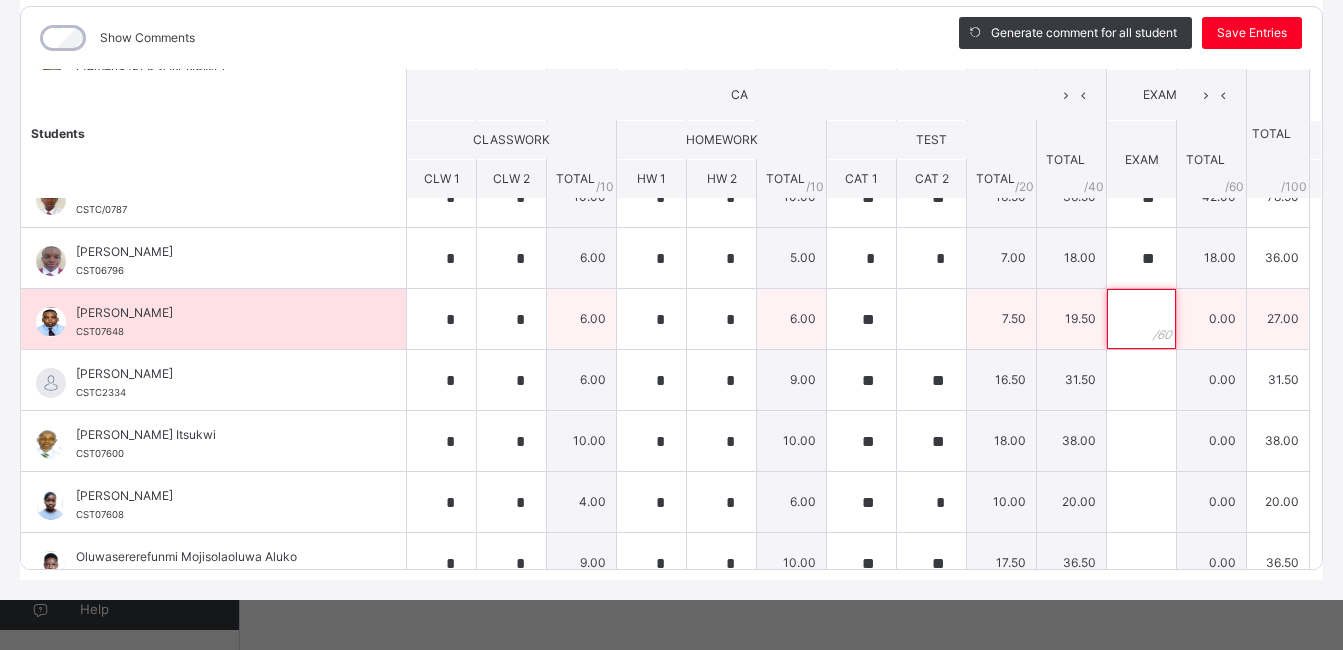 click at bounding box center [1141, 319] 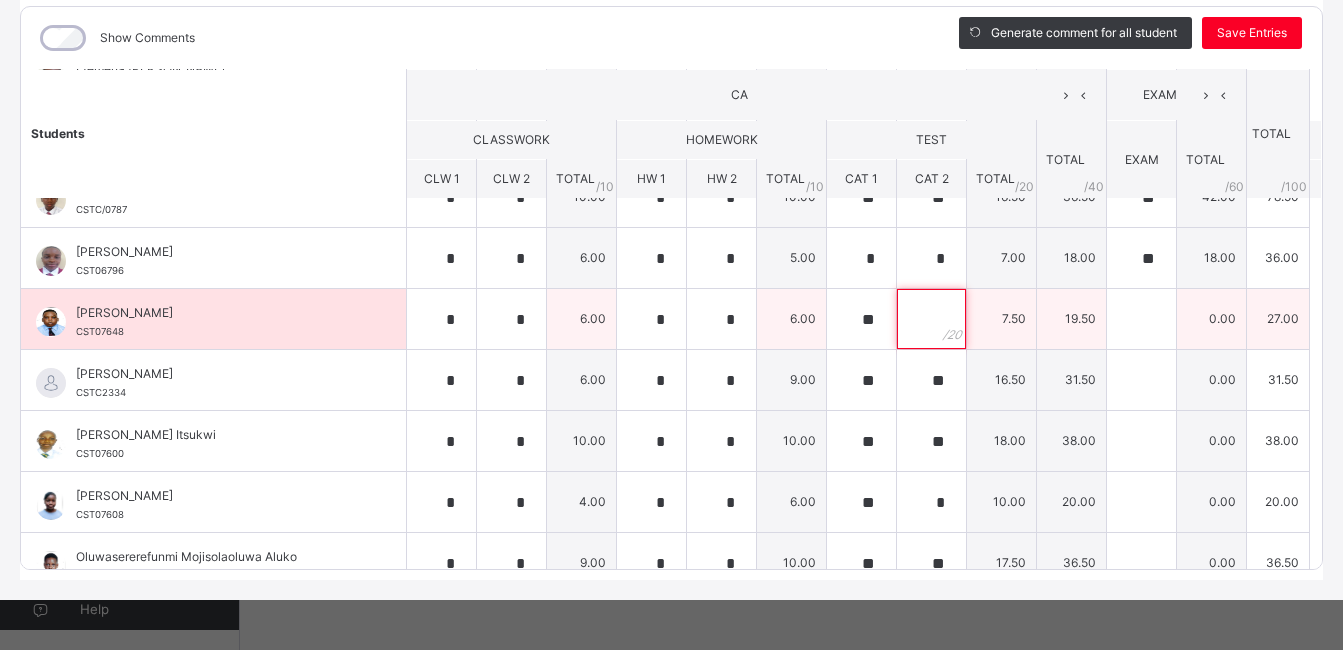 click at bounding box center (931, 319) 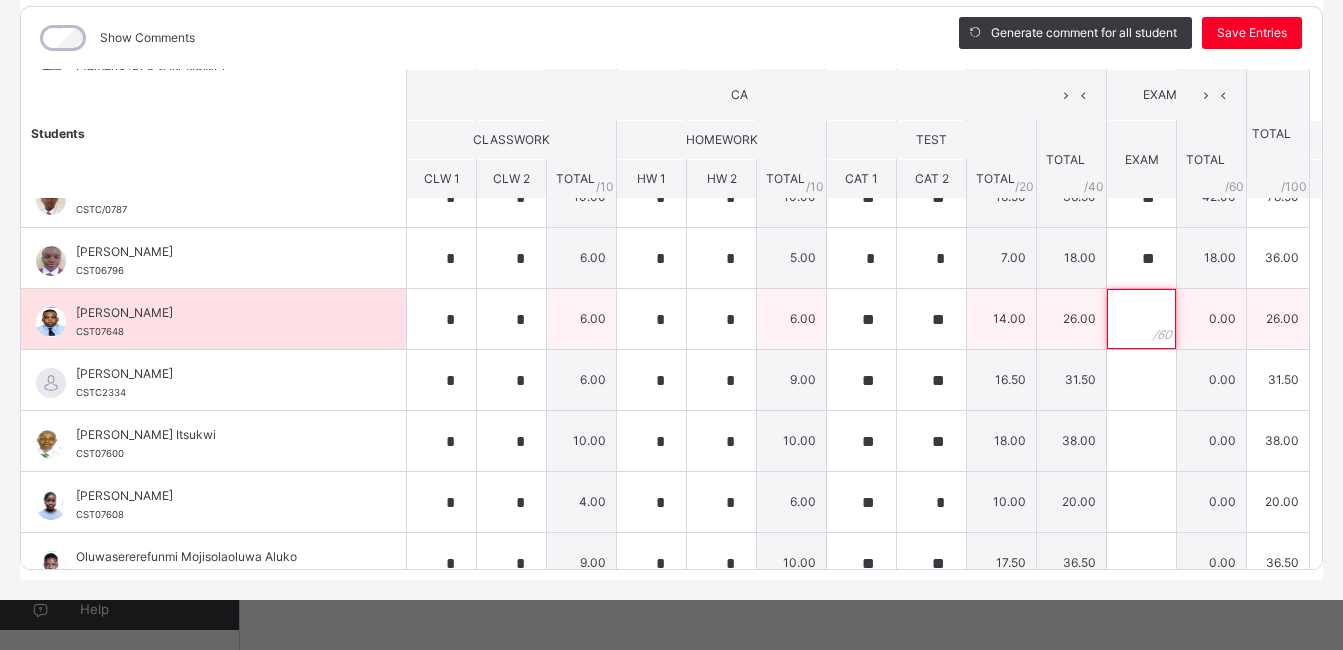 click at bounding box center [1141, 319] 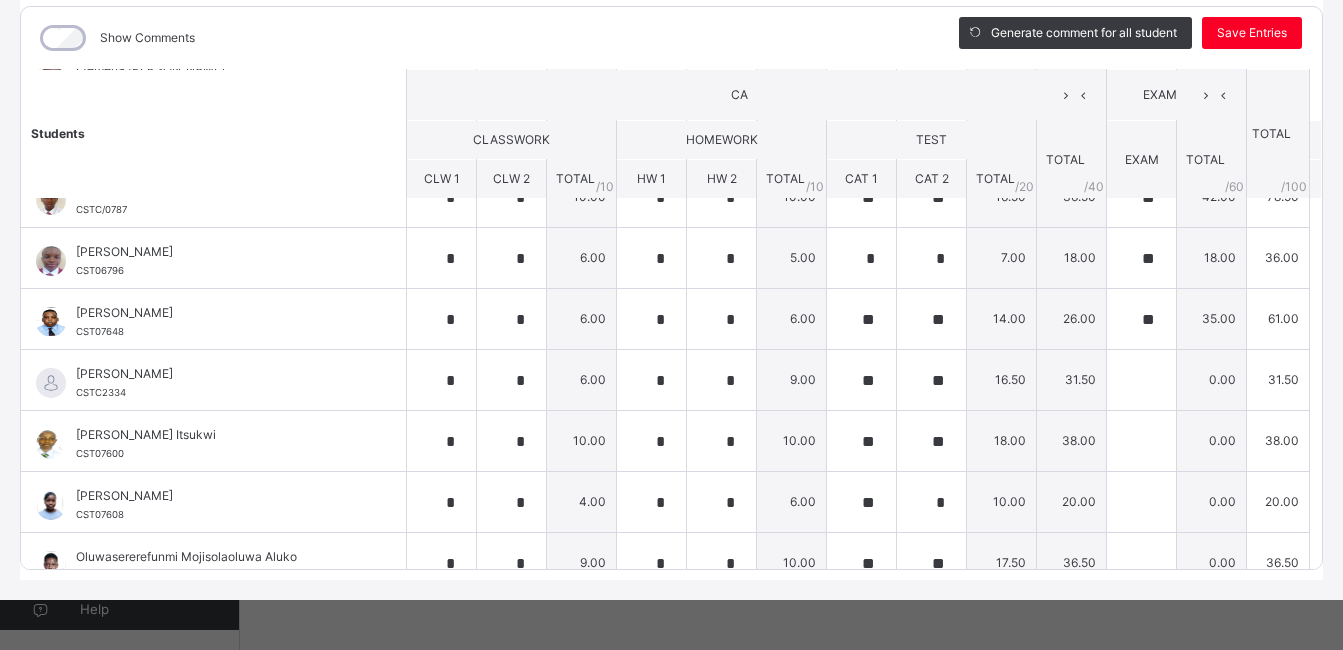 click on "CA" at bounding box center [739, 95] 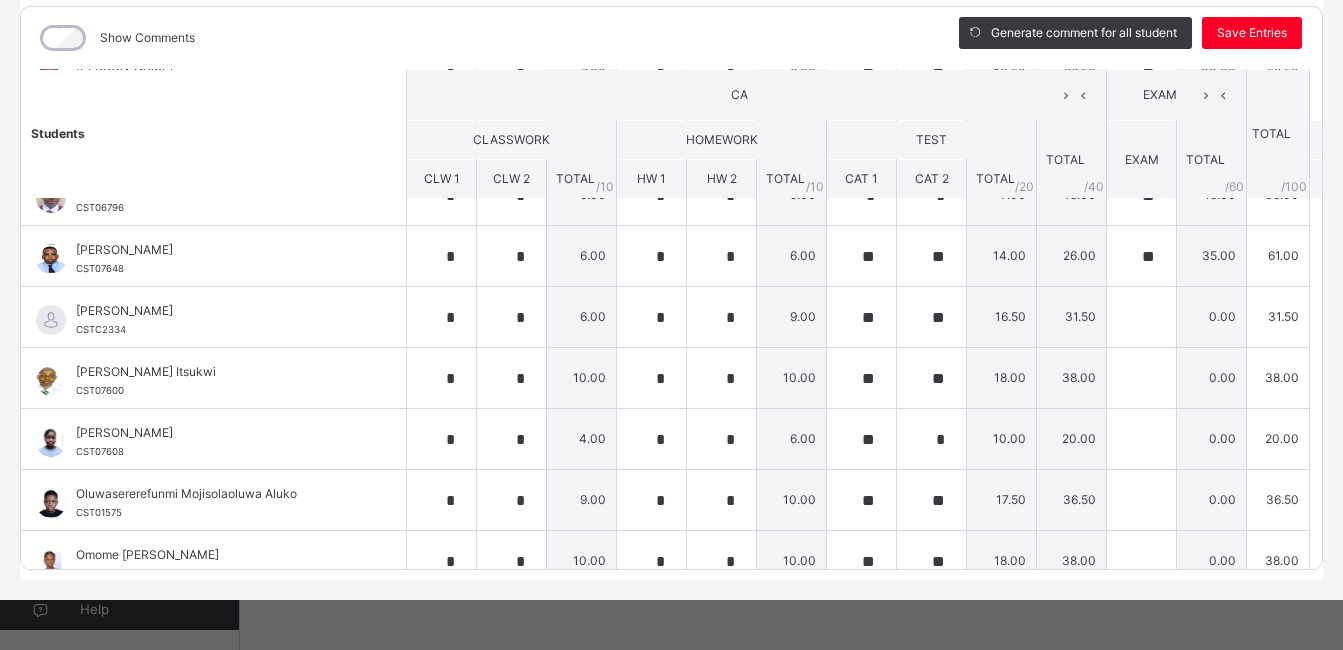 scroll, scrollTop: 600, scrollLeft: 0, axis: vertical 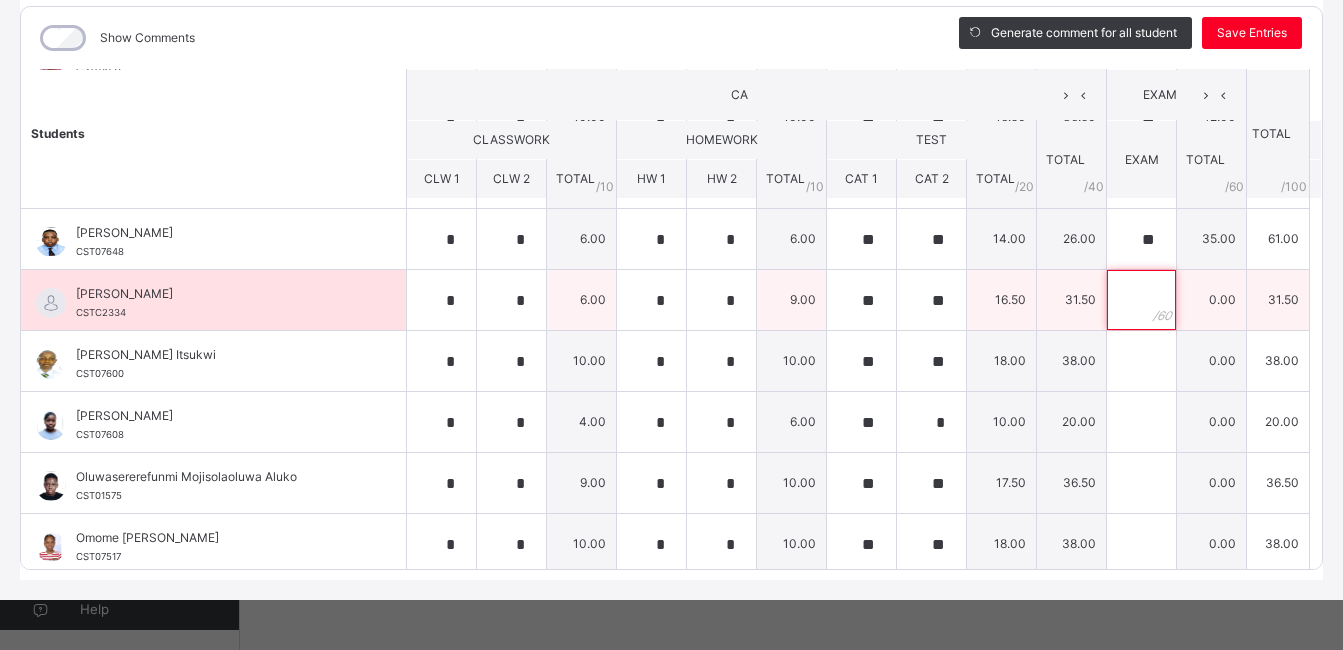 click at bounding box center (1141, 300) 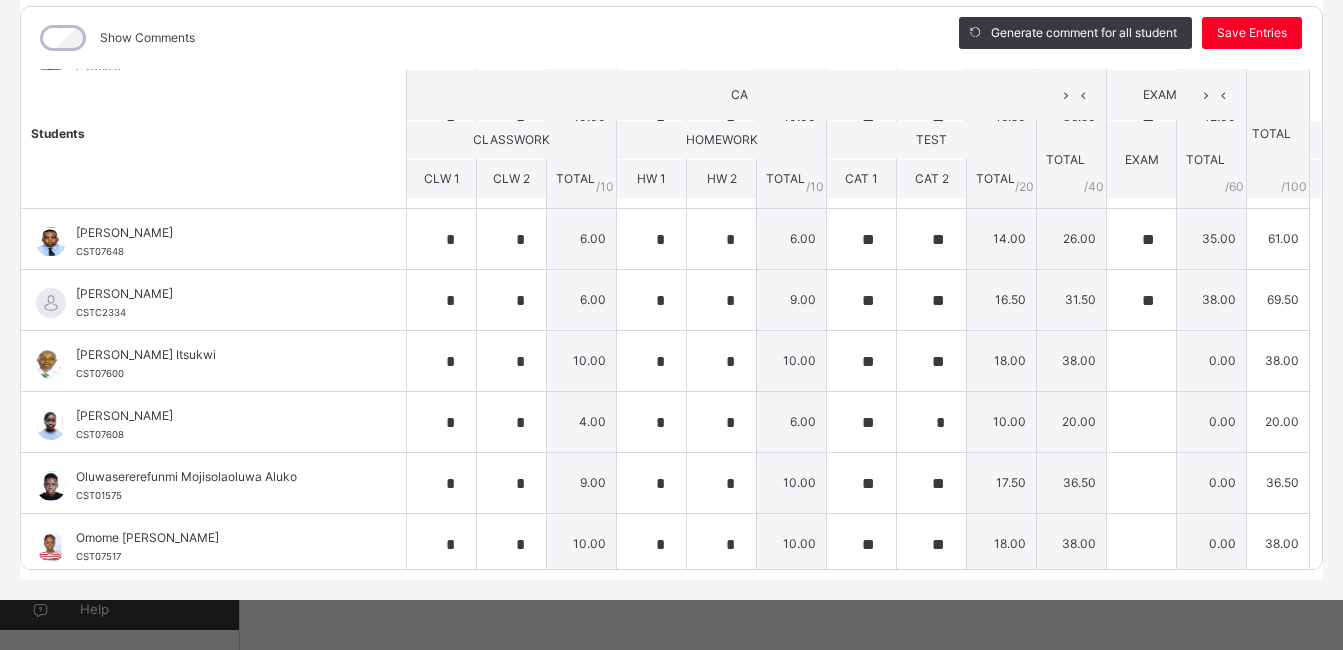 click on "CA" at bounding box center (739, 95) 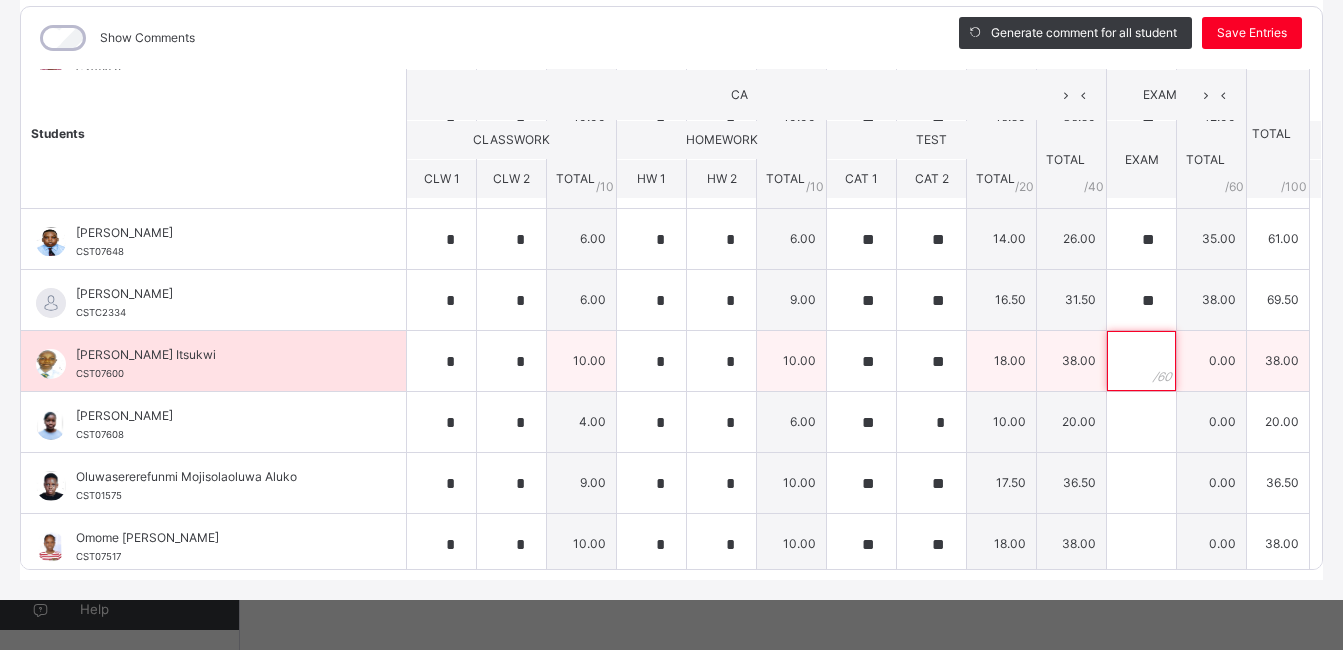 click at bounding box center [1141, 361] 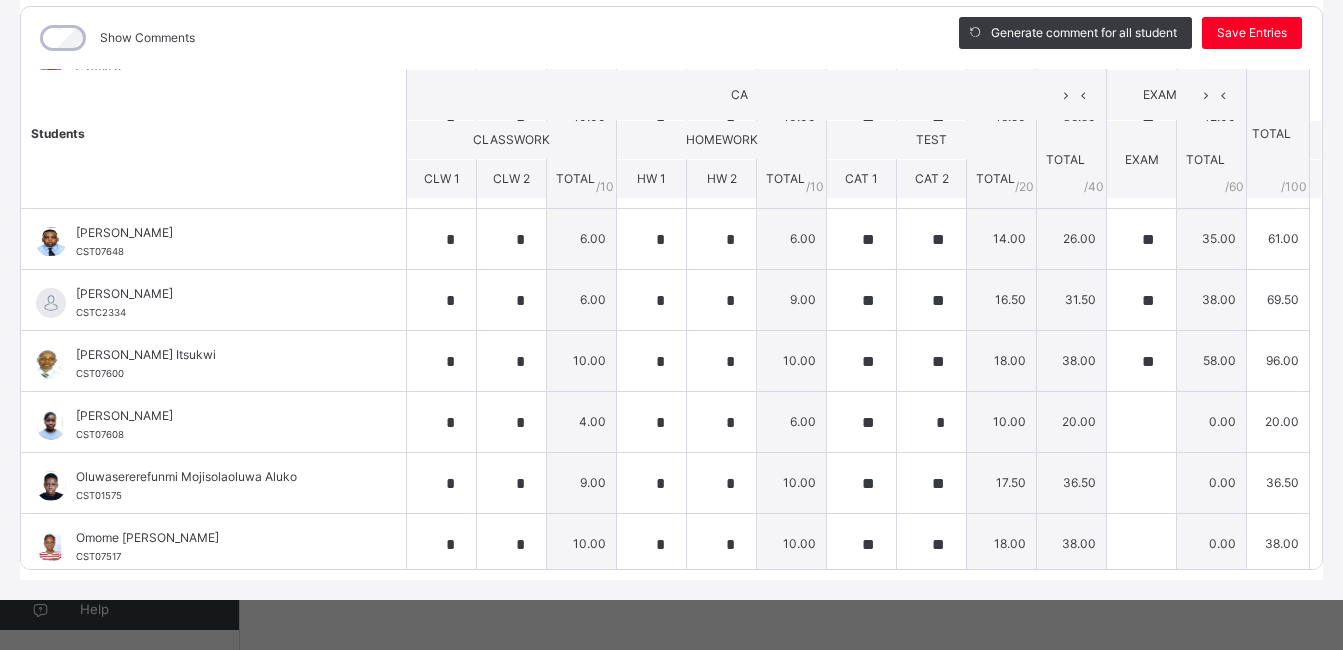 click on "CA" at bounding box center (739, 95) 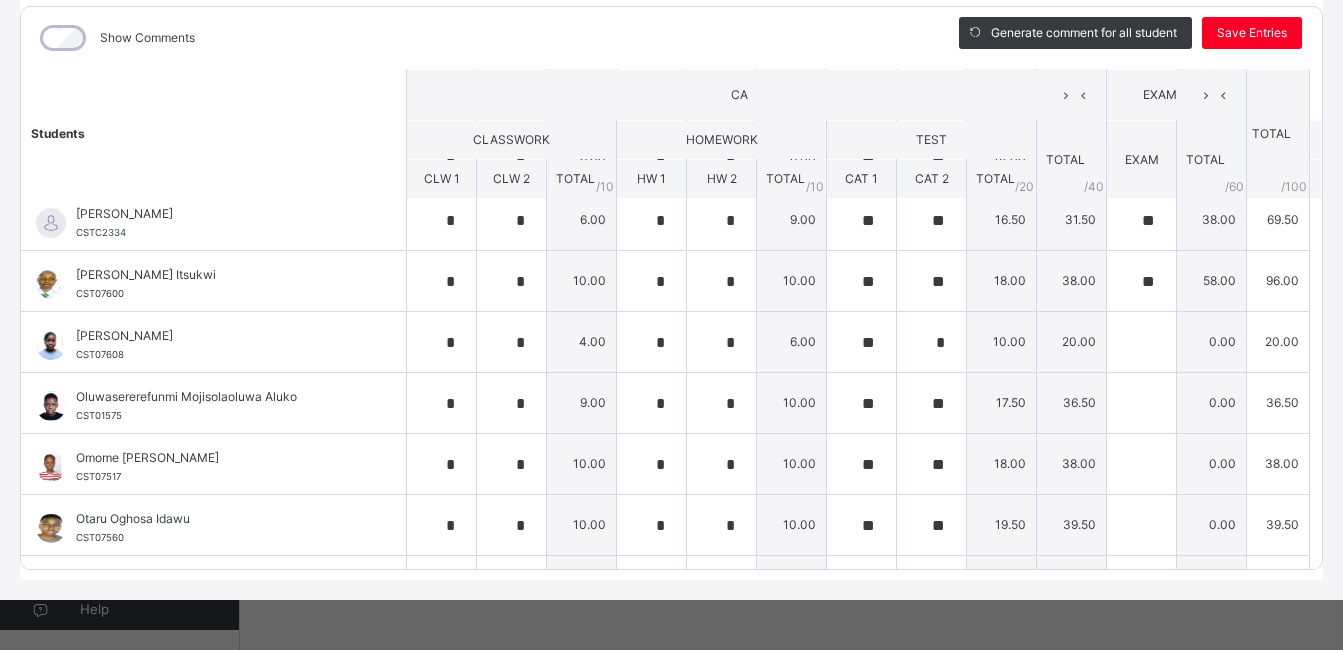 scroll, scrollTop: 720, scrollLeft: 0, axis: vertical 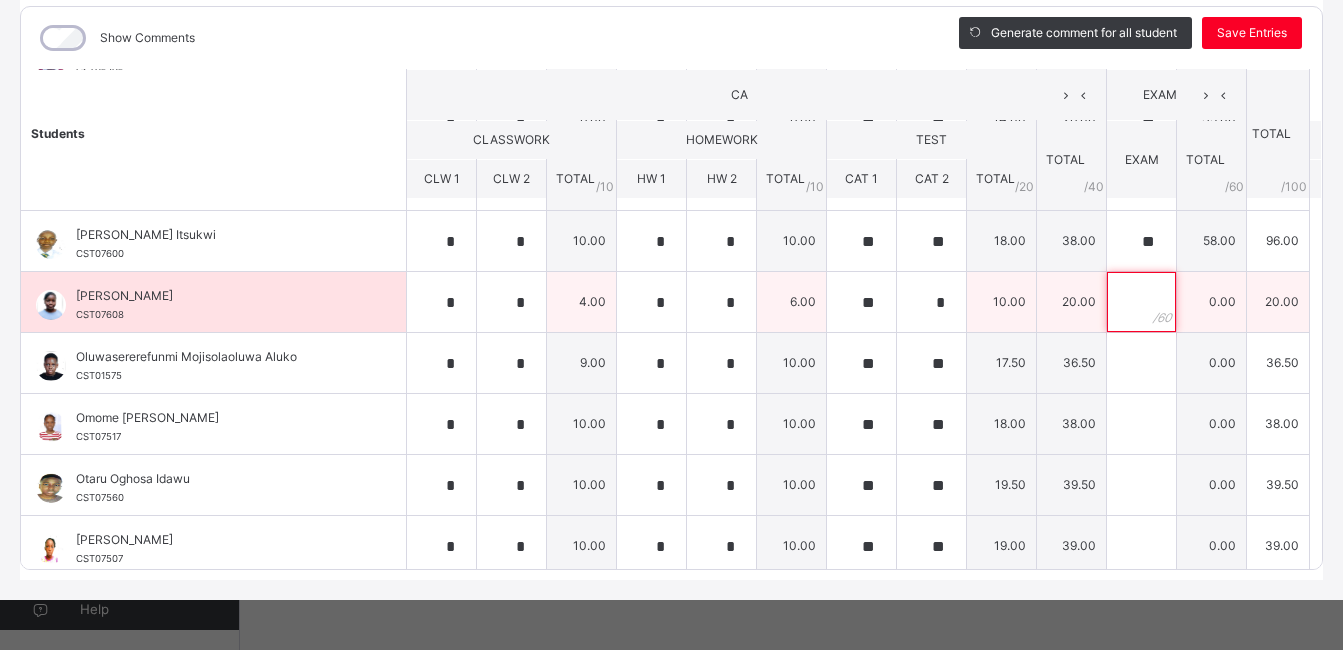click at bounding box center (1141, 302) 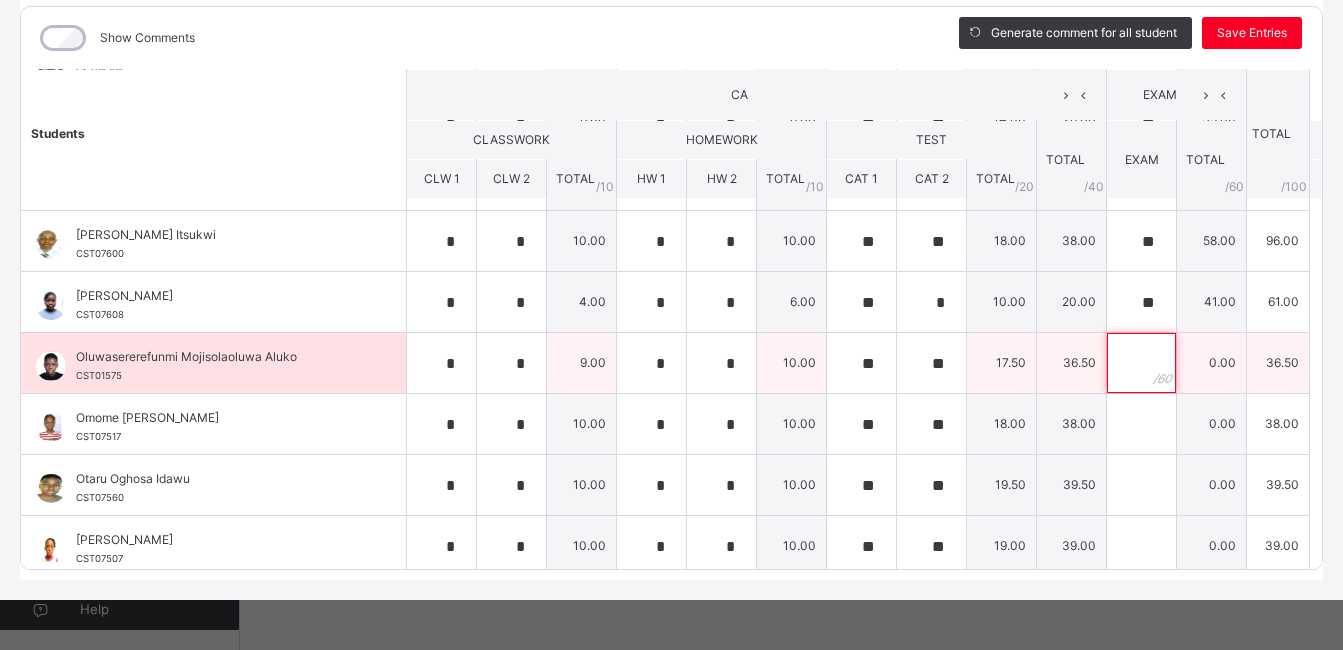 click at bounding box center [1141, 363] 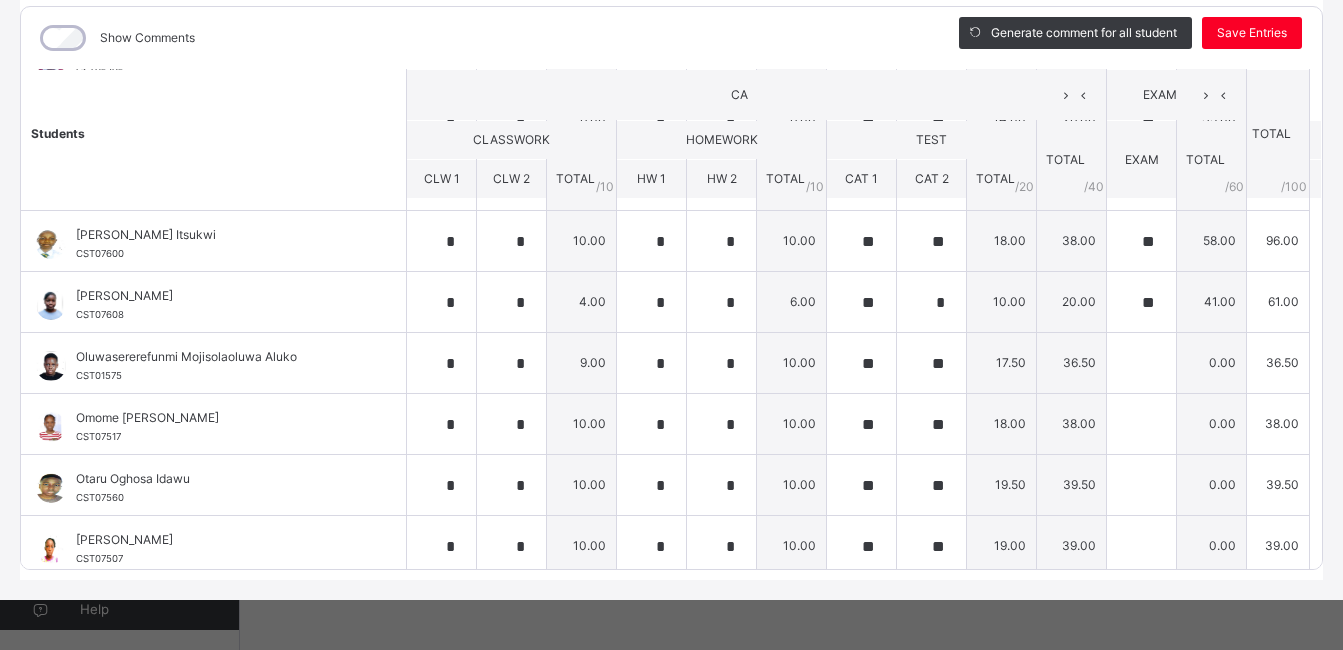 click on "CA" at bounding box center (757, 94) 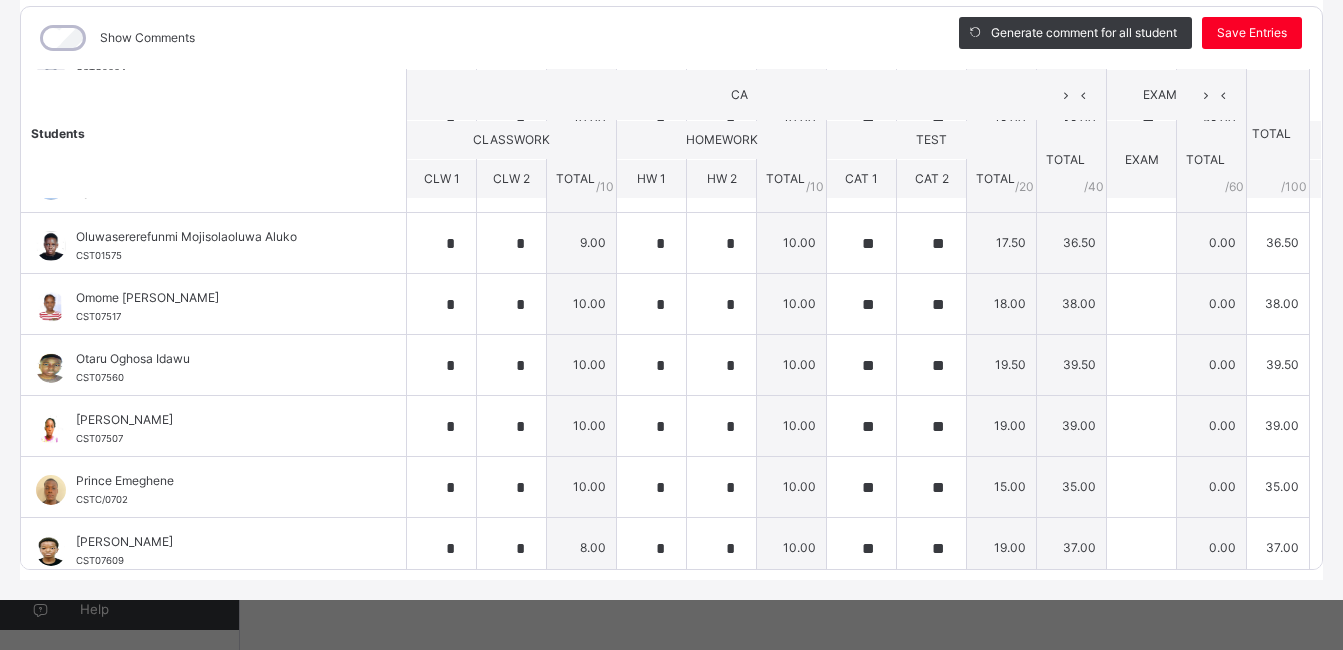 scroll, scrollTop: 800, scrollLeft: 0, axis: vertical 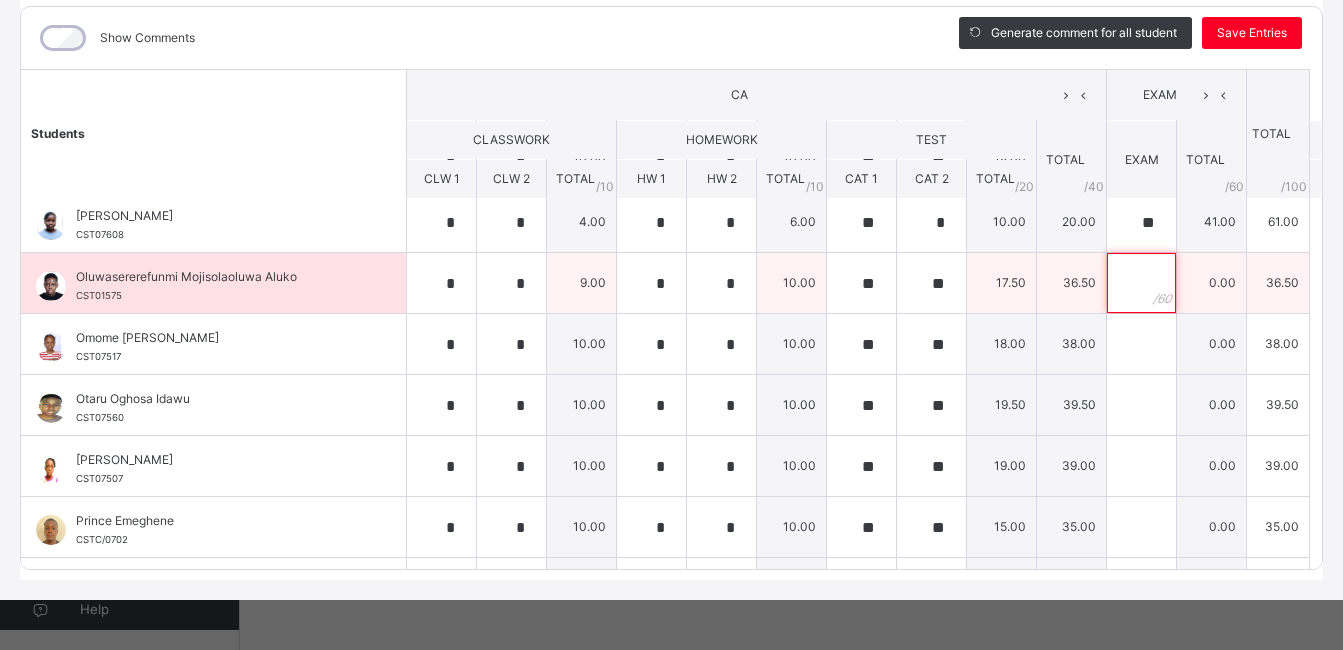 click at bounding box center (1141, 283) 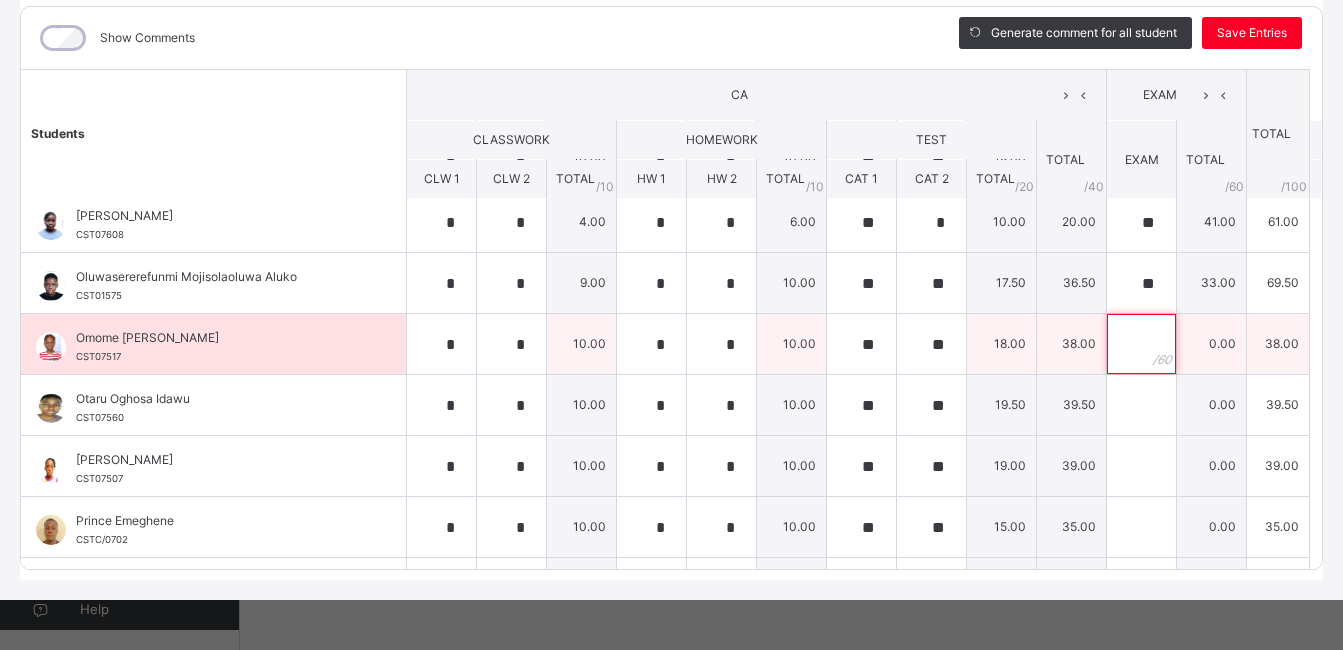 click at bounding box center [1141, 344] 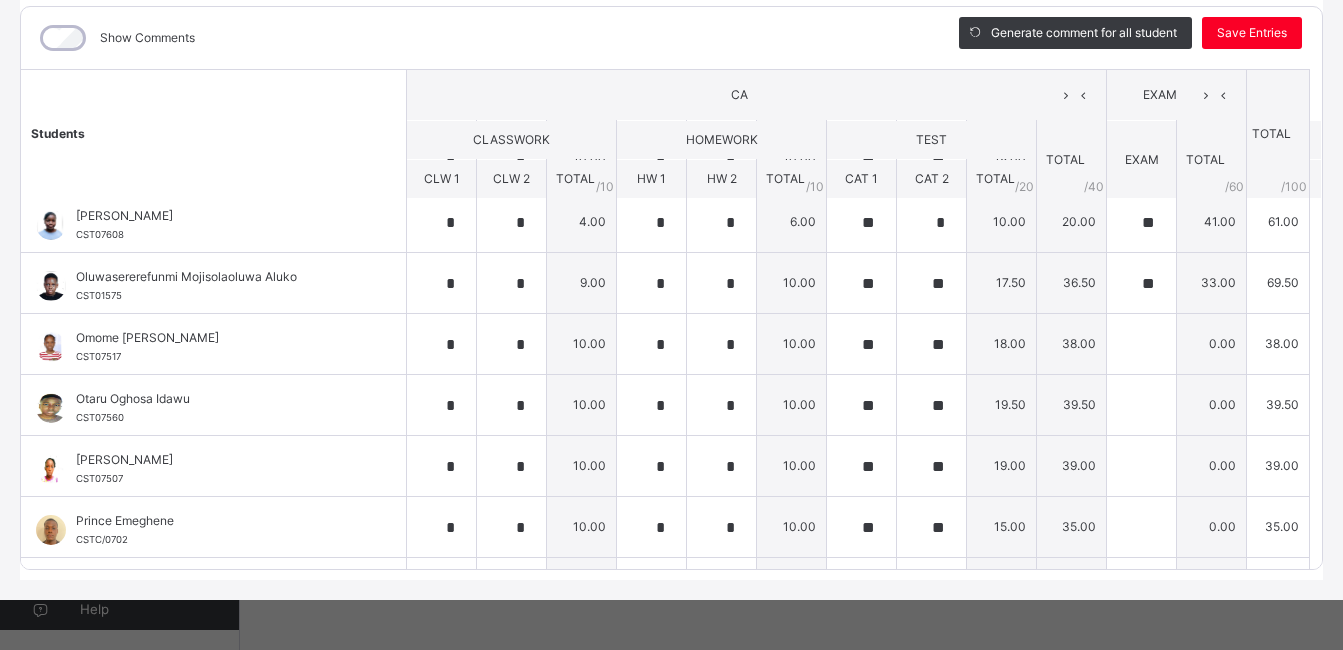 click on "CA" at bounding box center [757, 94] 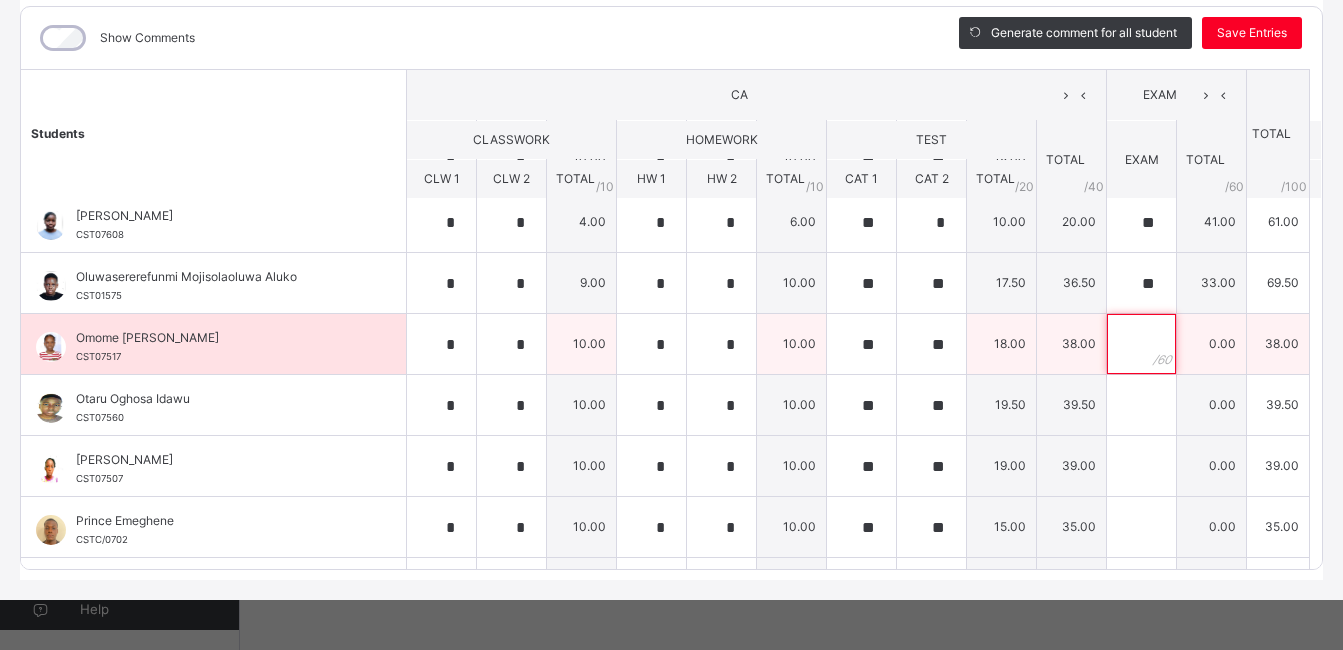 click at bounding box center (1141, 344) 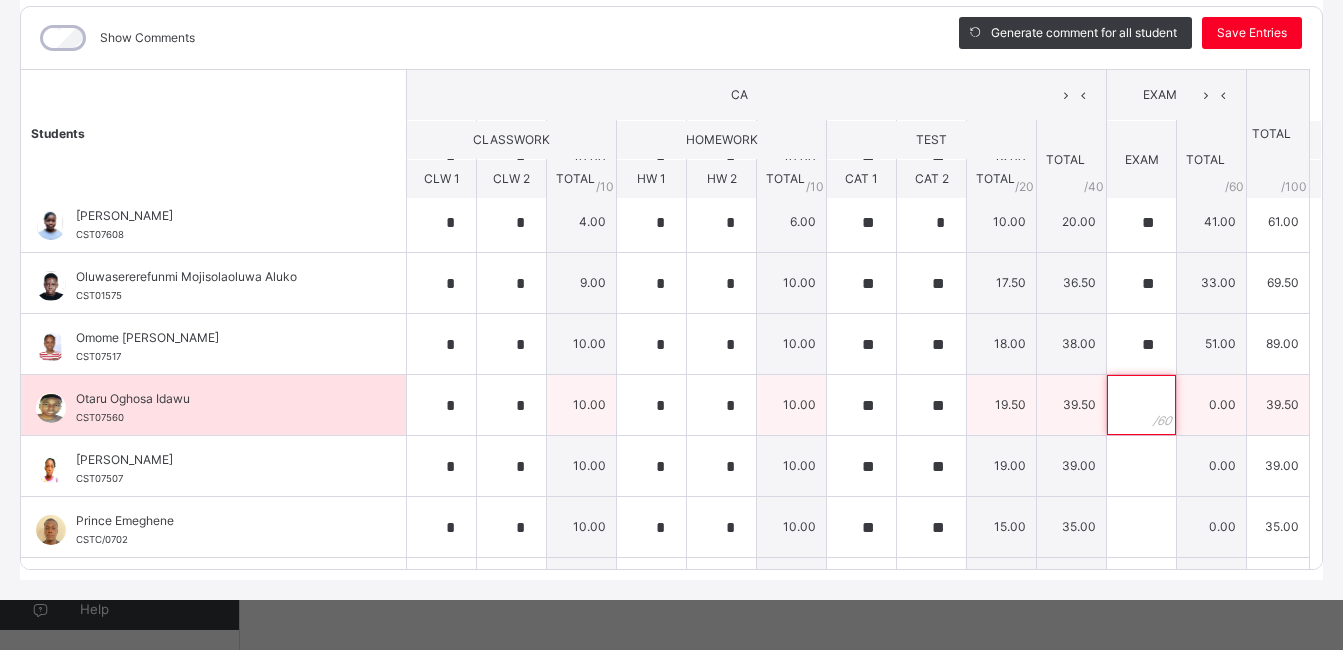 click at bounding box center (1141, 405) 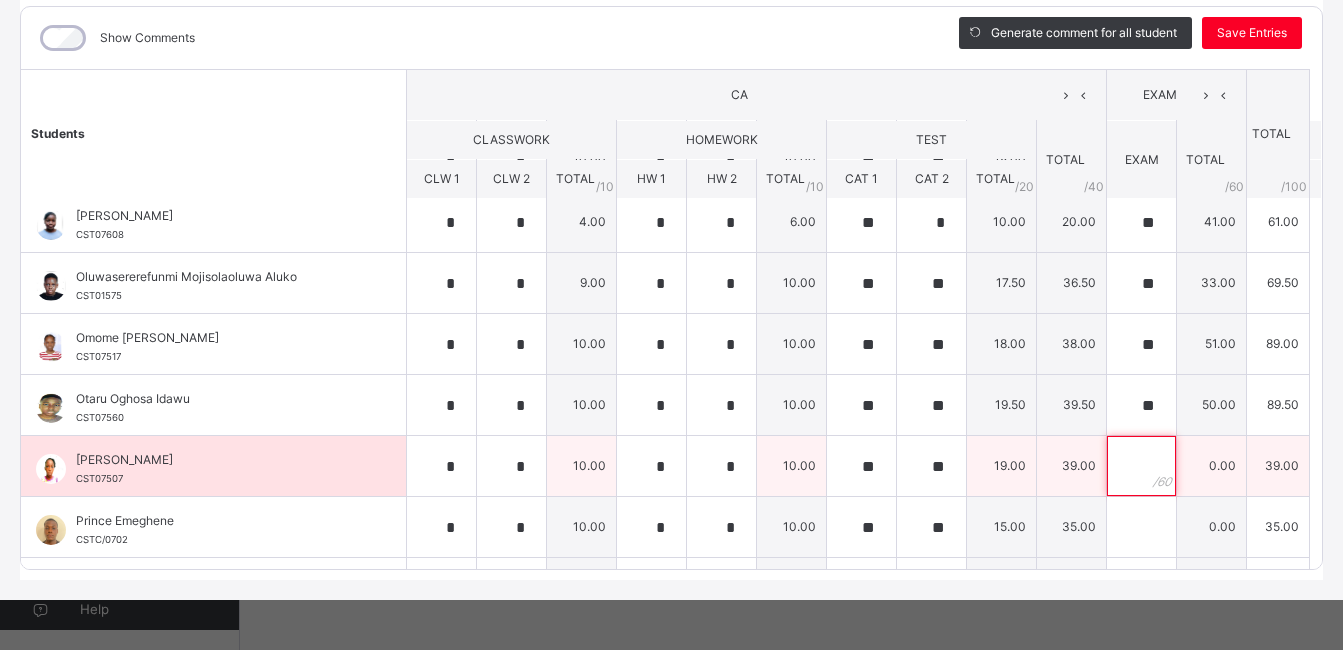 click at bounding box center [1141, 466] 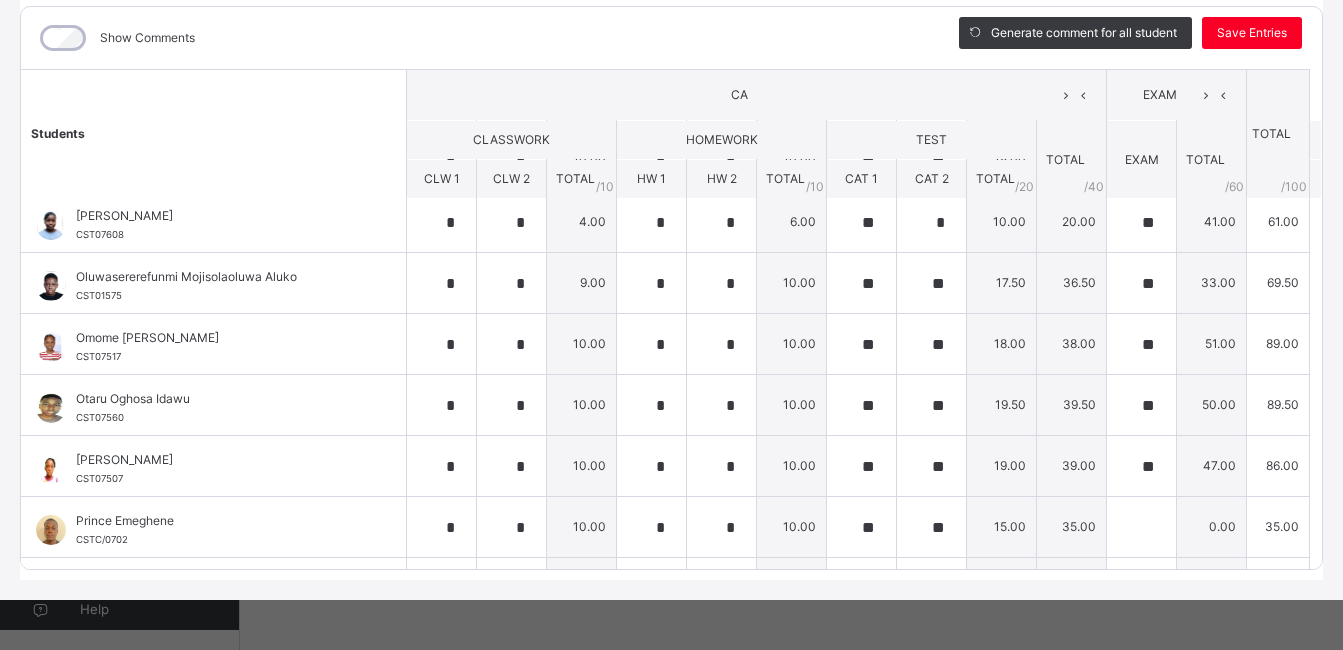 click on "Show Comments" at bounding box center [475, 38] 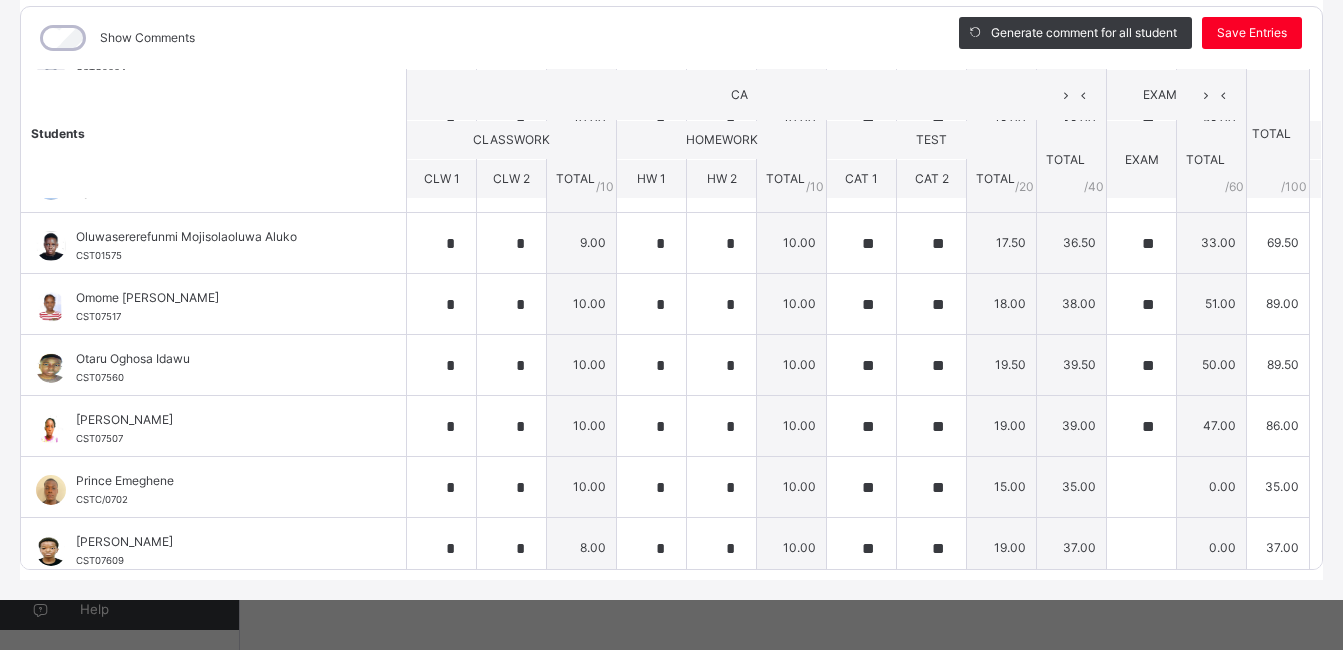 scroll, scrollTop: 850, scrollLeft: 0, axis: vertical 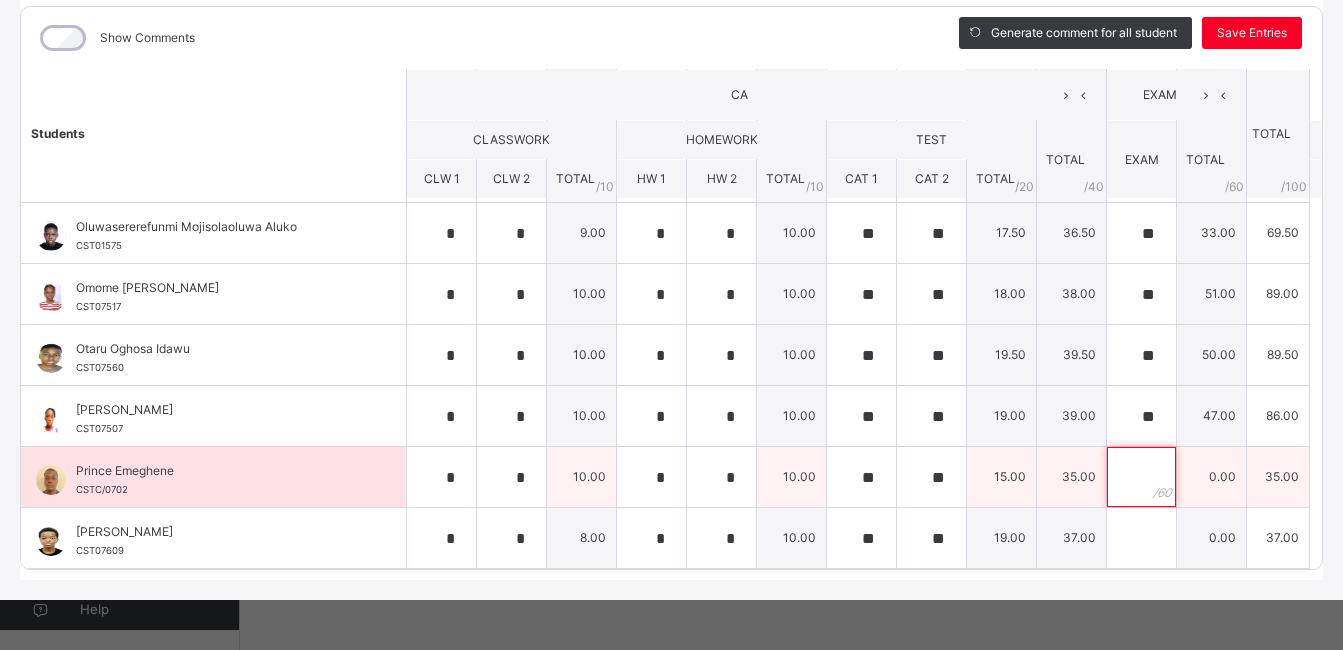 click at bounding box center (1141, 477) 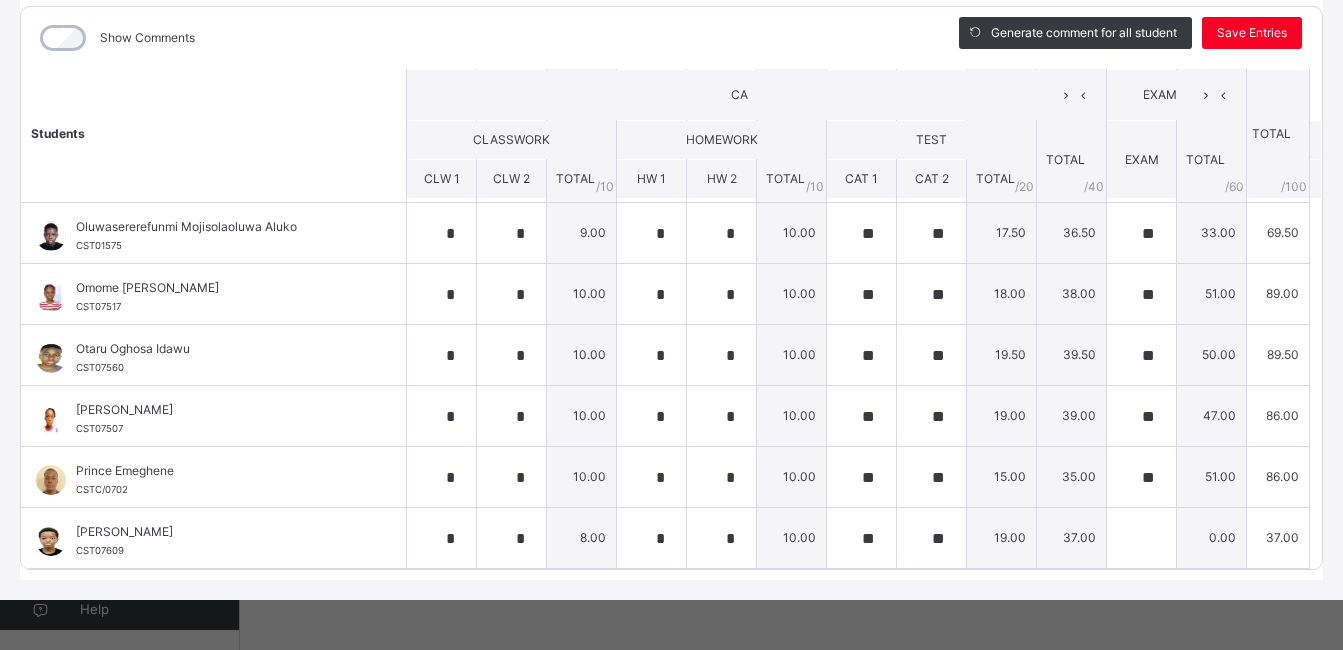 click on "Show Comments" at bounding box center [475, 38] 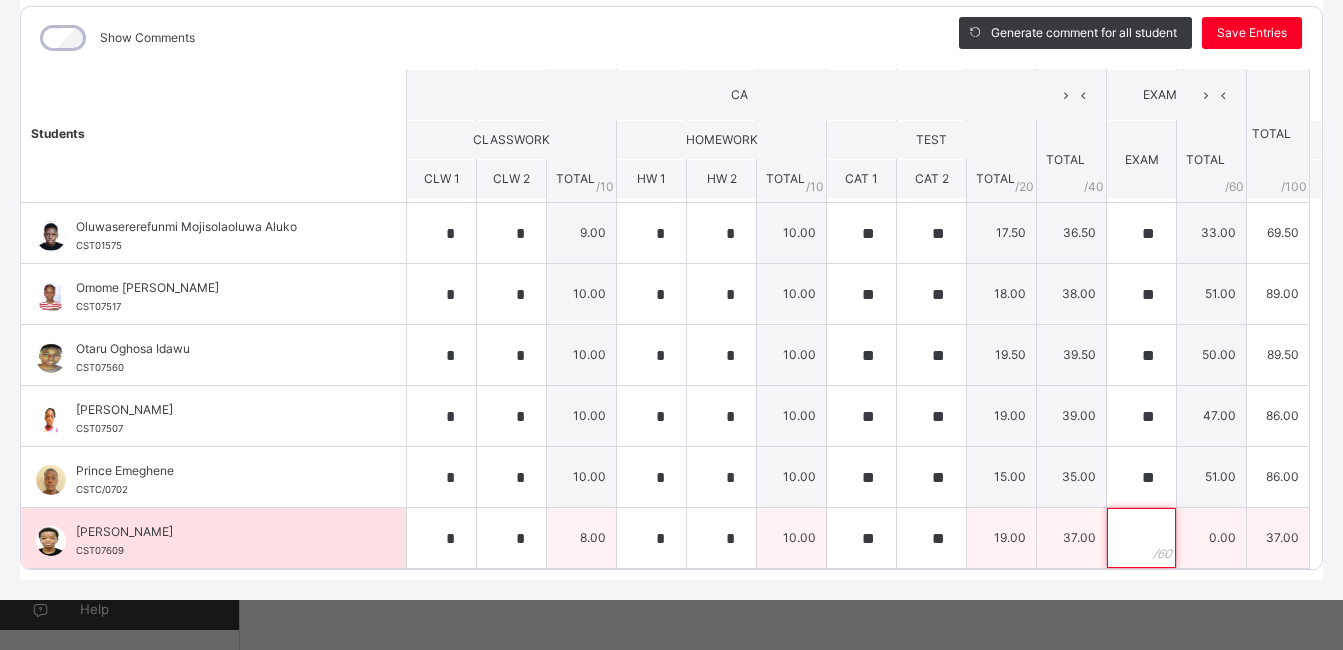 click at bounding box center (1141, 538) 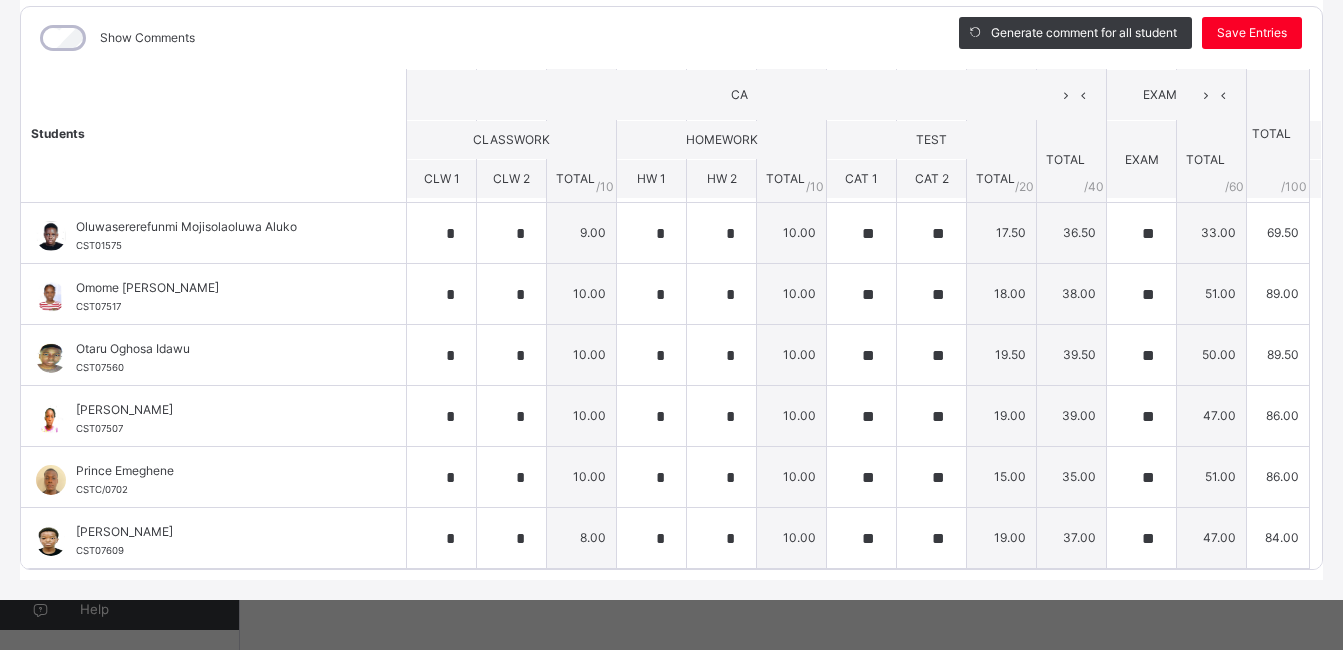 click on "CA" at bounding box center [757, 94] 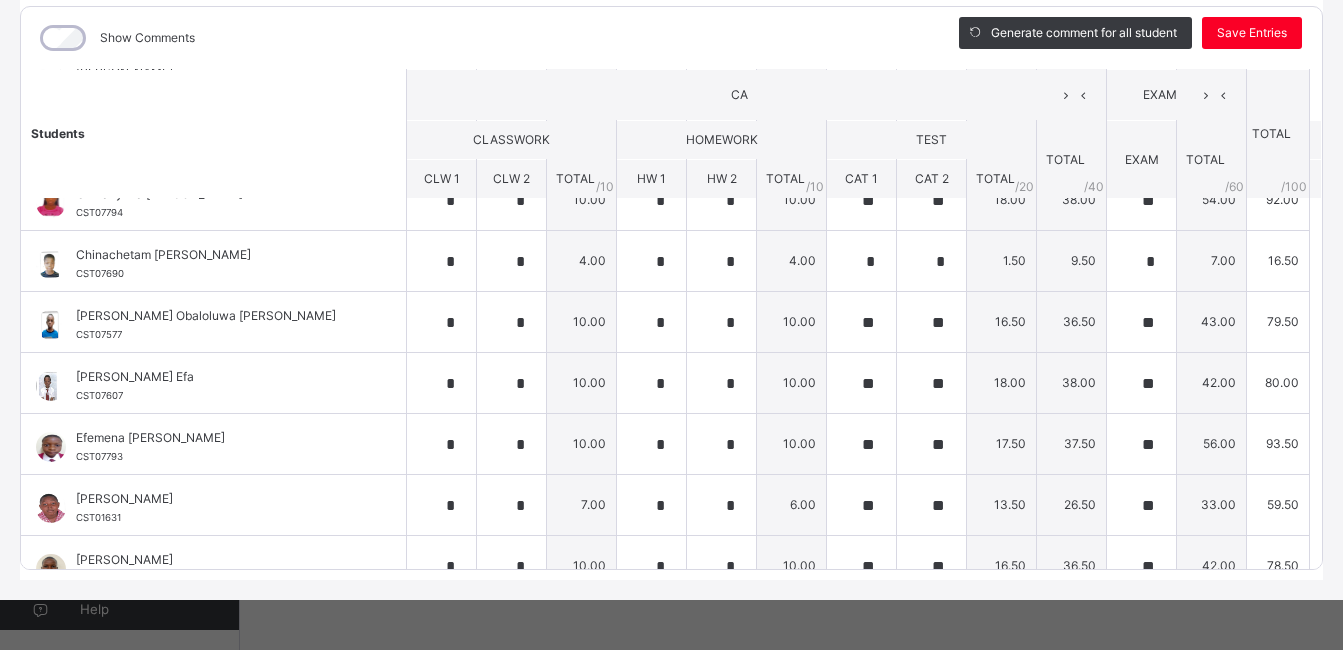 scroll, scrollTop: 14, scrollLeft: 0, axis: vertical 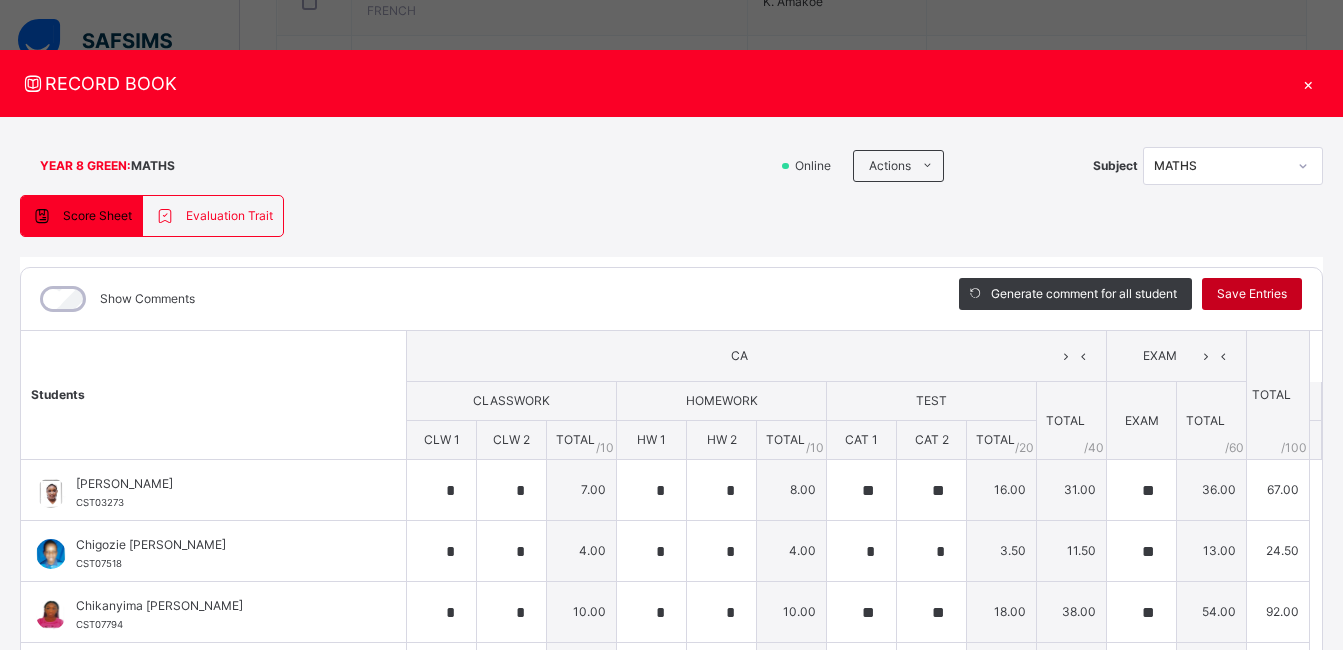 click on "Save Entries" at bounding box center (1252, 294) 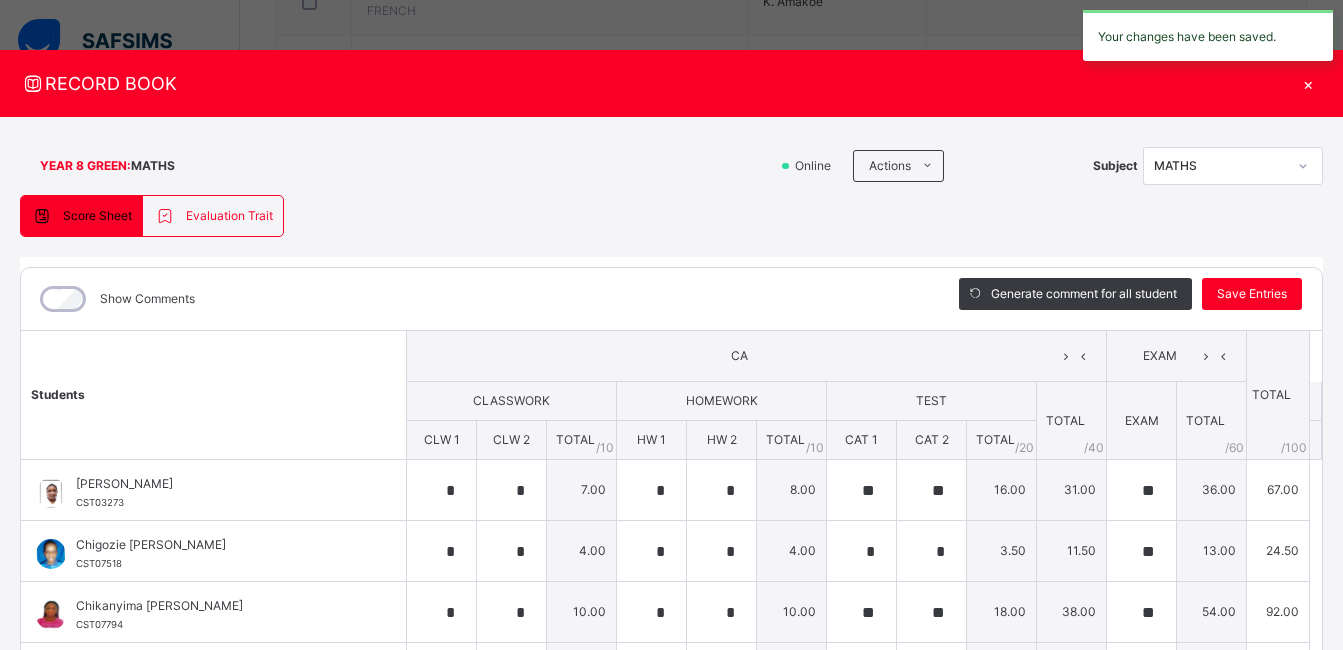 click on "Show Comments" at bounding box center (475, 299) 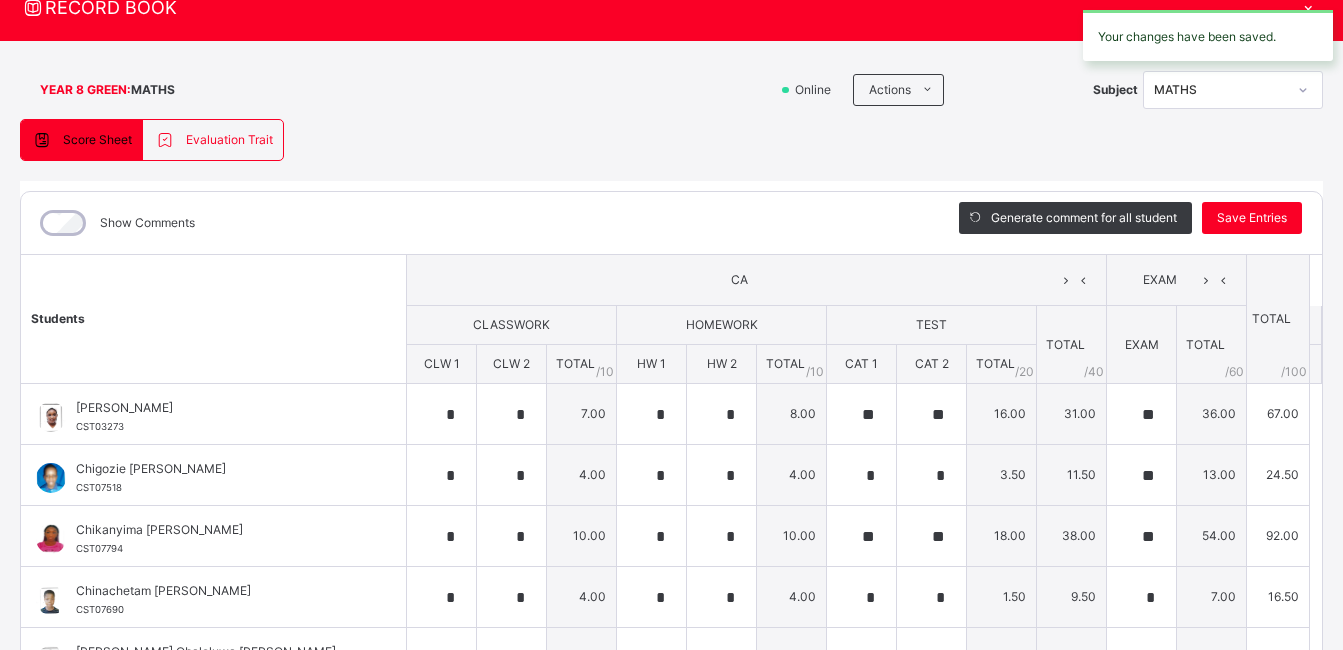 scroll, scrollTop: 80, scrollLeft: 0, axis: vertical 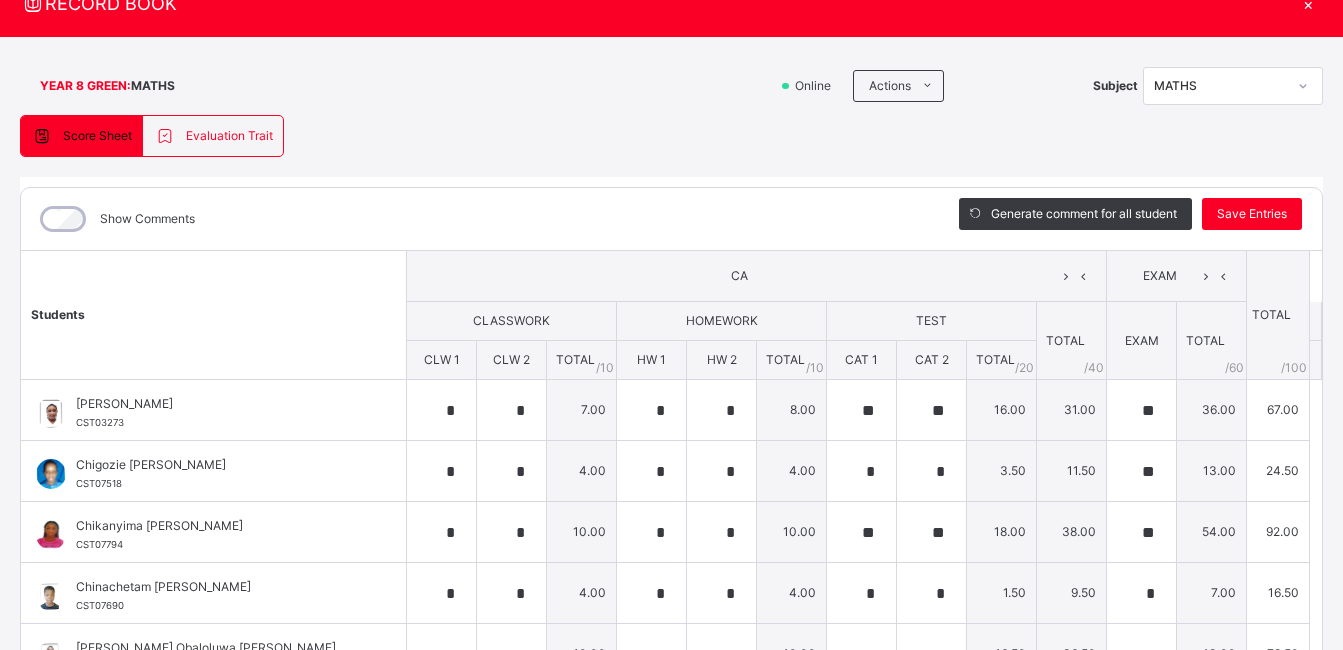 click on "Score Sheet Evaluation Trait Score Sheet Evaluation Trait Show Comments   Generate comment for all student   Save Entries Class Level:  YEAR 8   GREEN Subject:  MATHS Session:  2024/2025 Session Session:  Third Term Students CA  EXAM TOTAL /100 Comment CLASSWORK HOMEWORK TEST TOTAL / 40 EXAM TOTAL / 60 CLW 1 CLW 2 TOTAL / 10 HW 1 HW 2 TOTAL / 10 CAT 1 CAT 2 TOTAL / 20 [PERSON_NAME] CST03273 [PERSON_NAME] CST03273 * * 7.00 * * 8.00 ** ** 16.00 31.00 ** 36.00 67.00 Generate comment 0 / 250   ×   Subject Teacher’s Comment Generate and see in full the comment developed by the AI with an option to regenerate the comment [PERSON_NAME] Ayomikun [PERSON_NAME] Joloko   CST03273   Total 67.00  / 100.00 [PERSON_NAME] Bot   Regenerate     Use this comment   [PERSON_NAME] [PERSON_NAME] CST07518 [PERSON_NAME] [PERSON_NAME] CST07518 * * 4.00 * * 4.00 * * 3.50 11.50 ** 13.00 24.50 Generate comment 0 / 250   ×   Subject Teacher’s Comment [PERSON_NAME] [PERSON_NAME]   CST07518   Total 24.50  / 100.00 [PERSON_NAME] Bot   Regenerate" at bounding box center (671, 438) 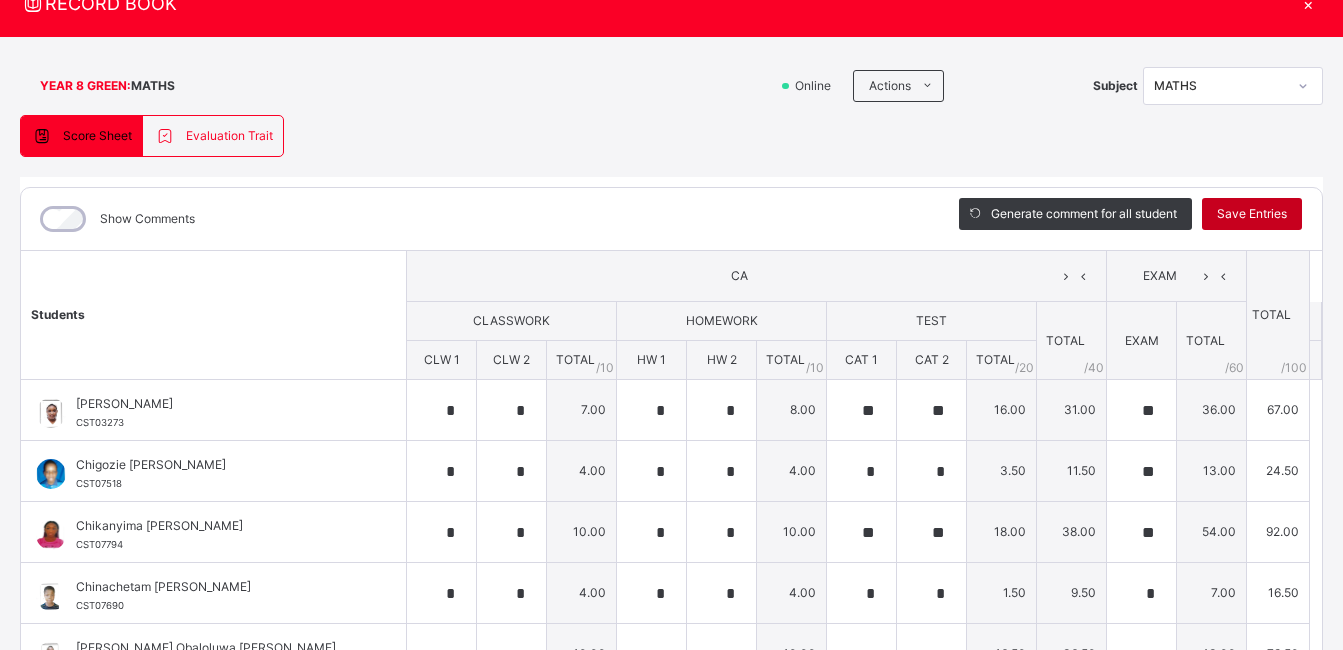 click on "Save Entries" at bounding box center (1252, 214) 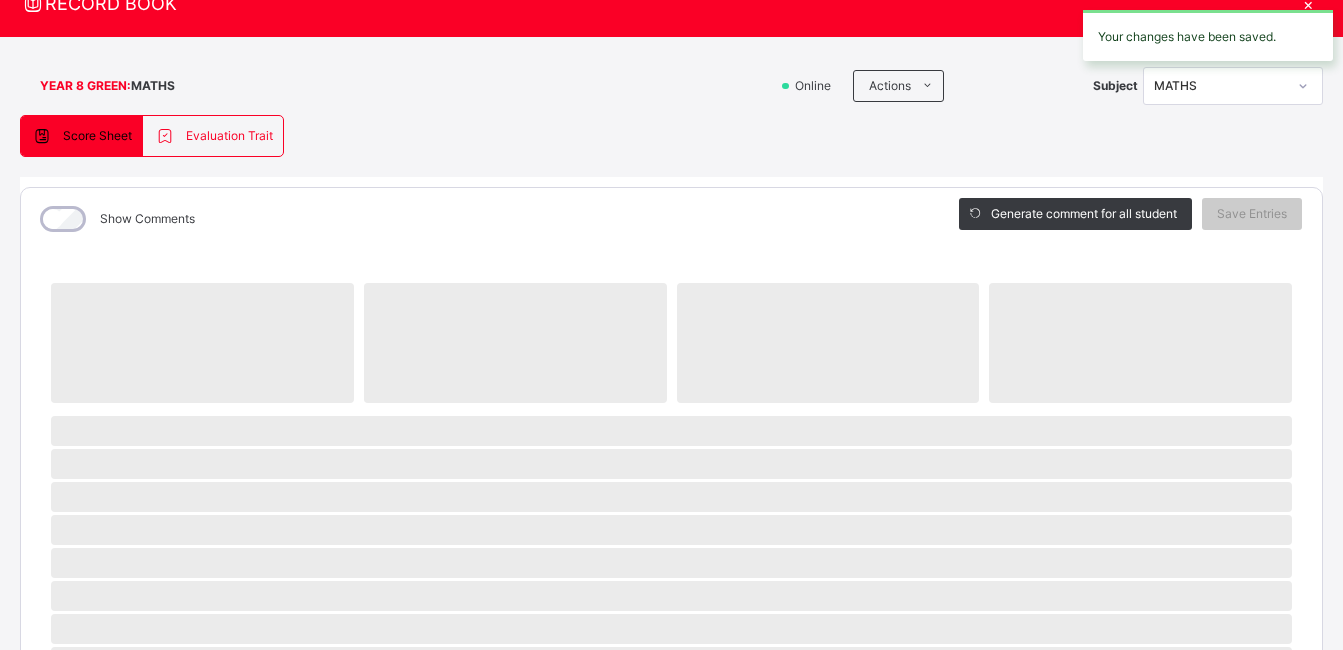click on "Score Sheet Evaluation Trait Score Sheet Evaluation Trait Show Comments   Generate comment for all student   Save Entries Class Level:  YEAR 8   GREEN Subject:  MATHS Session:  2024/2025 Session Session:  Third Term ‌ ‌ ‌ ‌ ‌ ‌ ‌ ‌ ‌ ‌ ‌ ‌ ‌ ‌ ‌ ‌ ‌ ‌ ‌ ‌ ‌ ‌ ‌ ‌ ‌ ‌ ‌ ‌ ‌   ×   Subject Teacher’s Comment Generate and see in full the comment developed by the AI with an option to regenerate the comment [PERSON_NAME] Bot Please wait while the [PERSON_NAME] Bot generates comments for all your students Ayomikun [PERSON_NAME] Joloko [PERSON_NAME] [PERSON_NAME] Chikanyima [PERSON_NAME] Chinachetam [PERSON_NAME] [PERSON_NAME] Efa [PERSON_NAME] [PERSON_NAME] [PERSON_NAME] [PERSON_NAME] [PERSON_NAME] [PERSON_NAME] Itsukwi [PERSON_NAME] Mojisolaoluwa [PERSON_NAME] [PERSON_NAME] Otaru Oghosa Idawu [PERSON_NAME]  Elomena [PERSON_NAME]  Emeghene [PERSON_NAME] Select a Student" at bounding box center [671, 697] 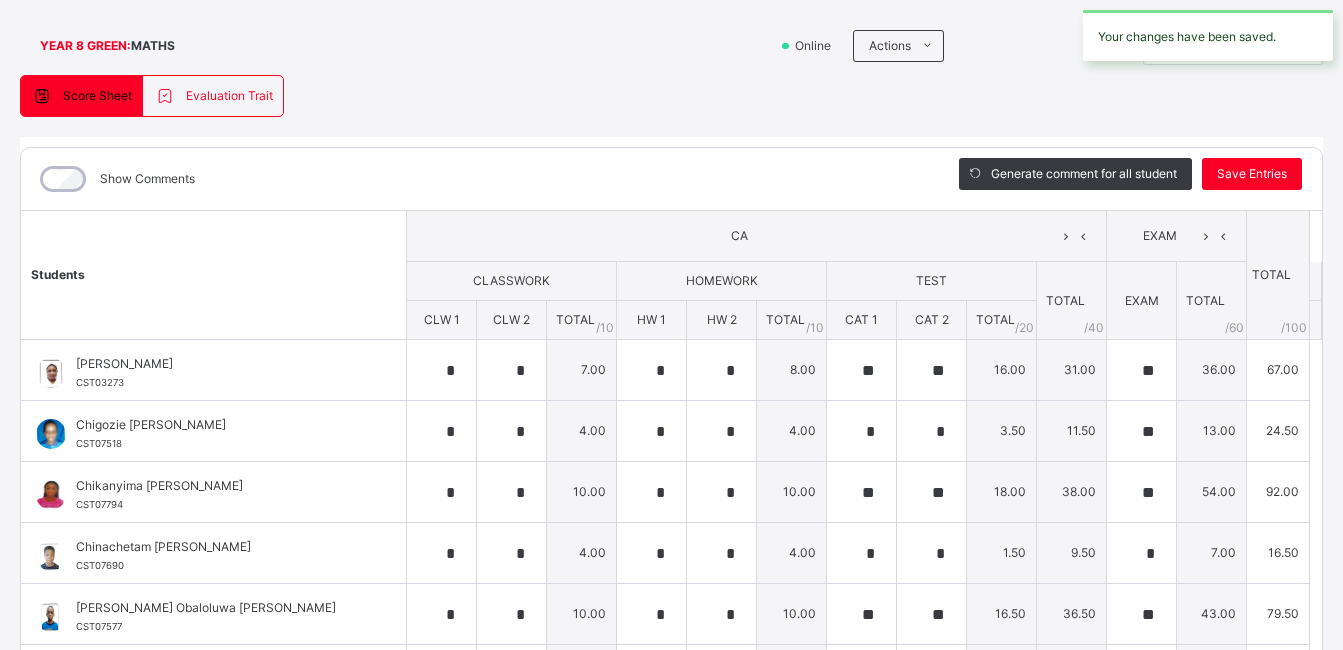 scroll, scrollTop: 176, scrollLeft: 0, axis: vertical 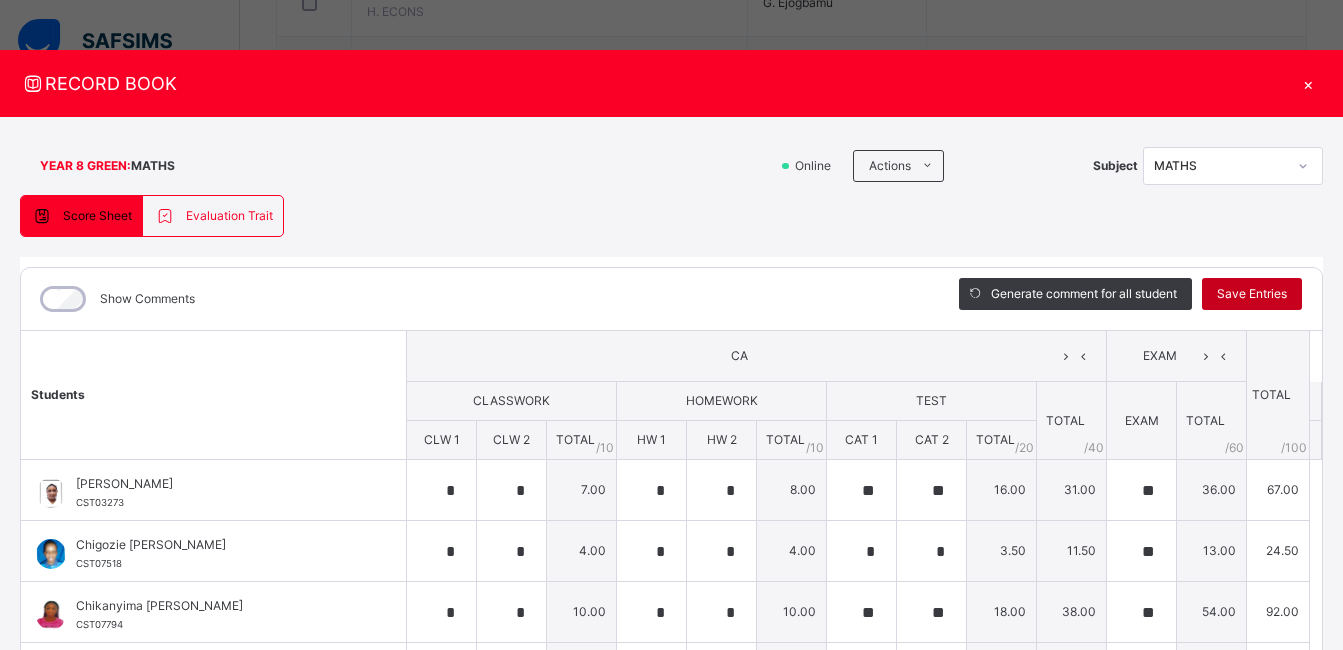 click on "Save Entries" at bounding box center [1252, 294] 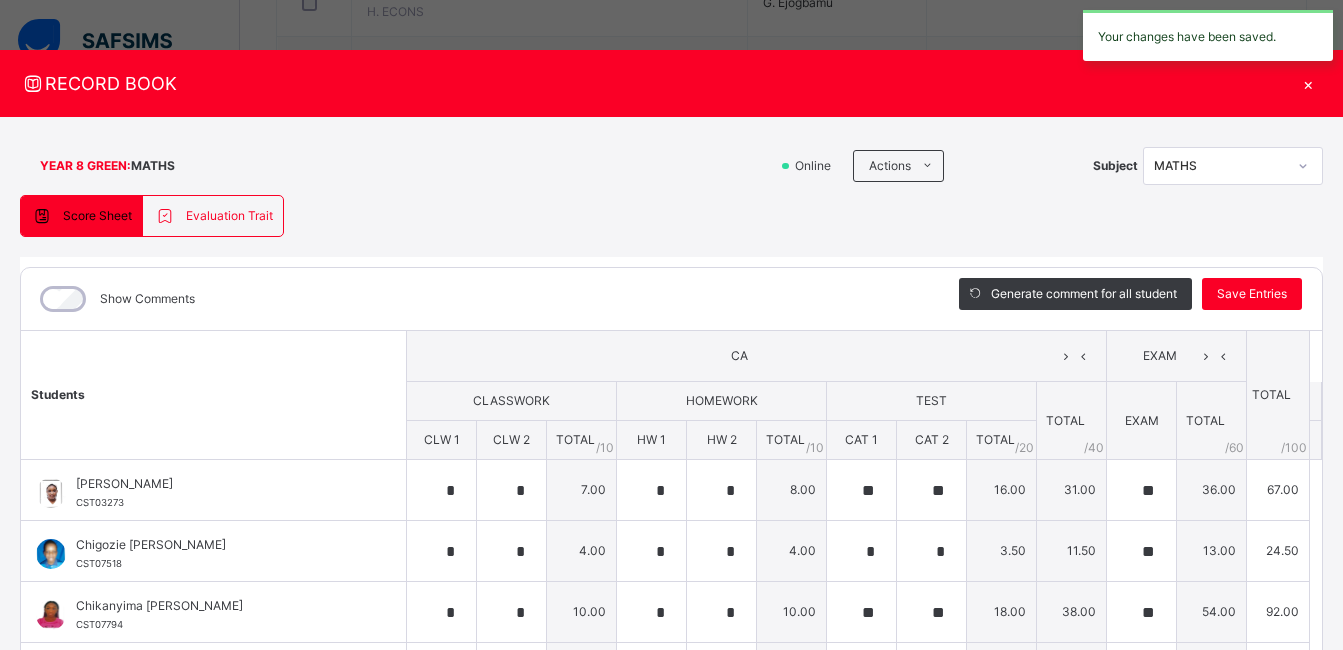 click on "Score Sheet Evaluation Trait Score Sheet Evaluation Trait Show Comments   Generate comment for all student   Save Entries Class Level:  YEAR 8   GREEN Subject:  MATHS Session:  2024/2025 Session Session:  Third Term Students CA  EXAM TOTAL /100 Comment CLASSWORK HOMEWORK TEST TOTAL / 40 EXAM TOTAL / 60 CLW 1 CLW 2 TOTAL / 10 HW 1 HW 2 TOTAL / 10 CAT 1 CAT 2 TOTAL / 20 [PERSON_NAME] CST03273 [PERSON_NAME] CST03273 * * 7.00 * * 8.00 ** ** 16.00 31.00 ** 36.00 67.00 Generate comment 0 / 250   ×   Subject Teacher’s Comment Generate and see in full the comment developed by the AI with an option to regenerate the comment [PERSON_NAME] Ayomikun [PERSON_NAME] Joloko   CST03273   Total 67.00  / 100.00 [PERSON_NAME] Bot   Regenerate     Use this comment   [PERSON_NAME] [PERSON_NAME] CST07518 [PERSON_NAME] [PERSON_NAME] CST07518 * * 4.00 * * 4.00 * * 3.50 11.50 ** 13.00 24.50 Generate comment 0 / 250   ×   Subject Teacher’s Comment [PERSON_NAME] [PERSON_NAME]   CST07518   Total 24.50  / 100.00 [PERSON_NAME] Bot   Regenerate" at bounding box center (671, 518) 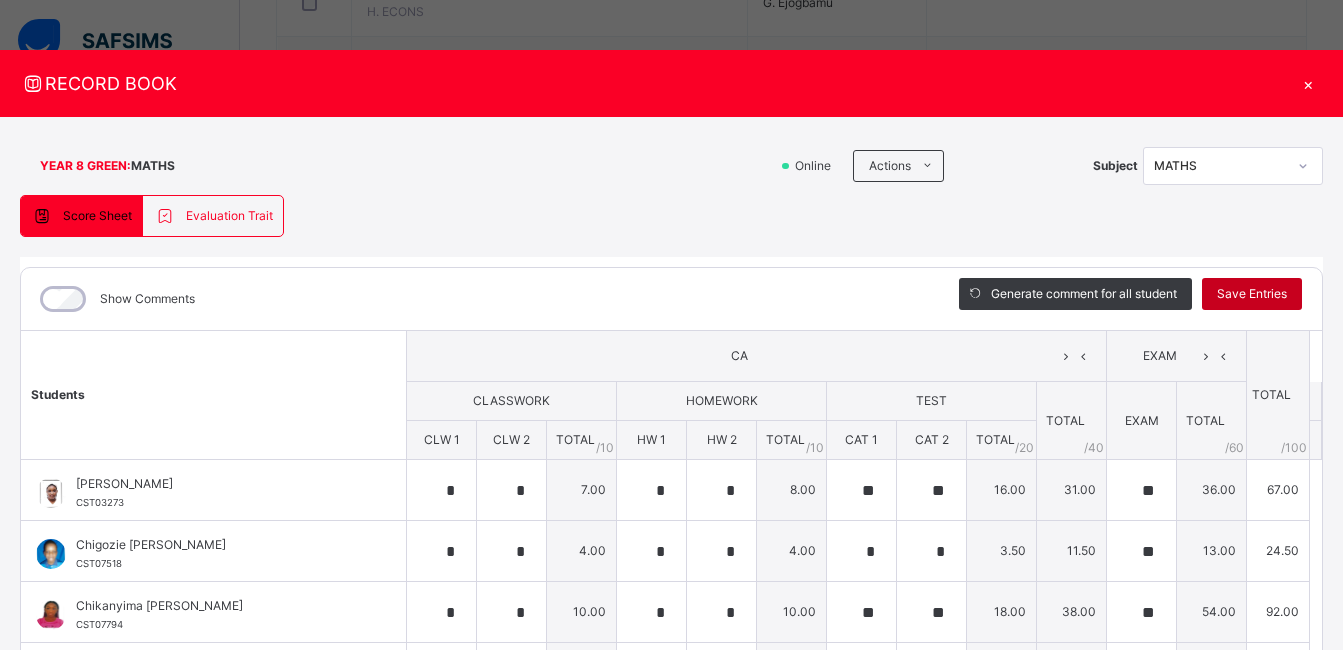 click on "Save Entries" at bounding box center [1252, 294] 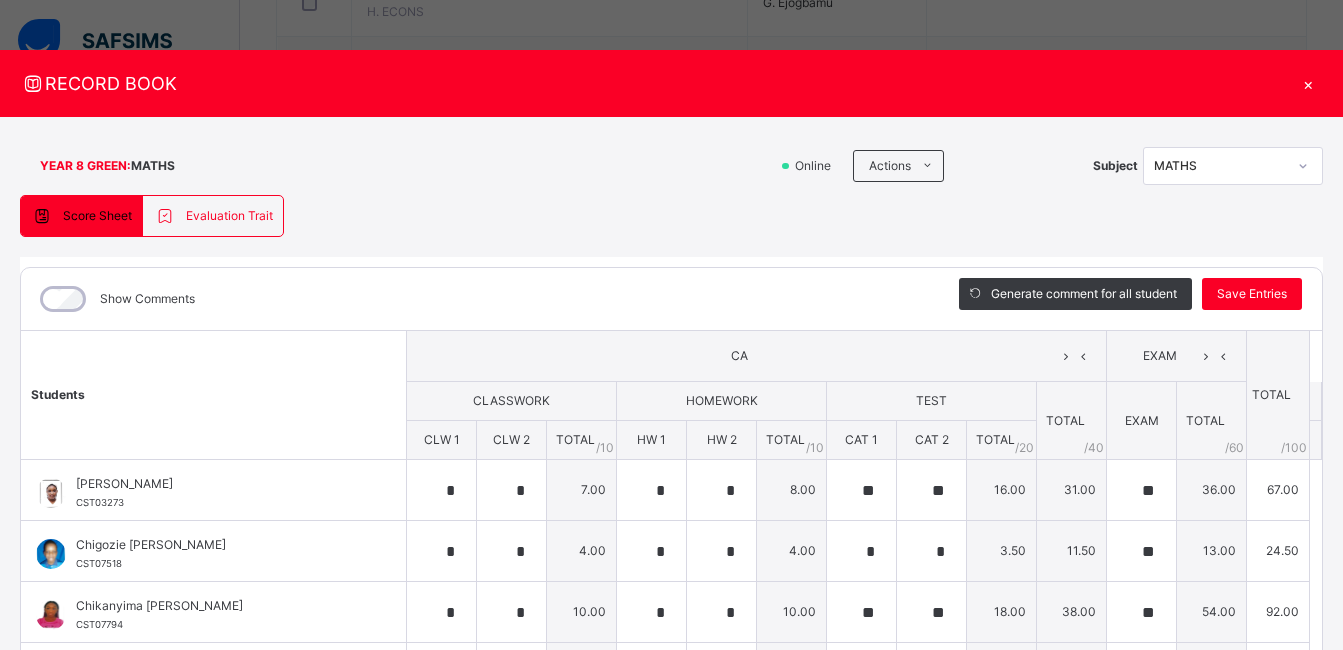 click on "Score Sheet Evaluation Trait Score Sheet Evaluation Trait Show Comments   Generate comment for all student   Save Entries Class Level:  YEAR 8   GREEN Subject:  MATHS Session:  2024/2025 Session Session:  Third Term Students CA  EXAM TOTAL /100 Comment CLASSWORK HOMEWORK TEST TOTAL / 40 EXAM TOTAL / 60 CLW 1 CLW 2 TOTAL / 10 HW 1 HW 2 TOTAL / 10 CAT 1 CAT 2 TOTAL / 20 [PERSON_NAME] CST03273 [PERSON_NAME] CST03273 * * 7.00 * * 8.00 ** ** 16.00 31.00 ** 36.00 67.00 Generate comment 0 / 250   ×   Subject Teacher’s Comment Generate and see in full the comment developed by the AI with an option to regenerate the comment [PERSON_NAME] Ayomikun [PERSON_NAME] Joloko   CST03273   Total 67.00  / 100.00 [PERSON_NAME] Bot   Regenerate     Use this comment   [PERSON_NAME] [PERSON_NAME] CST07518 [PERSON_NAME] [PERSON_NAME] CST07518 * * 4.00 * * 4.00 * * 3.50 11.50 ** 13.00 24.50 Generate comment 0 / 250   ×   Subject Teacher’s Comment [PERSON_NAME] [PERSON_NAME]   CST07518   Total 24.50  / 100.00 [PERSON_NAME] Bot   Regenerate" at bounding box center (671, 518) 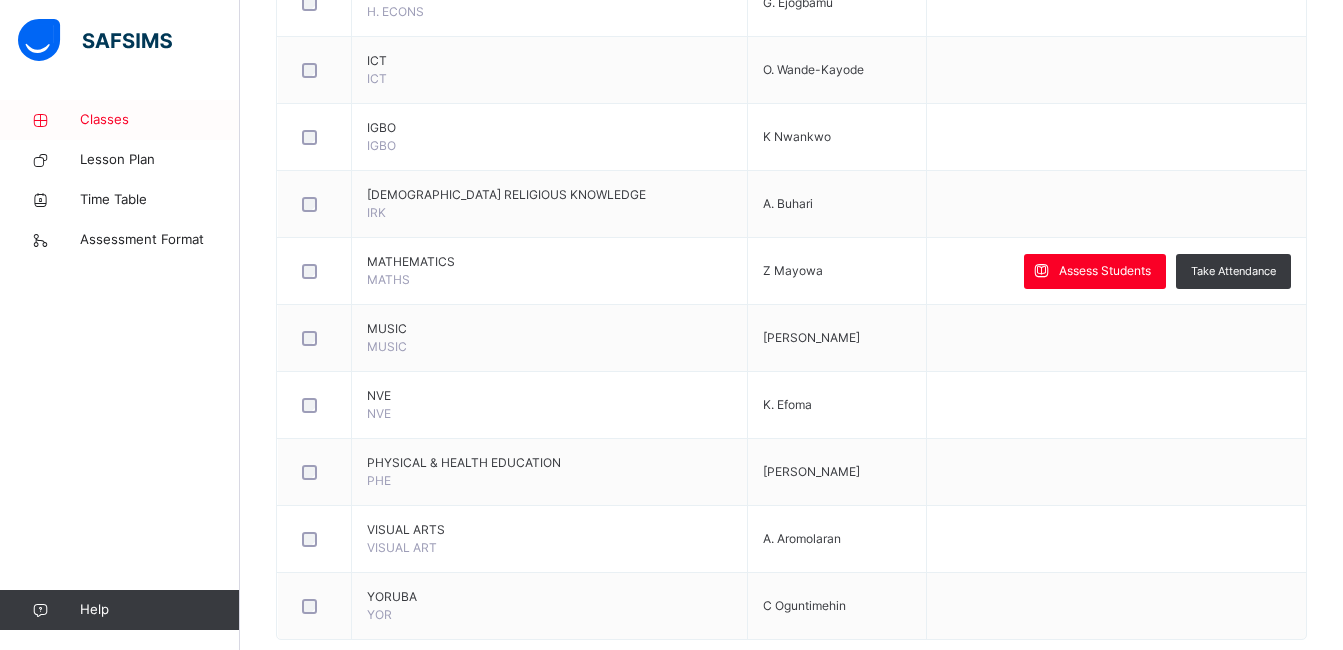 click on "Classes" at bounding box center [160, 120] 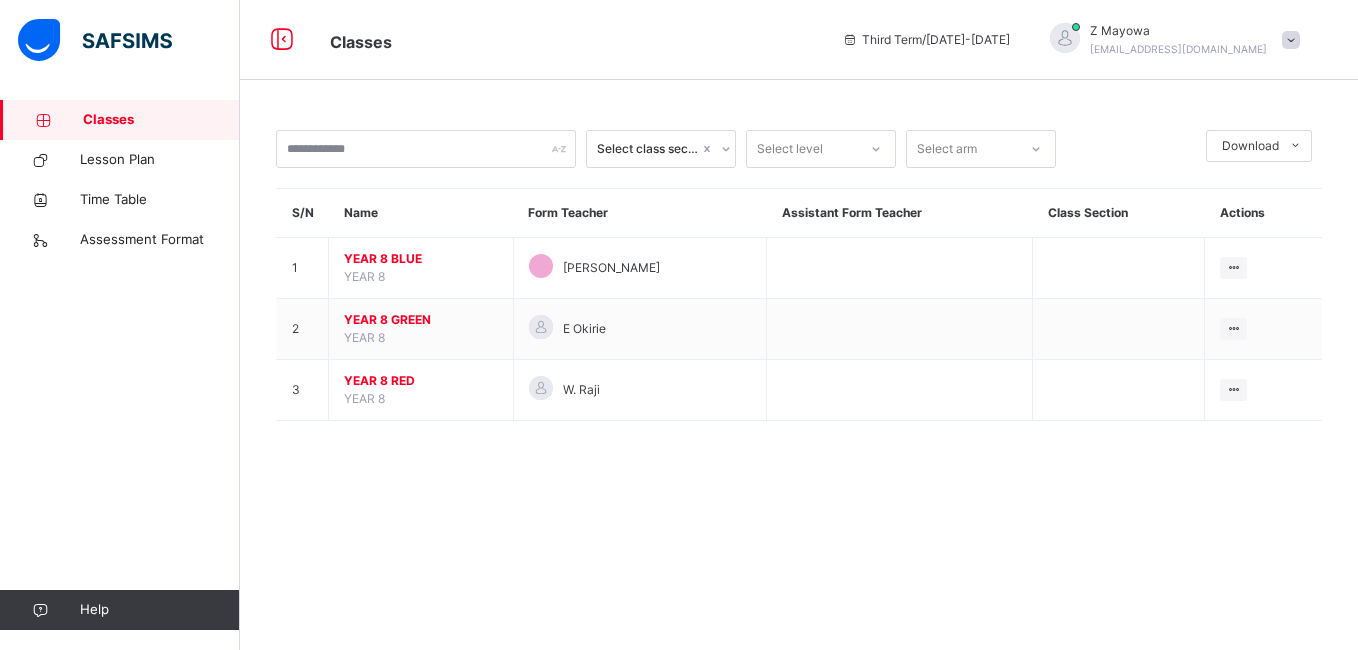 click on "Select class section Select level Select arm Download Pdf Report Excel Report S/N Name Form Teacher Assistant Form Teacher Class Section Actions 1 YEAR 8   BLUE   YEAR 8 B Ahmed  View Class 2 YEAR 8   GREEN   YEAR 8 E Okirie  View Class 3 YEAR 8   RED   YEAR 8 W. Raji  View Class × Form Teacher Select Form Teacher E Okirie  Select Assistant Form Teacher Cancel Save [GEOGRAPHIC_DATA] [GEOGRAPHIC_DATA] [GEOGRAPHIC_DATA], Abijo GRA, [GEOGRAPHIC_DATA]–[GEOGRAPHIC_DATA] , Phone:   List of Classes [DATE] 8:38:21 am Total no. of classes:  13 Term:  Third Term Session:  [DATE]-[DATE] S/N Class name Class Arms Form Teacher Supervisor Subject Teachers 1 YEAR 7 YEAR 7 BLUE C Oguntimehin  No supervisor [PERSON_NAME]  ([PERSON_NAME] RELIGIOUS KNOWLEDGE) O Awoderu  (VISUAL ARTS) G. Ejogbamu  (HOME ECONOMICS) A. Buhari  (ISLAMIC RELIGIOUS KNOWLEDGE) O Ogunnaike  (BASIC SCIENCE) M [PERSON_NAME]  (FRENCH) K [PERSON_NAME]  (IGBO) O. Awoosejo   (ENGLISH LANGUAGE) [PERSON_NAME]  (BASIC TECHNOLOGY) [PERSON_NAME]  (HAUSA) E Anamonye  (MUSIC) [PERSON_NAME]  (MATHEMATICS) 2 3 4" at bounding box center (799, 325) 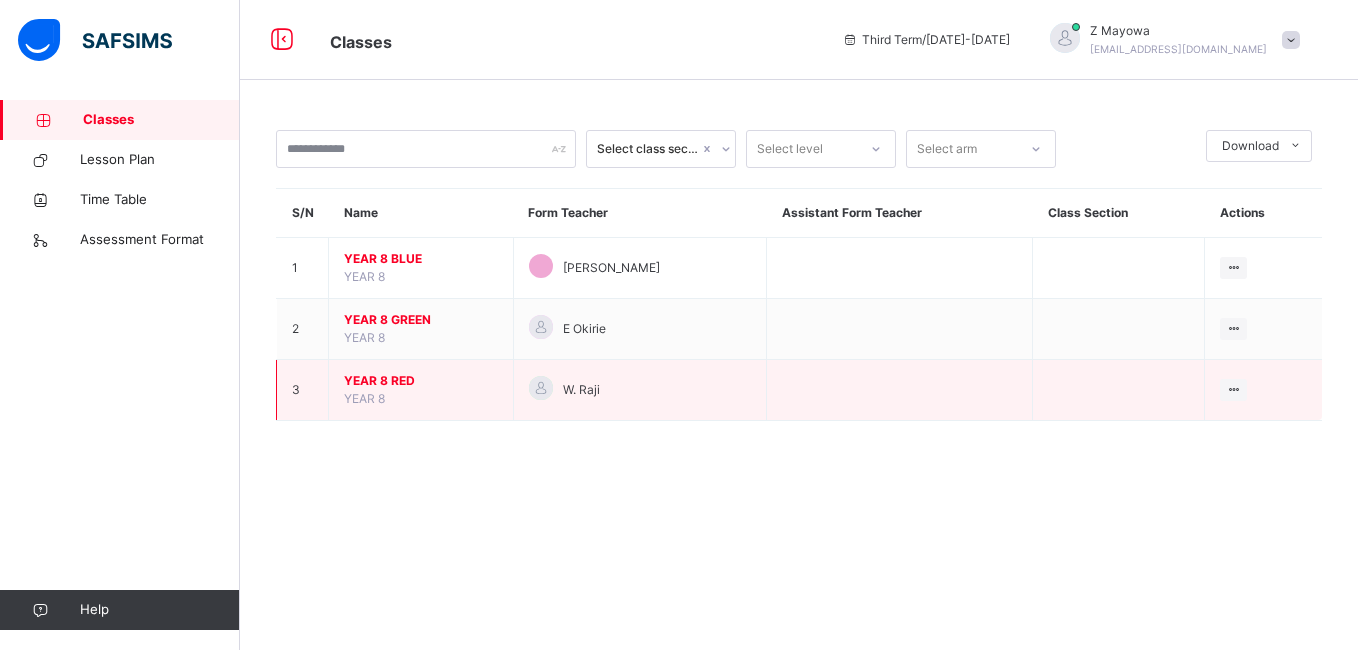click on "YEAR 8   RED" at bounding box center [421, 381] 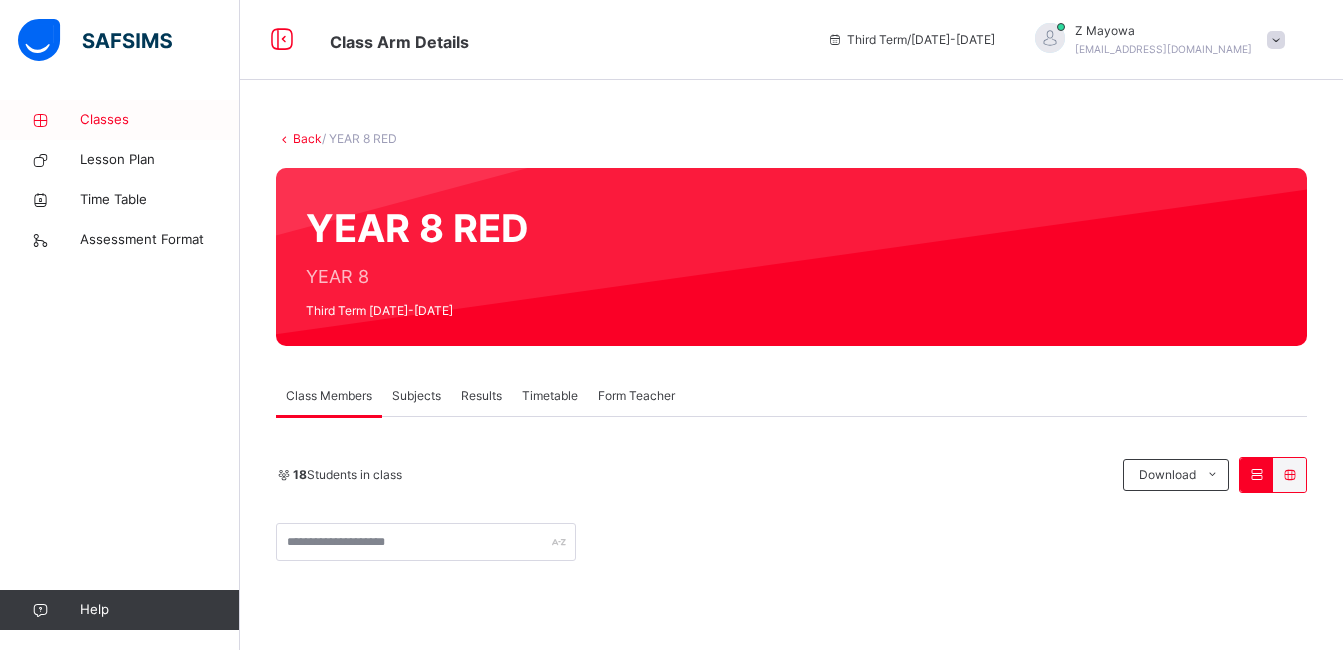 click on "Classes" at bounding box center [160, 120] 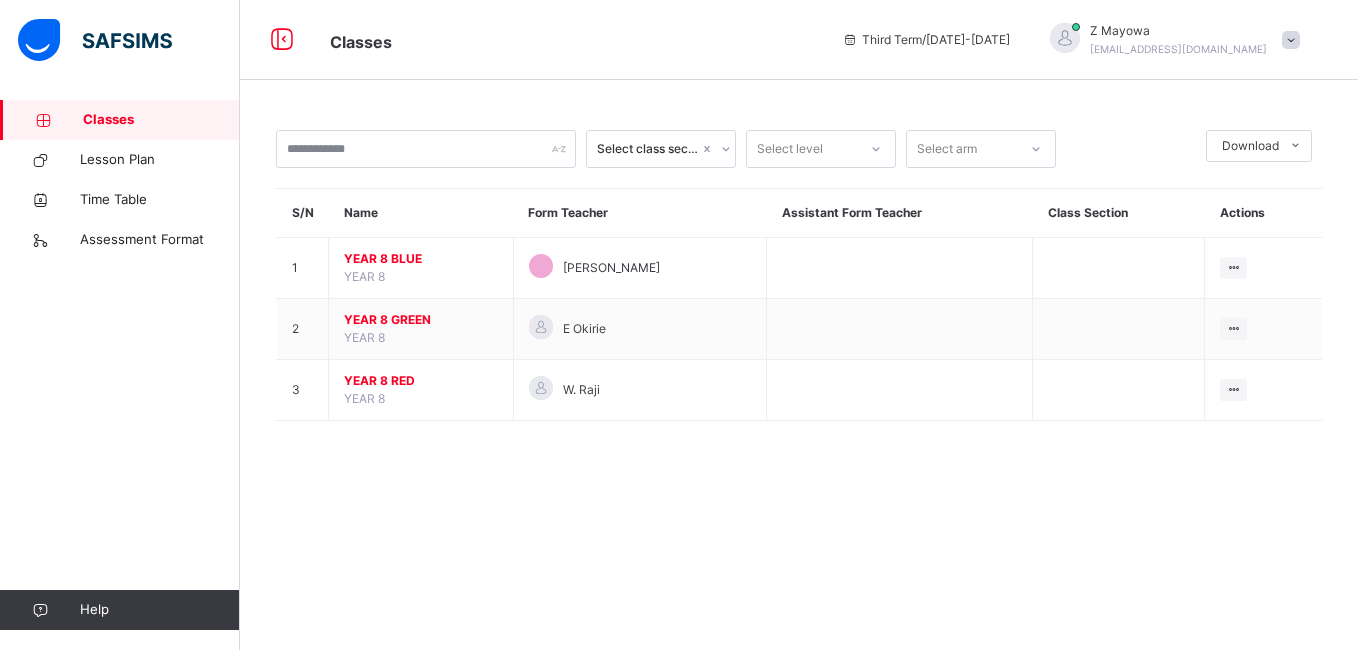 click on "YEAR 8   BLUE" at bounding box center [421, 259] 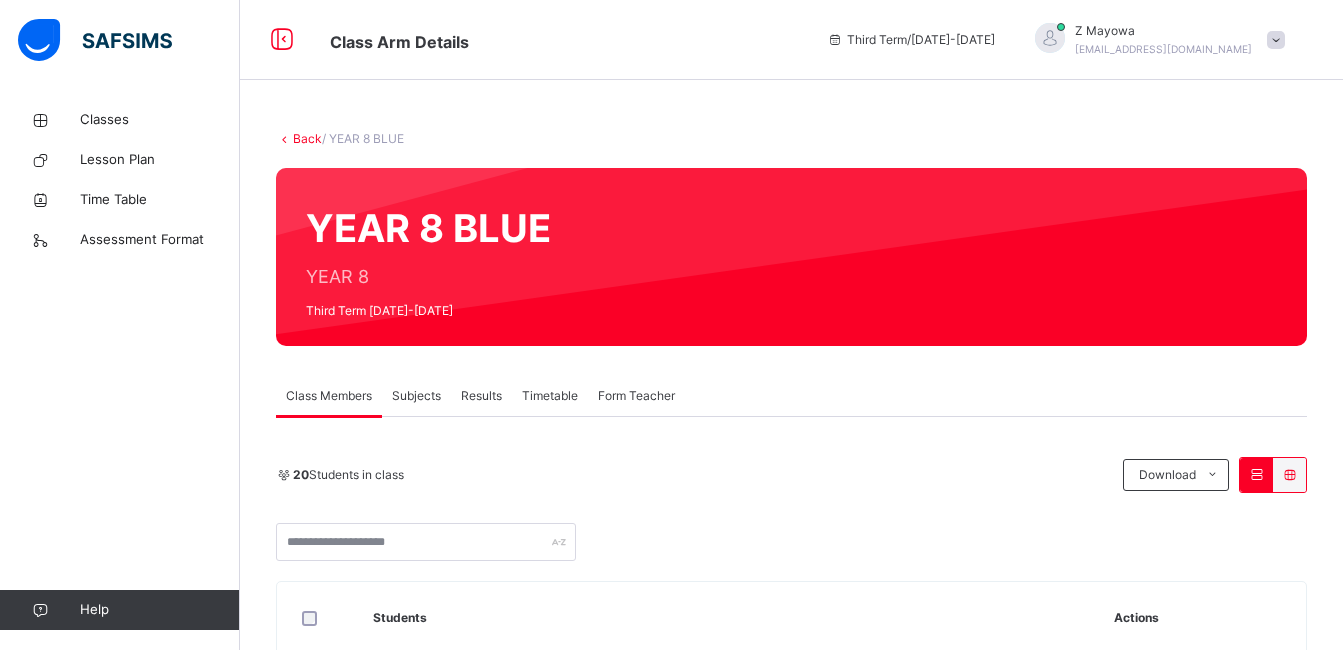 click on "Subjects" at bounding box center [416, 396] 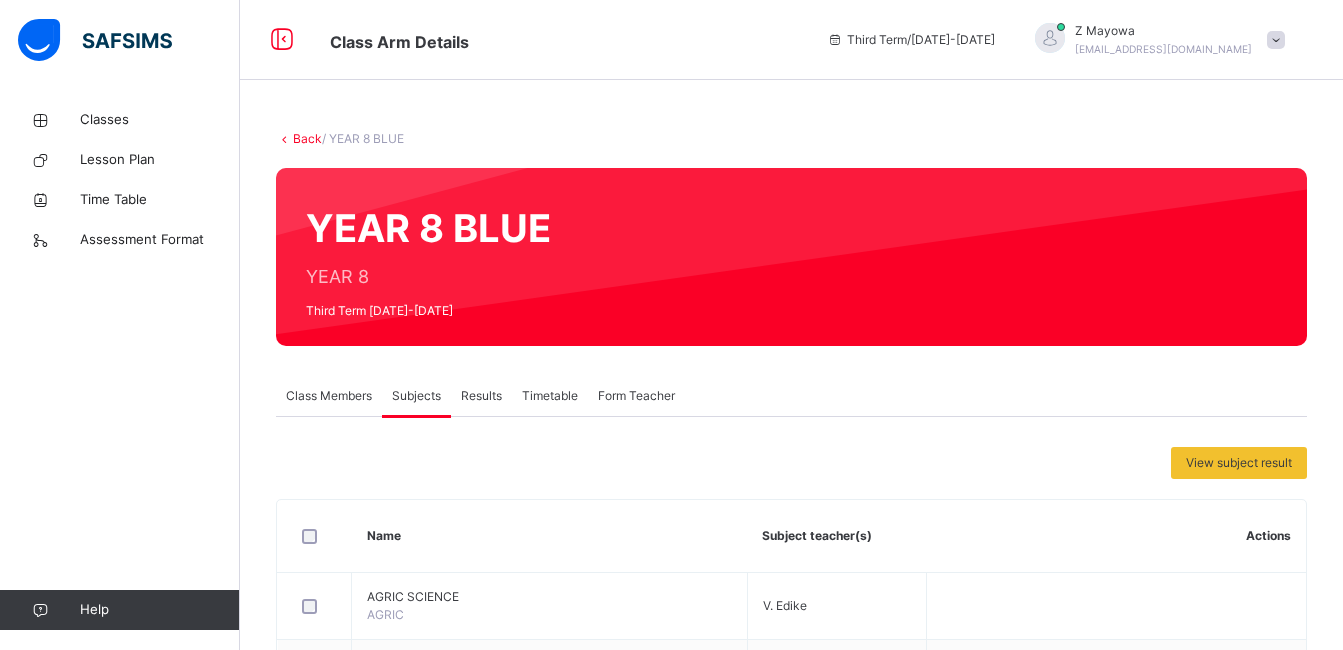 click on "Back  / YEAR 8 BLUE" at bounding box center (791, 139) 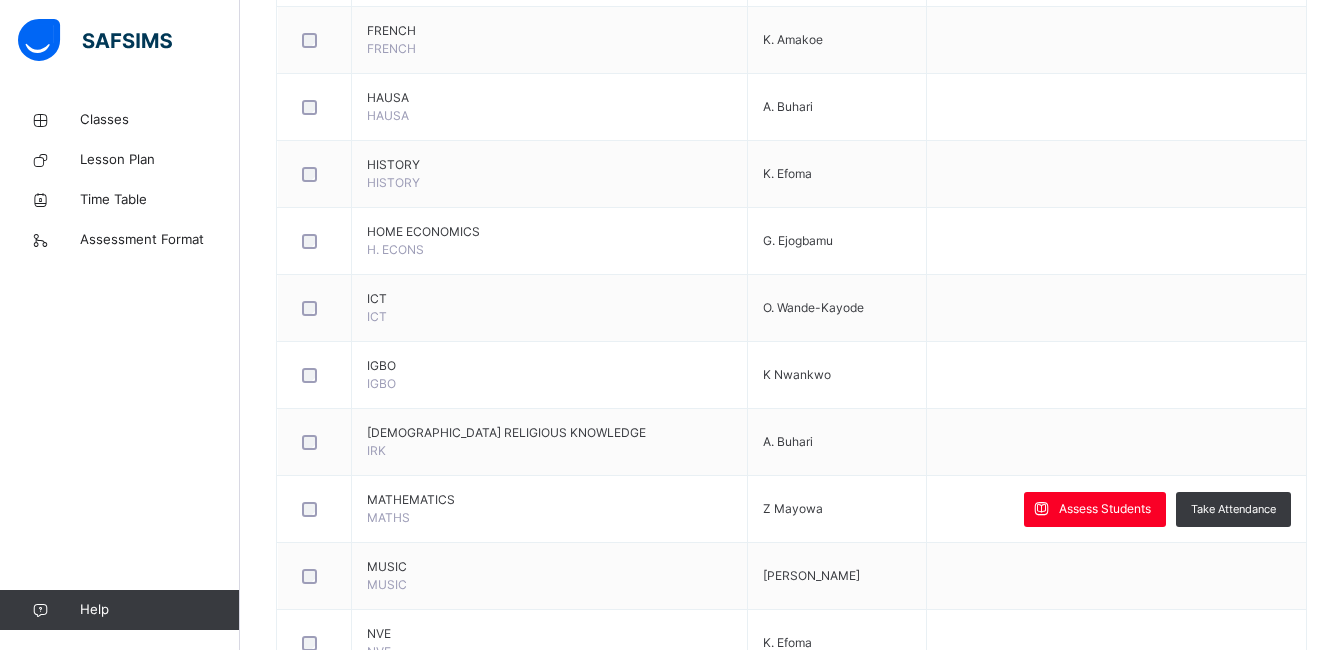 scroll, scrollTop: 1040, scrollLeft: 0, axis: vertical 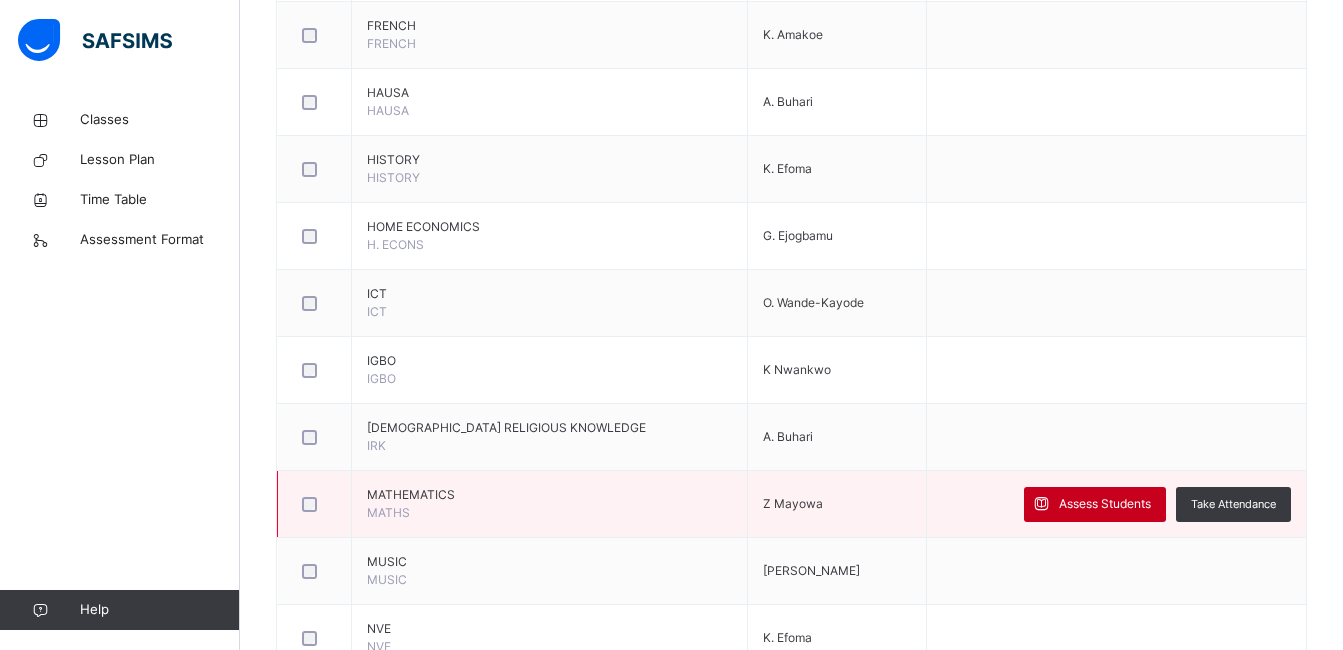 click on "Assess Students" at bounding box center [1105, 504] 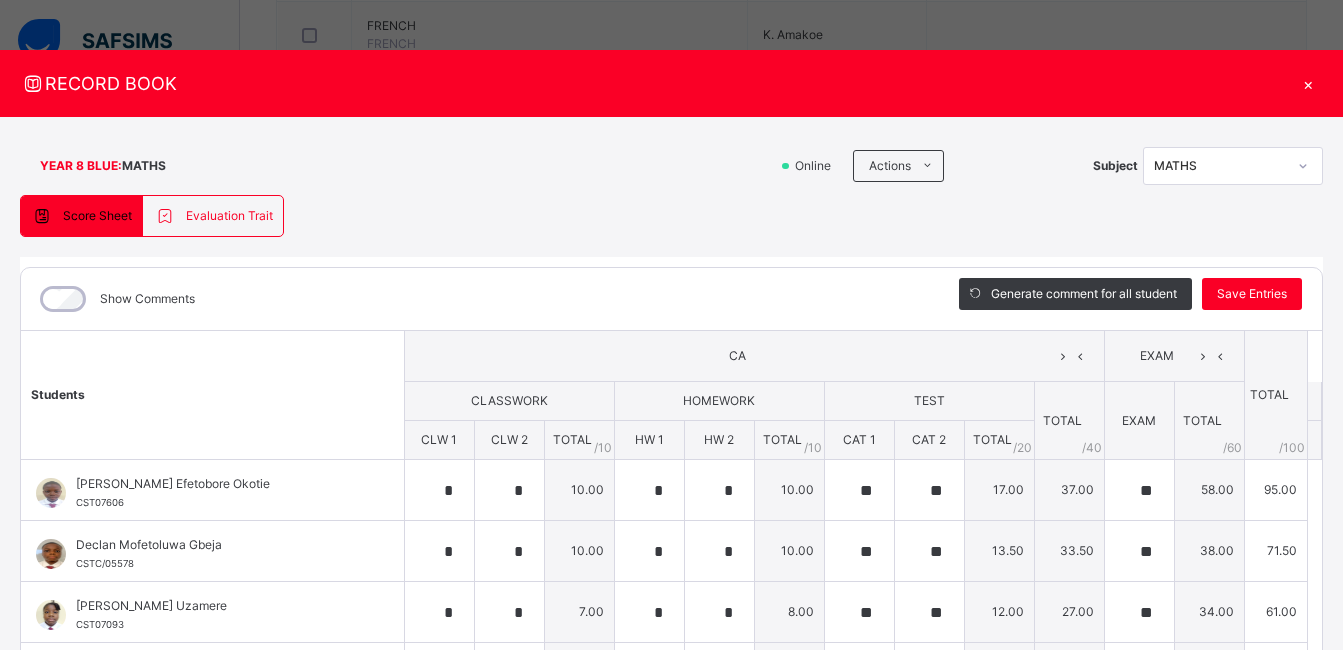click on "YEAR 8   BLUE :   MATHS Online Actions  Download Empty Score Sheet  Upload/map score sheet Subject  MATHS" at bounding box center (671, 166) 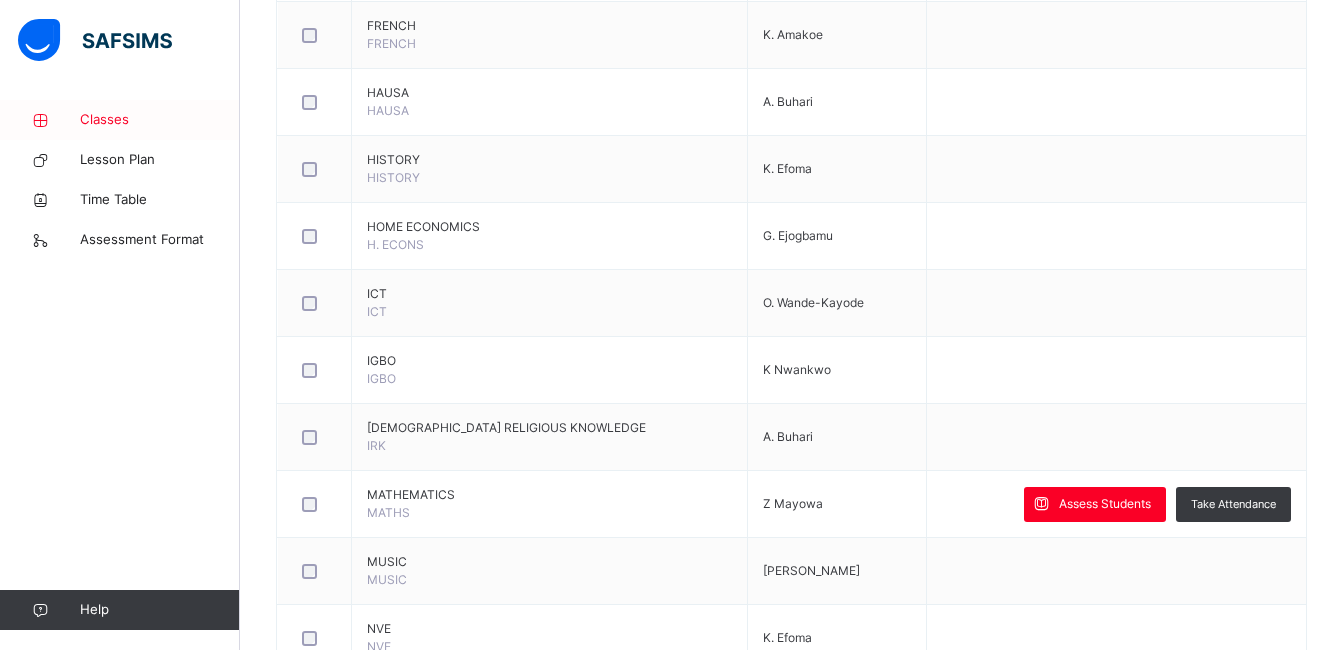 click on "Classes" at bounding box center [120, 120] 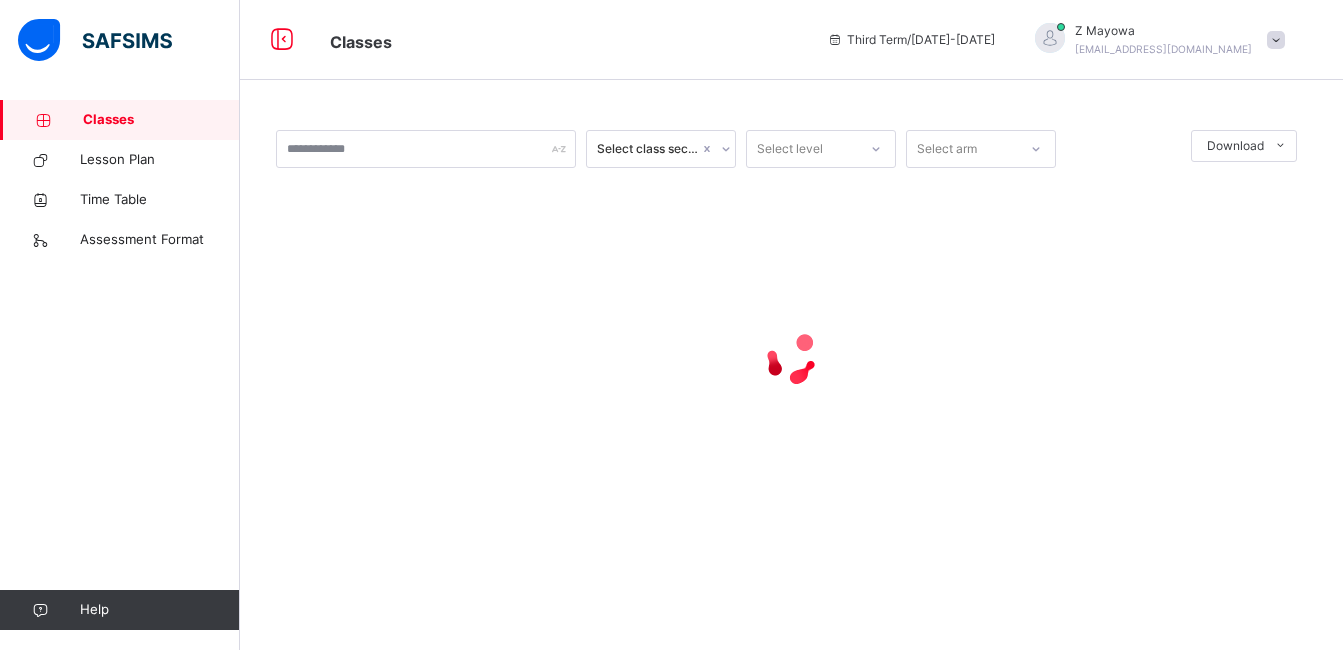 scroll, scrollTop: 0, scrollLeft: 0, axis: both 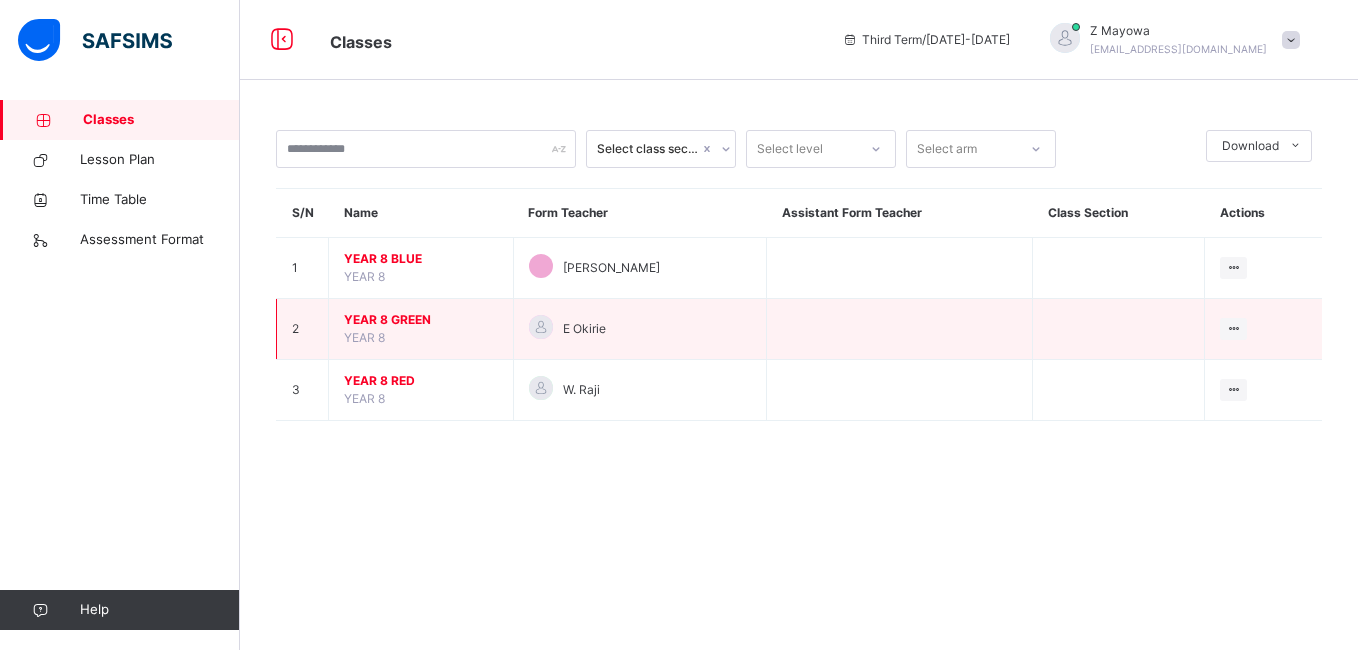 click on "YEAR 8   GREEN" at bounding box center (421, 320) 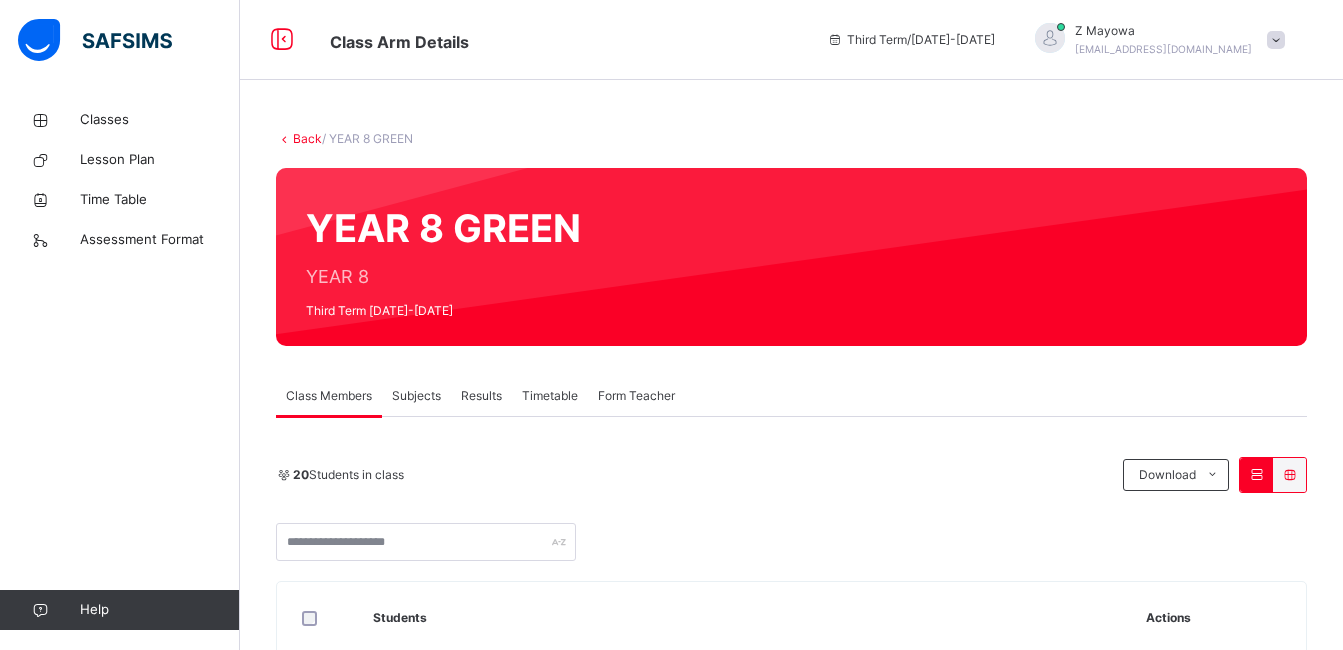 click on "Subjects" at bounding box center (416, 396) 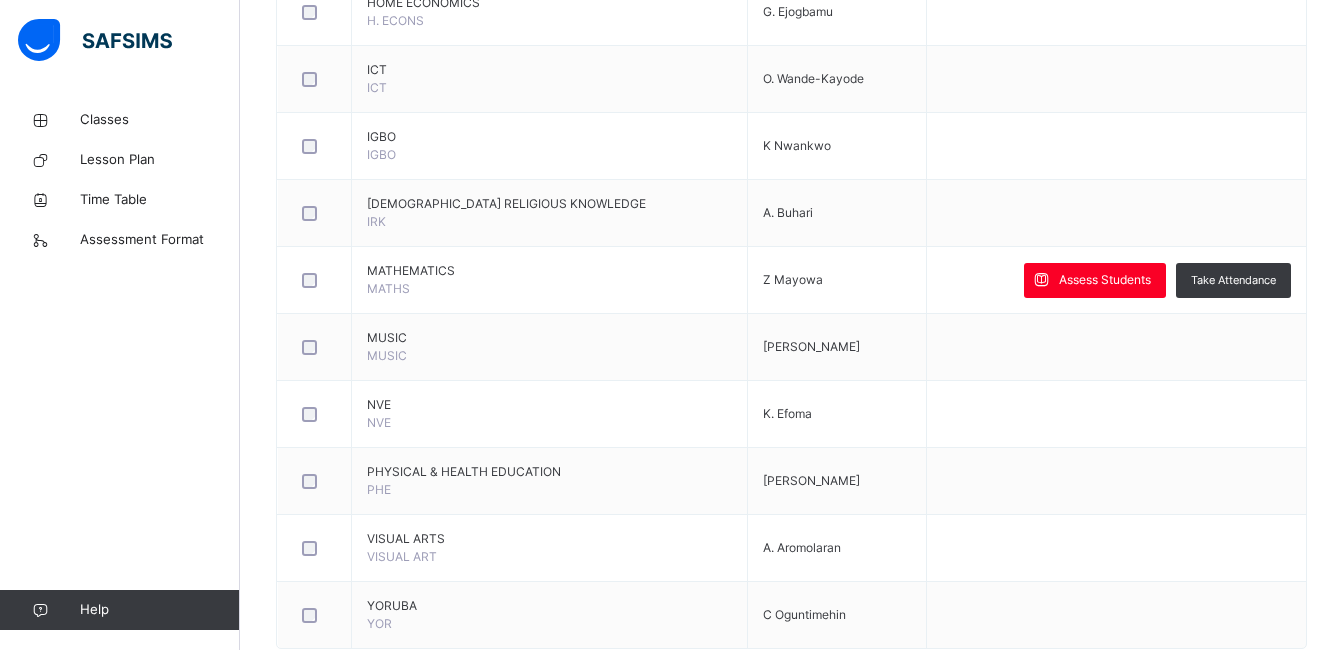 scroll, scrollTop: 1313, scrollLeft: 0, axis: vertical 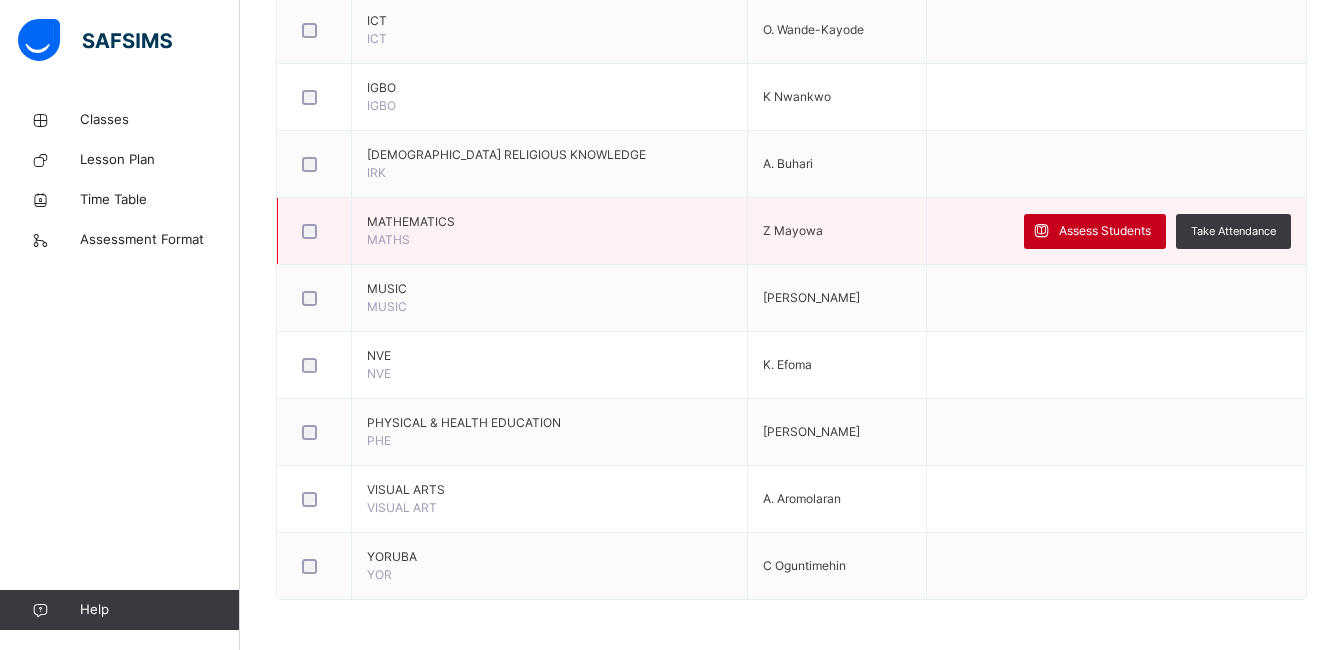 click on "Assess Students" at bounding box center (1105, 231) 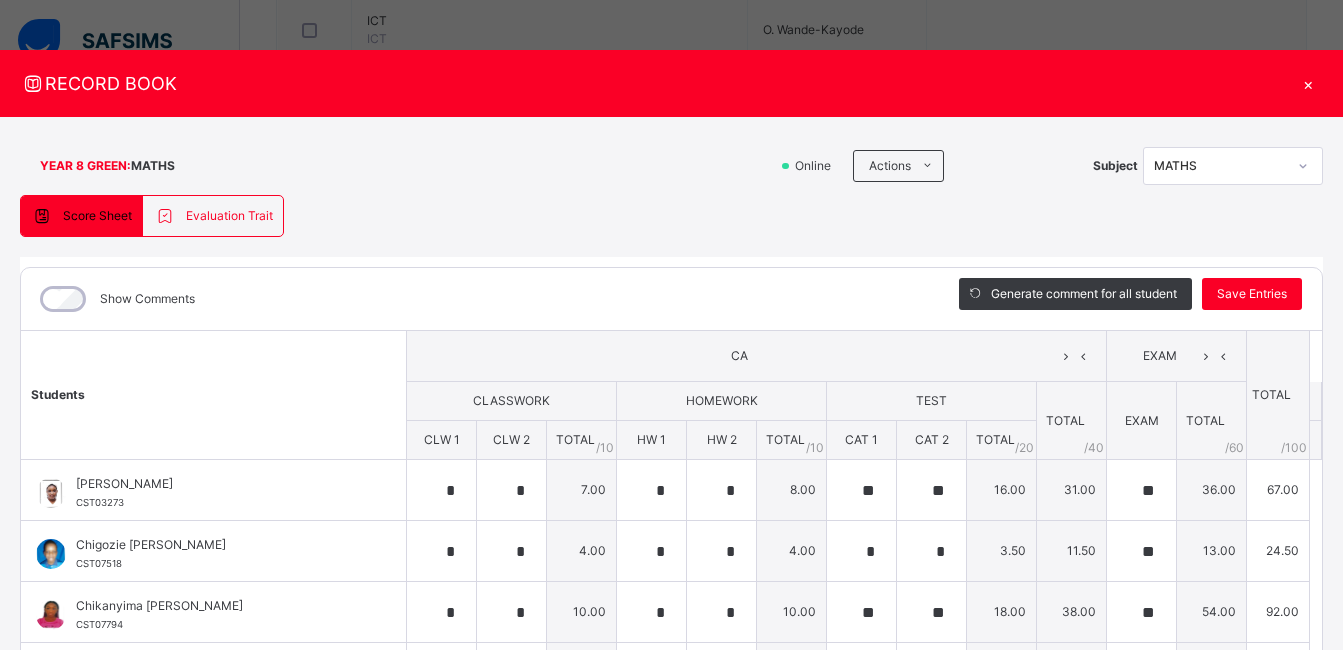 click on "Show Comments" at bounding box center [475, 299] 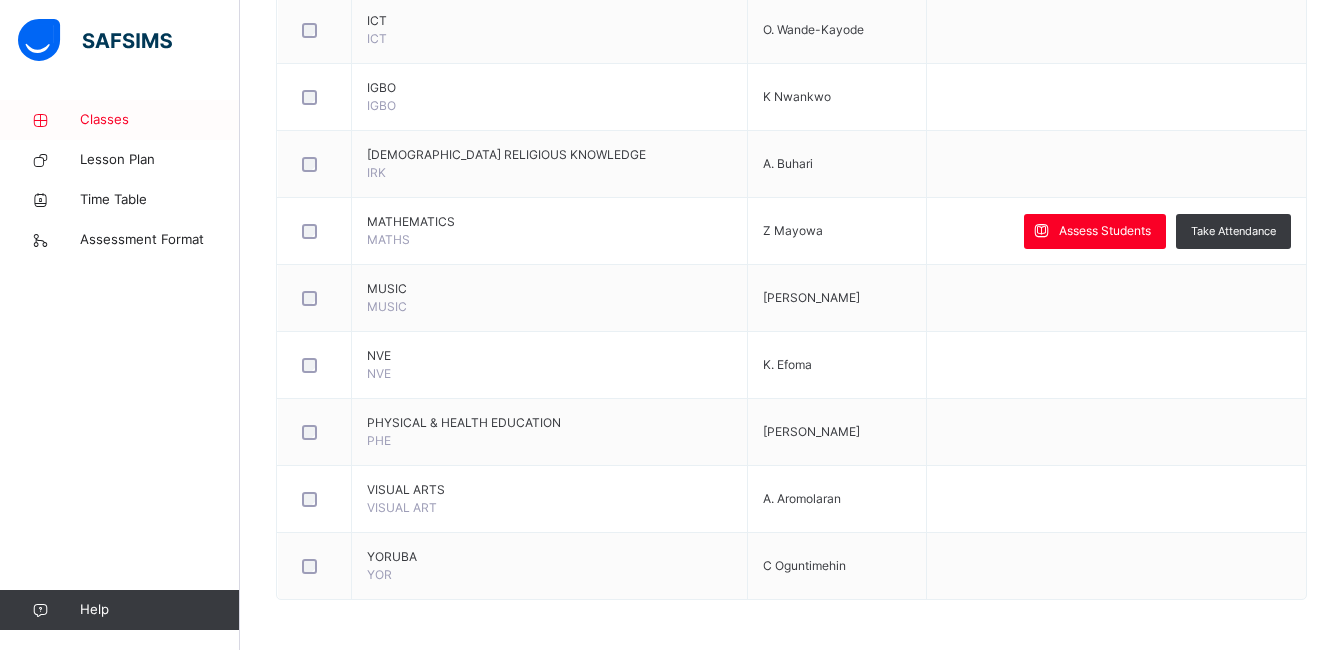 click on "Classes" at bounding box center [160, 120] 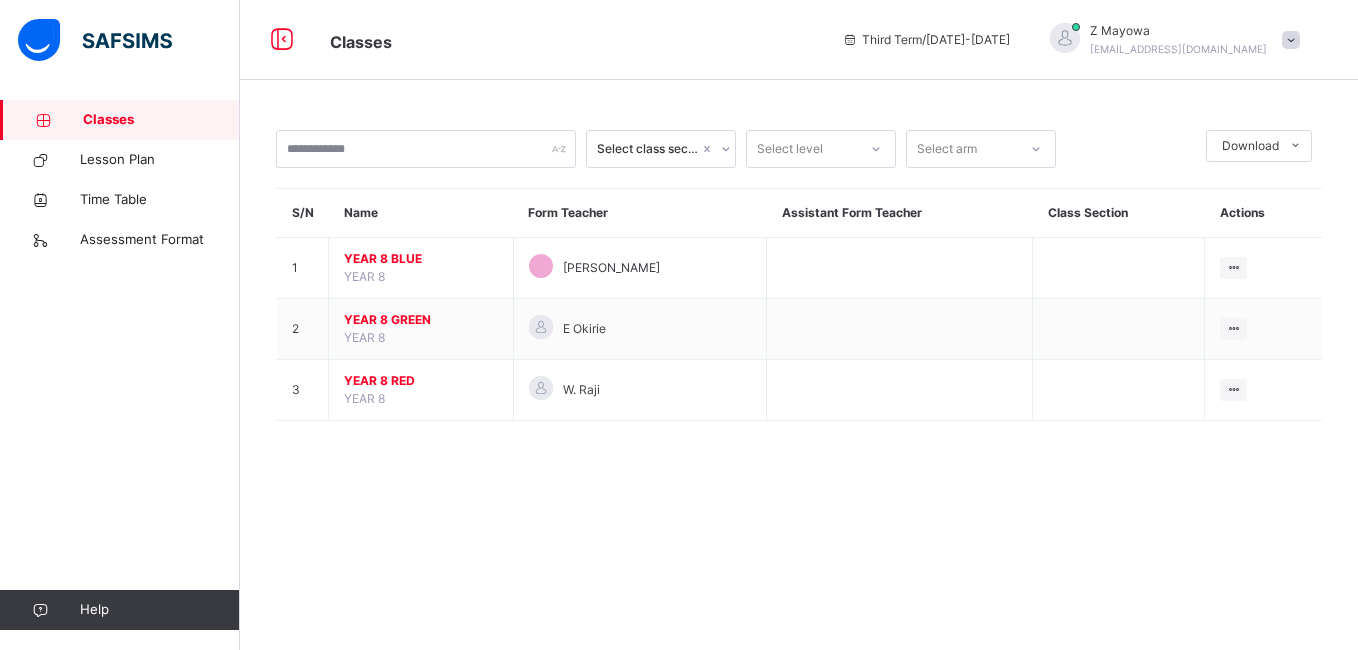 click on "YEAR 8   RED" at bounding box center [421, 381] 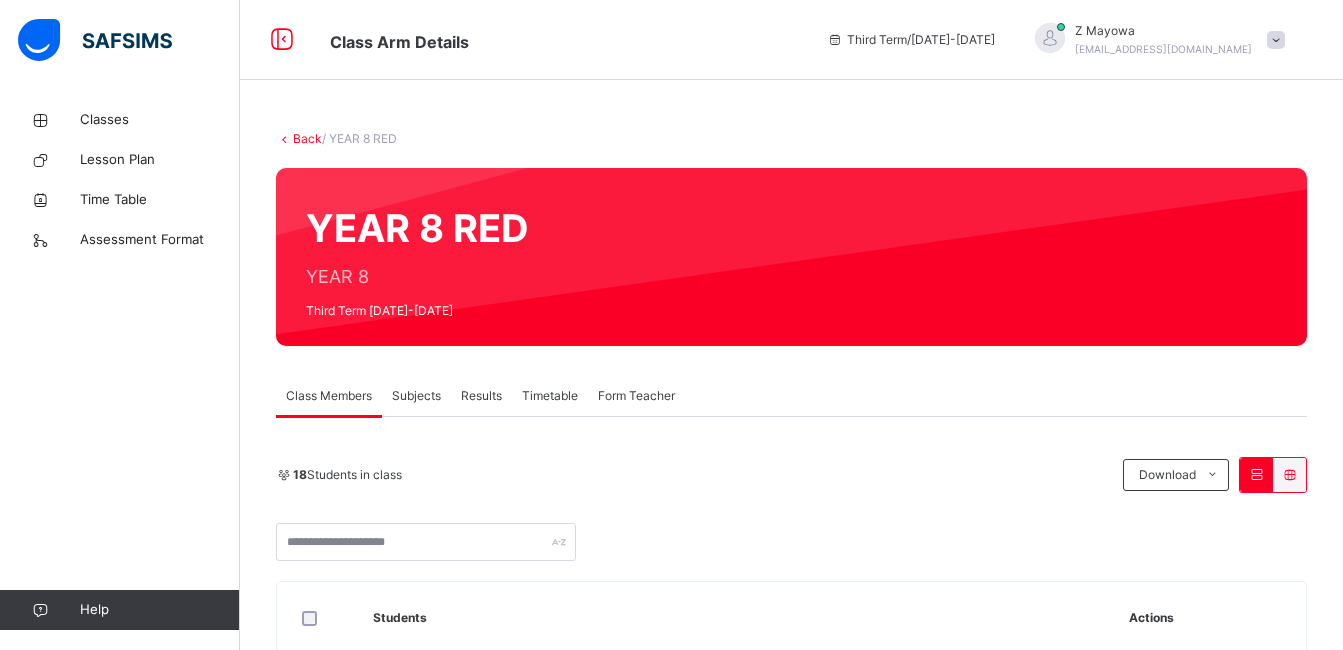 click on "Subjects" at bounding box center [416, 396] 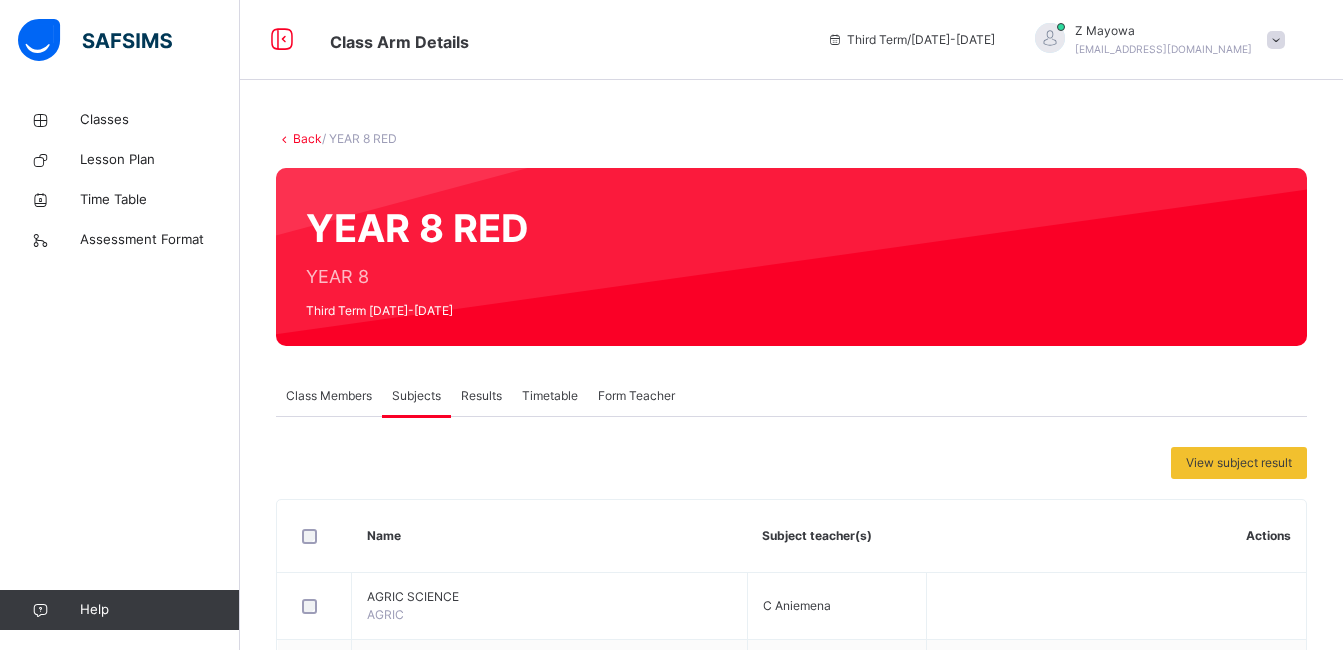 click on "Classes Lesson Plan Time Table Assessment Format   Help" at bounding box center (120, 365) 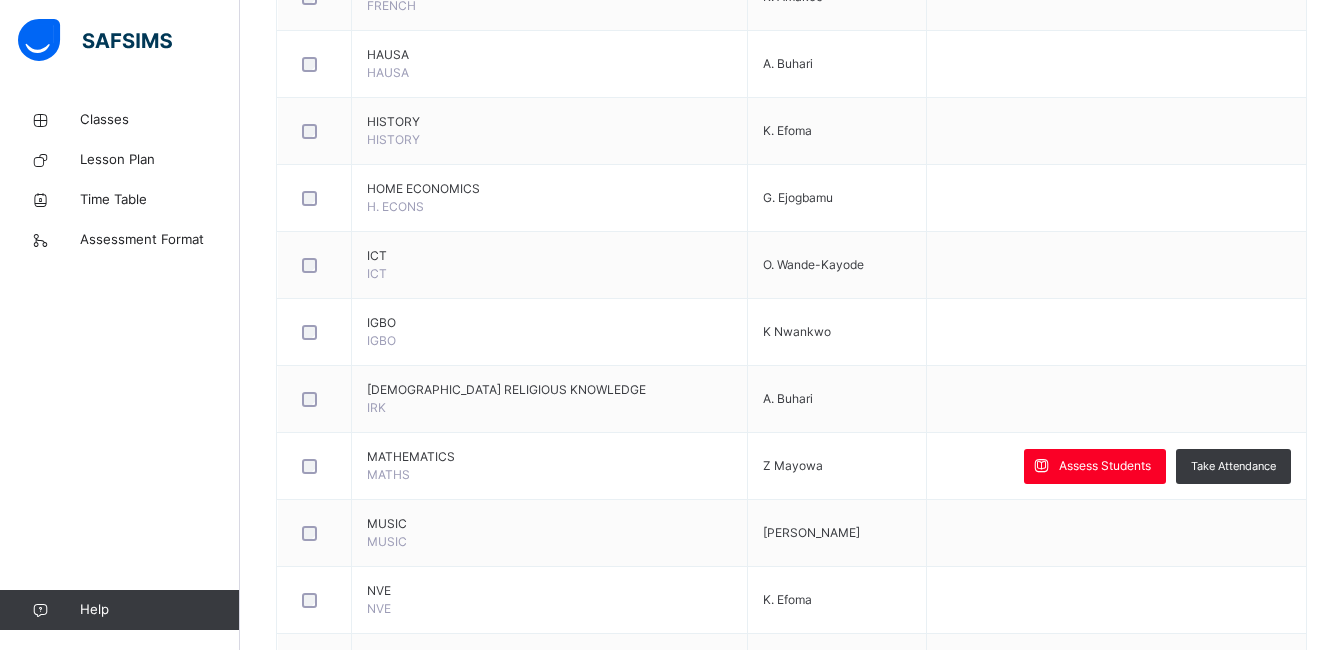 scroll, scrollTop: 1280, scrollLeft: 0, axis: vertical 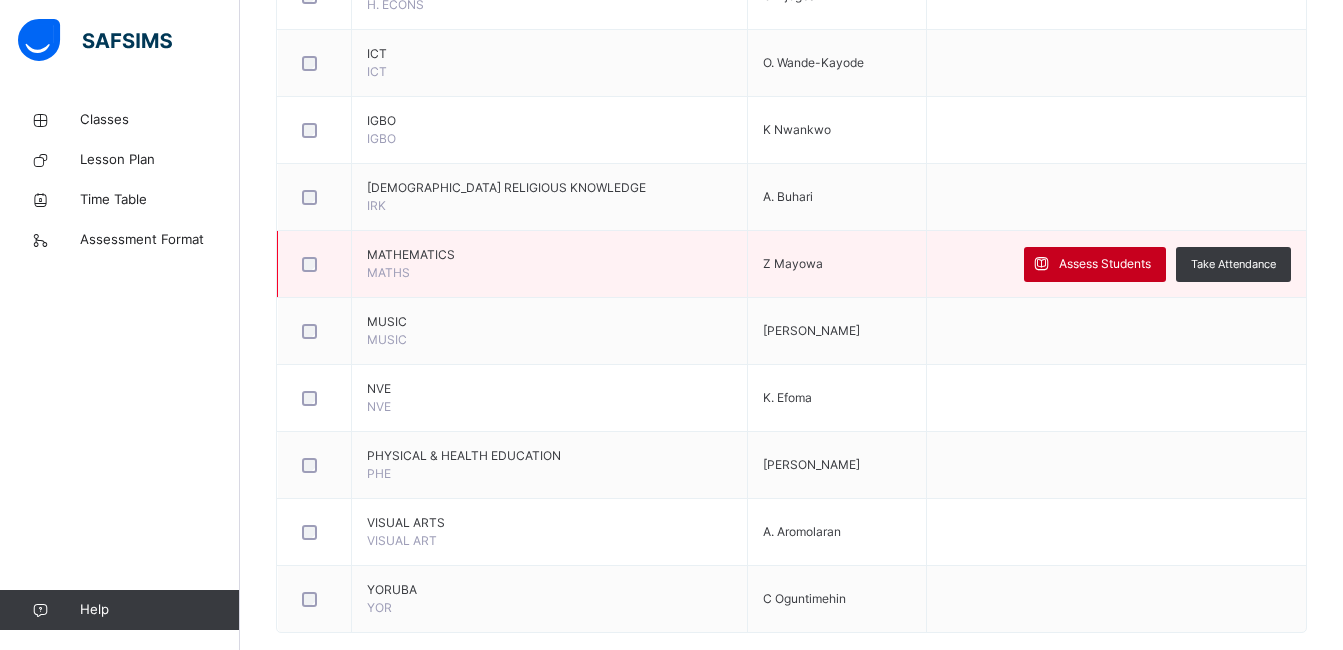 click on "Assess Students" at bounding box center [1095, 264] 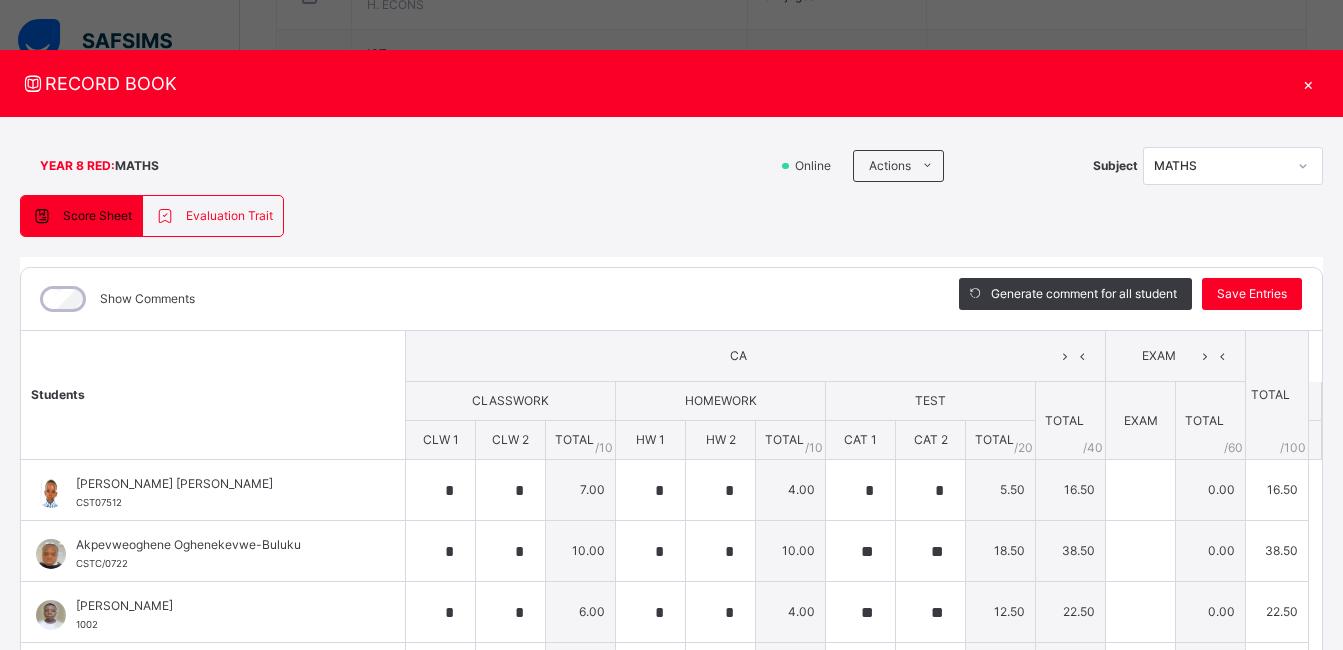 click on "Show Comments" at bounding box center [475, 299] 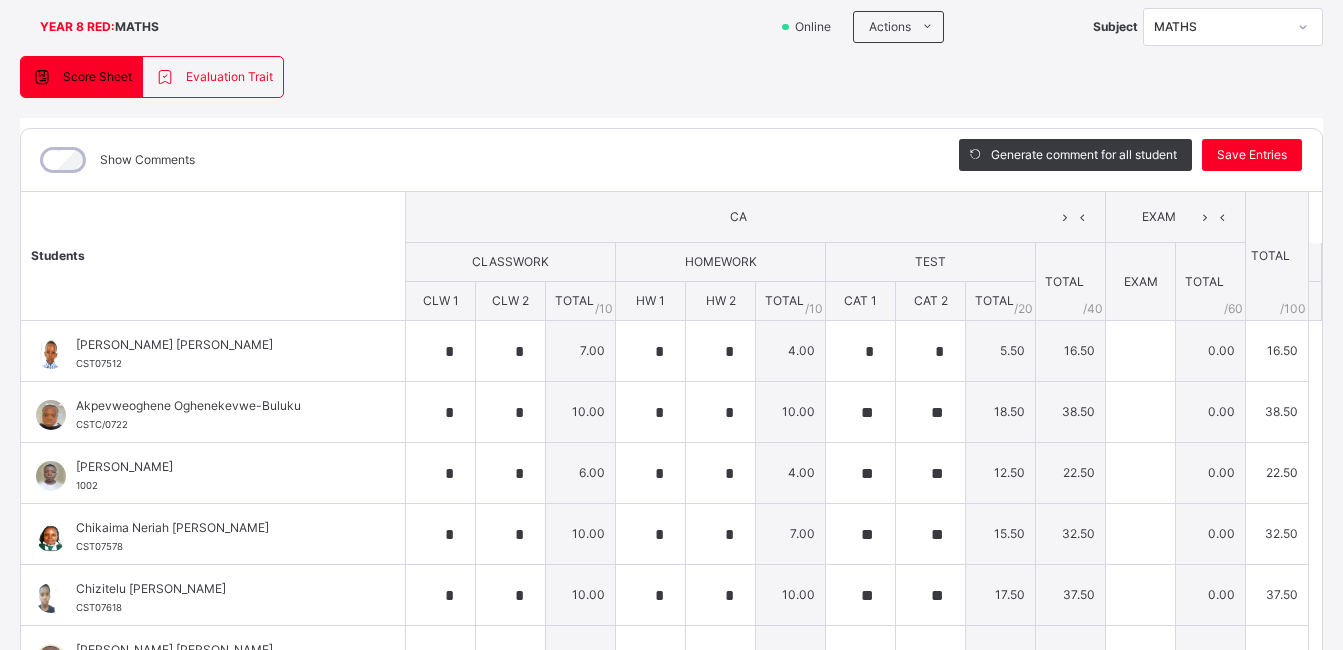 scroll, scrollTop: 260, scrollLeft: 0, axis: vertical 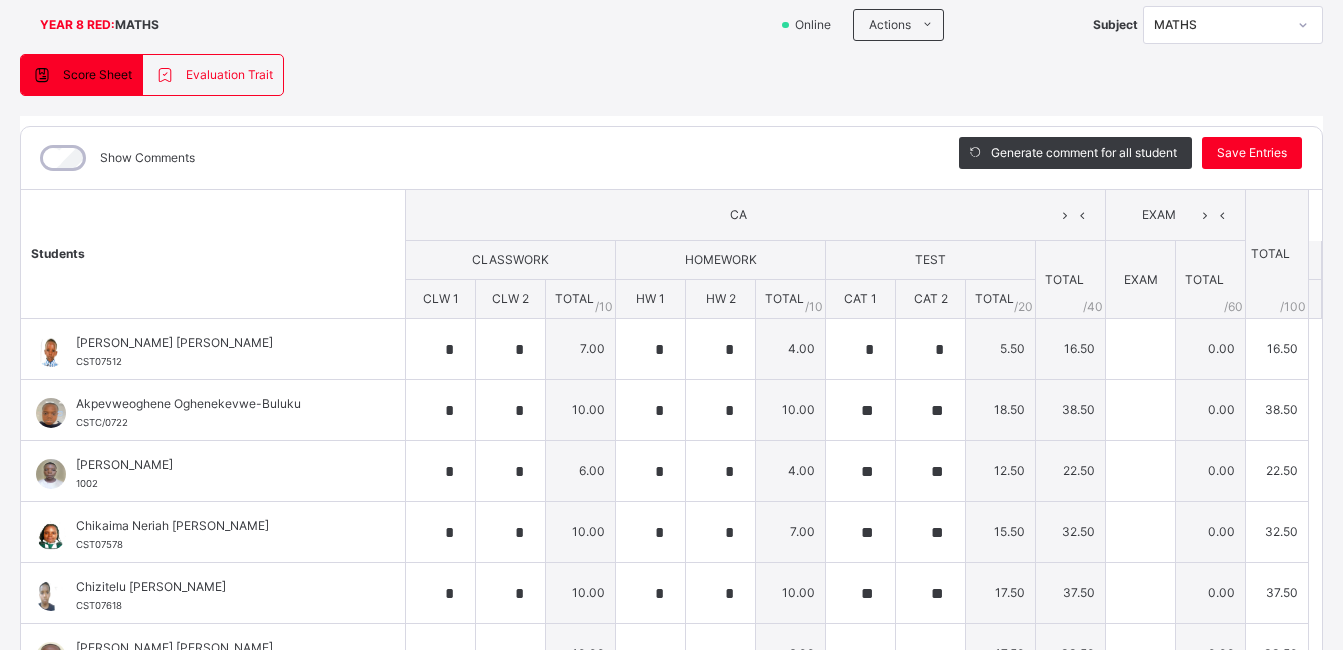 click on "Show Comments" at bounding box center (475, 158) 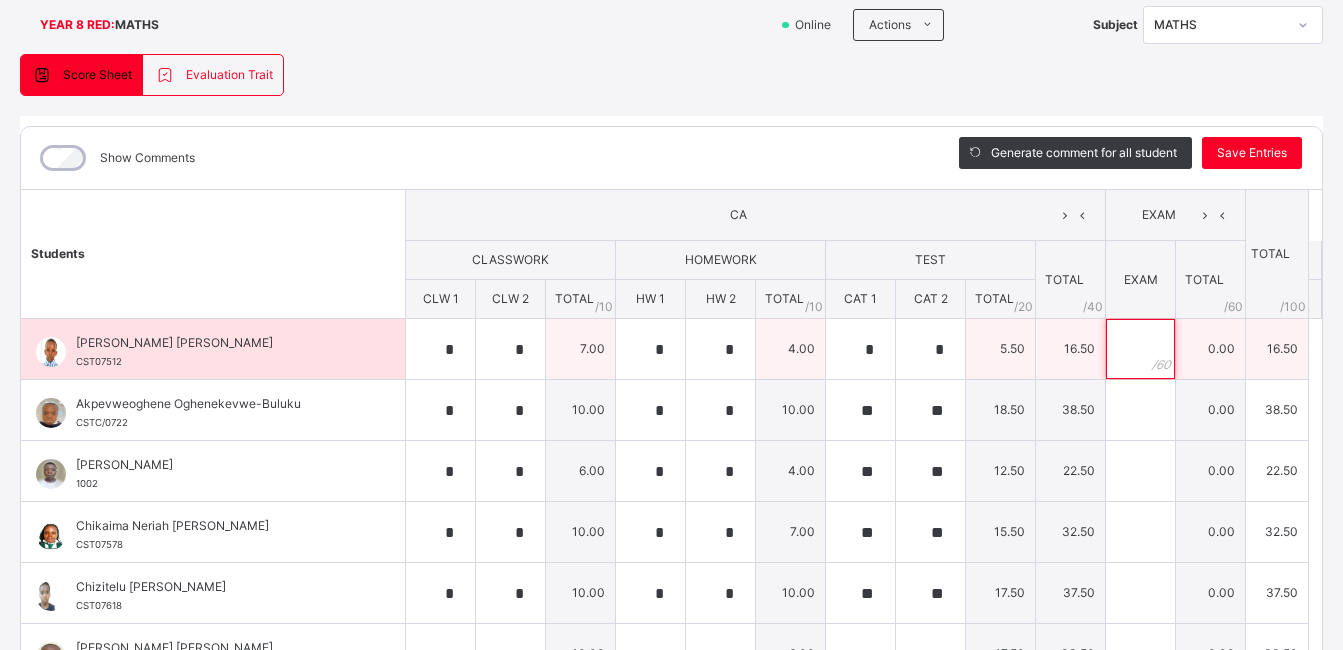 click at bounding box center [1140, 349] 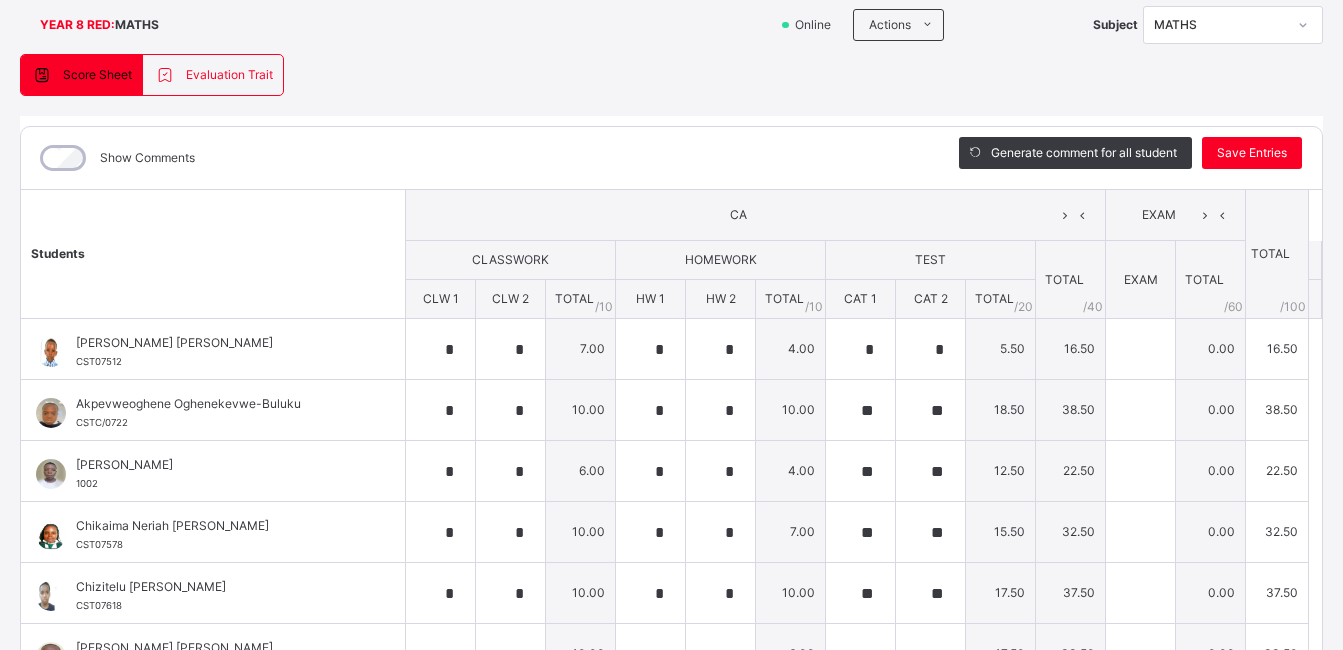 click on "Show Comments" at bounding box center (475, 158) 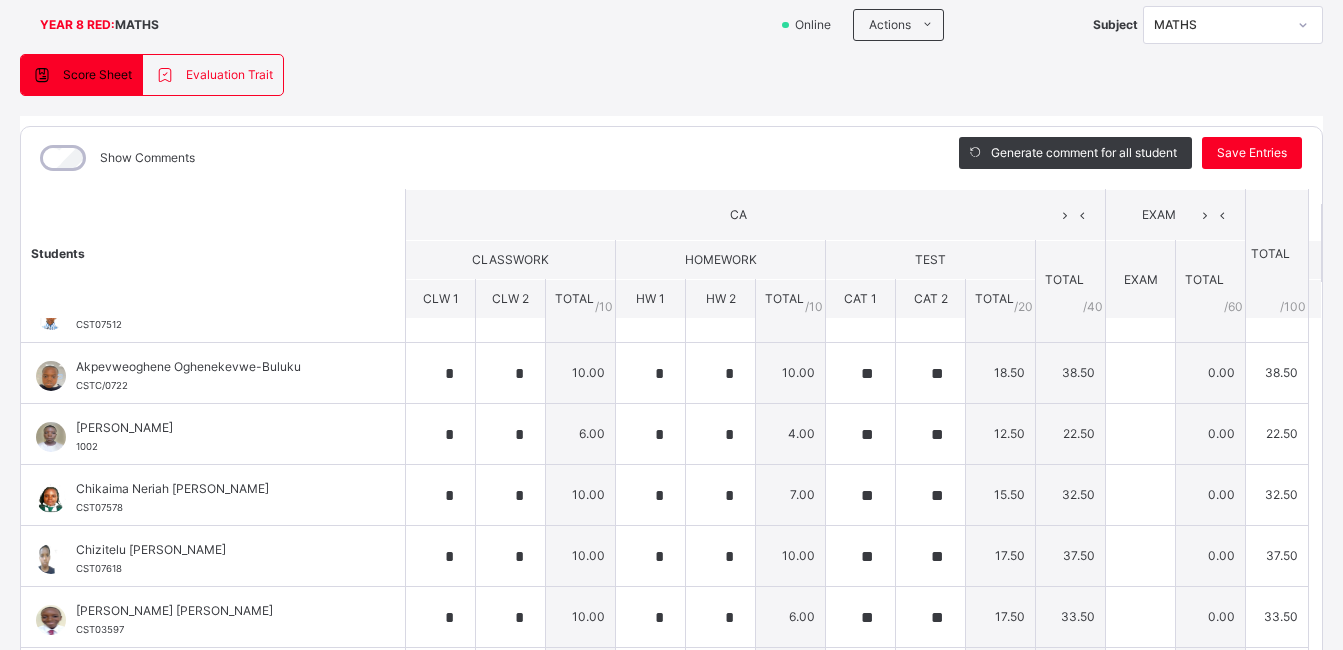 scroll, scrollTop: 0, scrollLeft: 0, axis: both 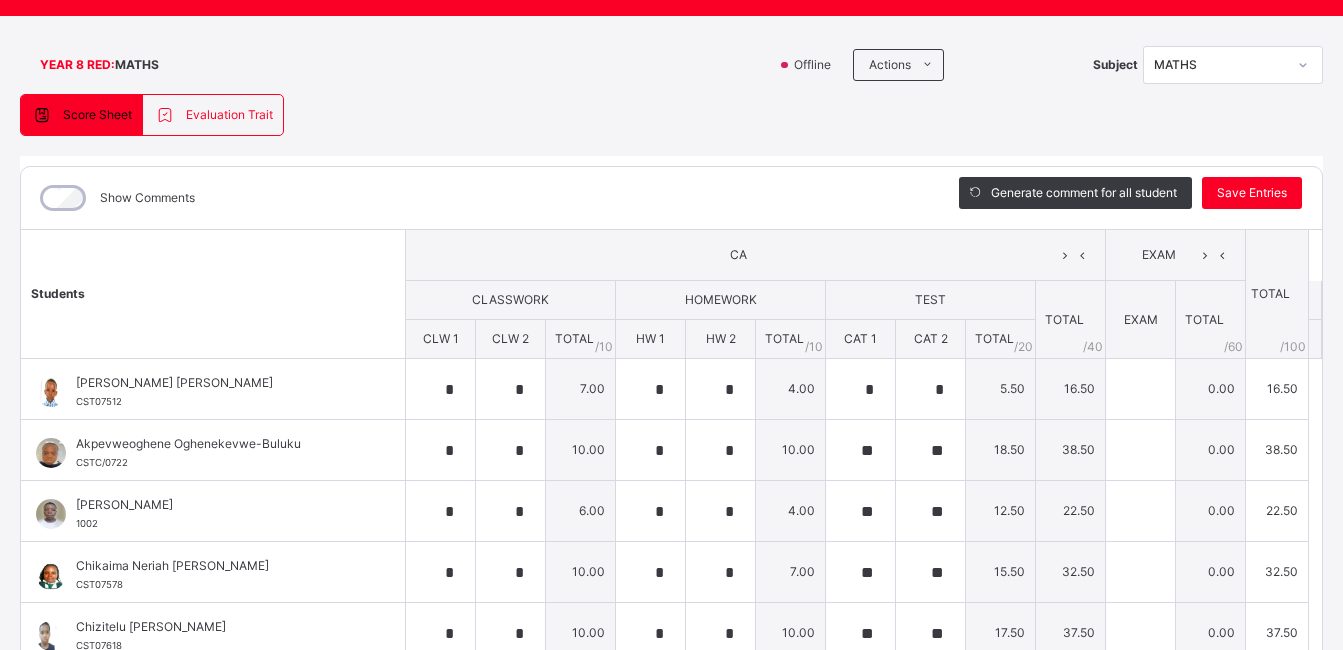 click on "CA" at bounding box center [756, 255] 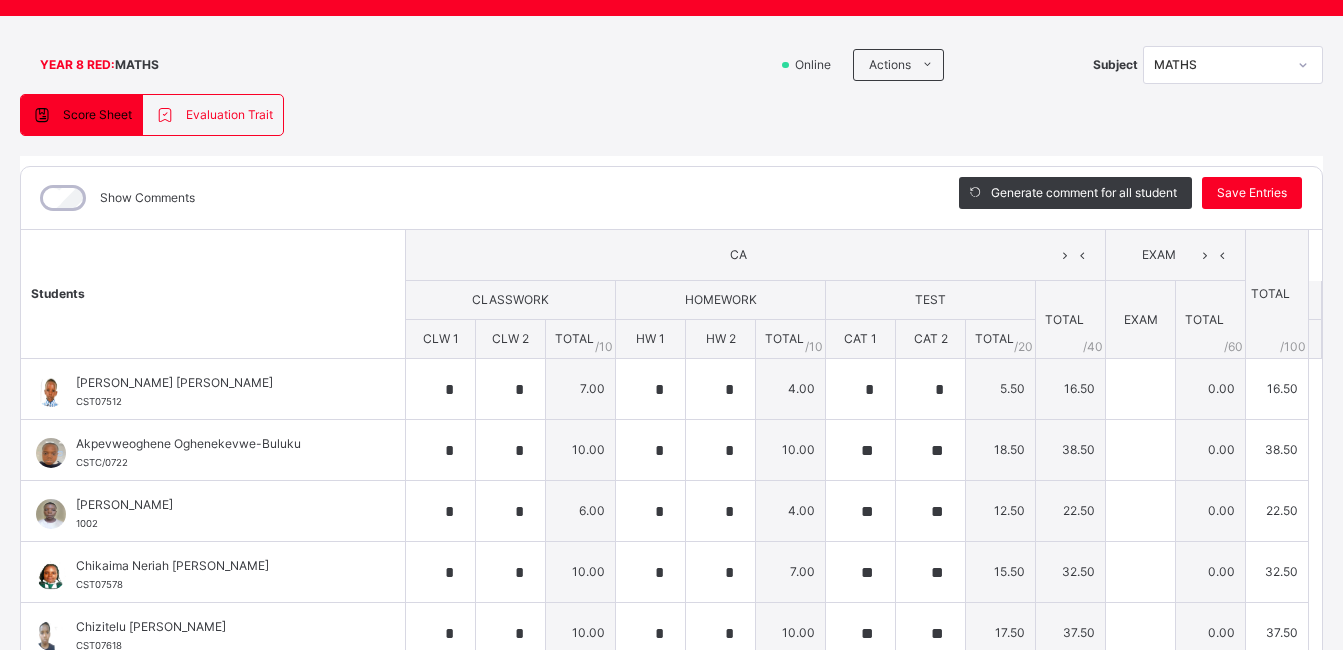 click on "CA" at bounding box center (756, 255) 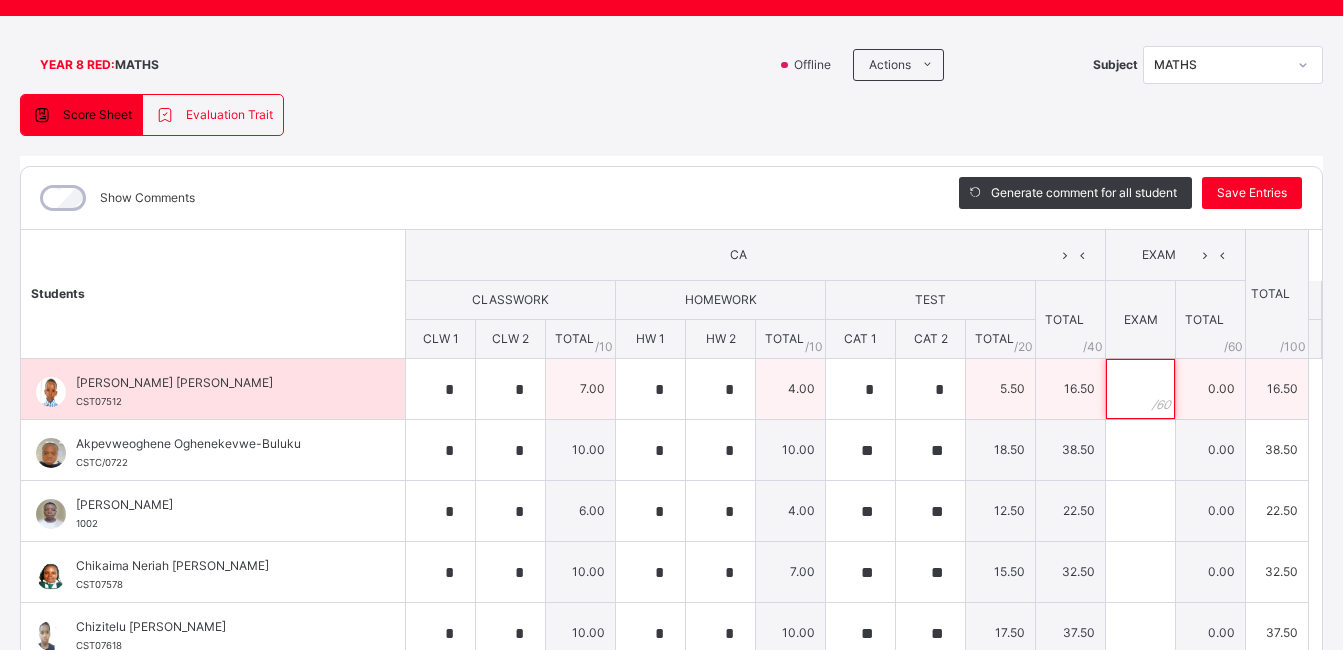 click at bounding box center [1140, 389] 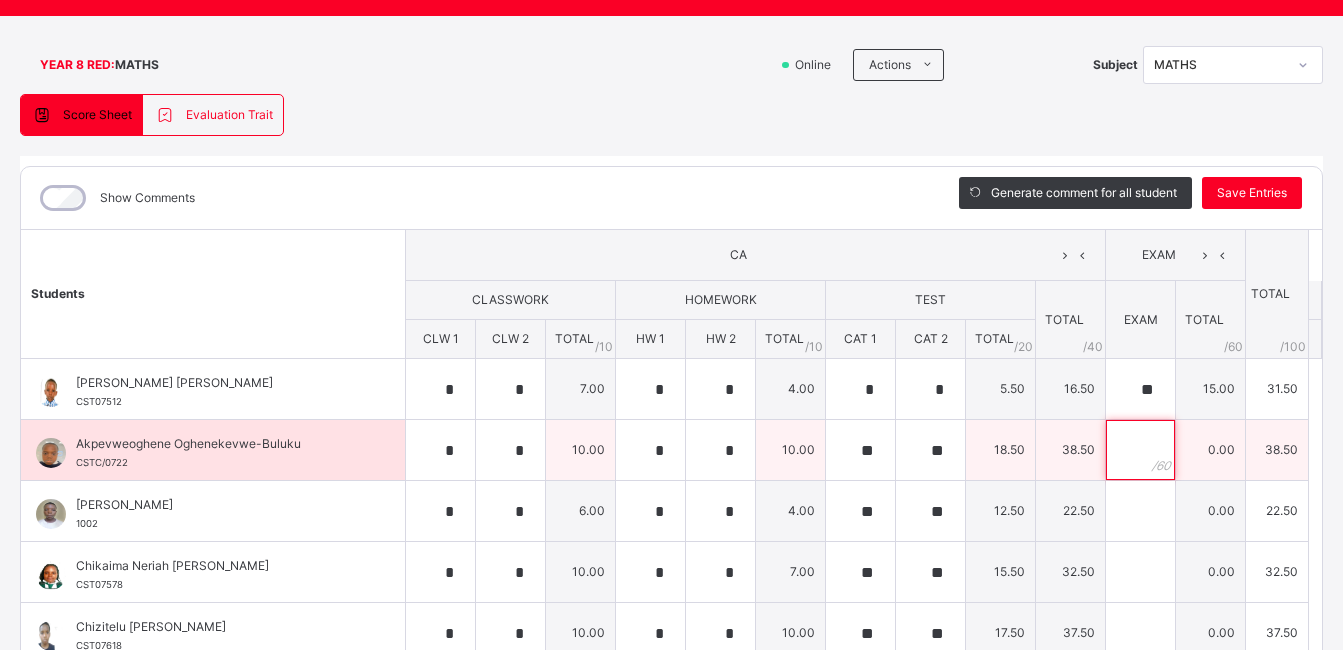click at bounding box center [1140, 450] 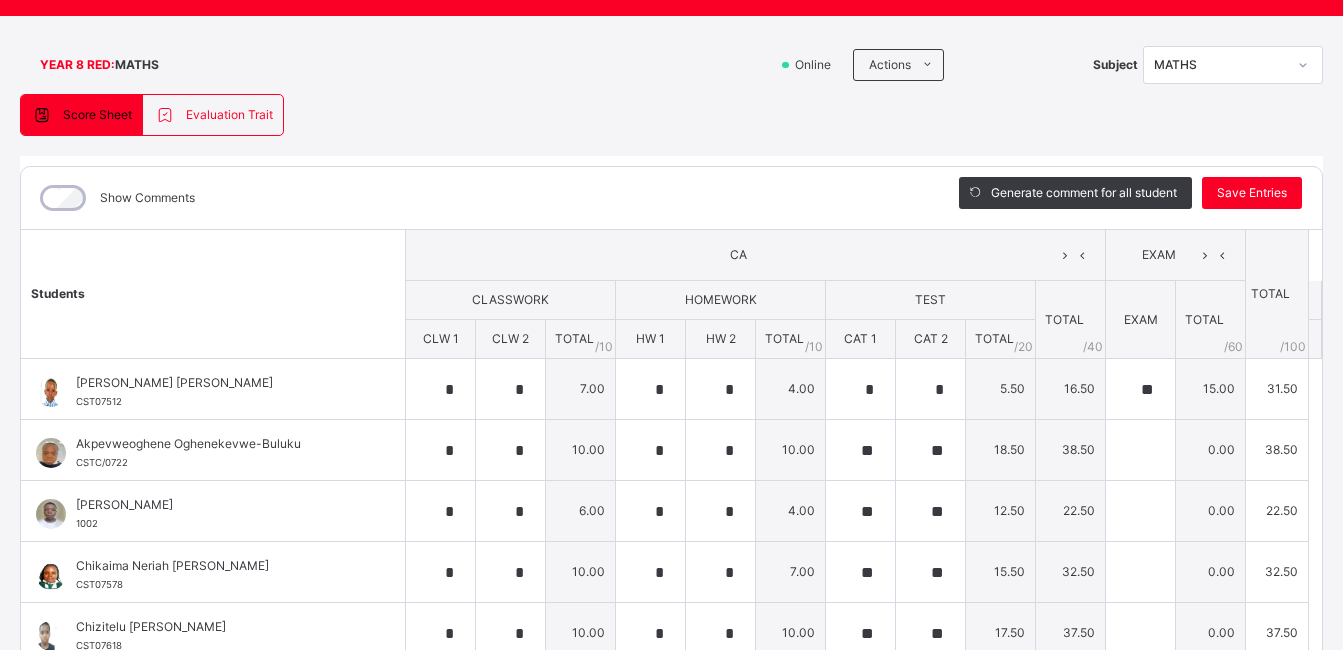 click on "CA" at bounding box center [755, 255] 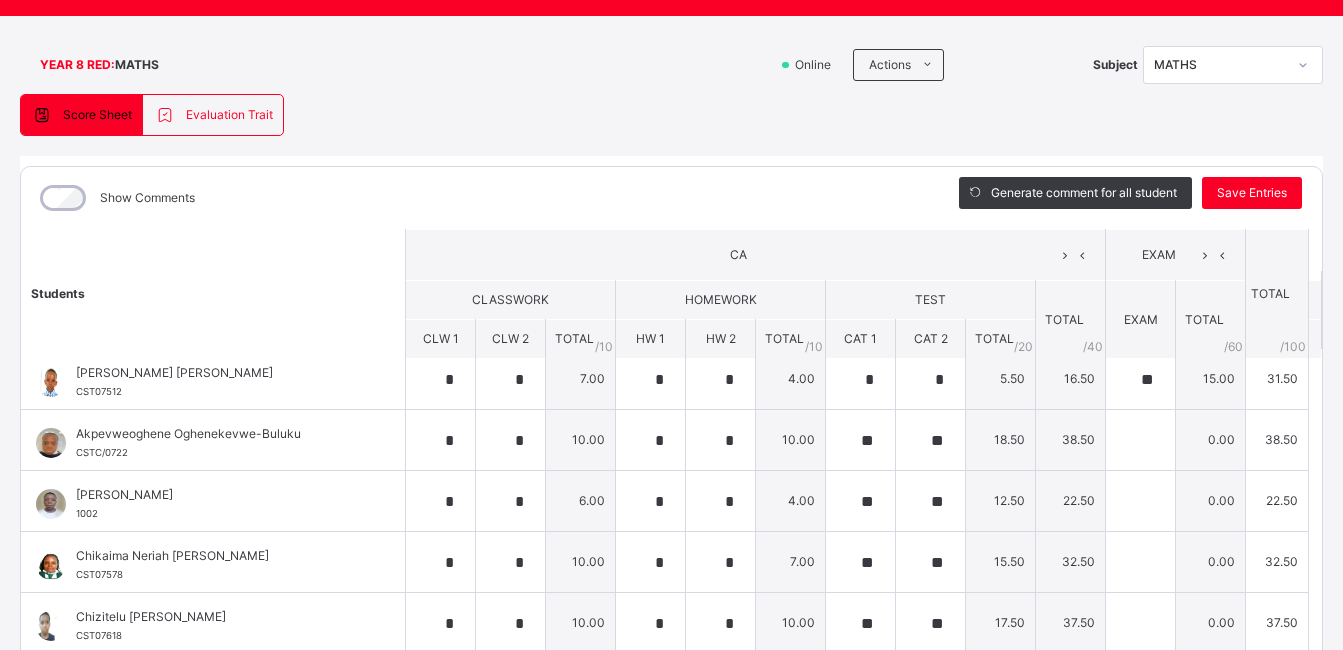 scroll, scrollTop: 0, scrollLeft: 0, axis: both 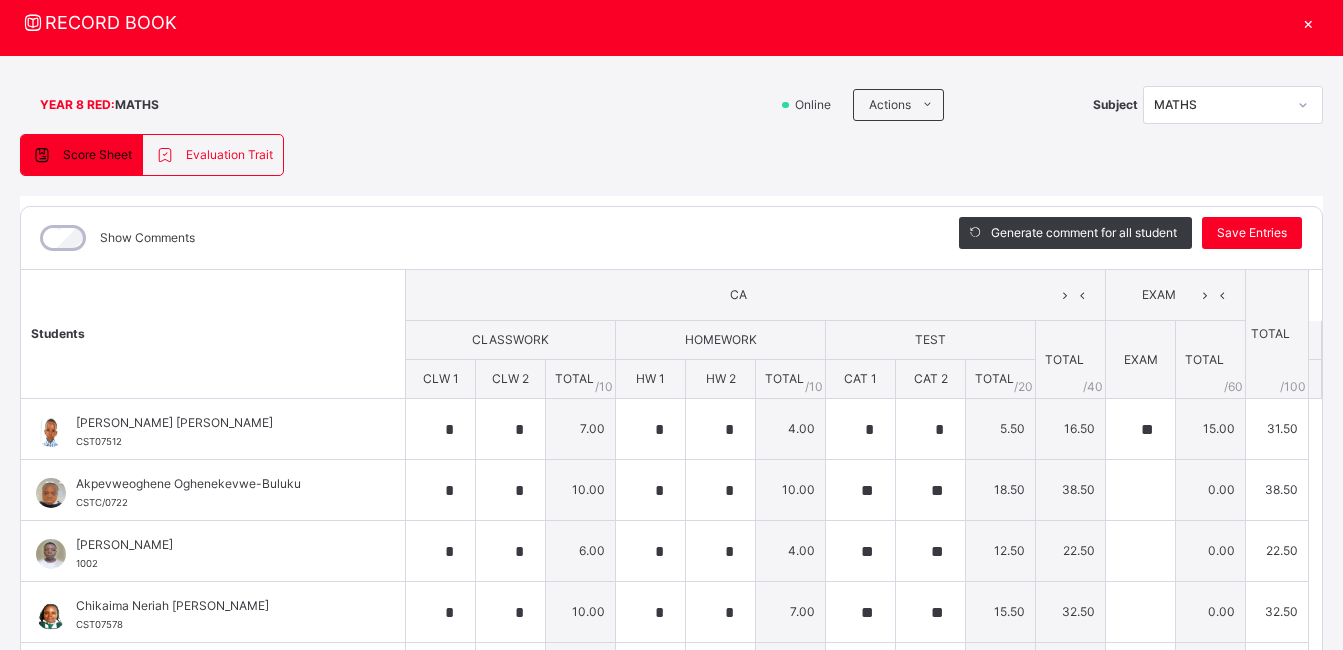 click on "CA" at bounding box center (755, 295) 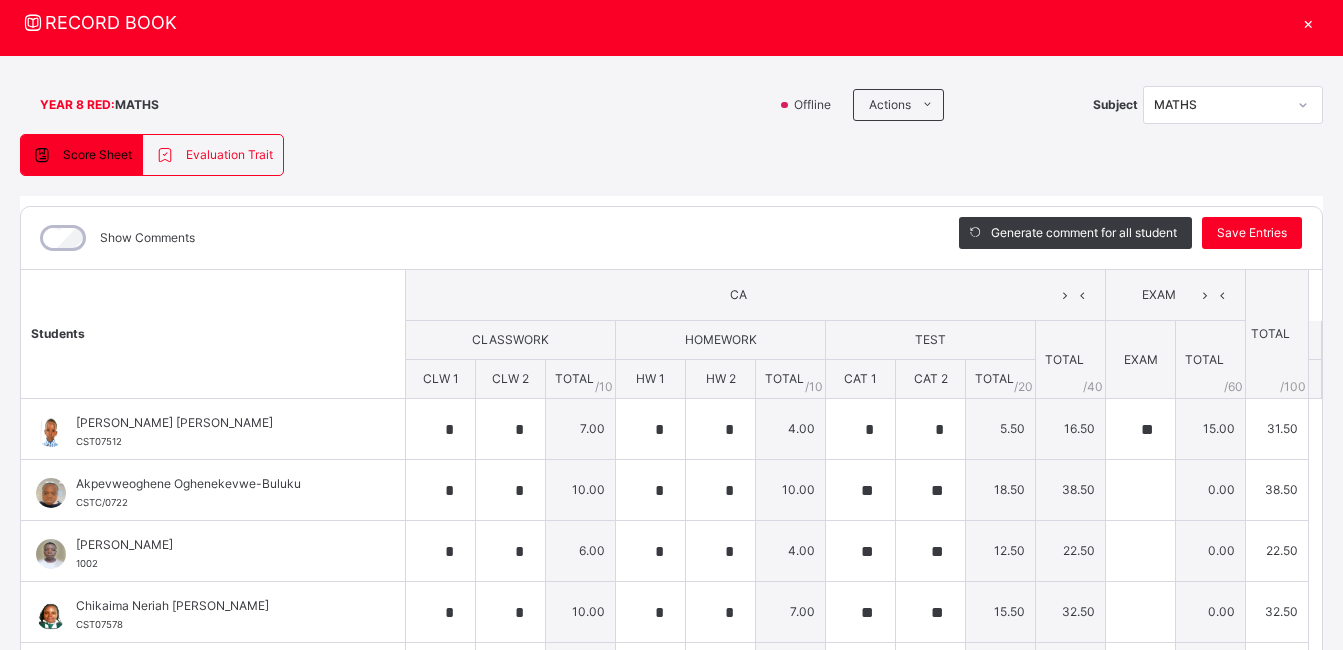 click on "CA" at bounding box center (755, 295) 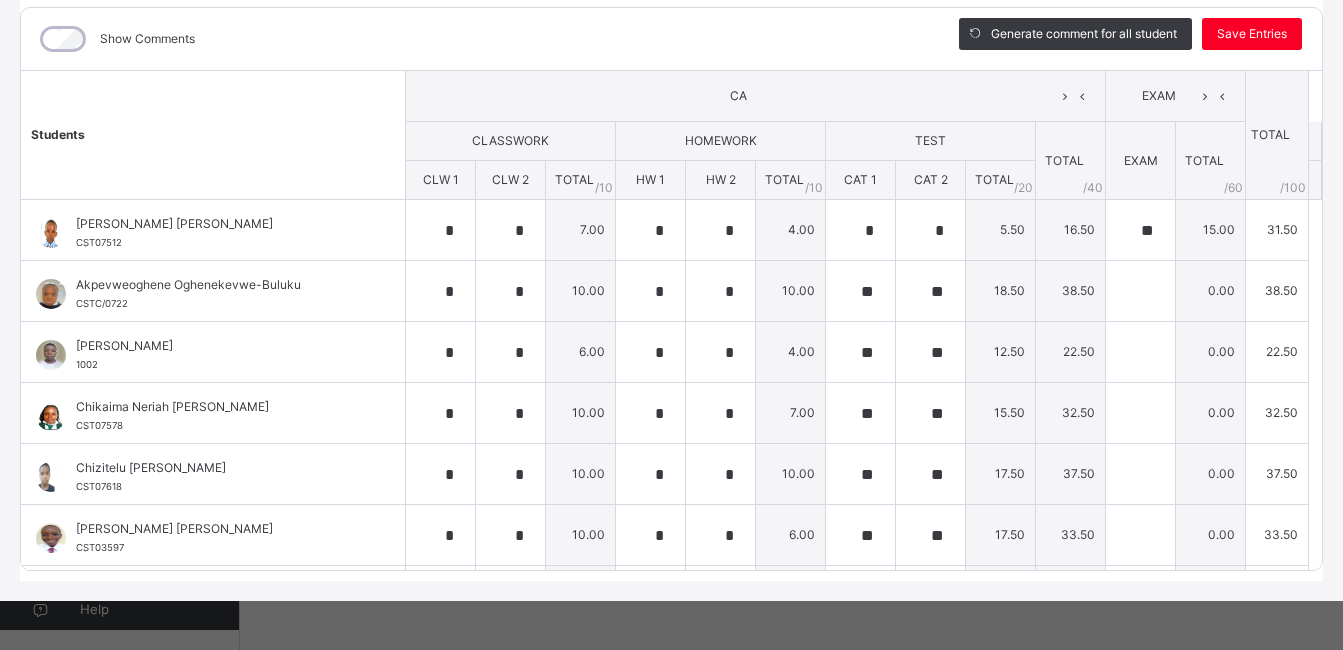 scroll, scrollTop: 261, scrollLeft: 0, axis: vertical 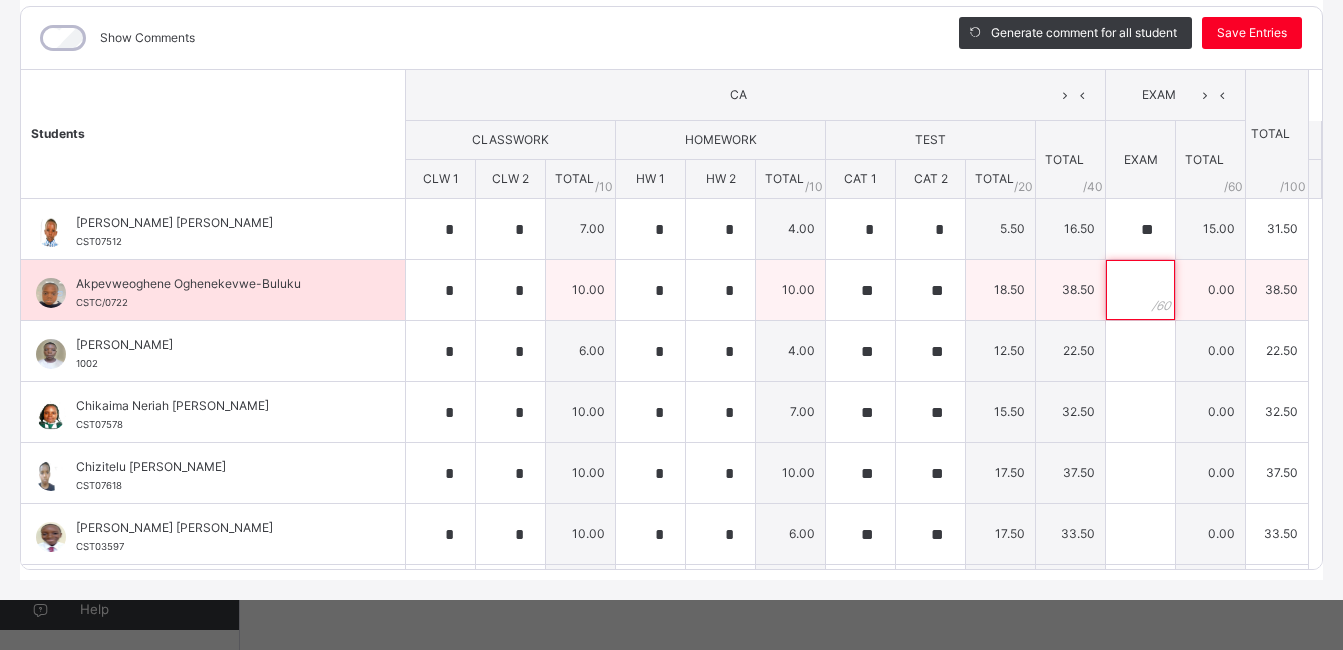 click at bounding box center [1140, 290] 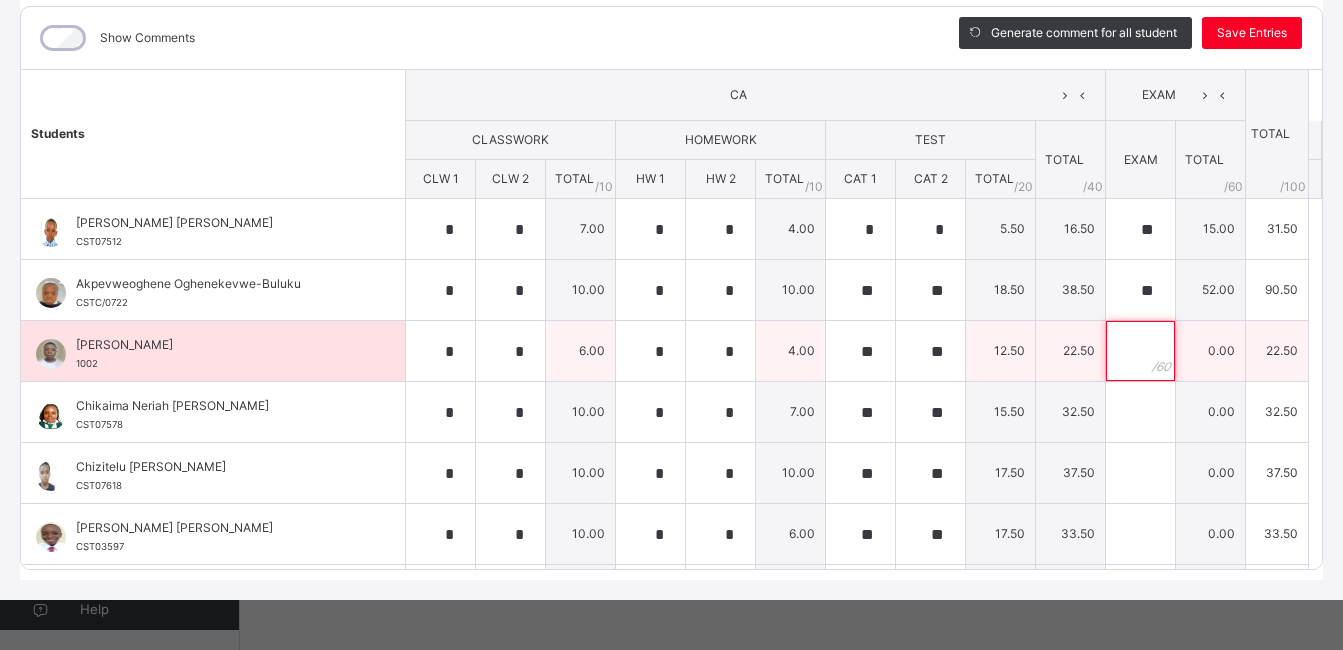 click at bounding box center [1140, 351] 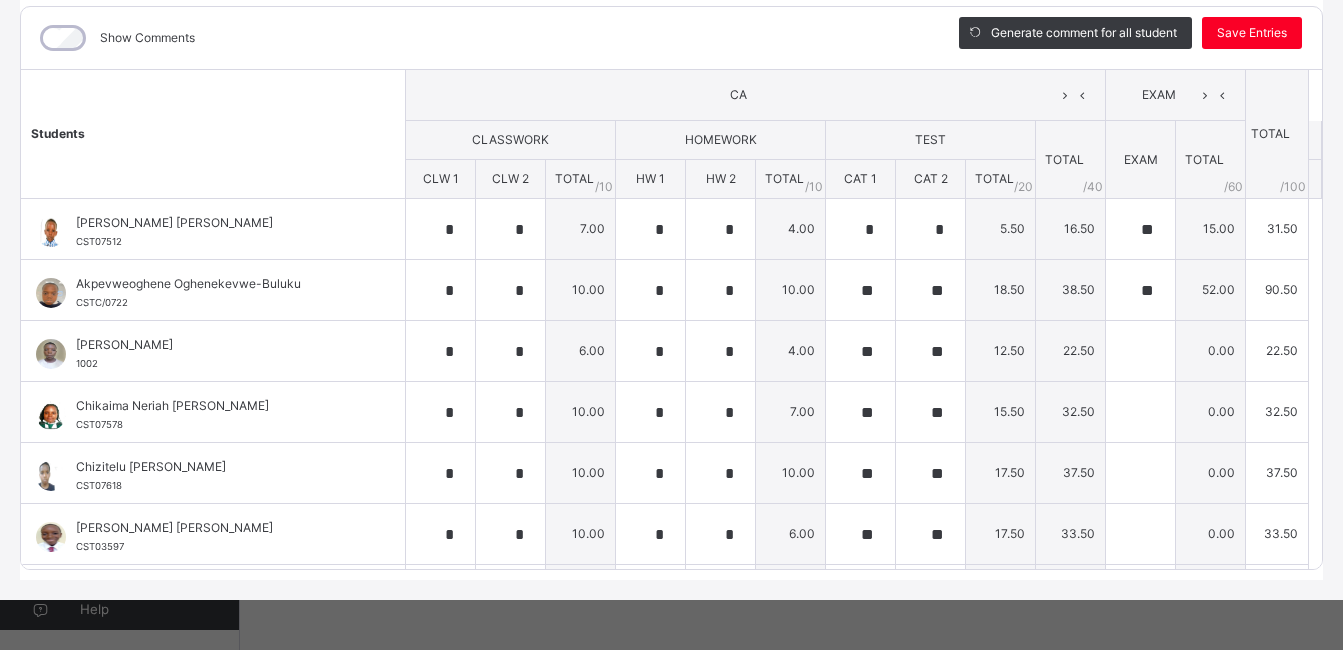 click on "CA" at bounding box center (755, 95) 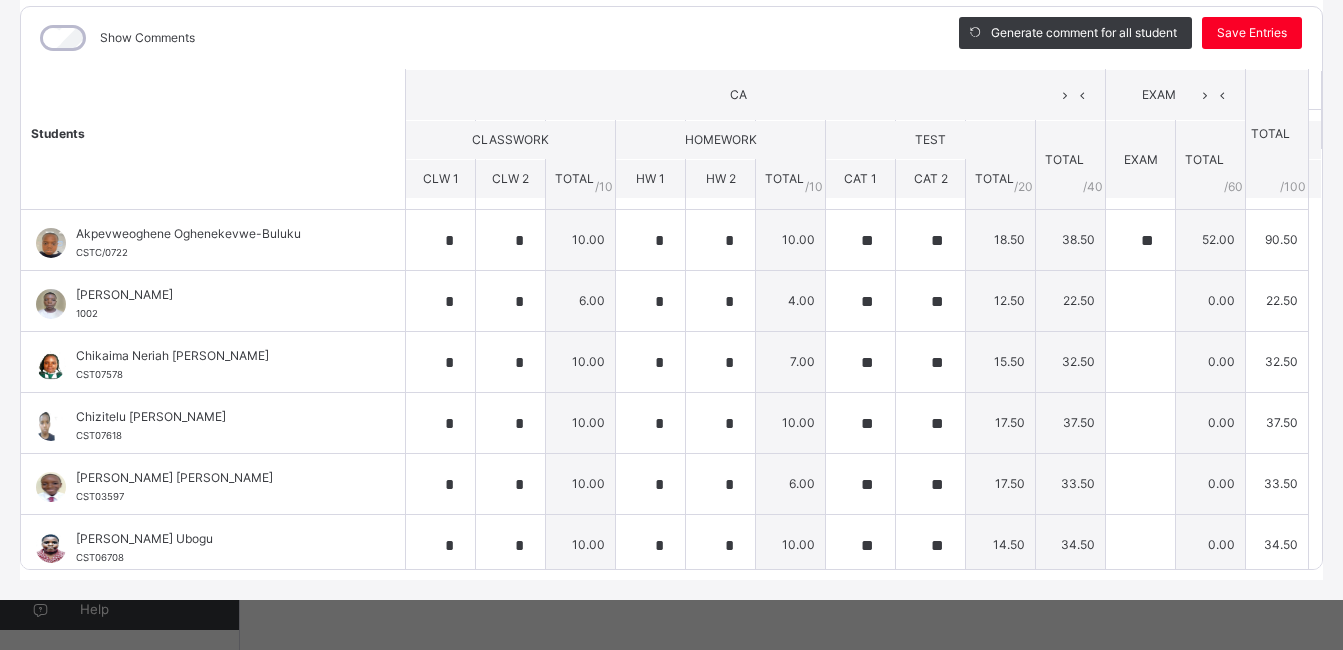 scroll, scrollTop: 80, scrollLeft: 0, axis: vertical 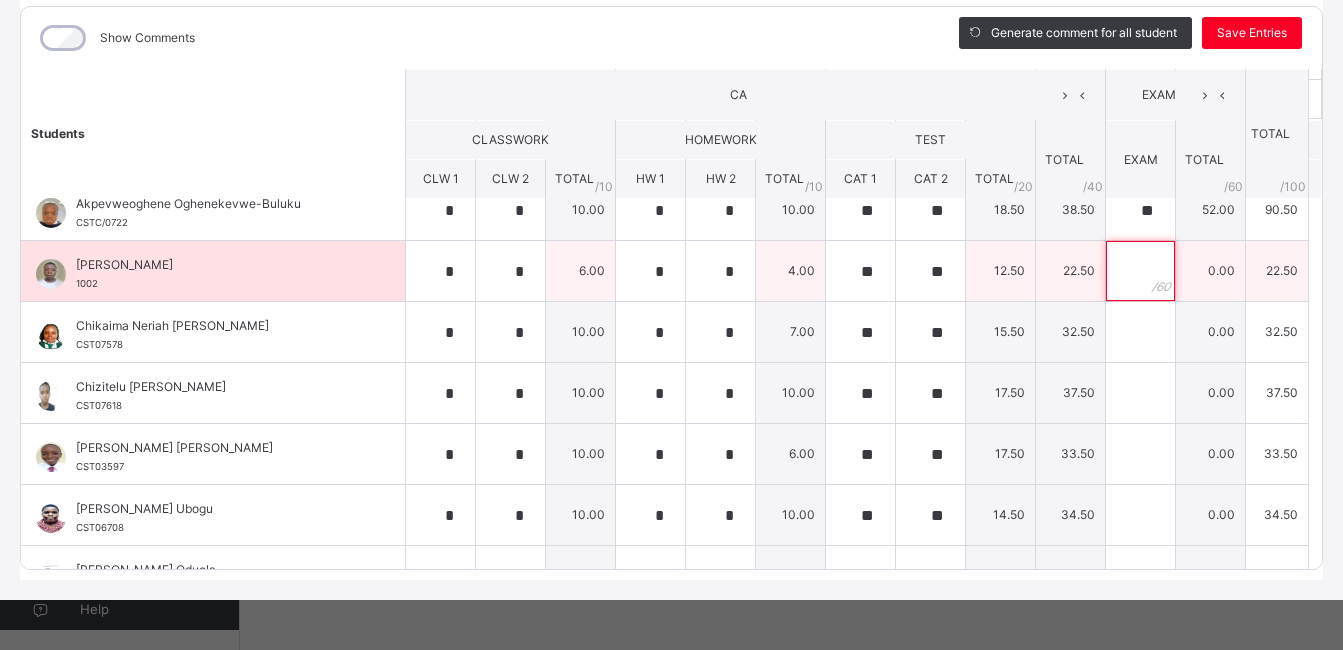 click at bounding box center [1140, 271] 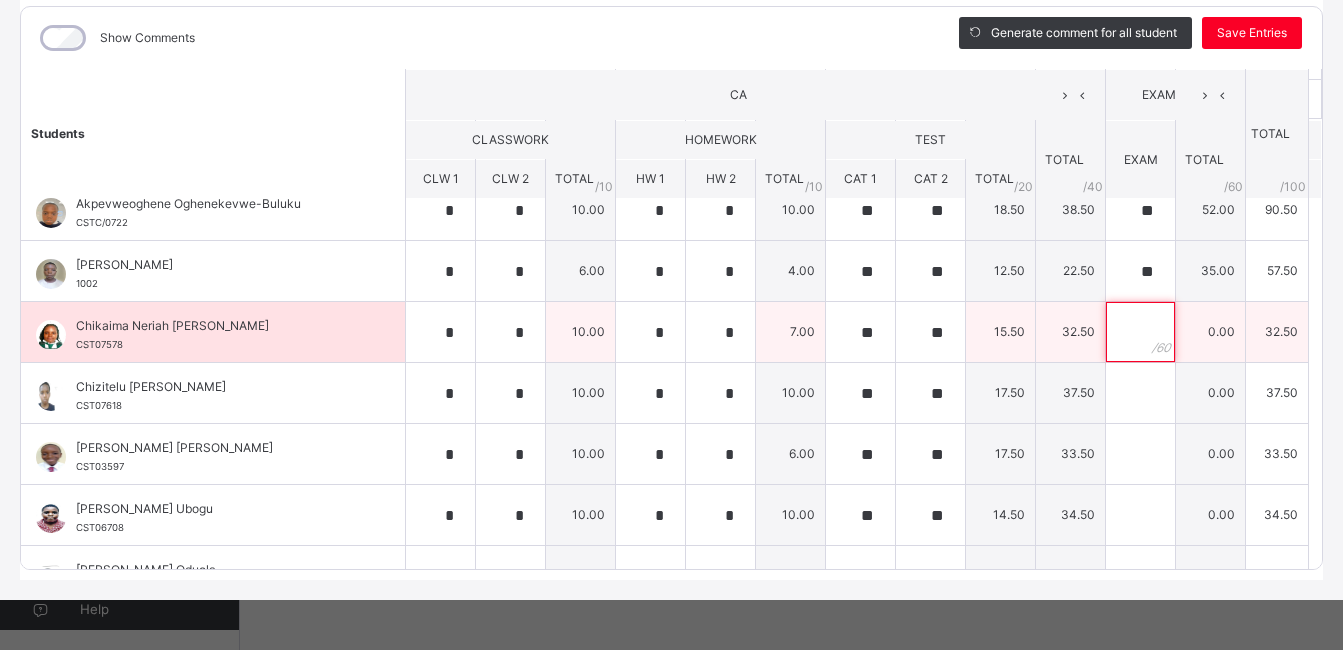 click at bounding box center [1140, 332] 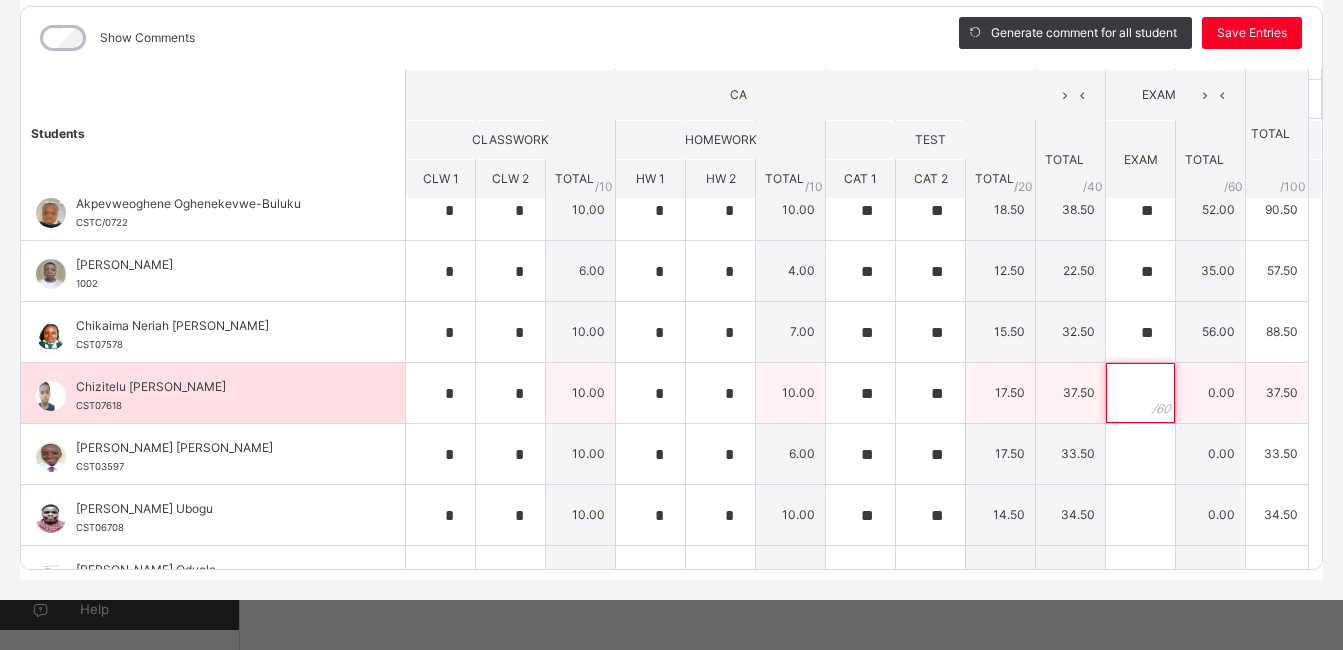 click at bounding box center (1140, 393) 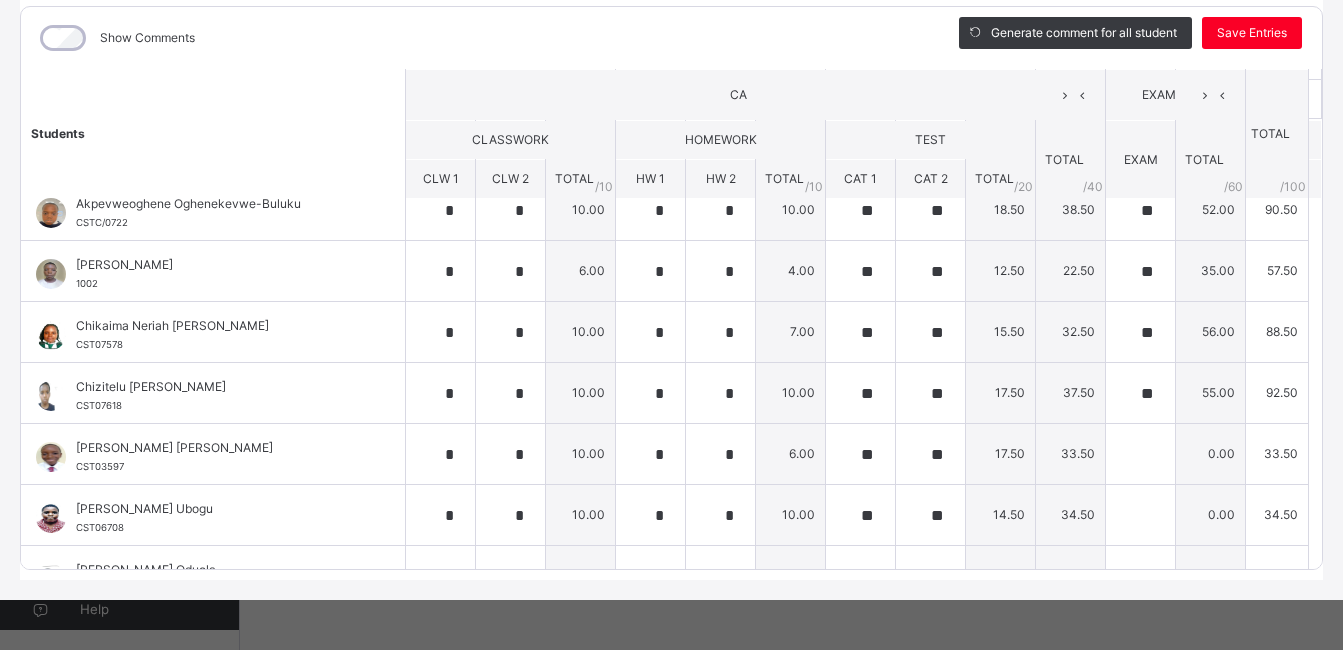 click on "CA" at bounding box center (756, 94) 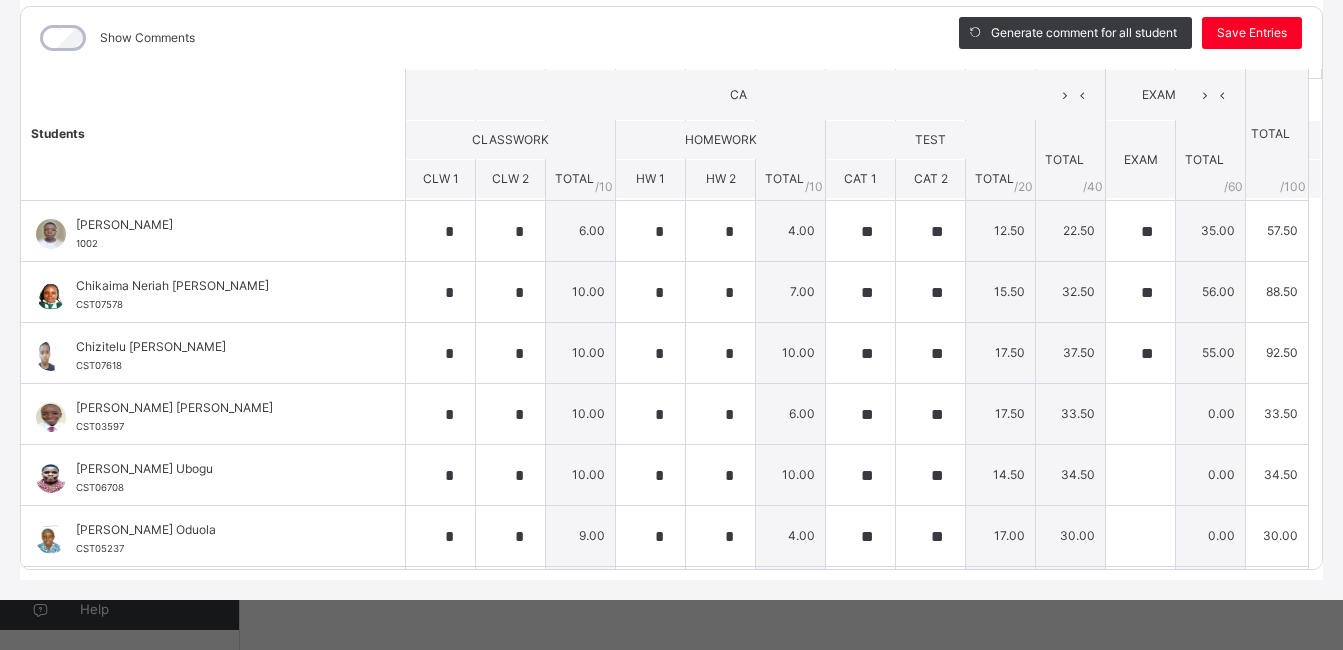 scroll, scrollTop: 160, scrollLeft: 0, axis: vertical 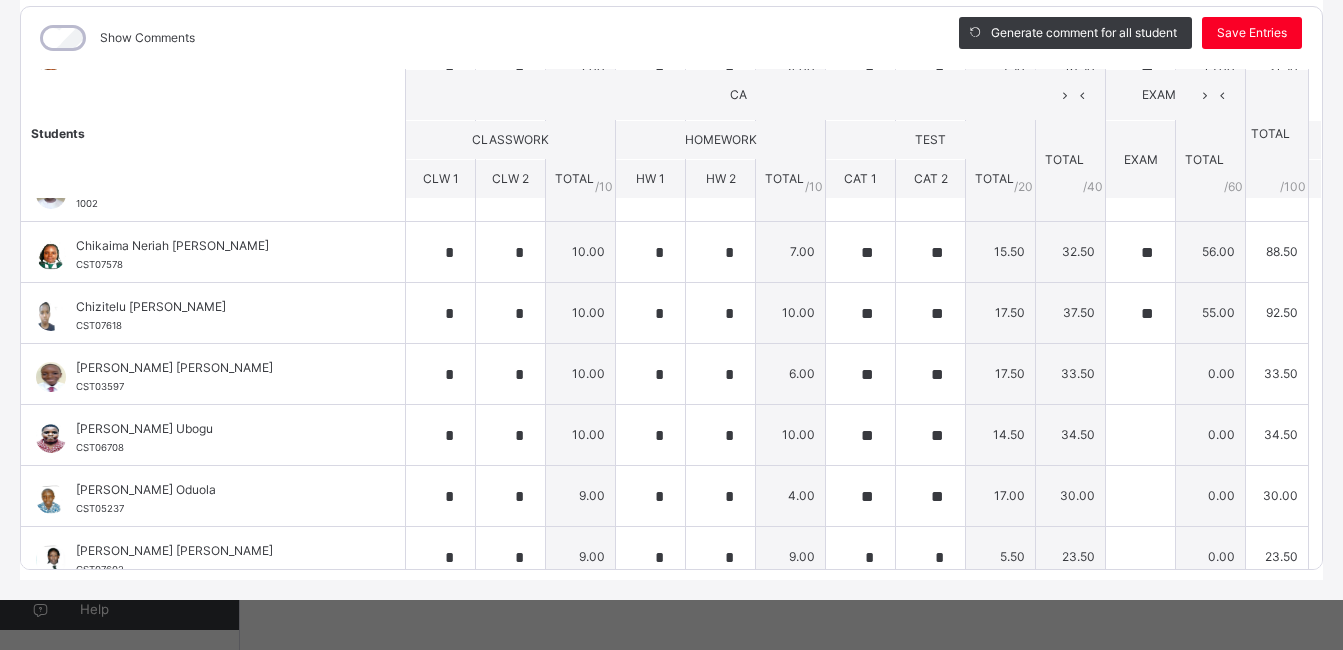 click on "CA" at bounding box center (755, 95) 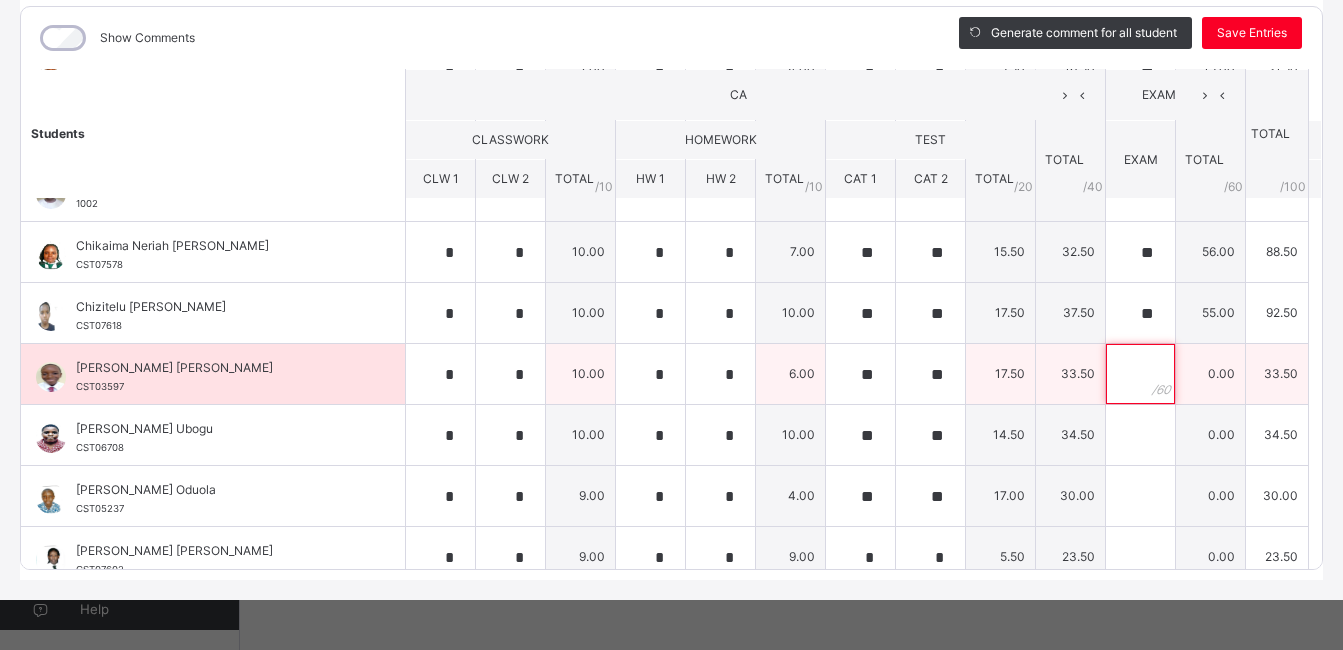 click at bounding box center [1140, 374] 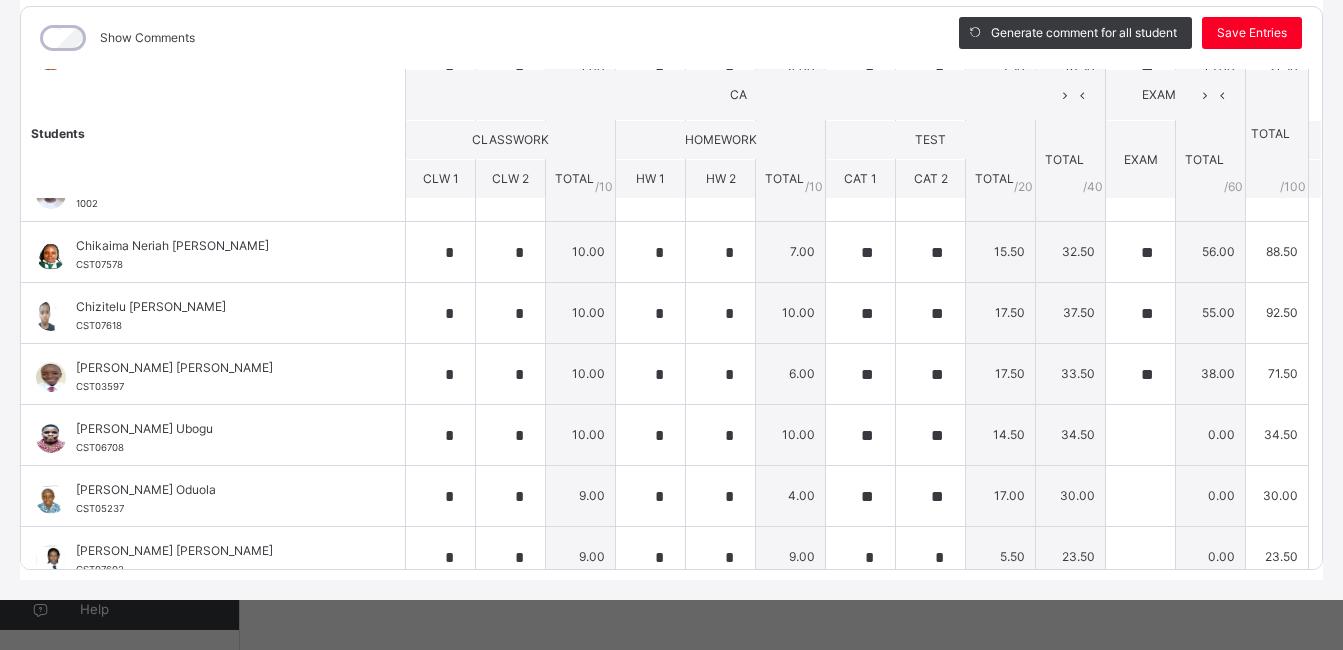 click on "CA" at bounding box center (738, 95) 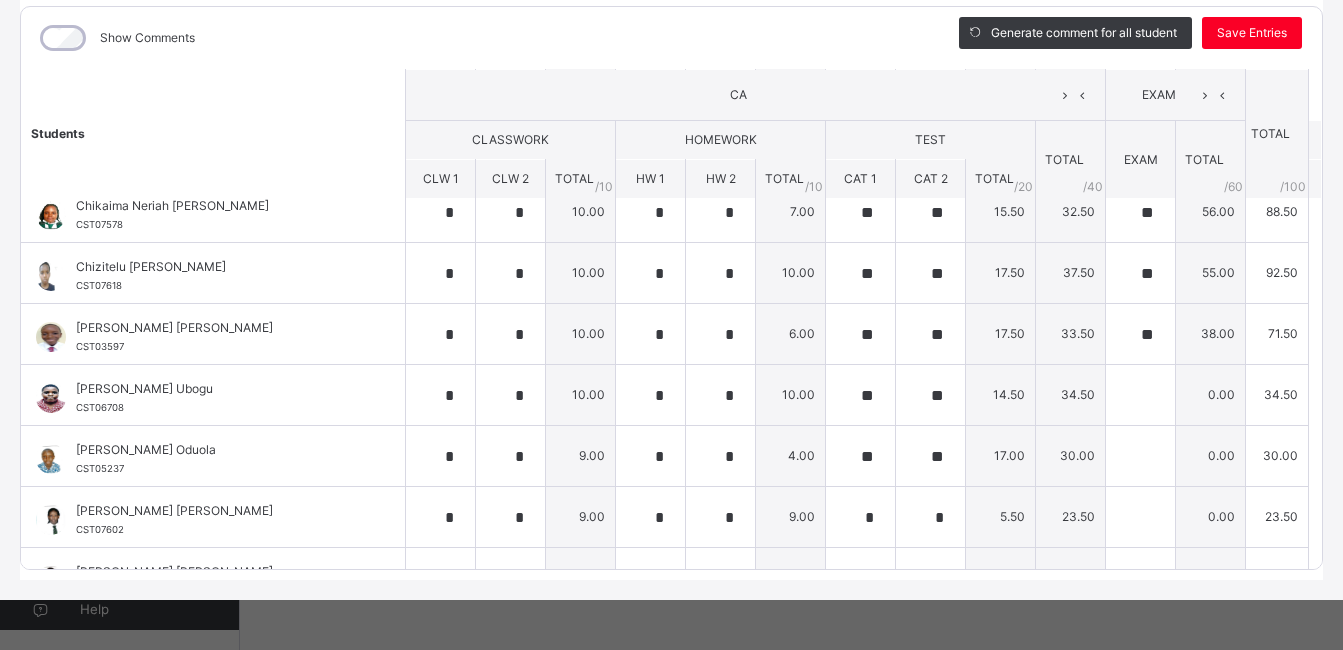 scroll, scrollTop: 240, scrollLeft: 0, axis: vertical 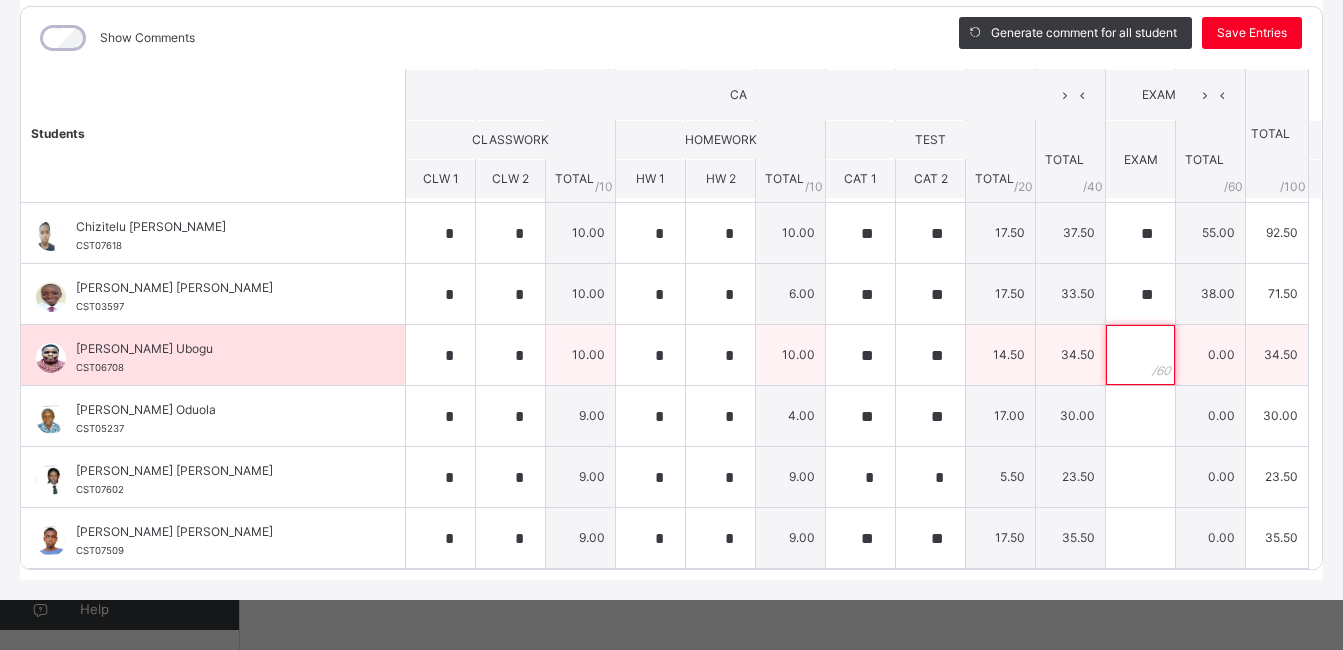 click at bounding box center [1140, 355] 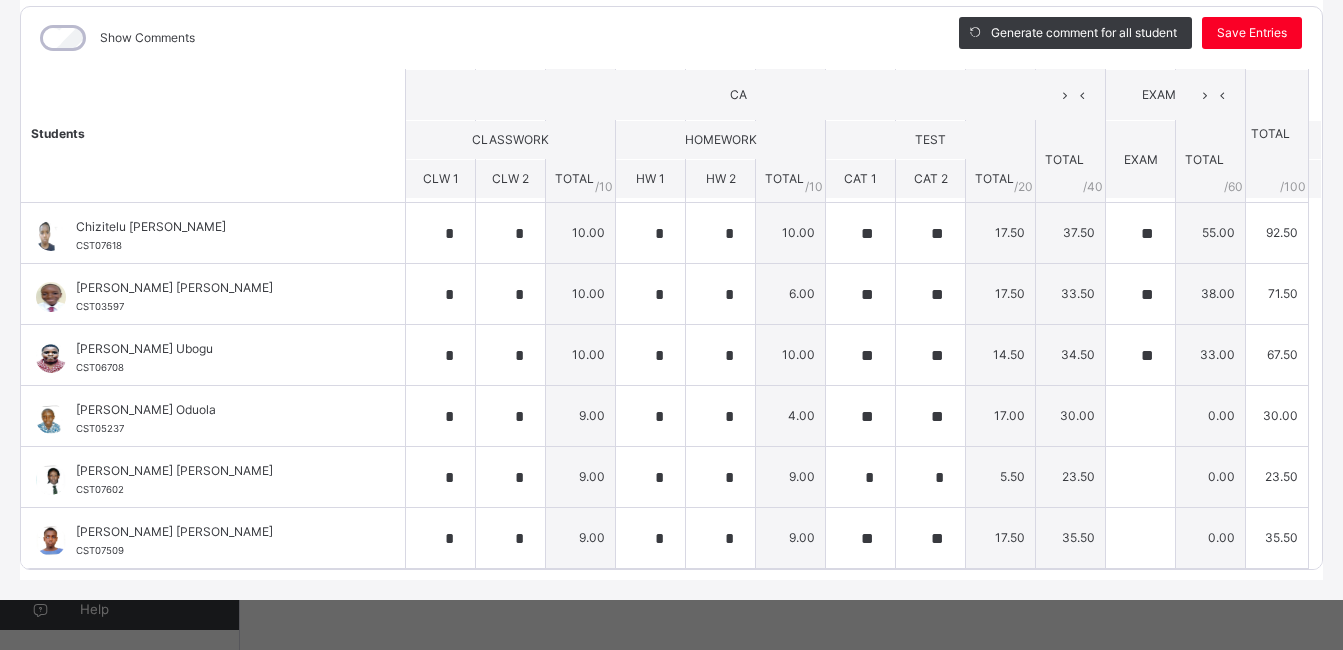 click on "CA" at bounding box center (756, 94) 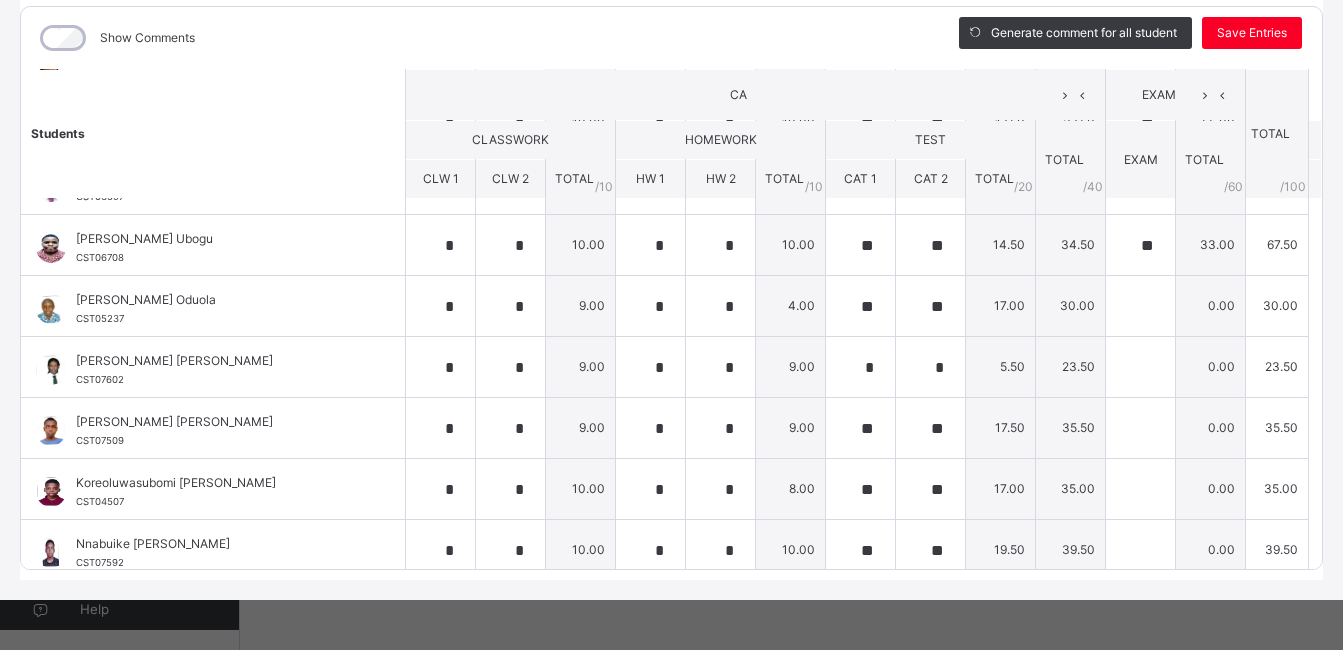scroll, scrollTop: 360, scrollLeft: 0, axis: vertical 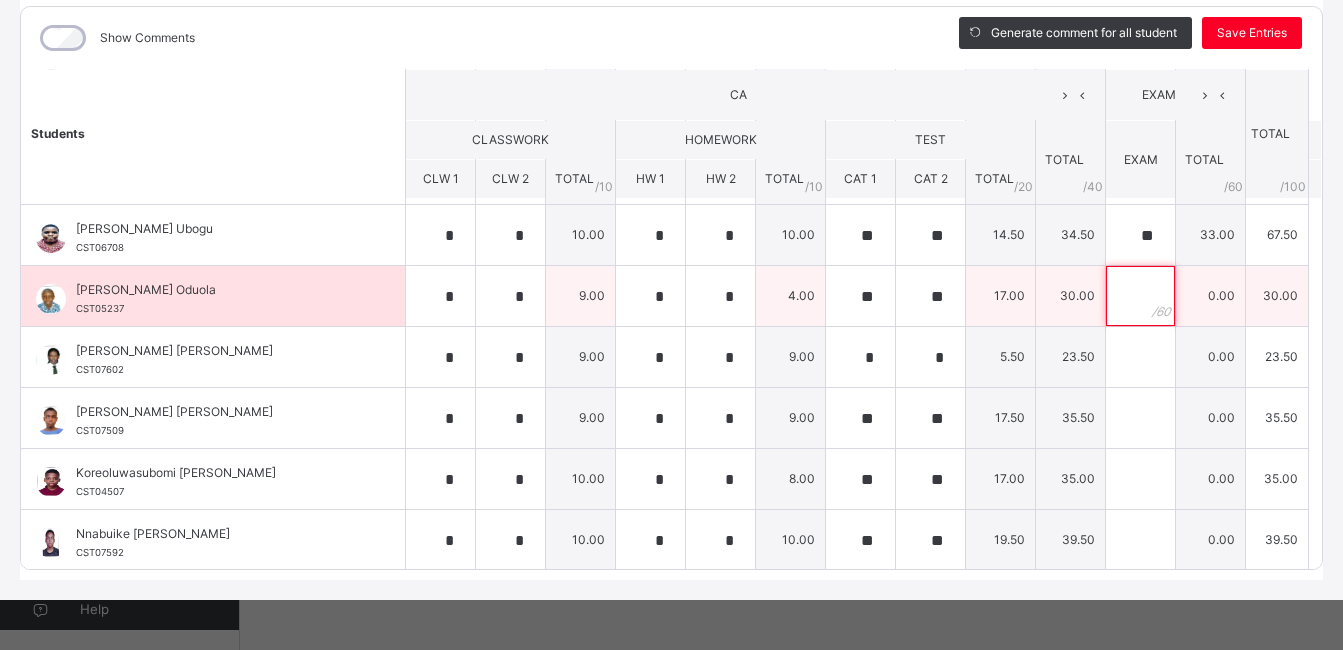 click at bounding box center [1140, 296] 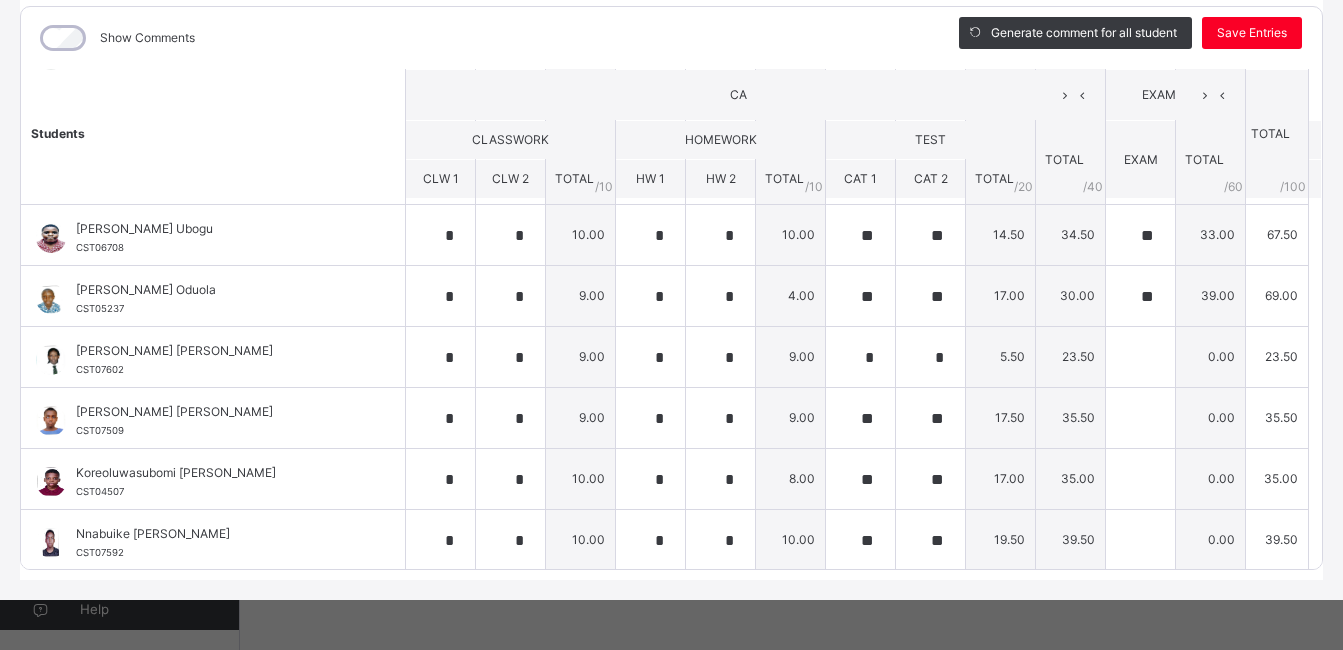 click on "CA" at bounding box center [756, 94] 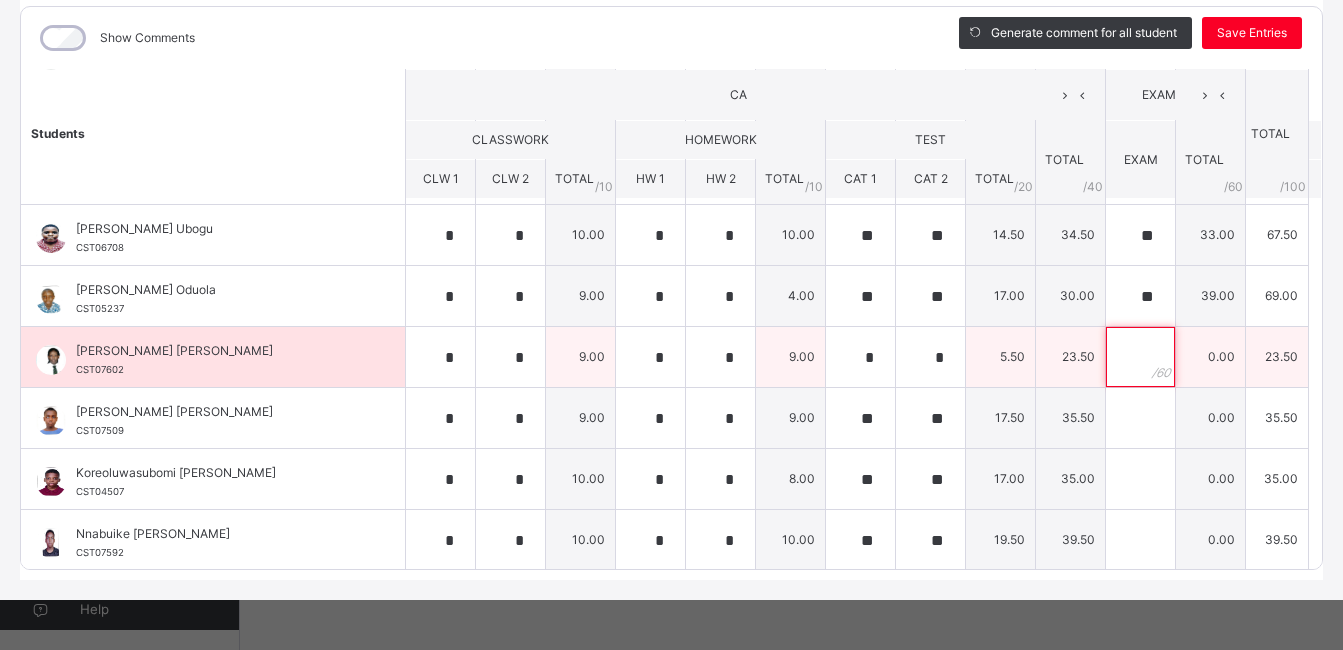 click at bounding box center [1140, 357] 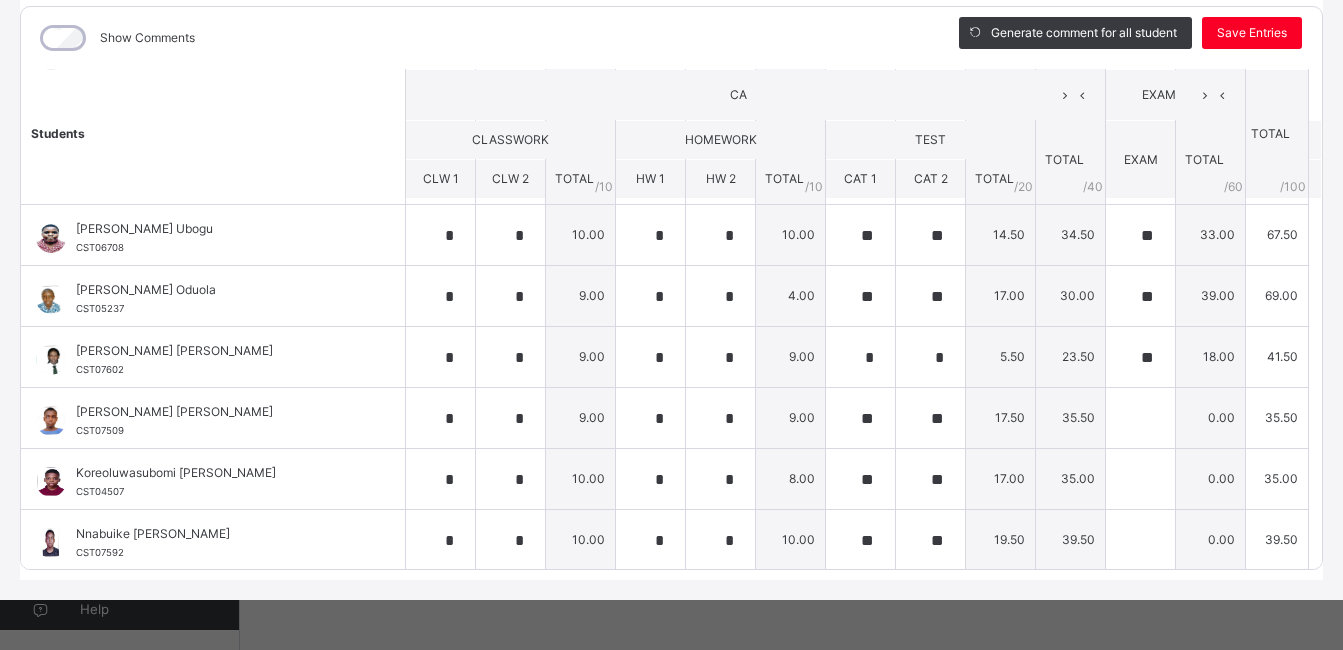 click on "CA" at bounding box center [738, 95] 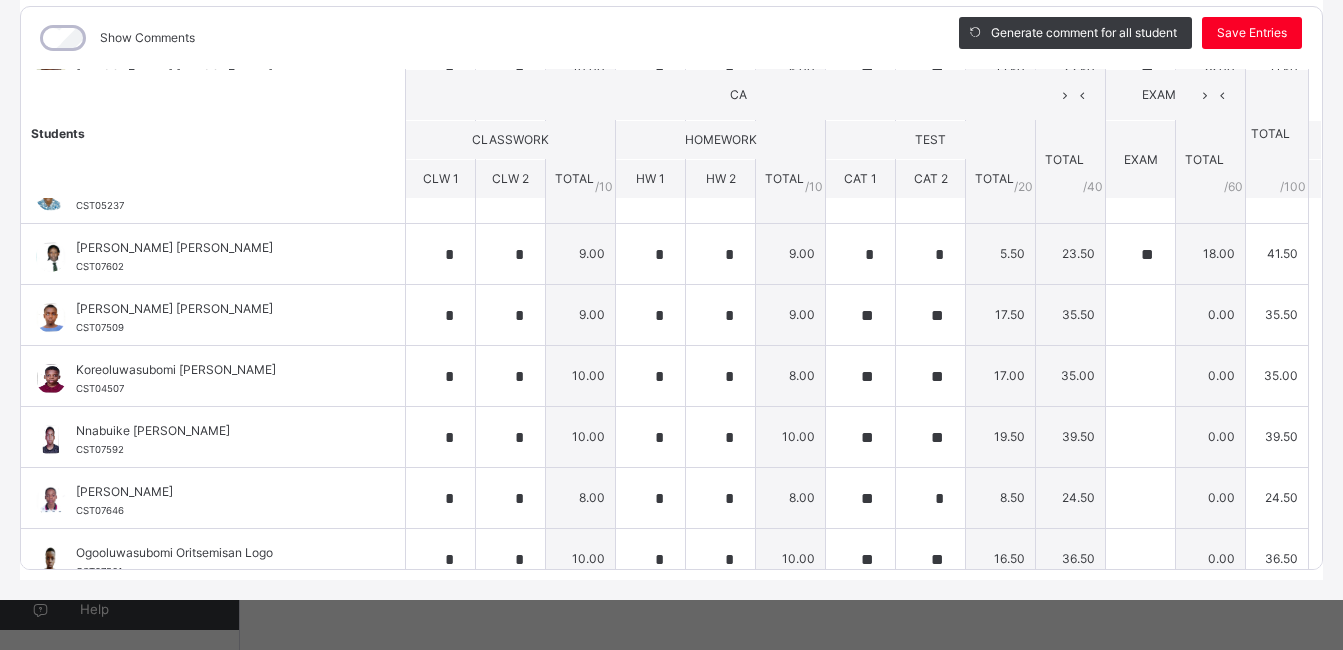 scroll, scrollTop: 480, scrollLeft: 0, axis: vertical 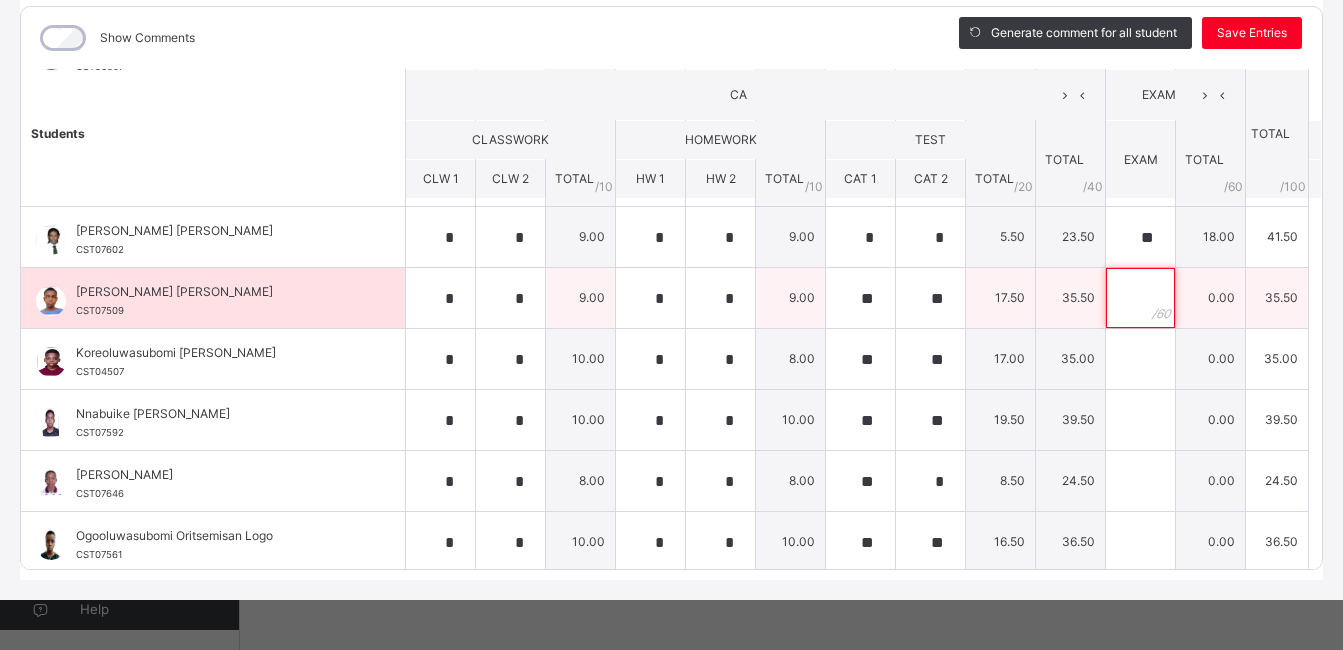 click at bounding box center (1140, 298) 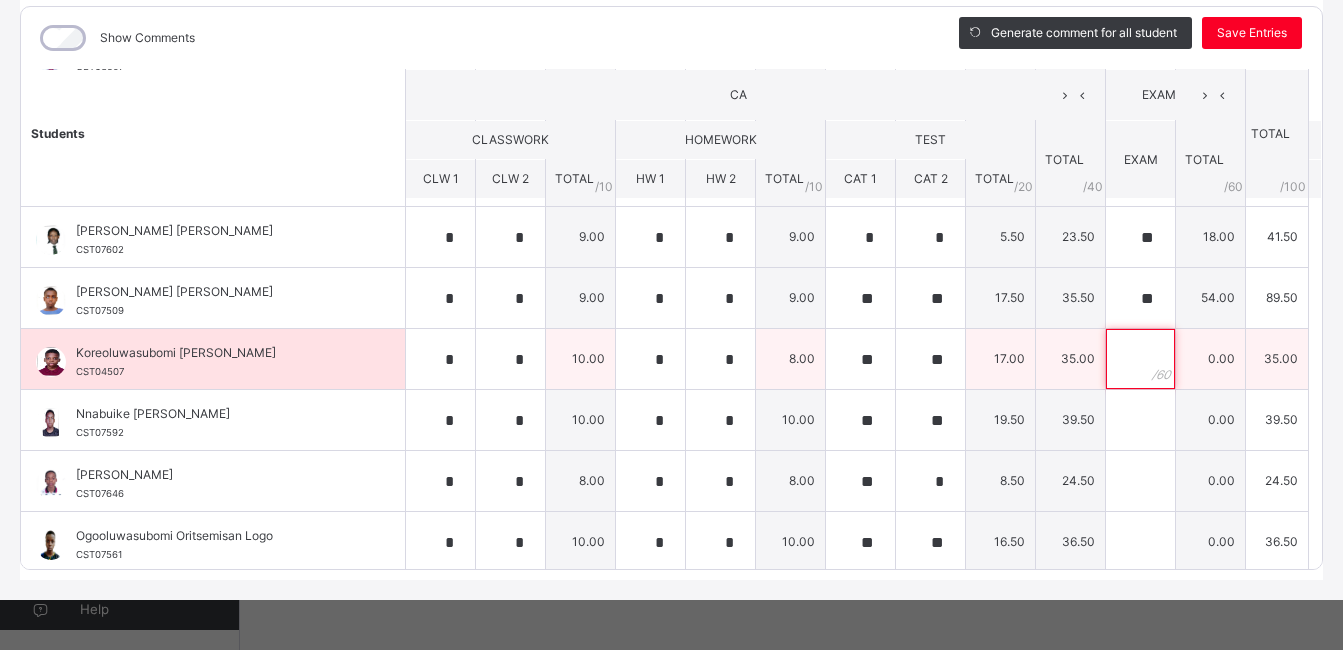 click at bounding box center [1140, 359] 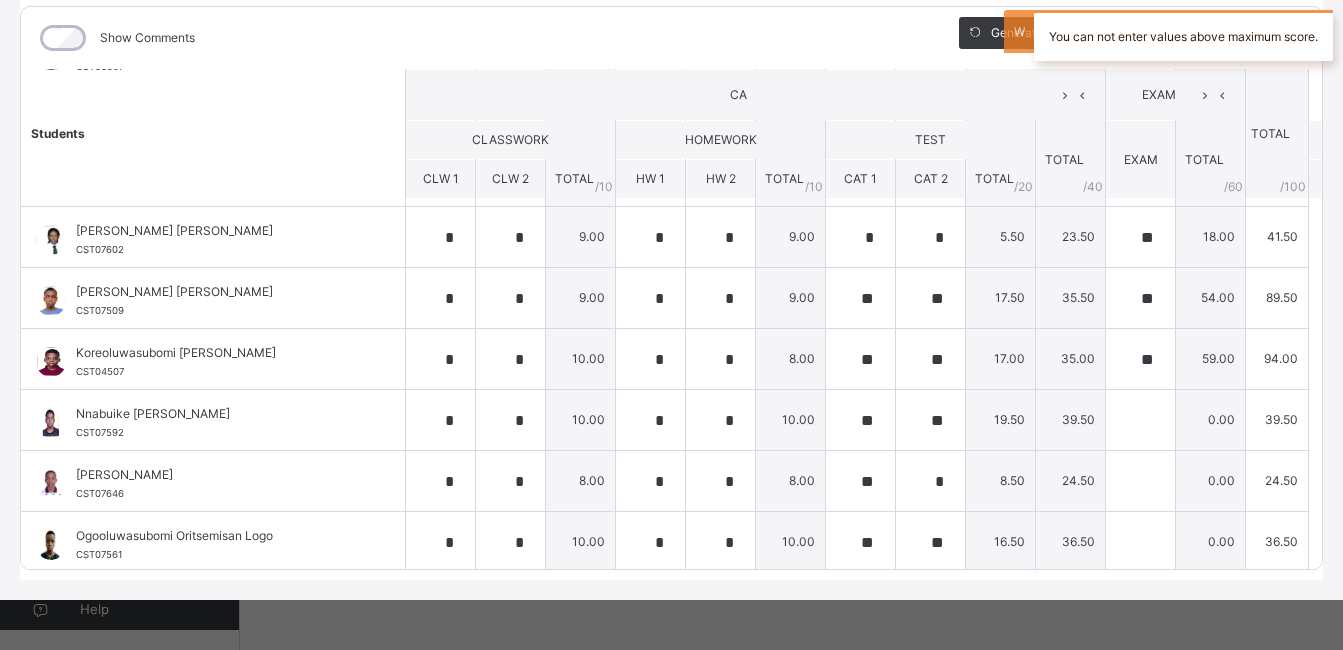 click on "CA" at bounding box center (738, 95) 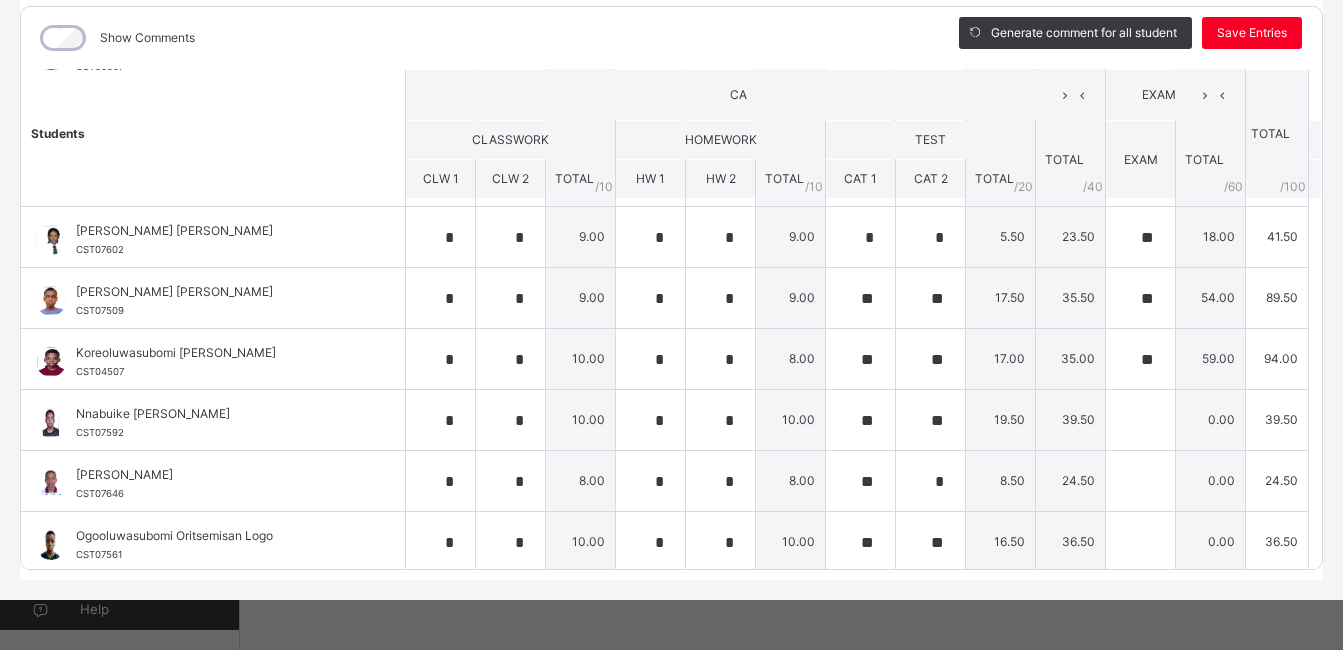 click on "CA" at bounding box center [738, 95] 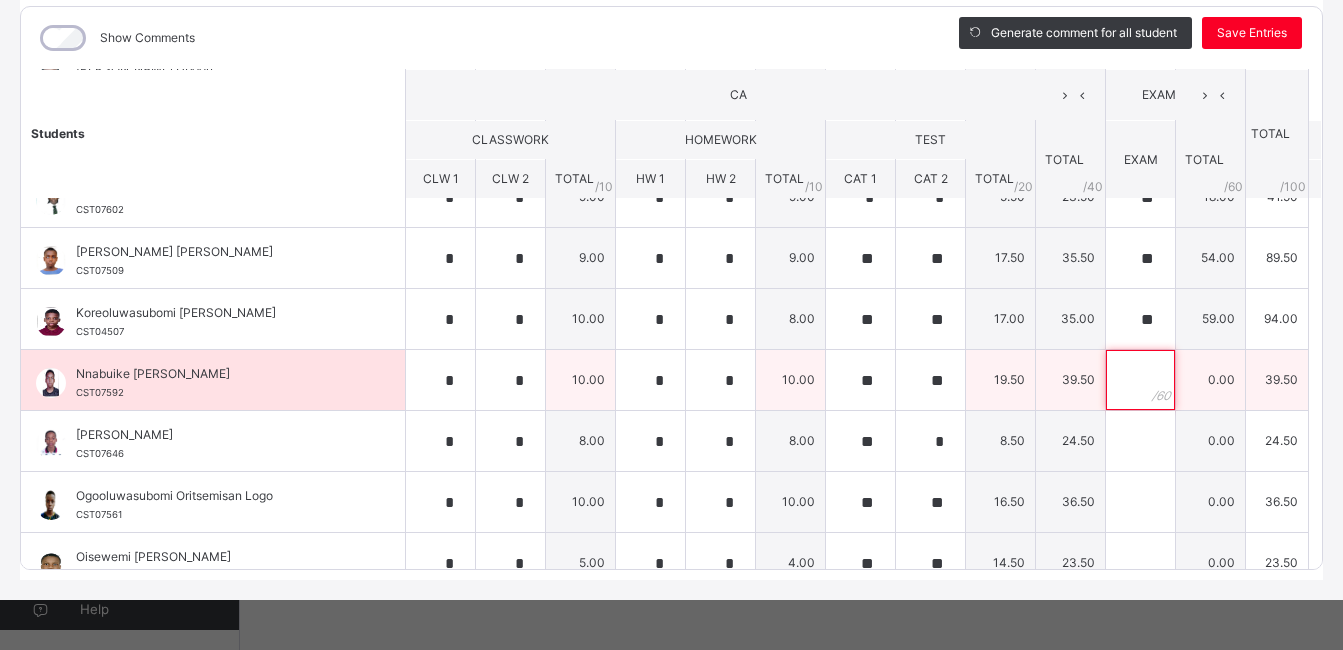 click at bounding box center [1140, 380] 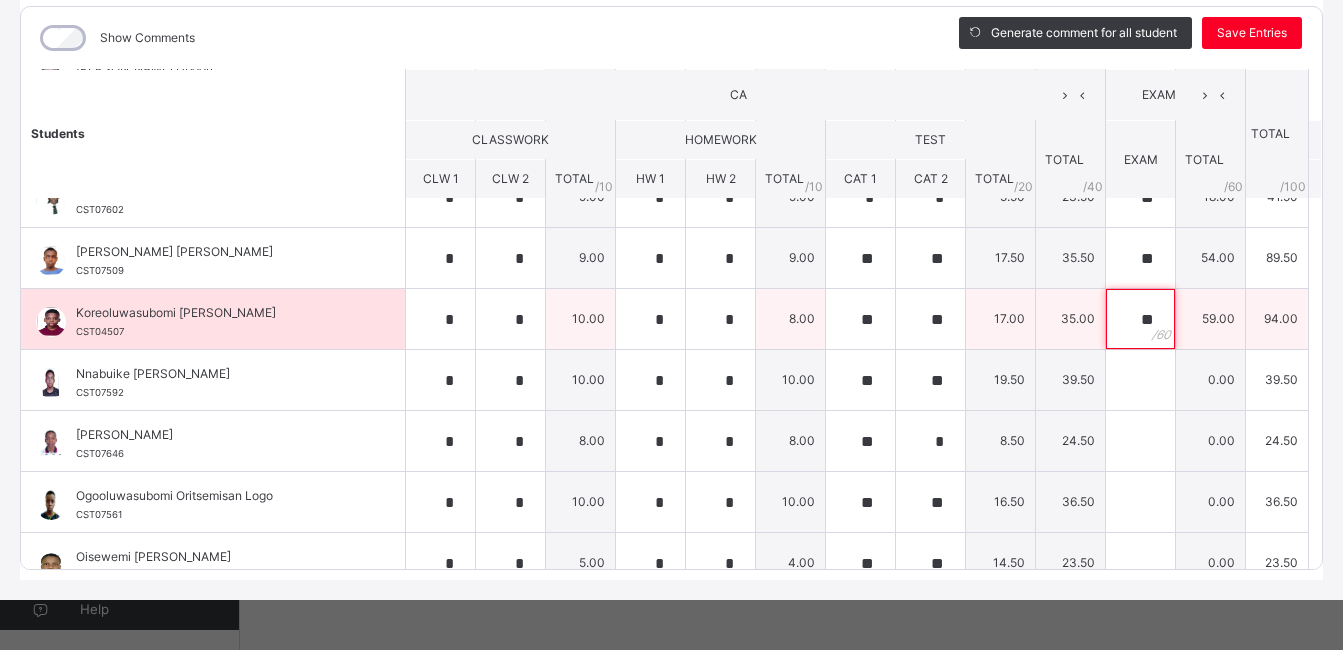 click on "**" at bounding box center (1140, 319) 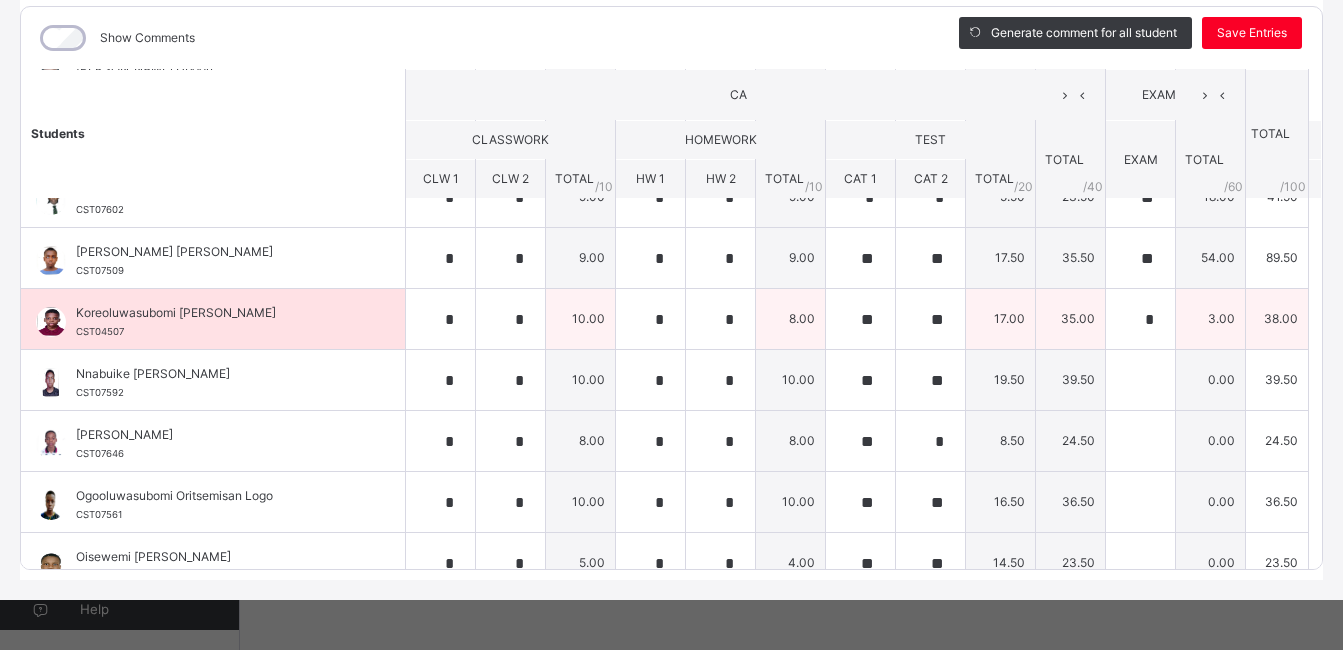 click on "*" at bounding box center (1140, 319) 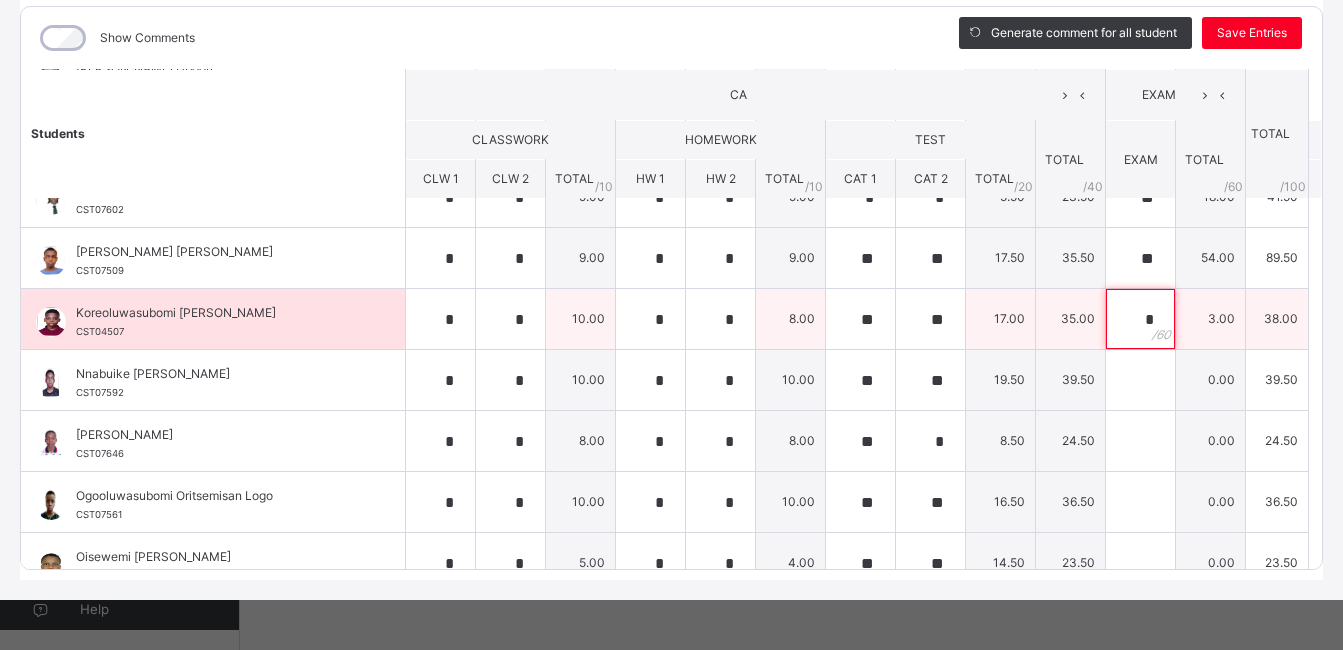 click on "*" at bounding box center (1140, 319) 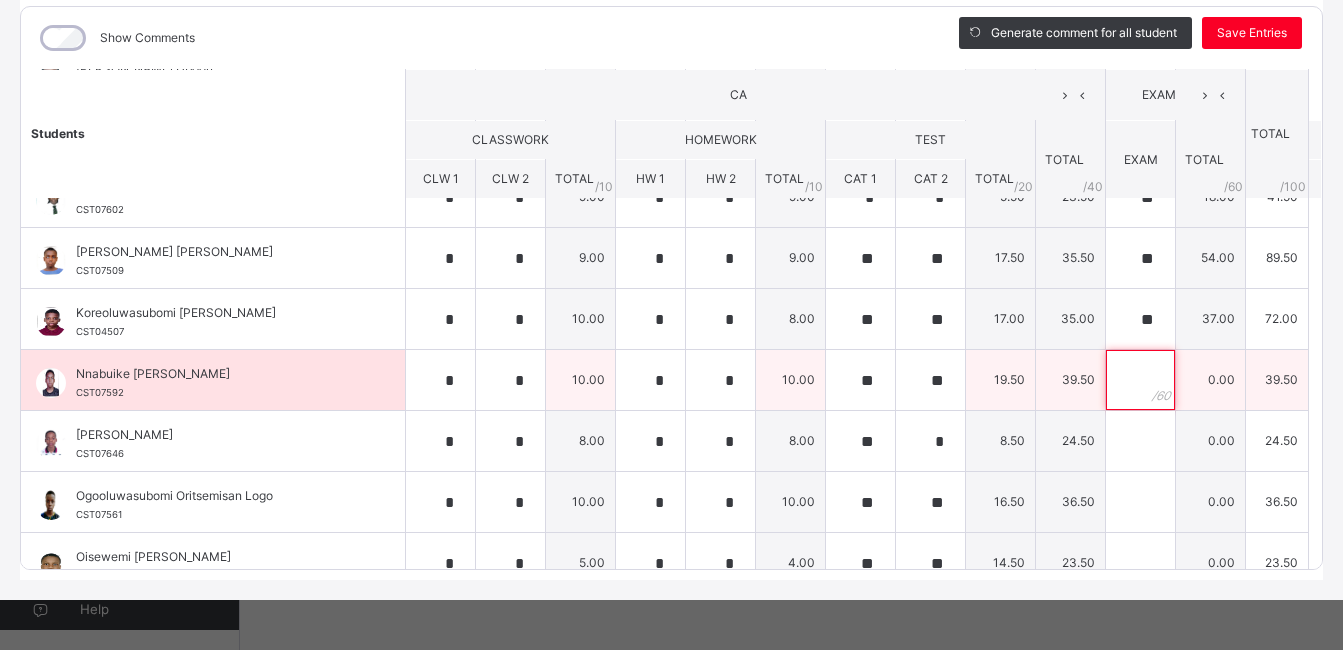 click at bounding box center (1140, 380) 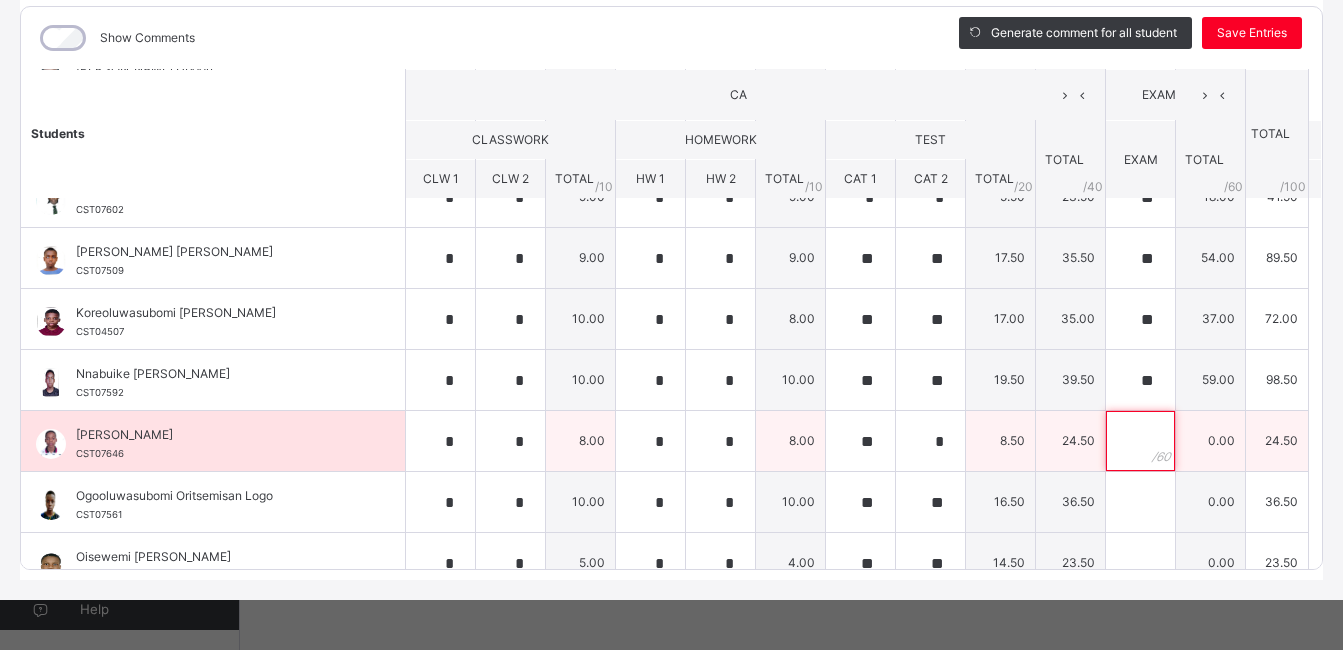 click at bounding box center [1140, 441] 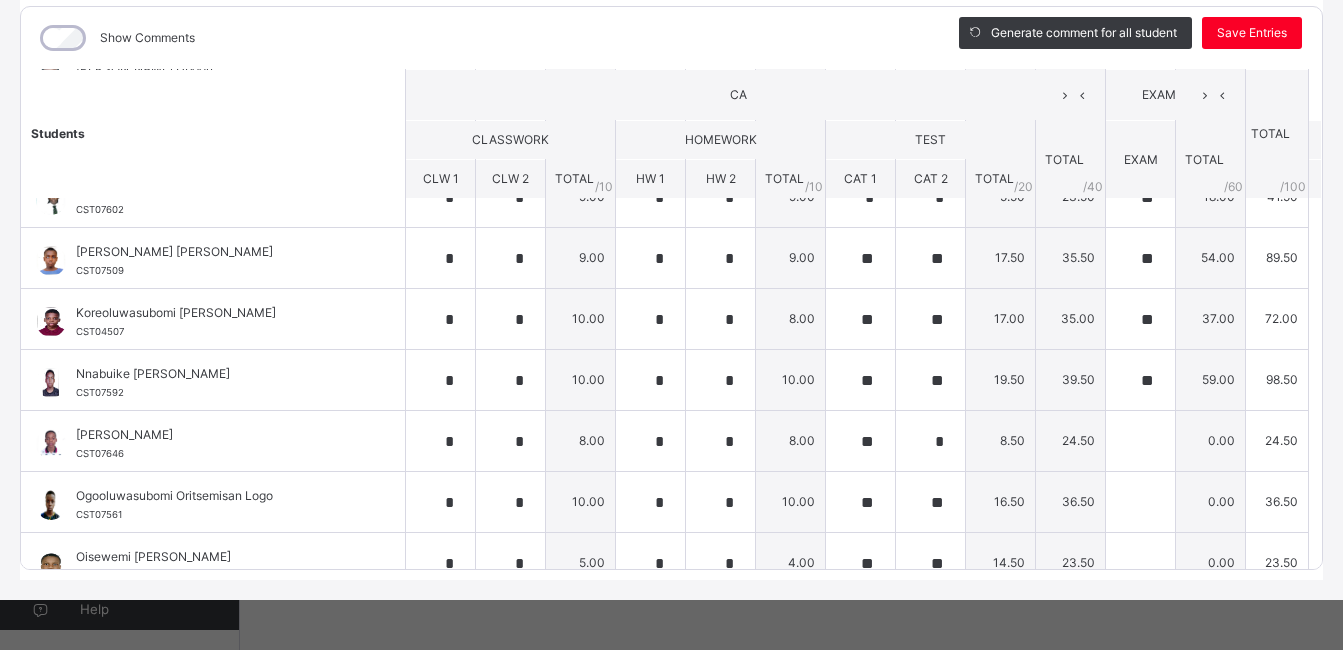 click on "CA" at bounding box center [755, 95] 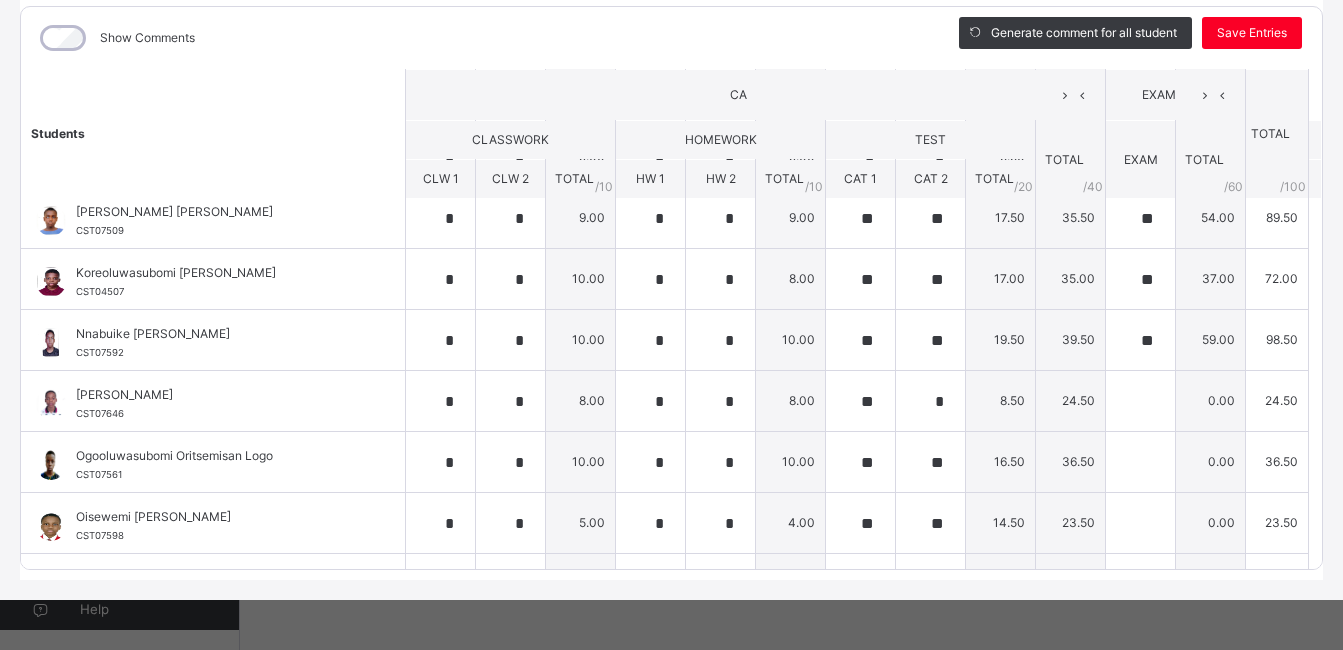 scroll, scrollTop: 600, scrollLeft: 0, axis: vertical 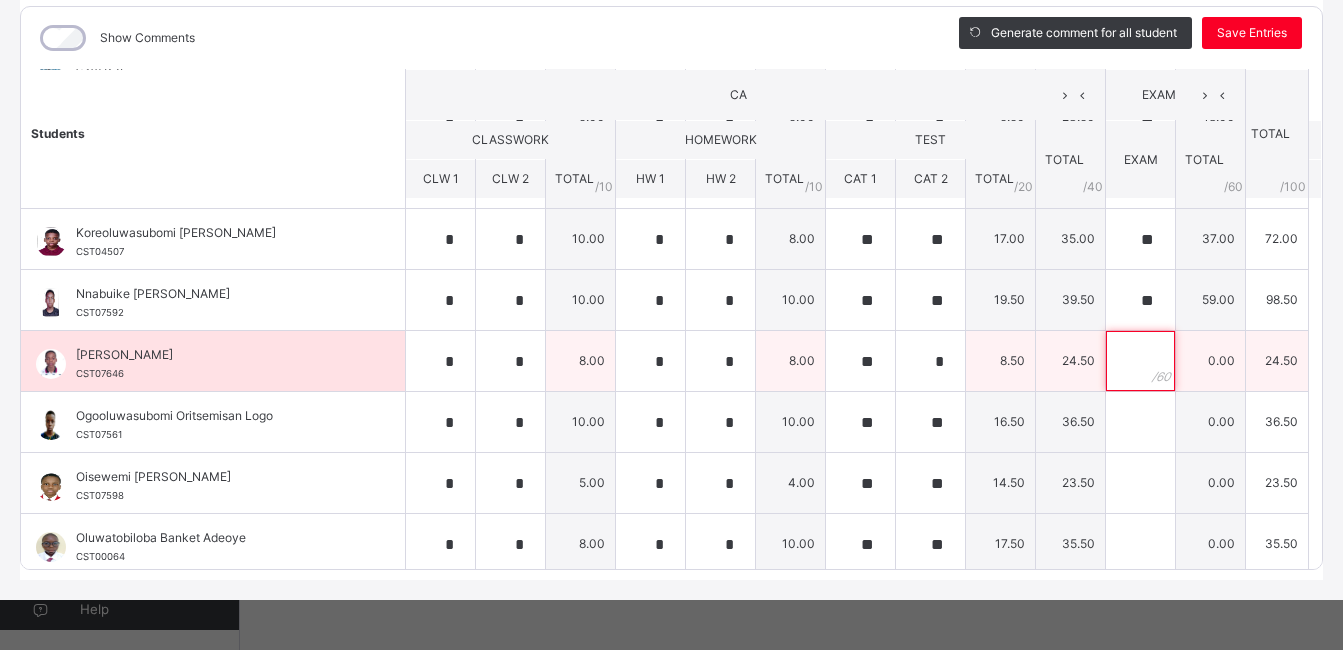 click at bounding box center (1140, 361) 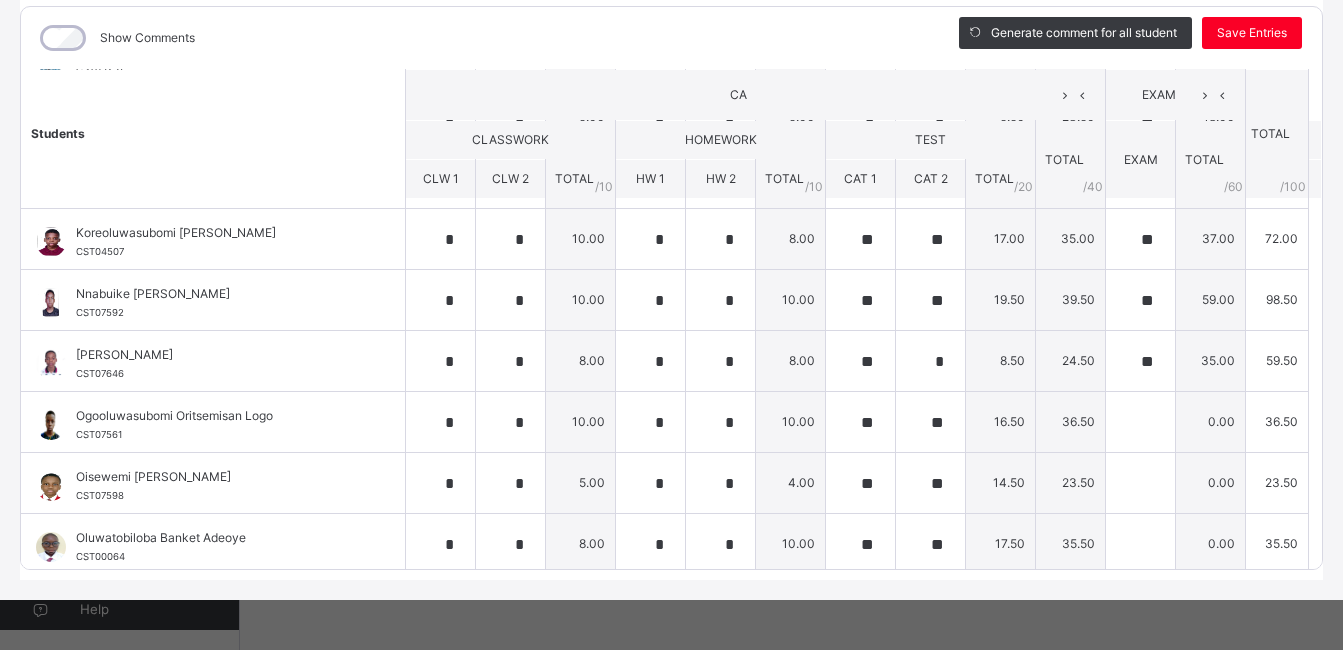 click on "CA" at bounding box center [755, 95] 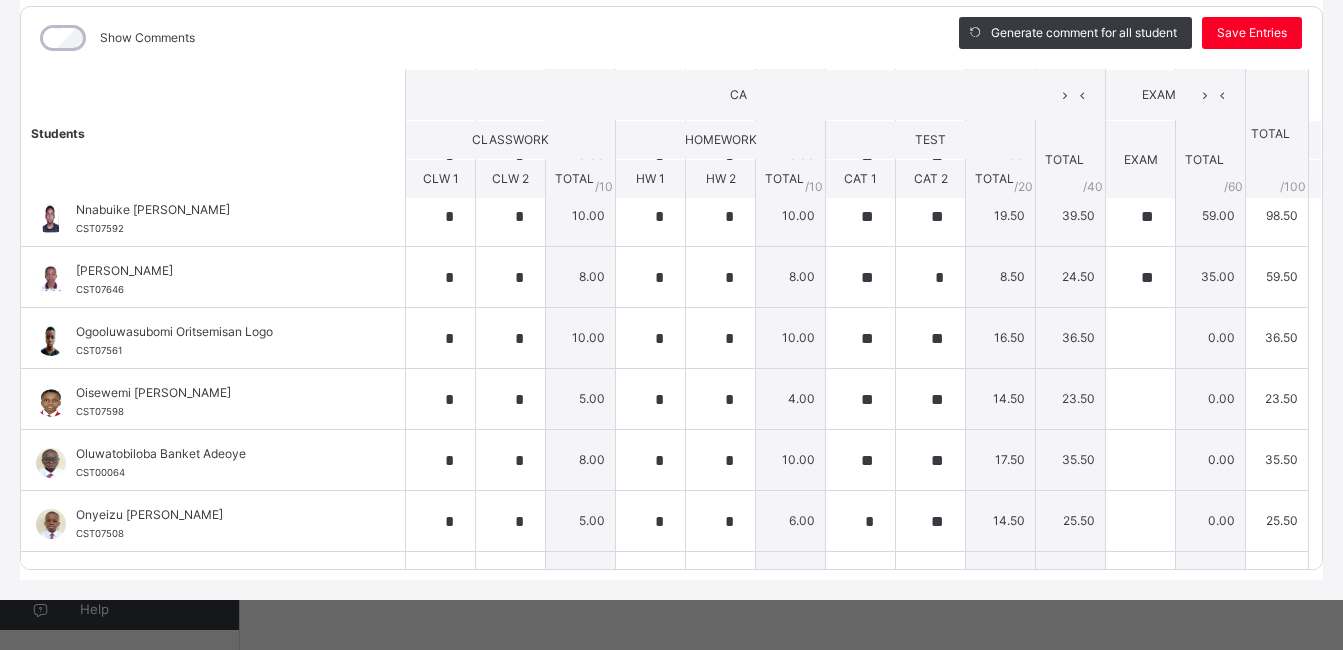 scroll, scrollTop: 720, scrollLeft: 0, axis: vertical 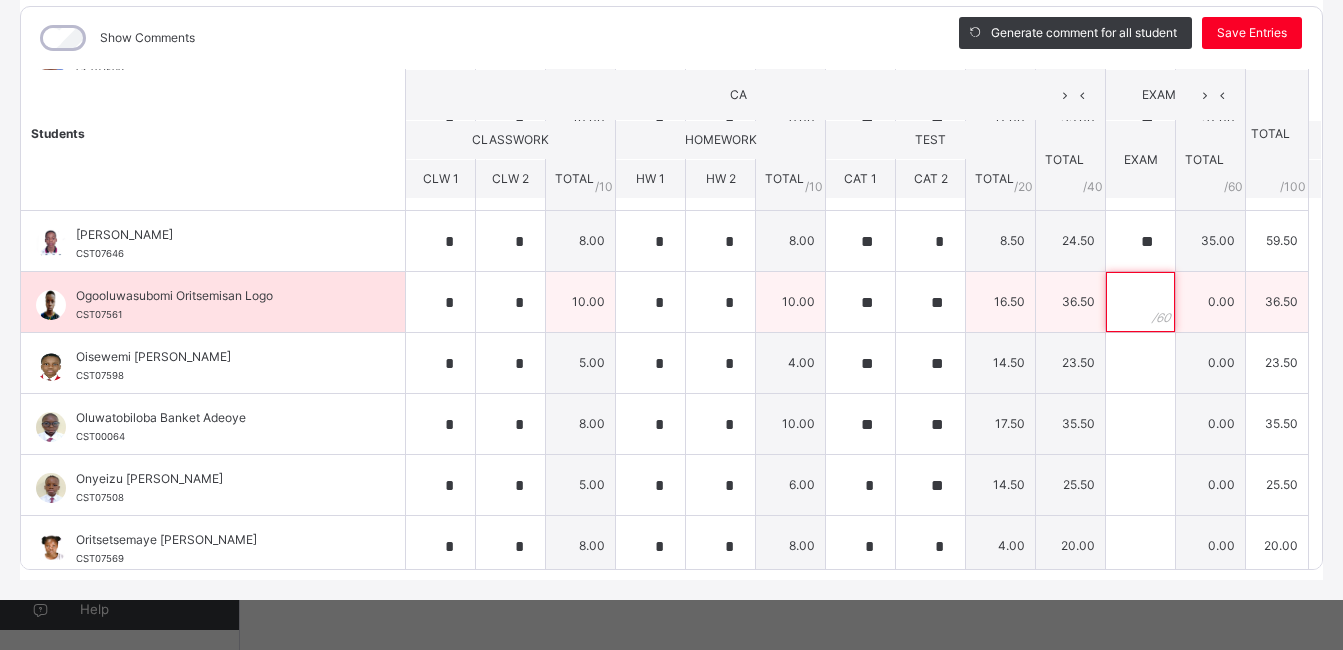 click at bounding box center [1140, 302] 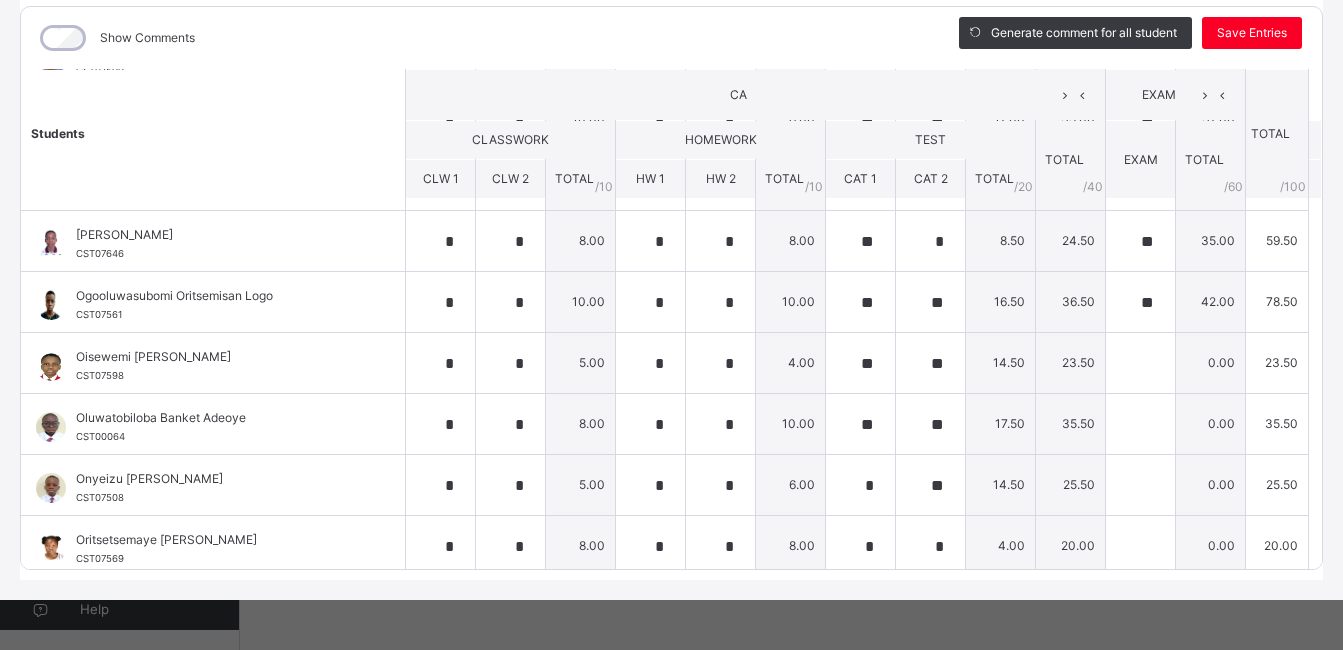 click on "CA" at bounding box center (738, 95) 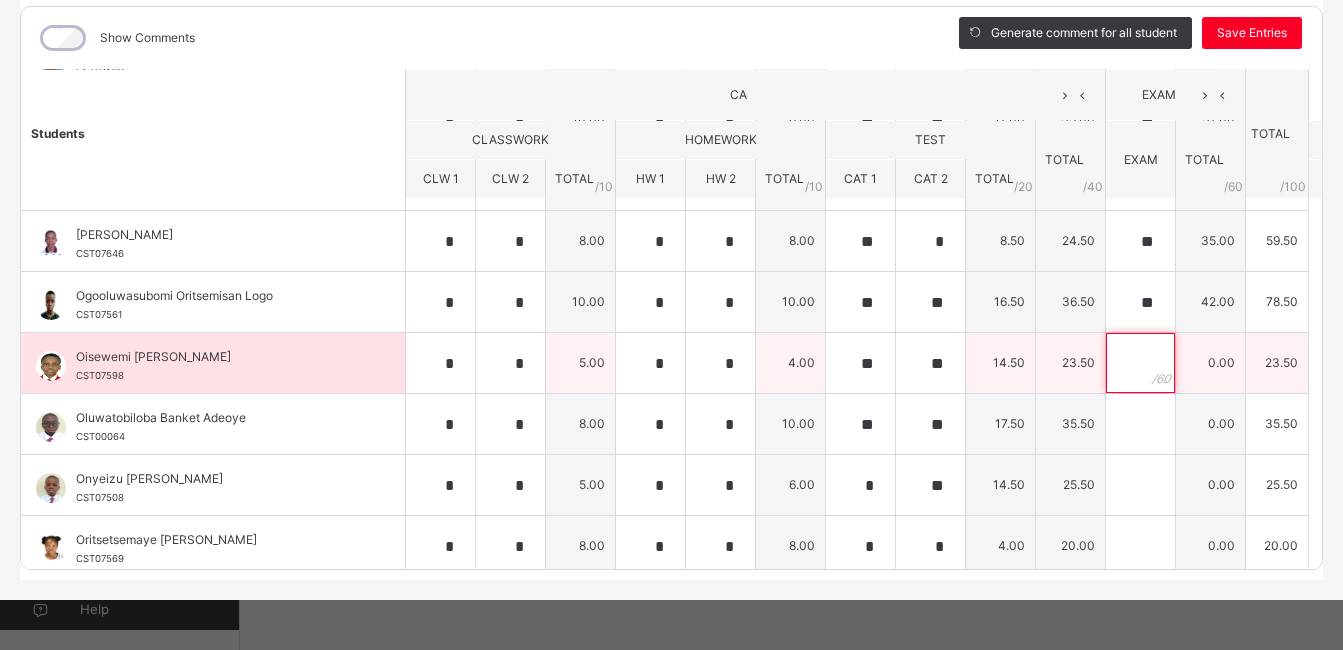 click at bounding box center (1140, 363) 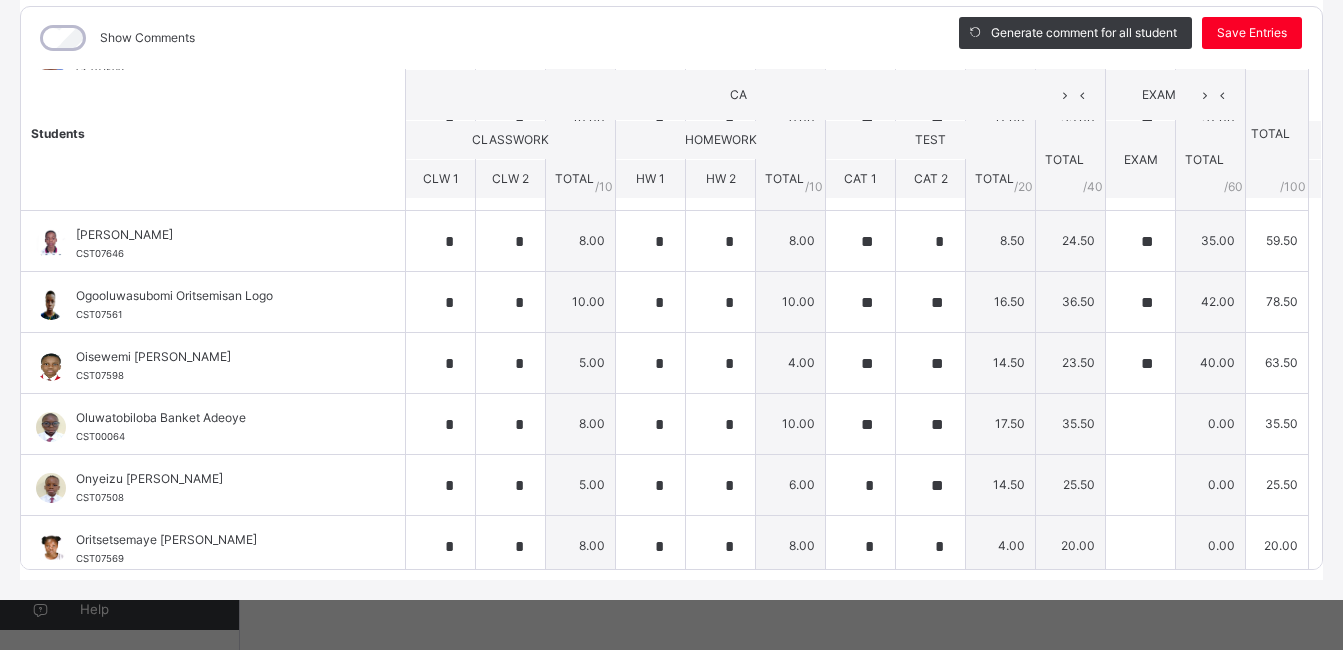 click on "CA" at bounding box center (738, 95) 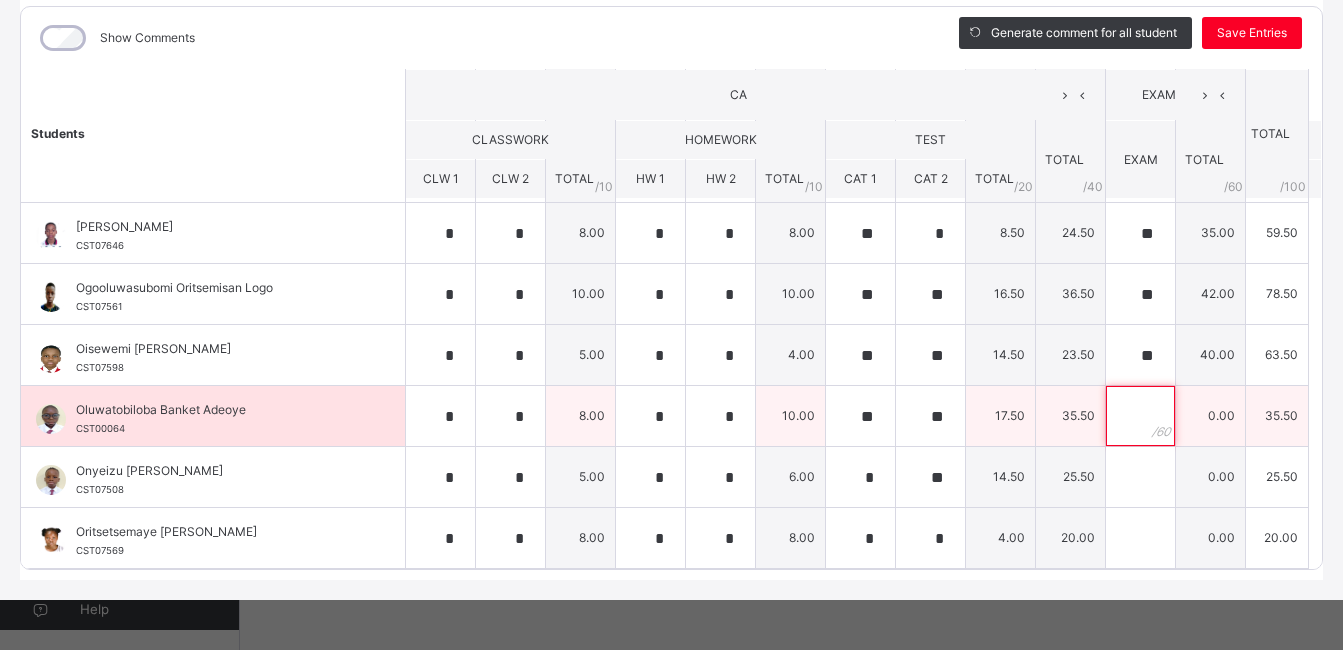 click at bounding box center [1140, 416] 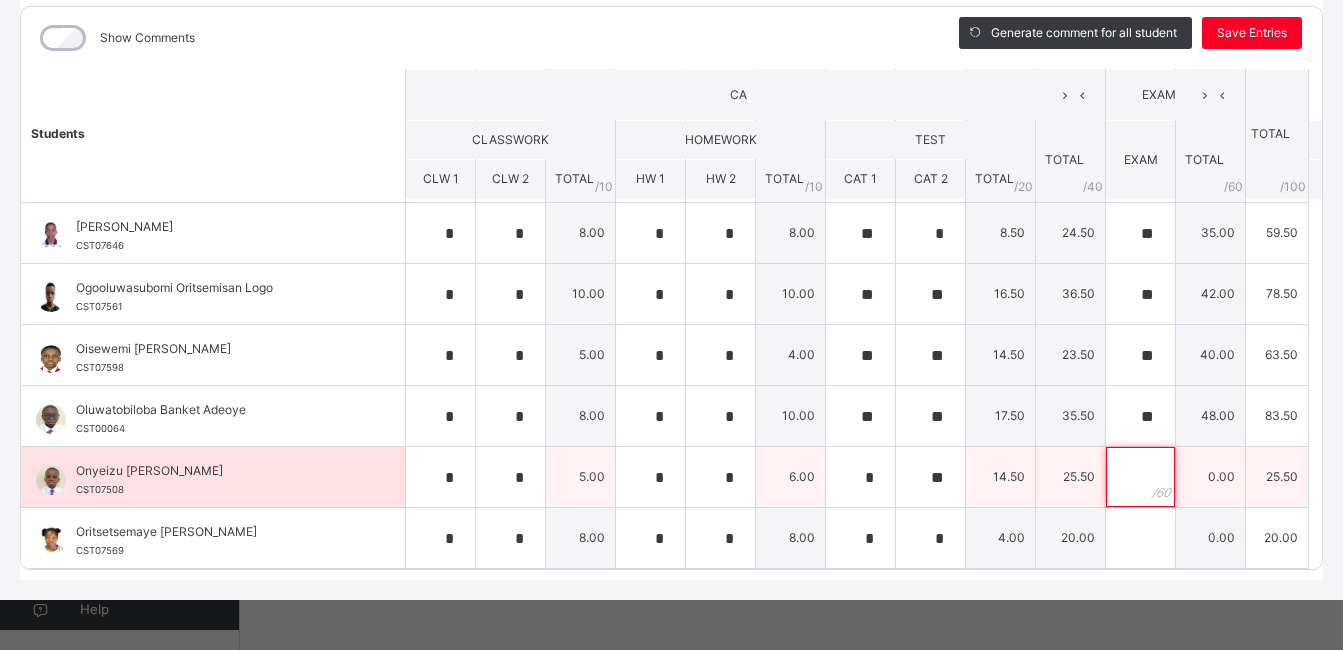 click at bounding box center (1140, 477) 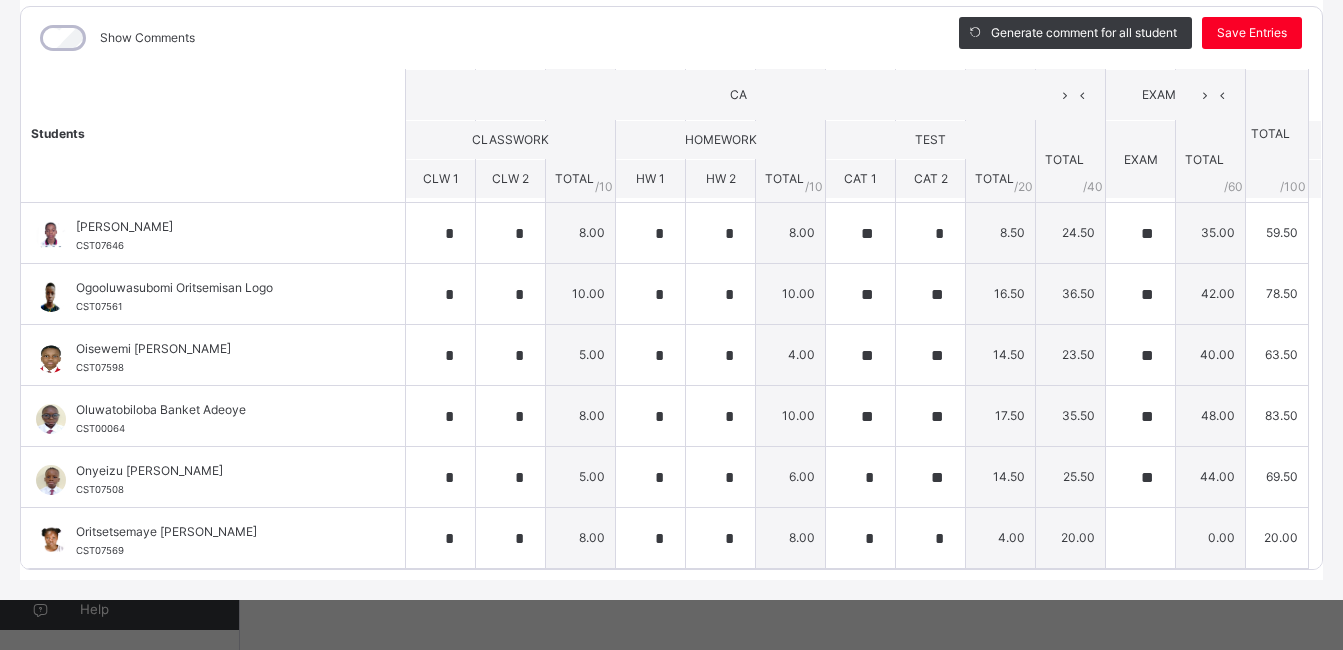 click on "CA" at bounding box center [756, 94] 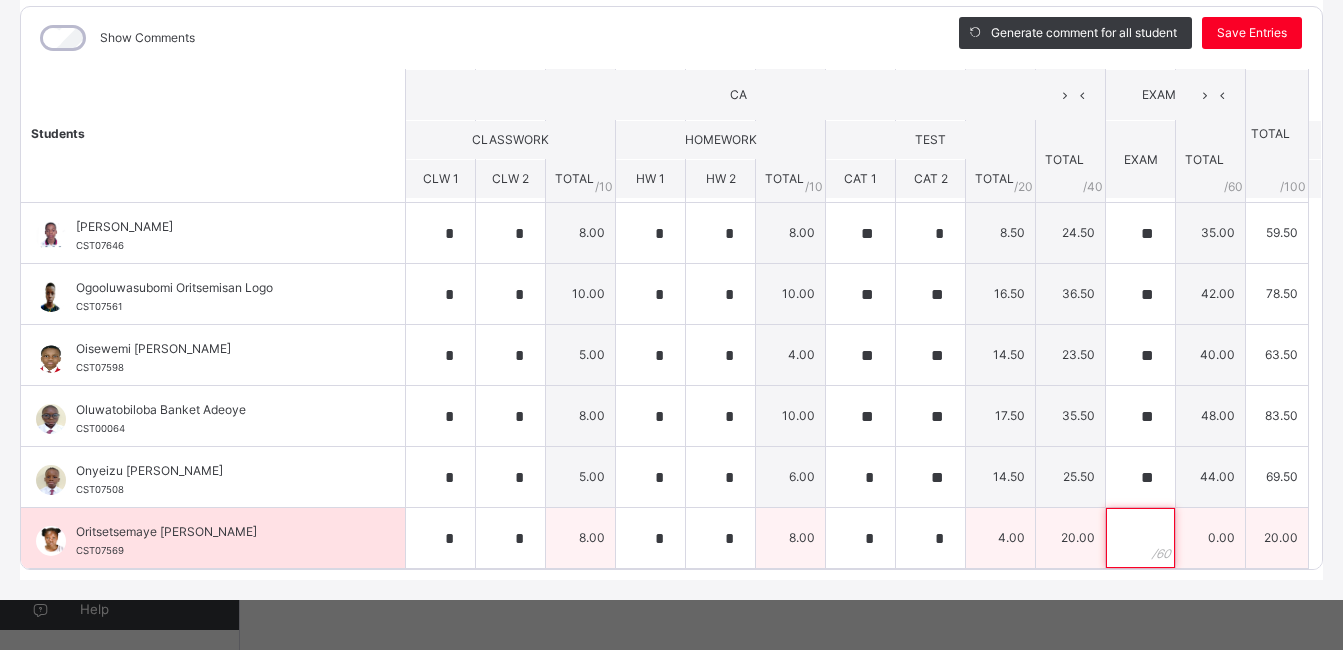 click at bounding box center (1140, 538) 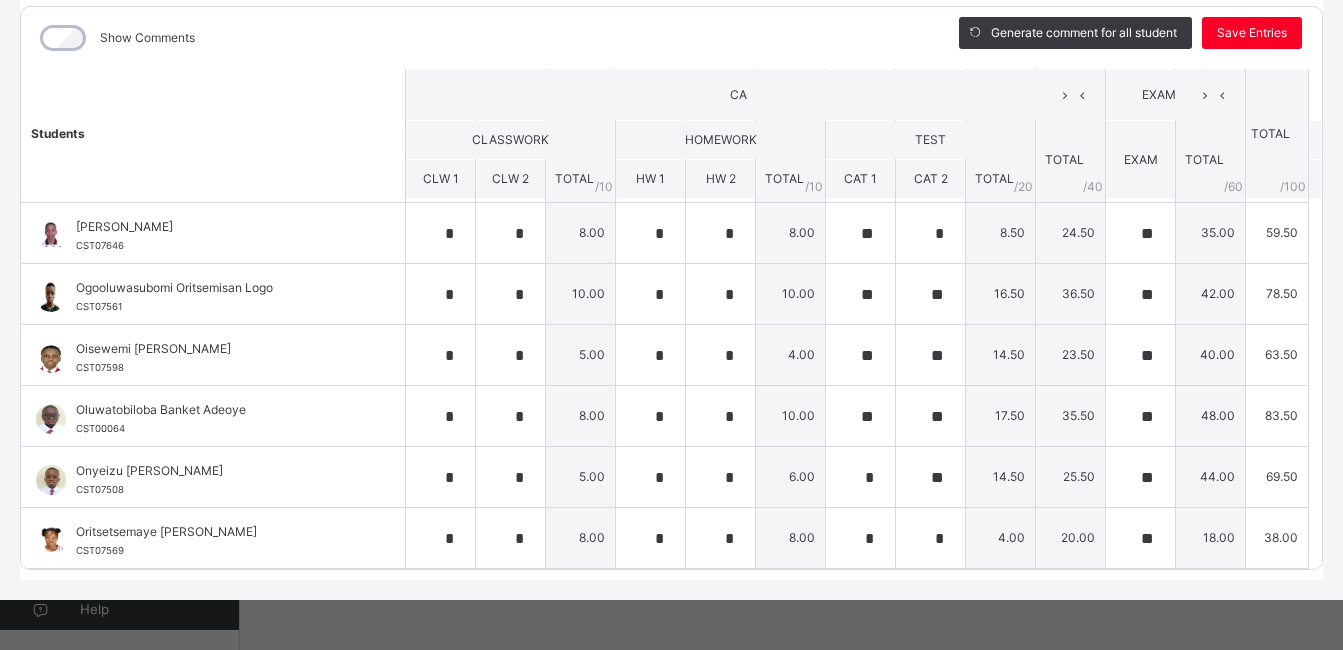click on "CA" at bounding box center [756, 94] 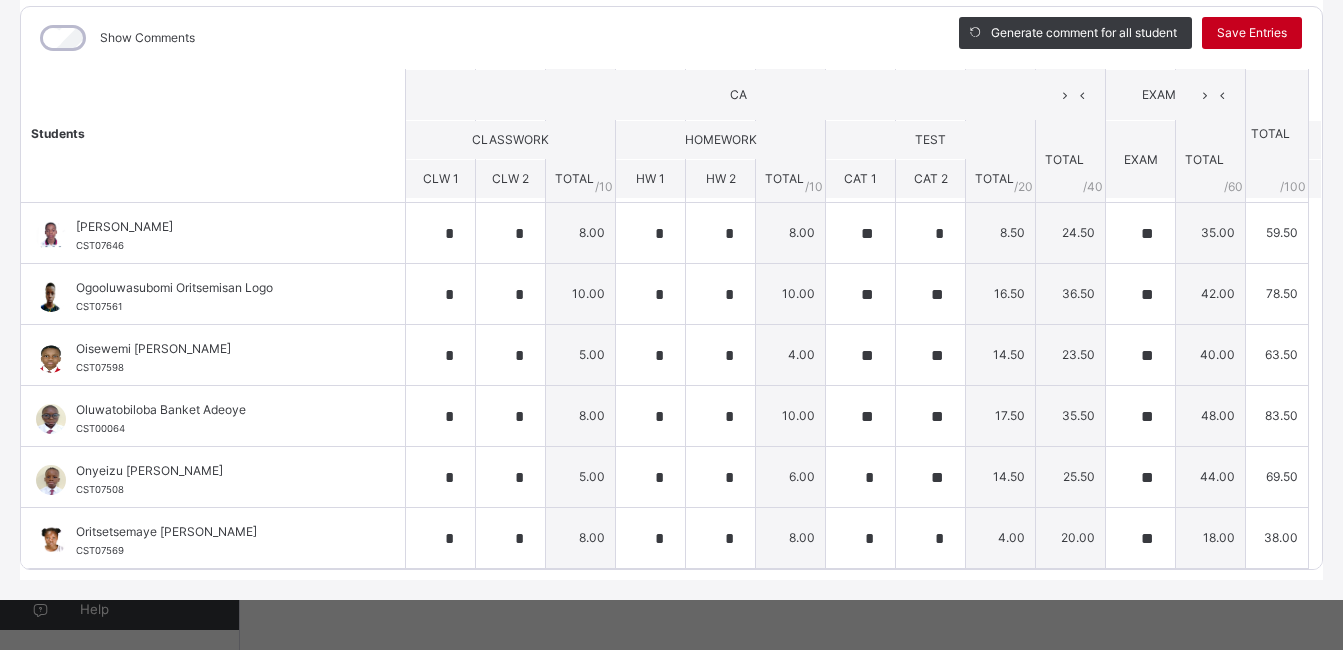 click on "Save Entries" at bounding box center (1252, 33) 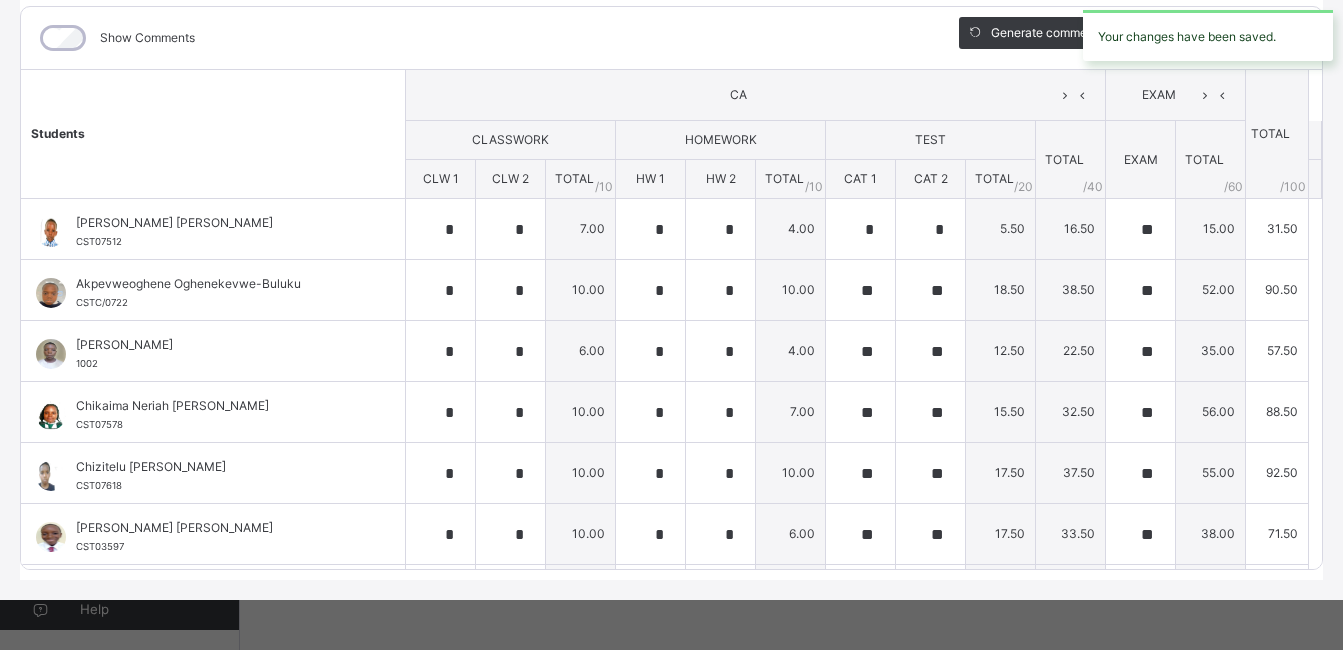 click on "CA" at bounding box center (738, 95) 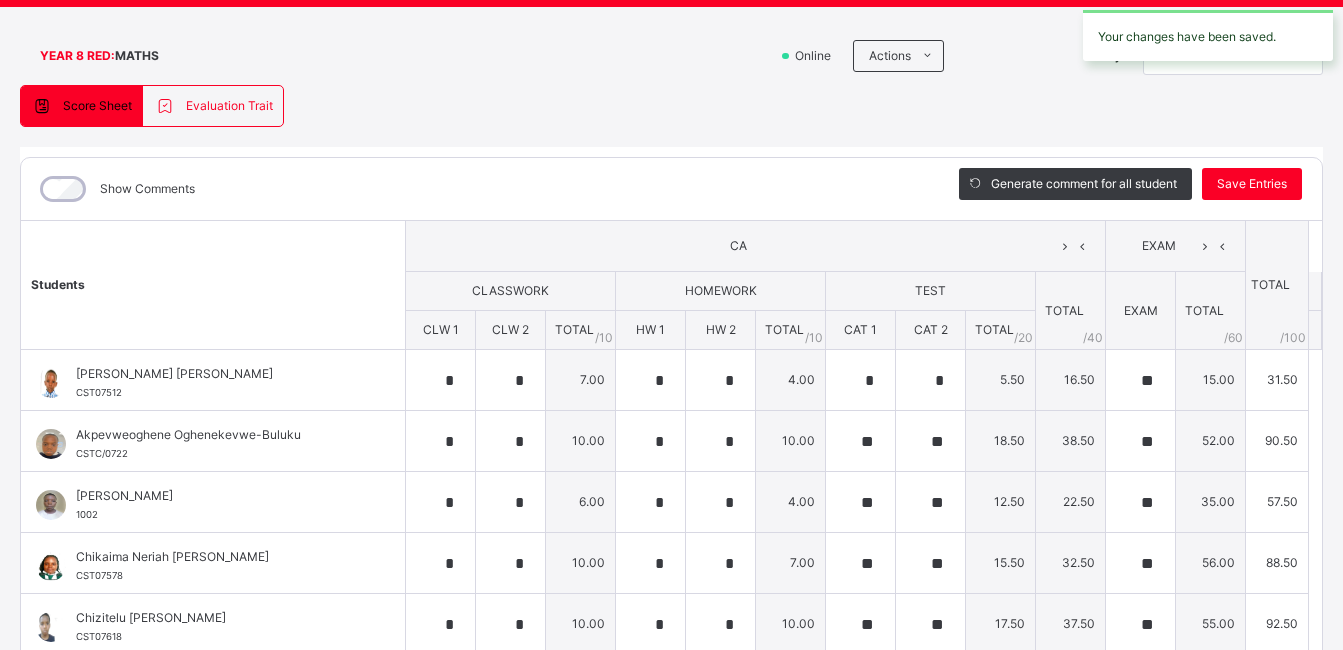 scroll, scrollTop: 0, scrollLeft: 0, axis: both 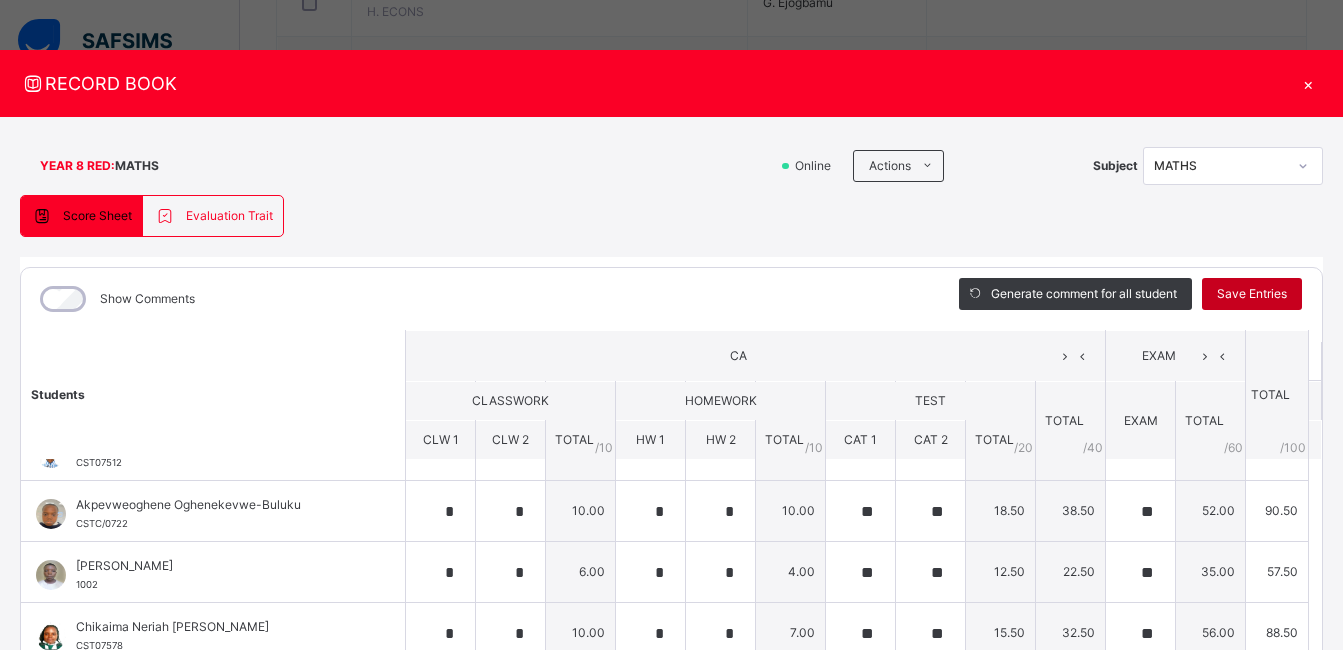 click on "Save Entries" at bounding box center (1252, 294) 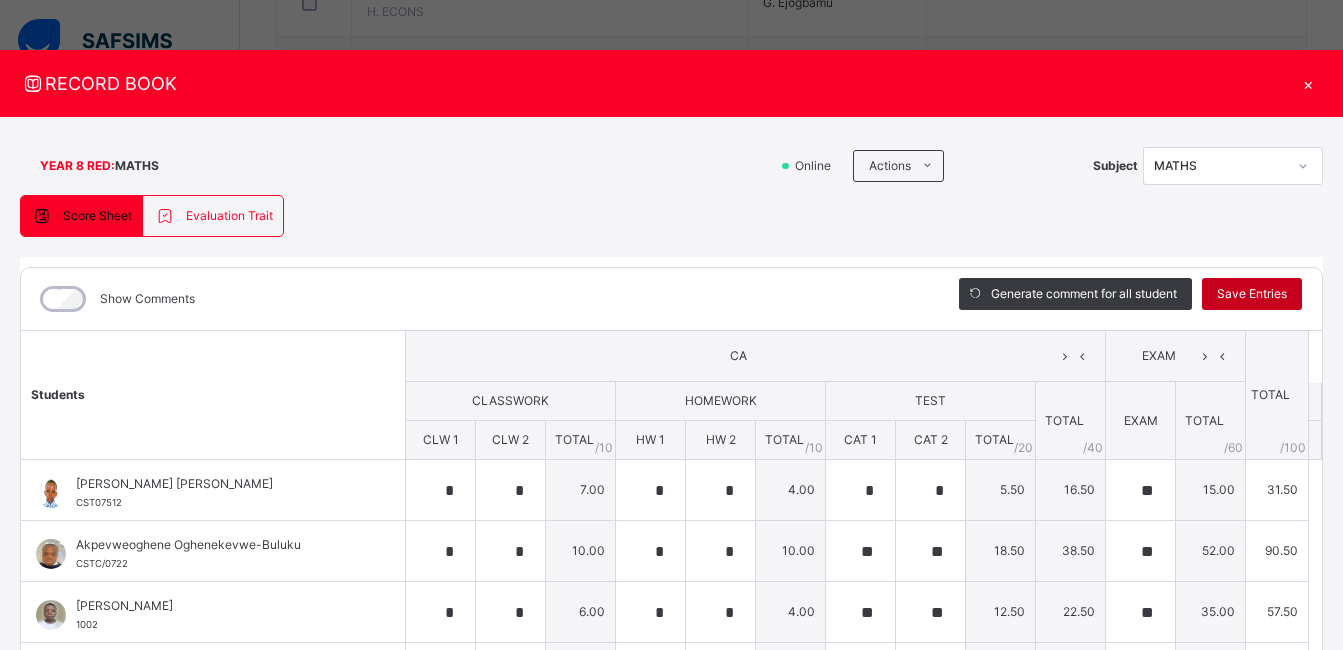 click on "Save Entries" at bounding box center [1252, 294] 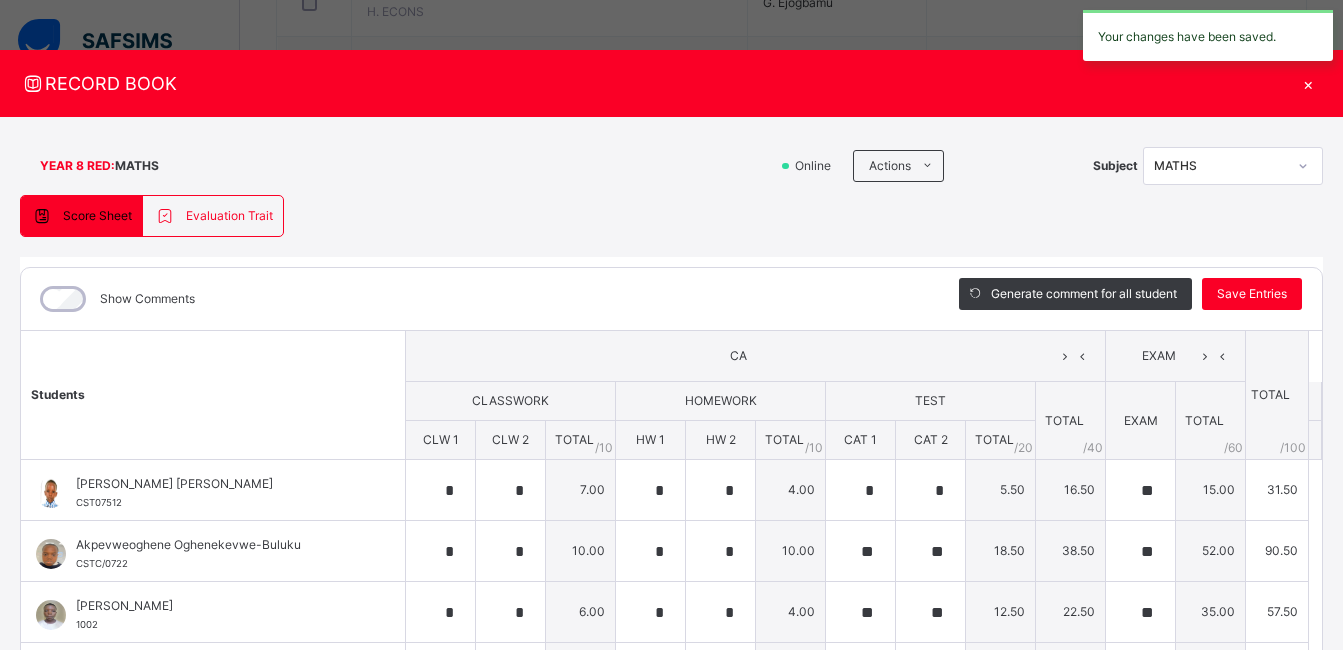 click on "Score Sheet Evaluation Trait Score Sheet Evaluation Trait Show Comments   Generate comment for all student   Save Entries Class Level:  YEAR 8   RED Subject:  MATHS Session:  2024/2025 Session Session:  Third Term Students CA  EXAM TOTAL /100 Comment CLASSWORK HOMEWORK TEST TOTAL / 40 EXAM TOTAL / 60 CLW 1 CLW 2 TOTAL / 10 HW 1 HW 2 TOTAL / 10 CAT 1 CAT 2 TOTAL / 20 [PERSON_NAME] [PERSON_NAME] CST07512 [PERSON_NAME] [PERSON_NAME] CST07512 * * 7.00 * * 4.00 * * 5.50 16.50 ** 15.00 31.50 Generate comment 0 / 250   ×   Subject Teacher’s Comment Generate and see in full the comment developed by the AI with an option to regenerate the comment [PERSON_NAME] [PERSON_NAME]   CST07512   Total 31.50  / 100.00 [PERSON_NAME] Bot   Regenerate     Use this comment   Akpevweoghene  Oghenekevwe-Buluku CSTC/0722 Akpevweoghene  Oghenekevwe-Buluku CSTC/0722 * * 10.00 * * 10.00 ** ** 18.50 38.50 ** 52.00 90.50 Generate comment 0 / 250   ×   Subject Teacher’s Comment JS Akpevweoghene  Oghenekevwe-Buluku   CSTC/0722   Total  /" at bounding box center (671, 518) 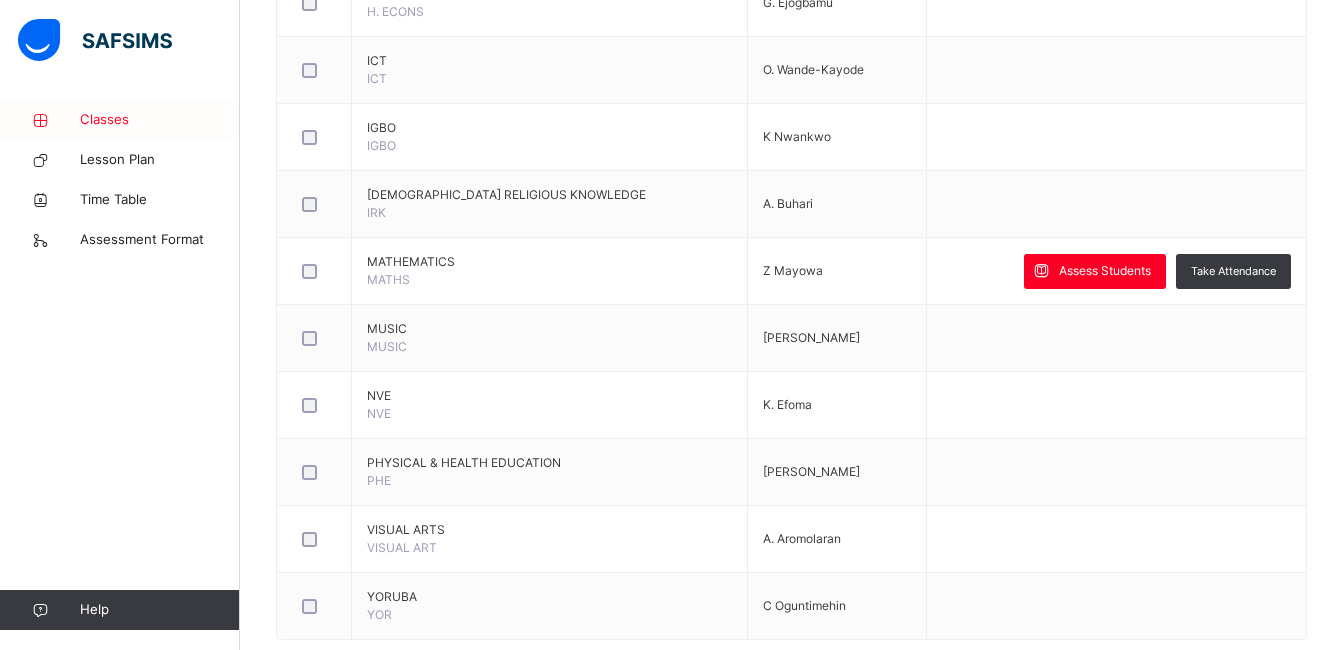 click on "Classes" at bounding box center (160, 120) 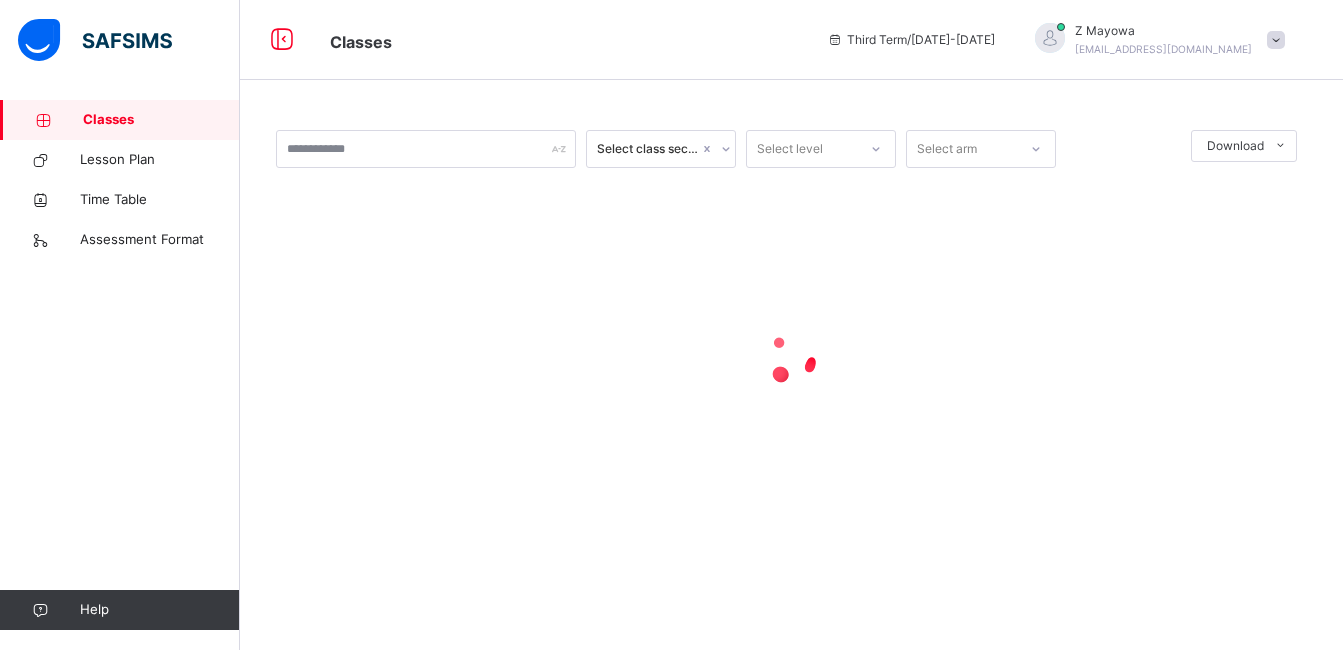scroll, scrollTop: 0, scrollLeft: 0, axis: both 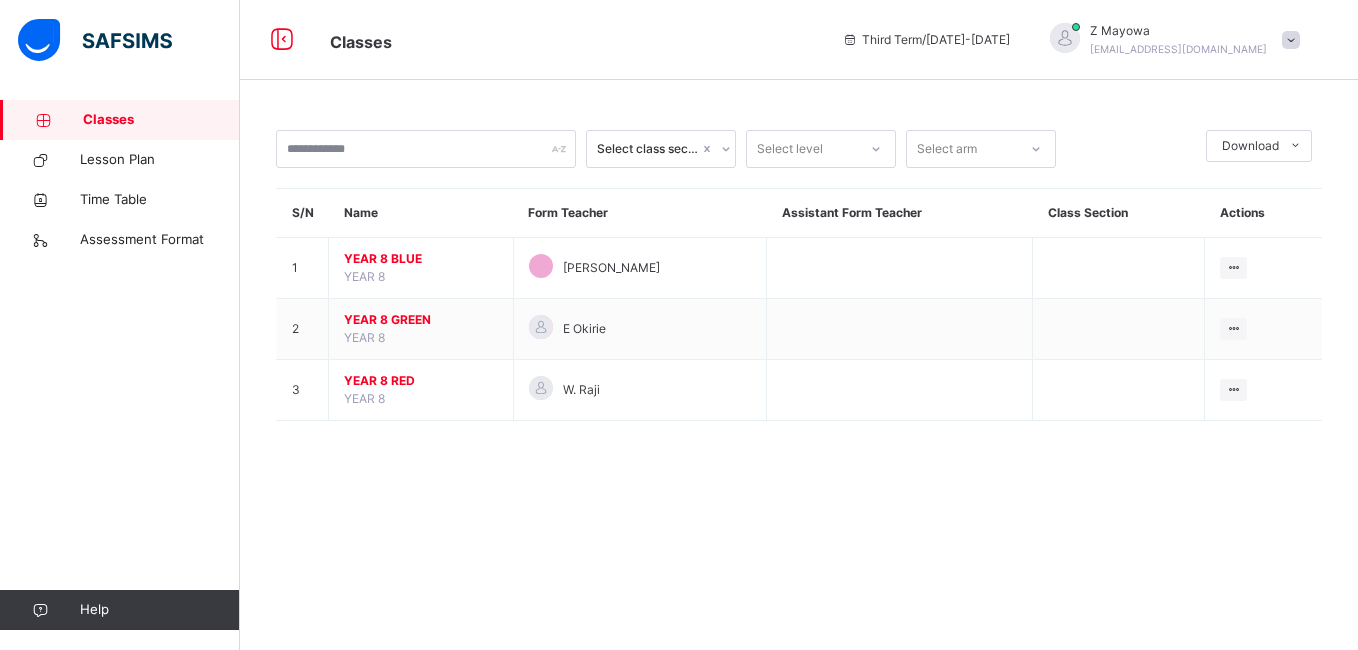 click on "Classes Lesson Plan Time Table Assessment Format   Help" at bounding box center (120, 365) 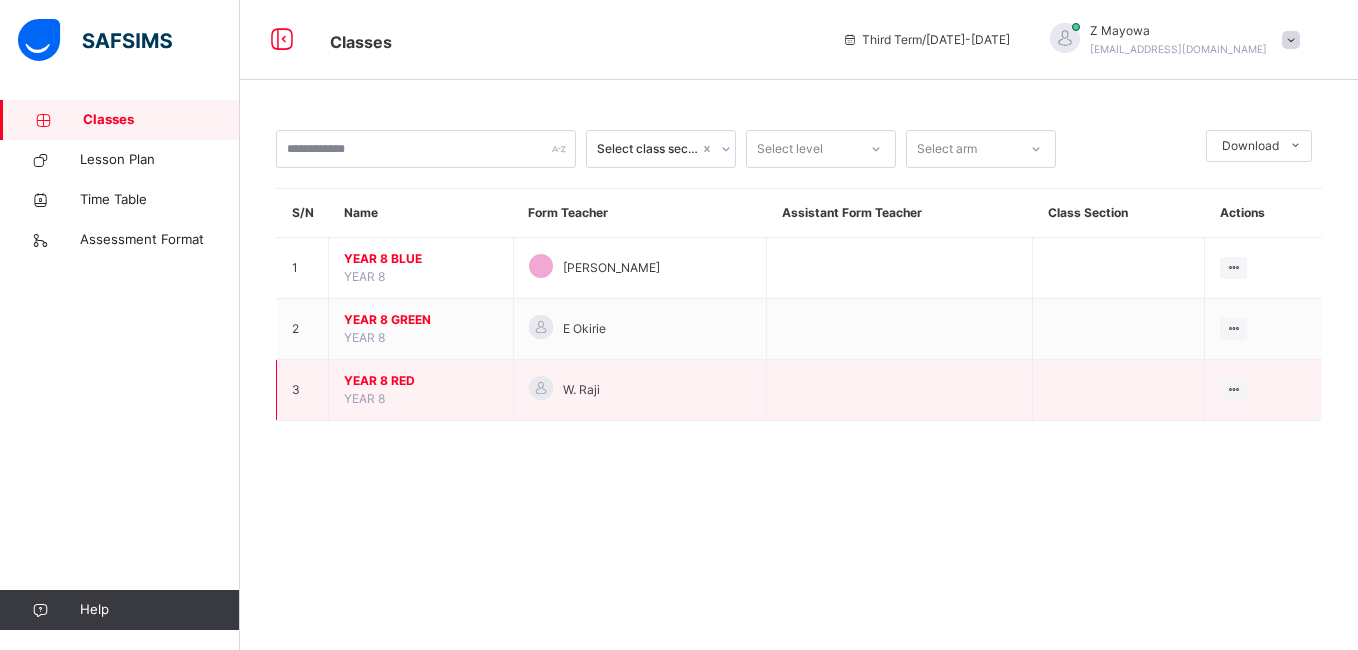 click on "YEAR 8   RED" at bounding box center [421, 381] 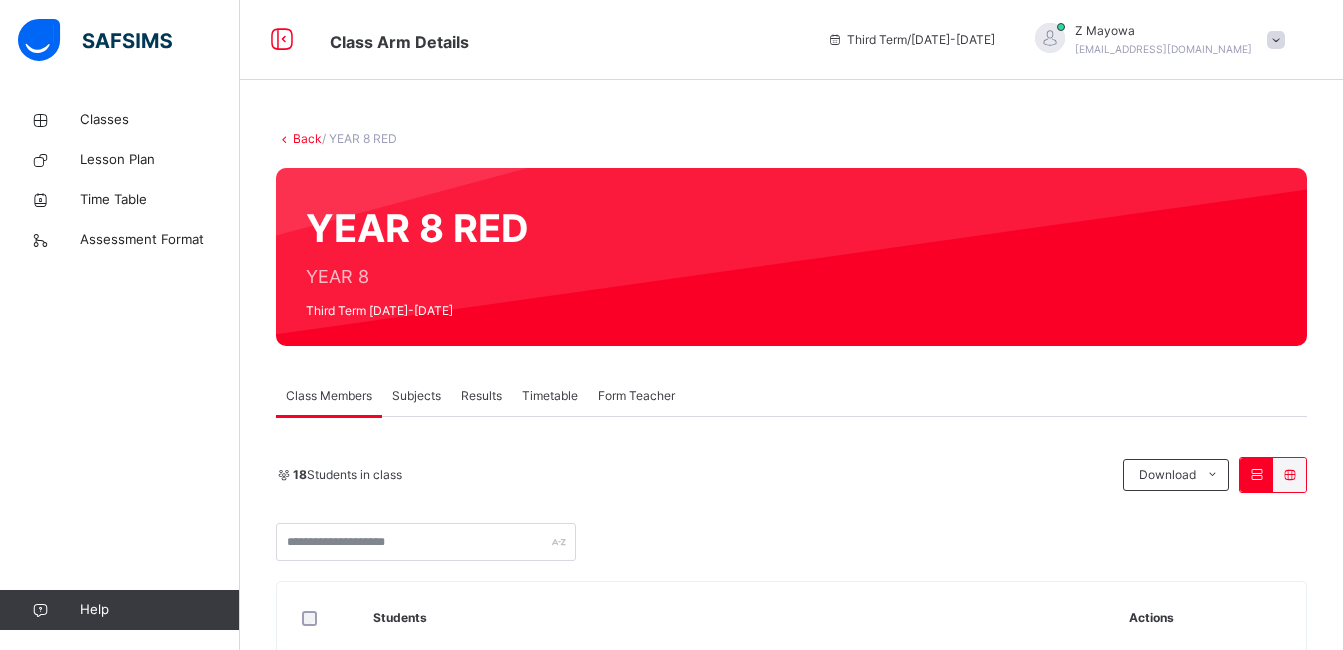 click on "Subjects" at bounding box center [416, 396] 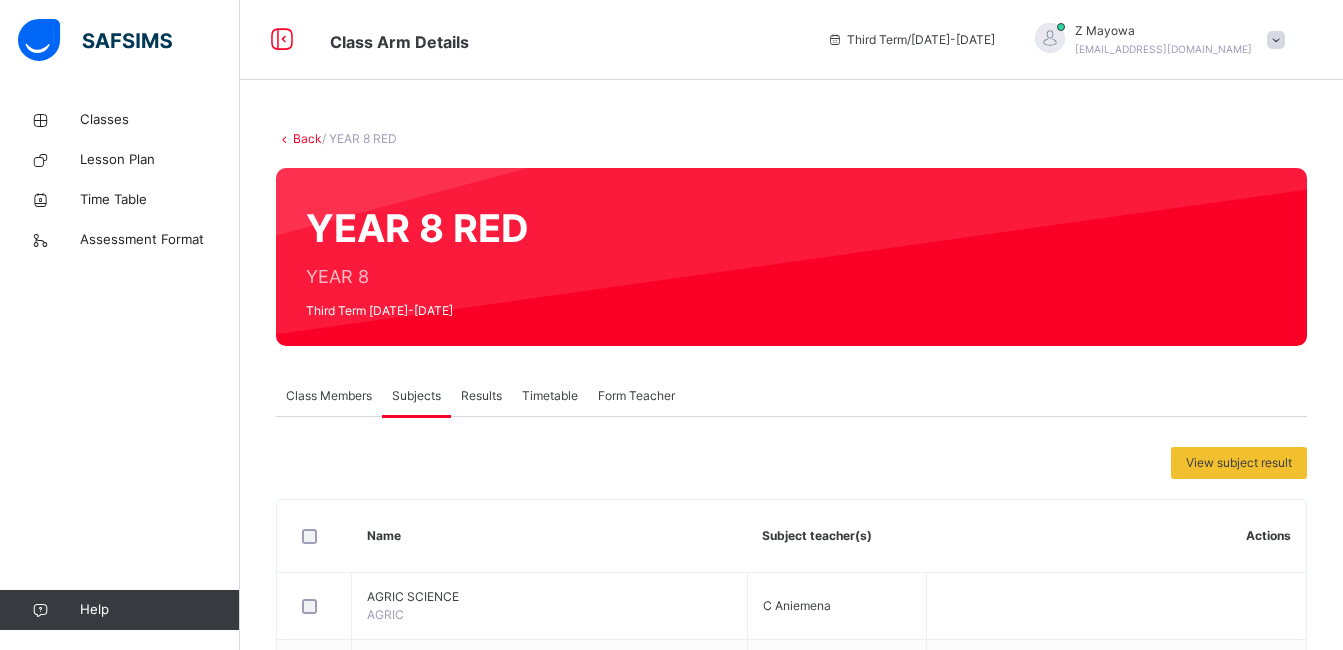 click on "Back  / YEAR 8 RED YEAR 8 RED YEAR 8 Third Term [DATE]-[DATE] Class Members Subjects Results Timetable Form Teacher Subjects More Options   18  Students in class Download Pdf Report Excel Report Corona Day Secondary School Lekki Date: [DATE] 9:09:42 am Class Members Class:  YEAR 8 RED Total no. of Students:  18 Term:  Third Term Session:  [DATE]-[DATE] S/NO Admission No. Last Name First Name Other Name 1 CST07512 [PERSON_NAME] Aisosa [PERSON_NAME] 2 CSTC/0722 Oghenekevwe-Buluku Akpevweoghene 3 1002 Nwasike Beluchi 4 CST07578 [PERSON_NAME] Chikaima Neriah 5 CST07618 Oragwa Chizitelu [PERSON_NAME] 6 CST03597 [PERSON_NAME] 7 CST06708 Ubogu [PERSON_NAME] 8 CST05237 Oduola [PERSON_NAME] 9 CST07602 [PERSON_NAME] Ehinomen 10 CST07509 [PERSON_NAME] 11 CST04507 Ojumu Koreoluwasubomi Tobiah 12 CST07592 [PERSON_NAME] [PERSON_NAME] 13 CST07646 Okenwa [PERSON_NAME] 14 CST07561 Logo Ogooluwasubomi Oritsemisan 15 CST07598 Ohiorhenuan Oisewemi Othniel 16 CST00064 Adeoye Oluwatobiloba Banket 17 CST07508" at bounding box center (791, 981) 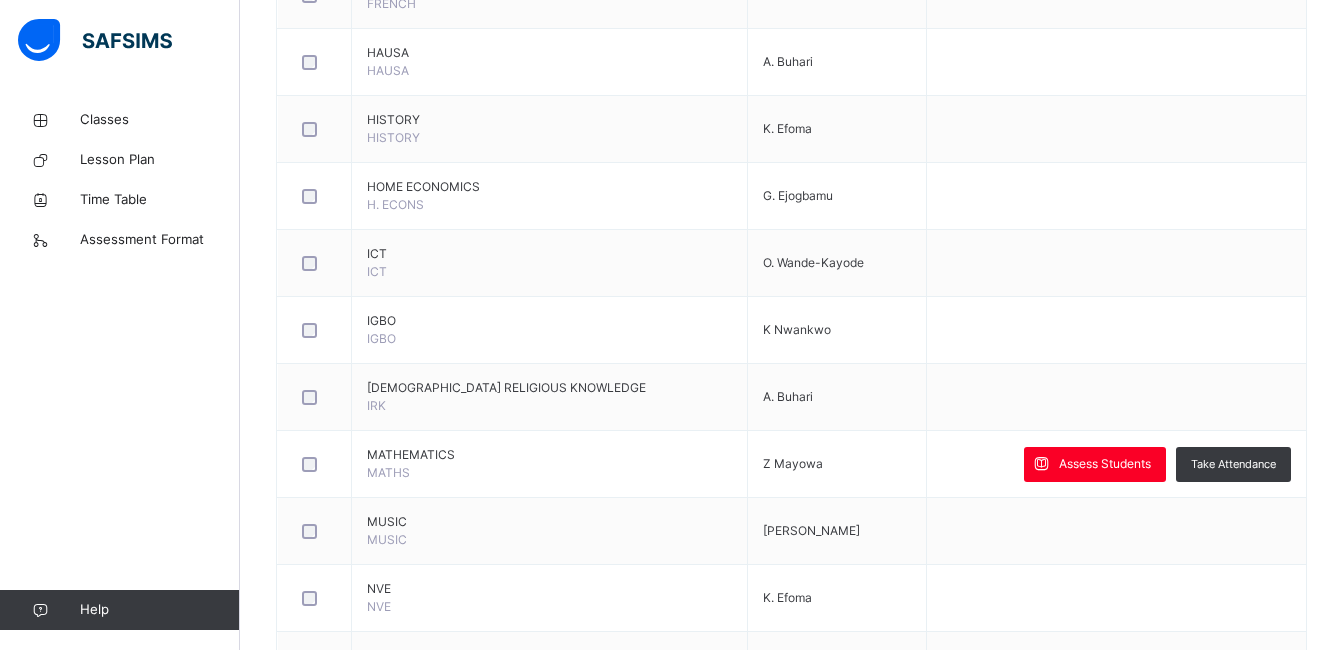 scroll, scrollTop: 1120, scrollLeft: 0, axis: vertical 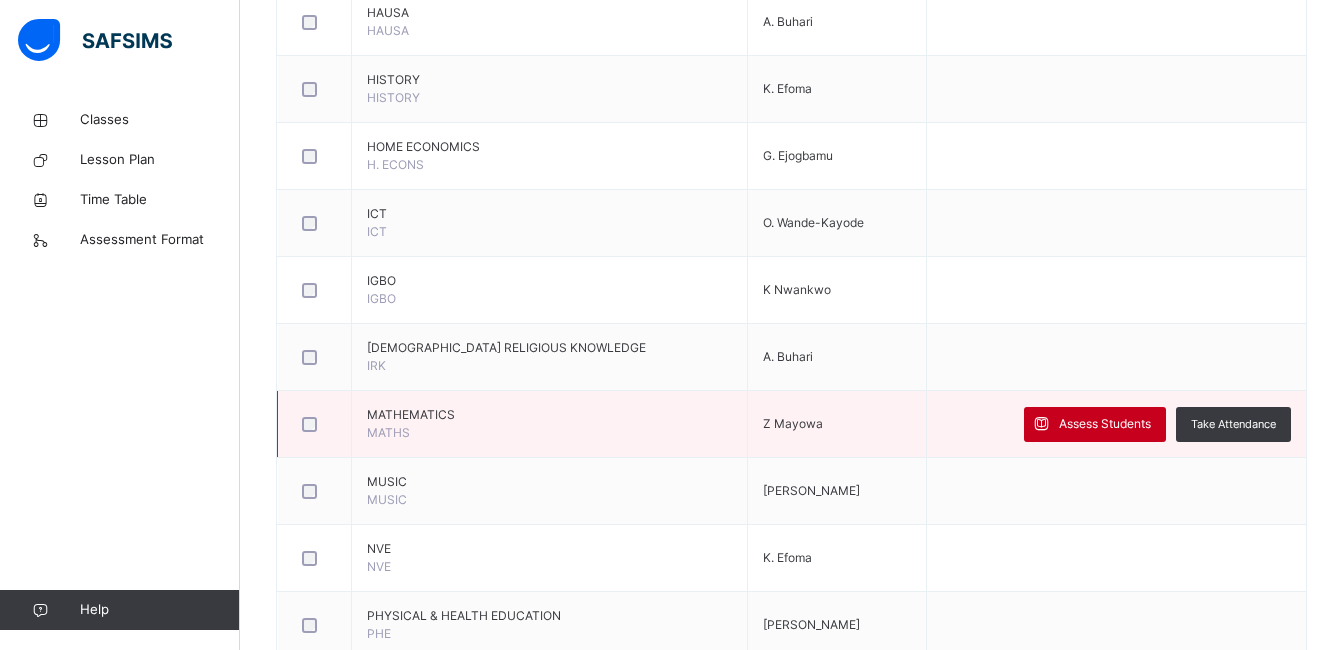 click on "Assess Students" at bounding box center (1105, 424) 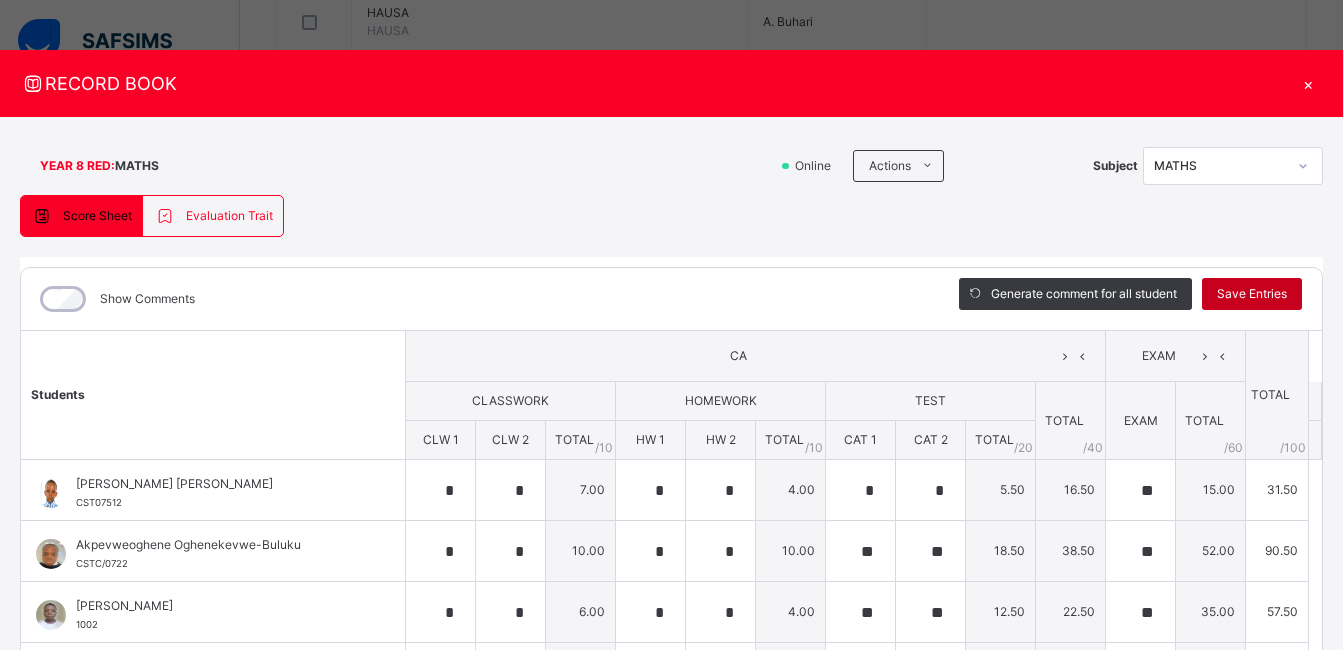 click on "Save Entries" at bounding box center [1252, 294] 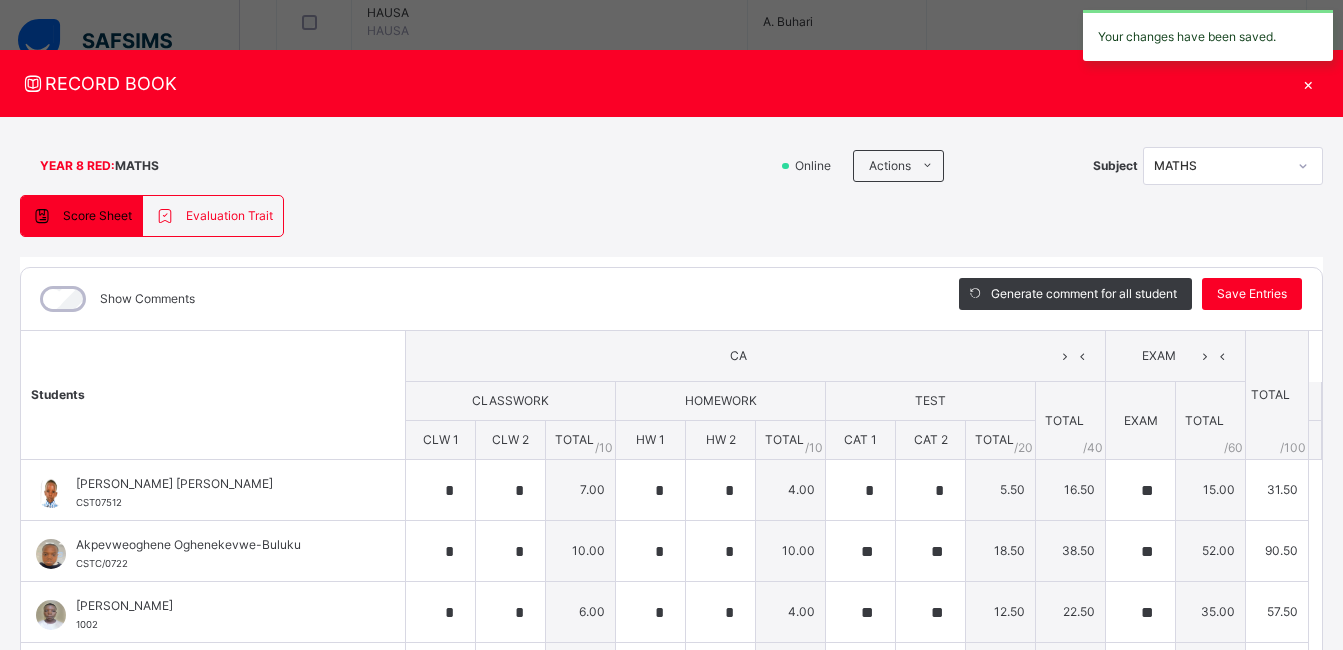 click on "×" at bounding box center [1308, 83] 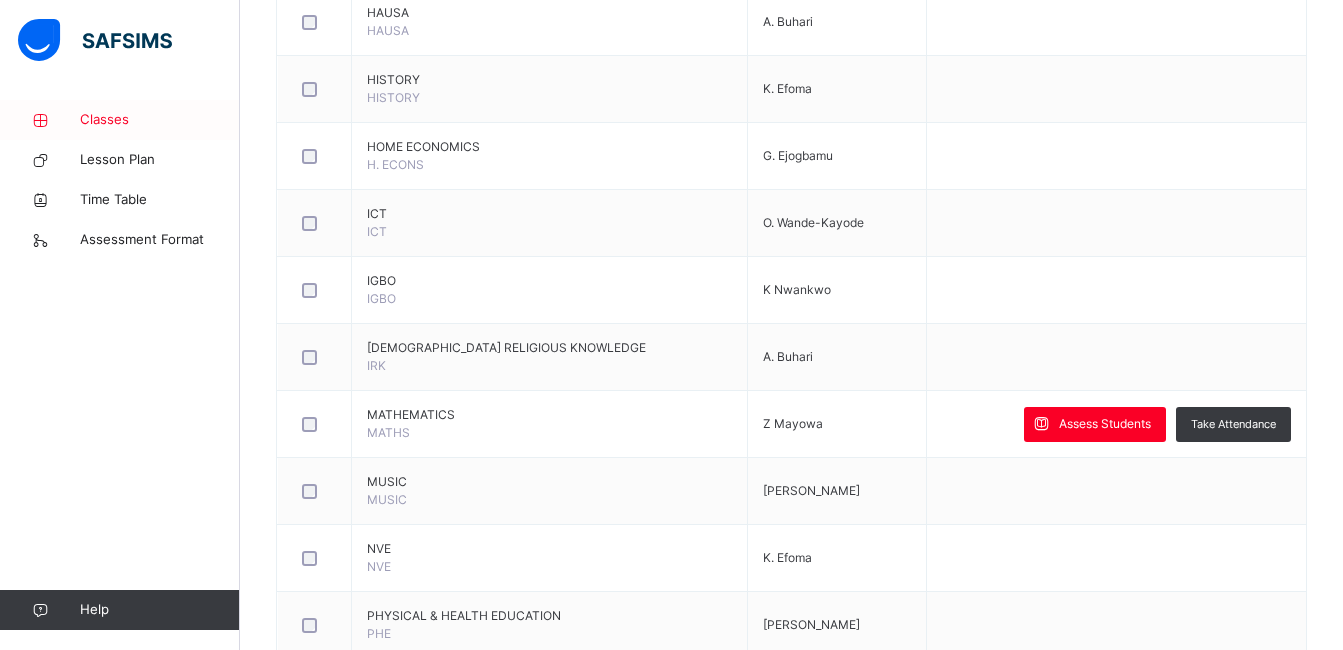 click on "Classes" at bounding box center (160, 120) 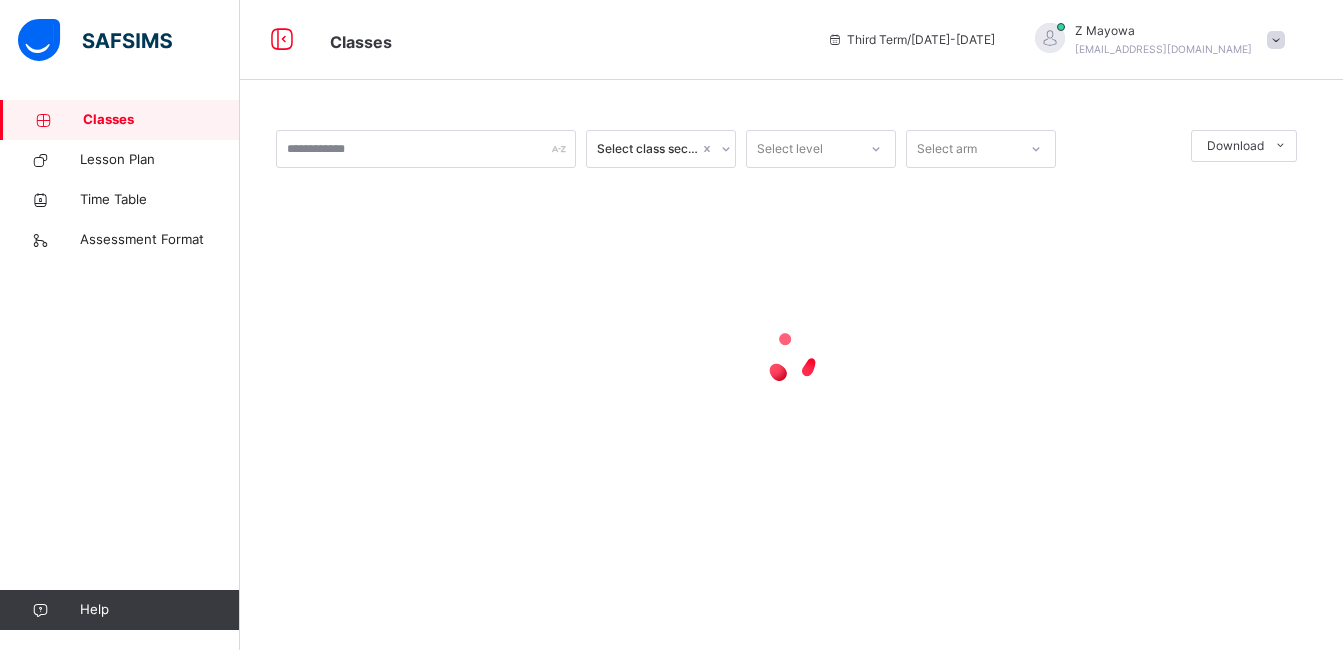 scroll, scrollTop: 0, scrollLeft: 0, axis: both 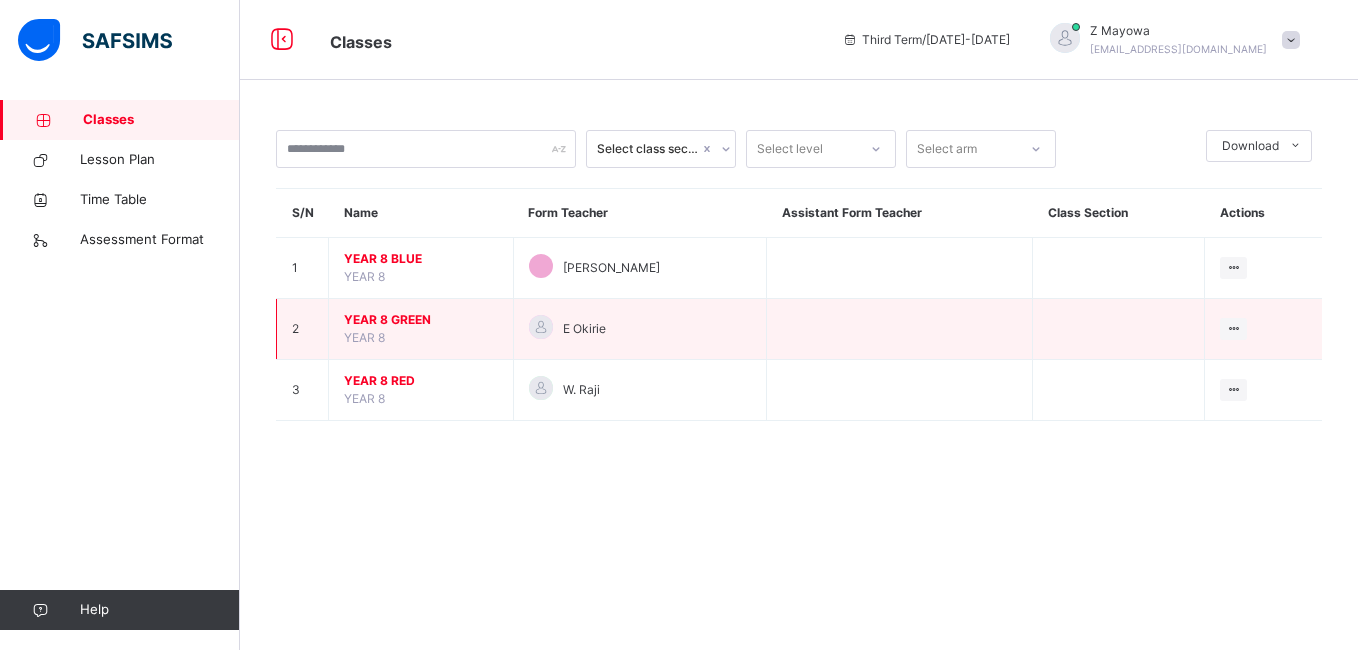 click on "YEAR 8   GREEN   YEAR 8" at bounding box center [421, 329] 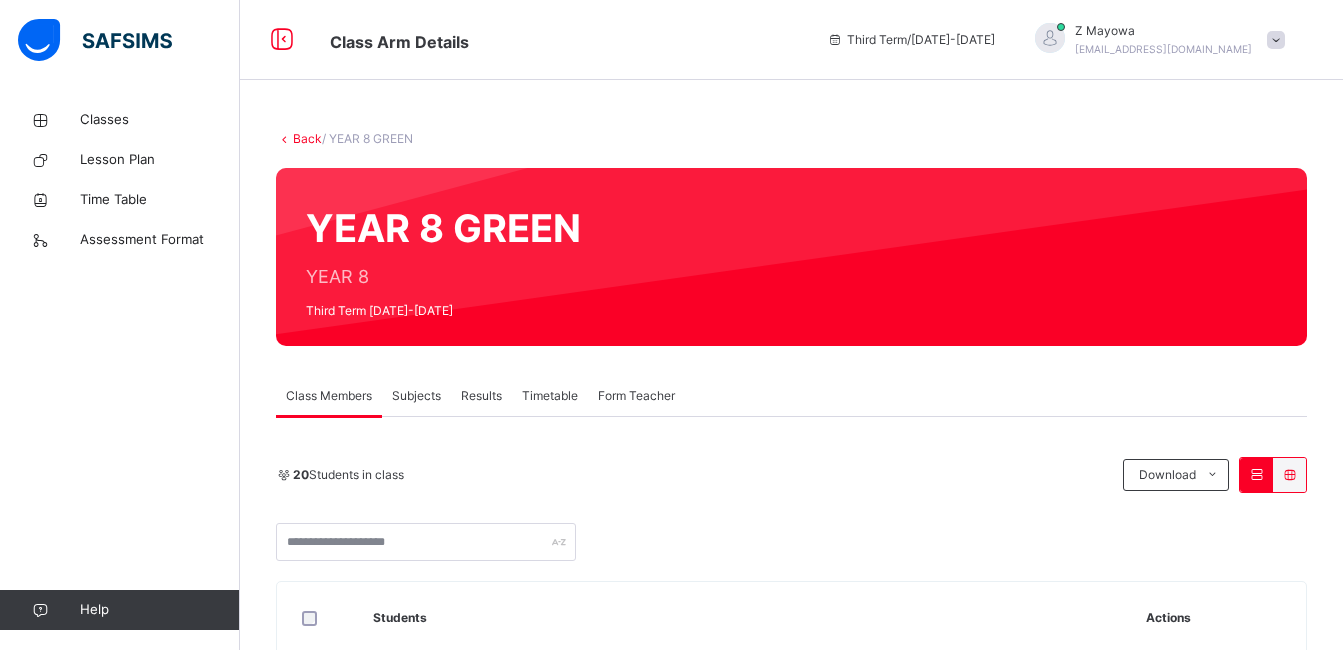 click on "Subjects" at bounding box center [416, 396] 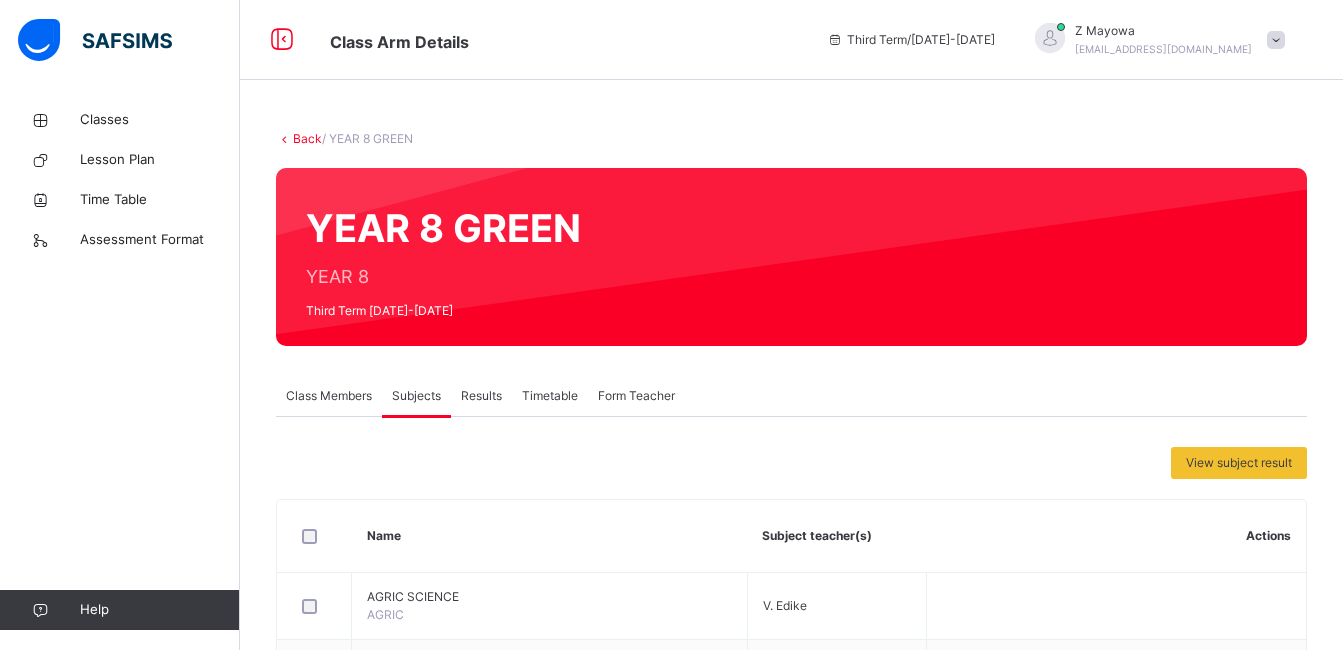 click on "View subject result Name Subject teacher(s) Actions AGRIC SCIENCE   AGRIC   V. Edike  BASIC SCIENCE   BSCI   O Usiakpo  BASIC TECHNOLOGY   BTECH   [PERSON_NAME]  BUSINESS STUDIES   BUSINESS   O. [PERSON_NAME][DEMOGRAPHIC_DATA] RELIGIOUS KNOWLEDGE   CRK   [PERSON_NAME]  DRAMA   DRAMA   G Maku  ENGLISH LANGUAGE   ENG   E Okirie  FRENCH   FRENCH   K. [PERSON_NAME]   HAUSA   HAUSA   A. Buhari  HISTORY   HISTORY   K. Efoma  HOME ECONOMICS   H. ECONS   G. Ejogbamu  ICT   ICT   O. Wande-Kayode  IGBO   IGBO   K [PERSON_NAME]  [DEMOGRAPHIC_DATA] RELIGIOUS KNOWLEDGE   IRK   A. Buhari  MATHEMATICS   MATHS   Z Mayowa  Assess Students Take Attendance MUSIC   MUSIC   [PERSON_NAME]  NVE   NVE   K. Efoma  PHYSICAL & HEALTH EDUCATION   PHE   [PERSON_NAME]   VISUAL ARTS   VISUAL ART   [PERSON_NAME]  YORUBA	   YOR   C Oguntimehin  × Add Subject Teacher Select Teacher Select subject teacher's name Cancel Save  SUBJECT RESULT   × YEAR 8 GREEN:       Subject   Select... Print Report [GEOGRAPHIC_DATA] Lekki Date: [DATE] 9:10:16 am Subject Result Class:  S/NO" at bounding box center [791, 1165] 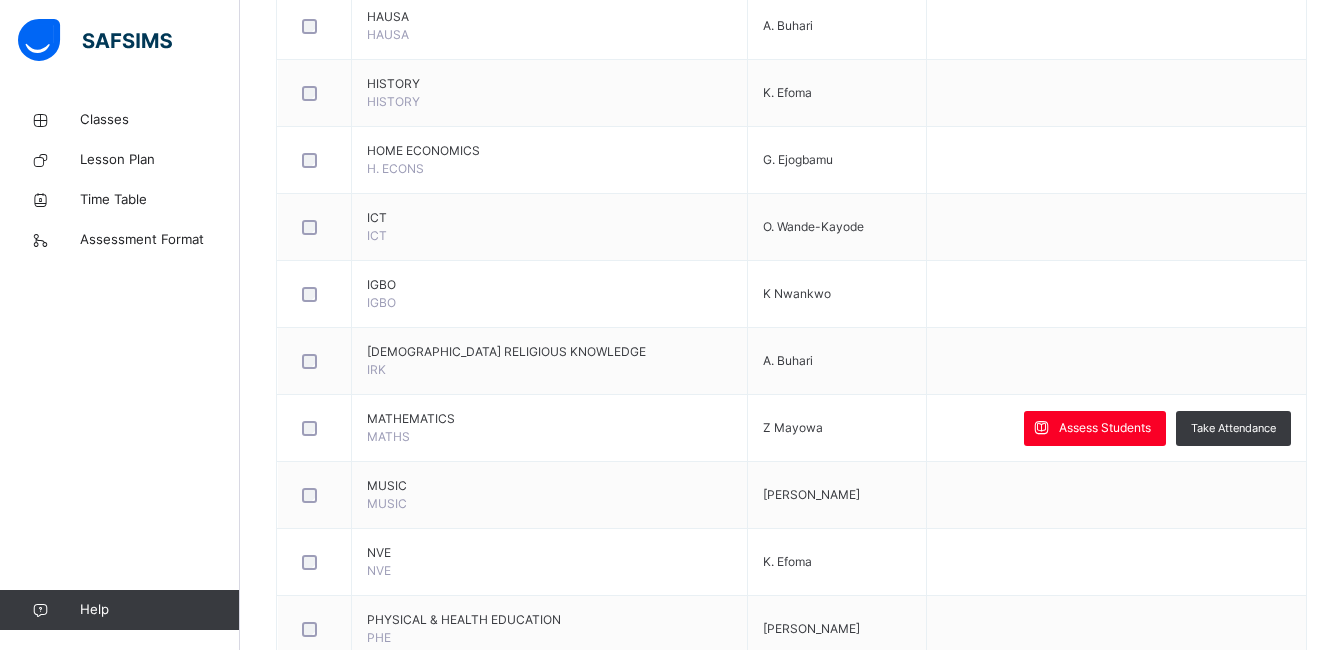 scroll, scrollTop: 1160, scrollLeft: 0, axis: vertical 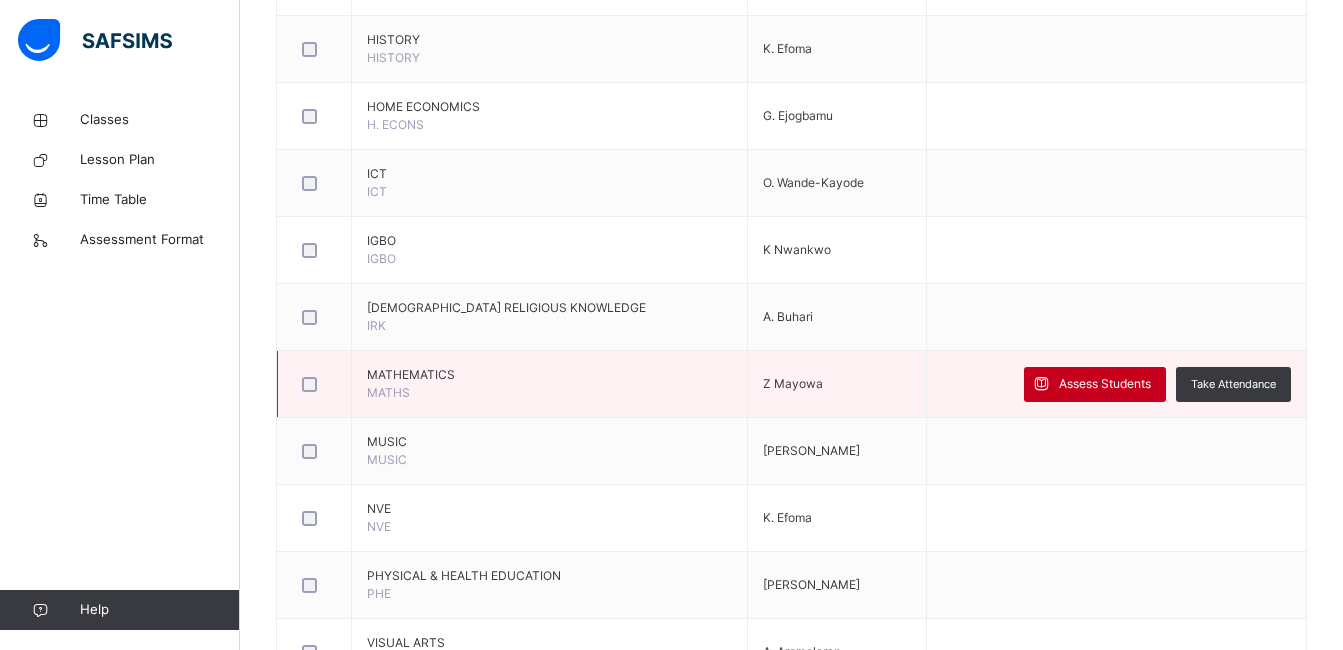 click on "Assess Students" at bounding box center [1095, 384] 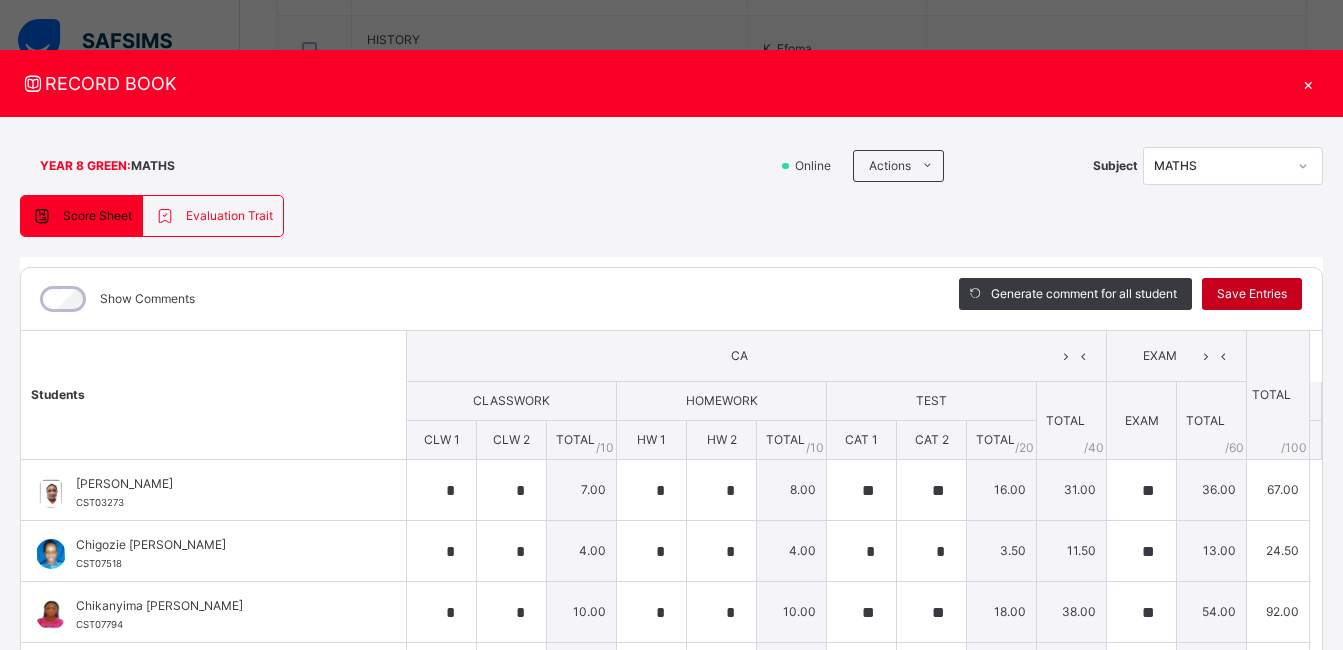 click on "Save Entries" at bounding box center (1252, 294) 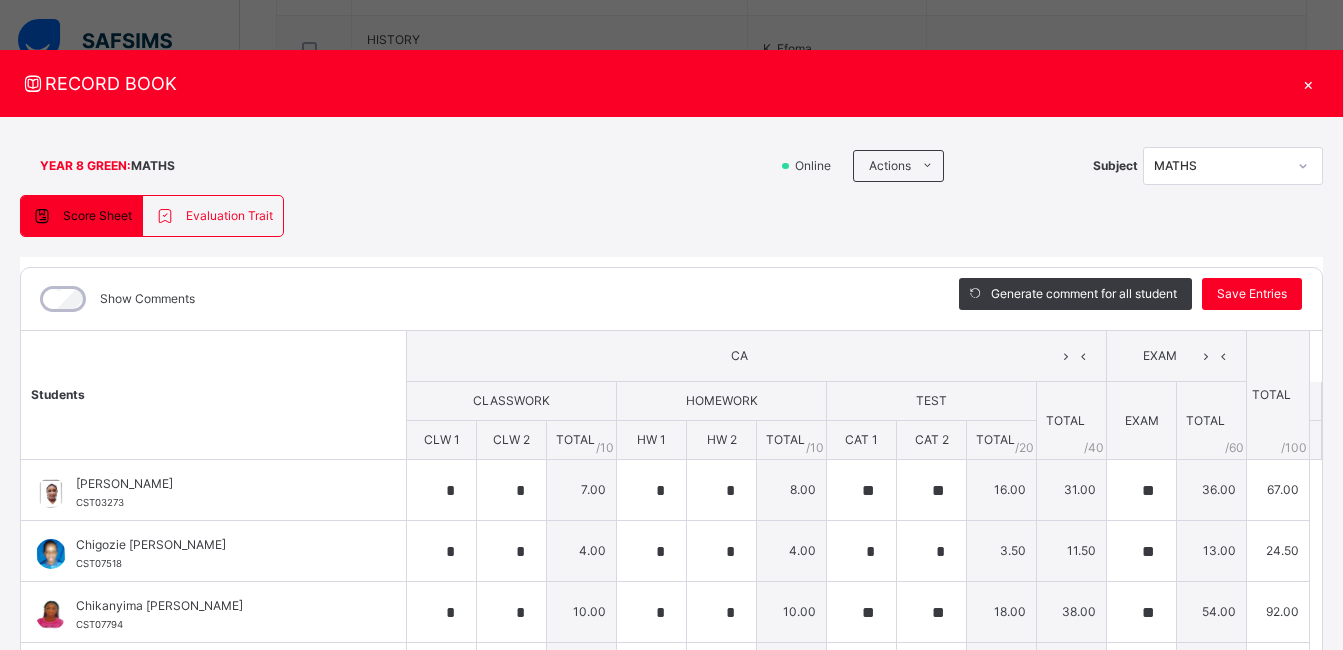 click on "×" at bounding box center (1308, 83) 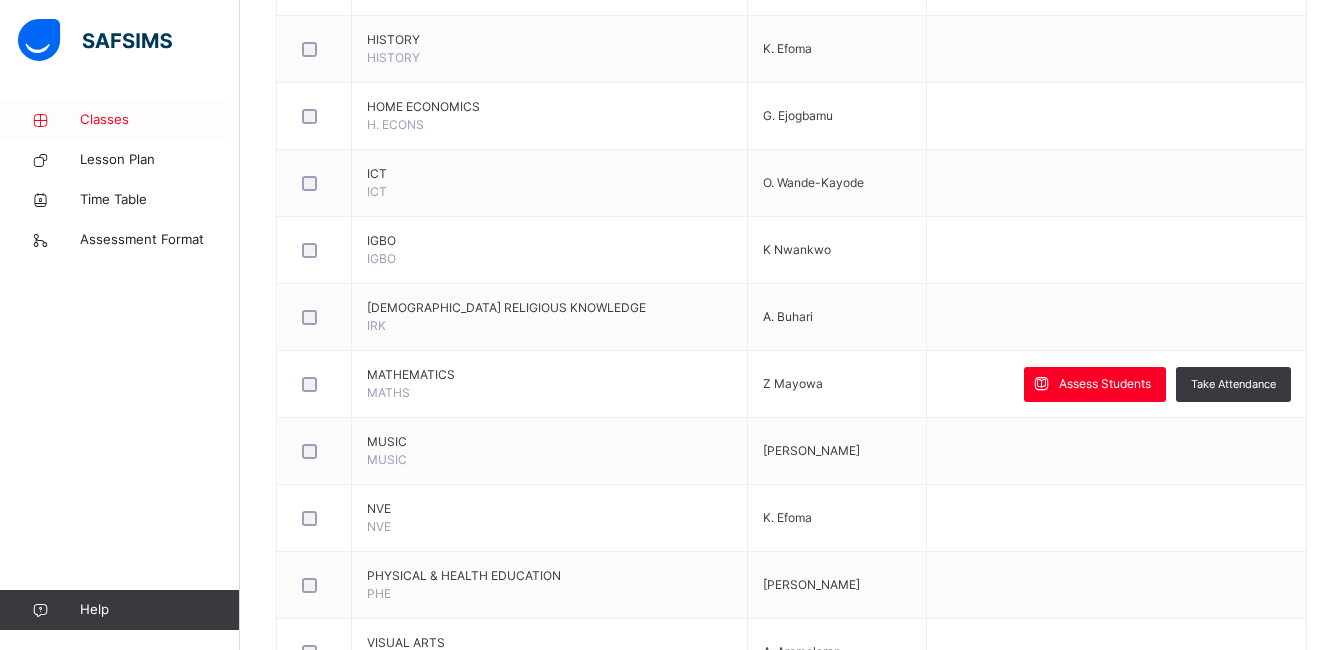 click on "Classes" at bounding box center [120, 120] 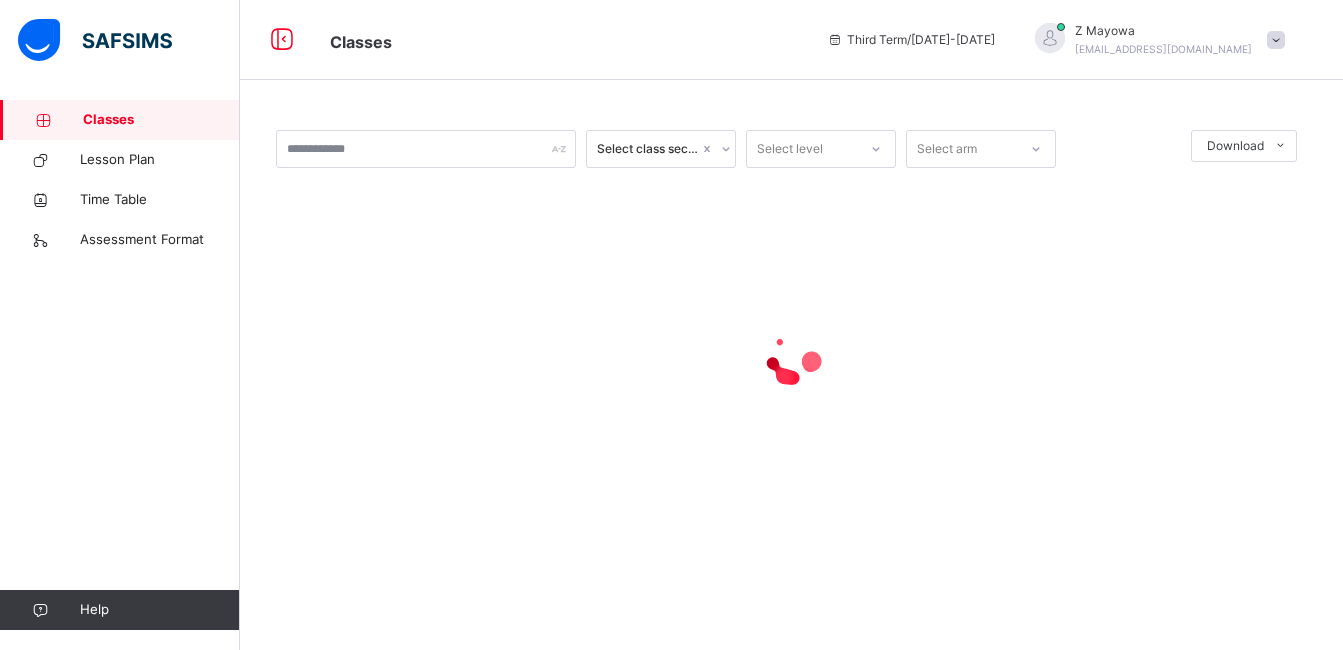 scroll, scrollTop: 0, scrollLeft: 0, axis: both 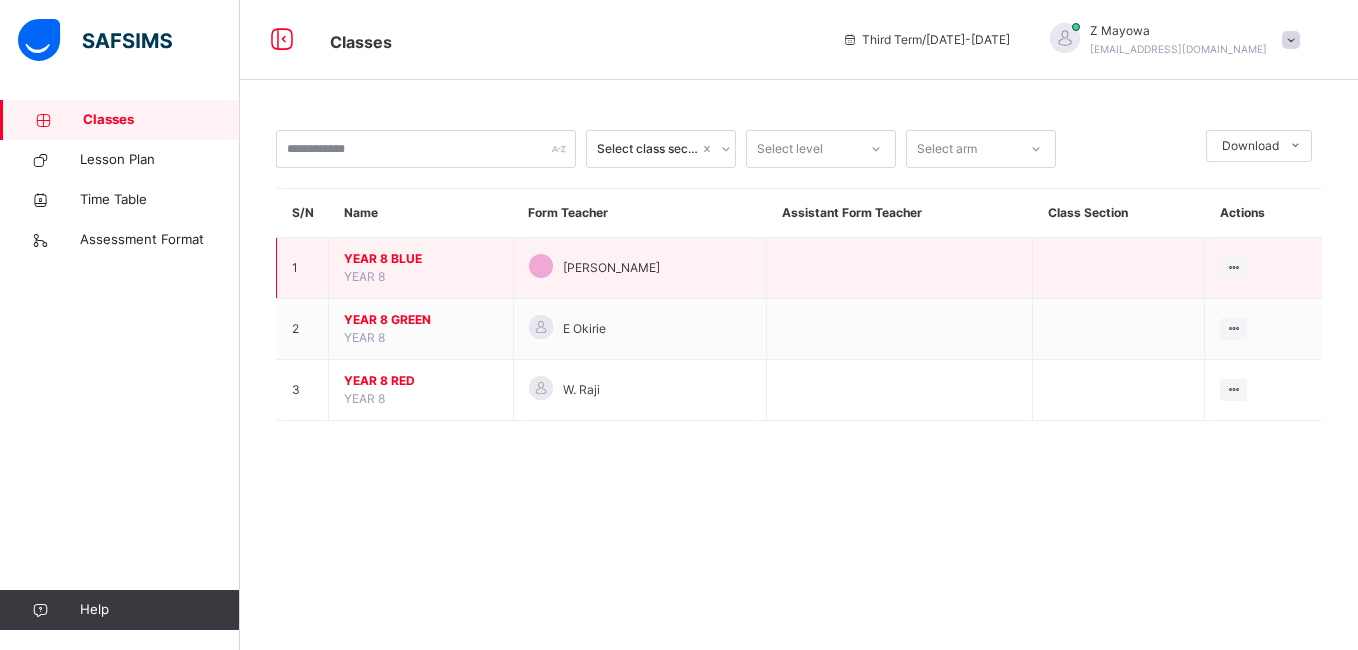 click on "YEAR 8   BLUE" at bounding box center [421, 259] 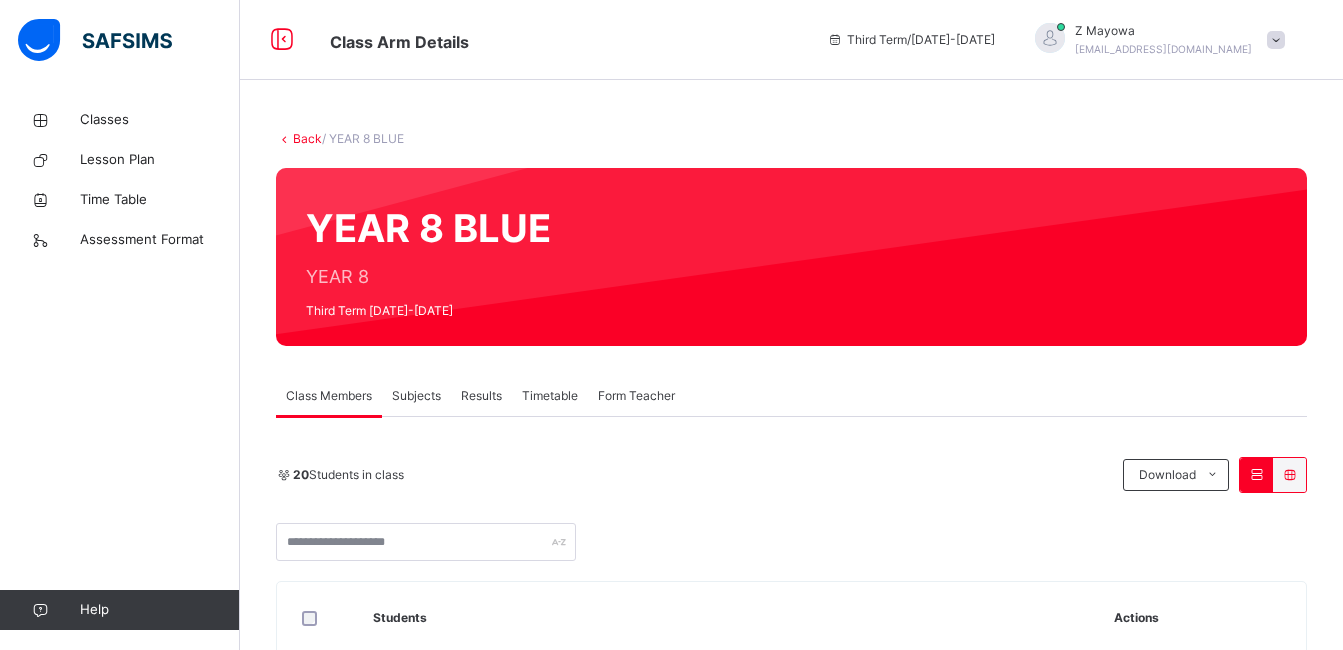 click on "Subjects" at bounding box center [416, 396] 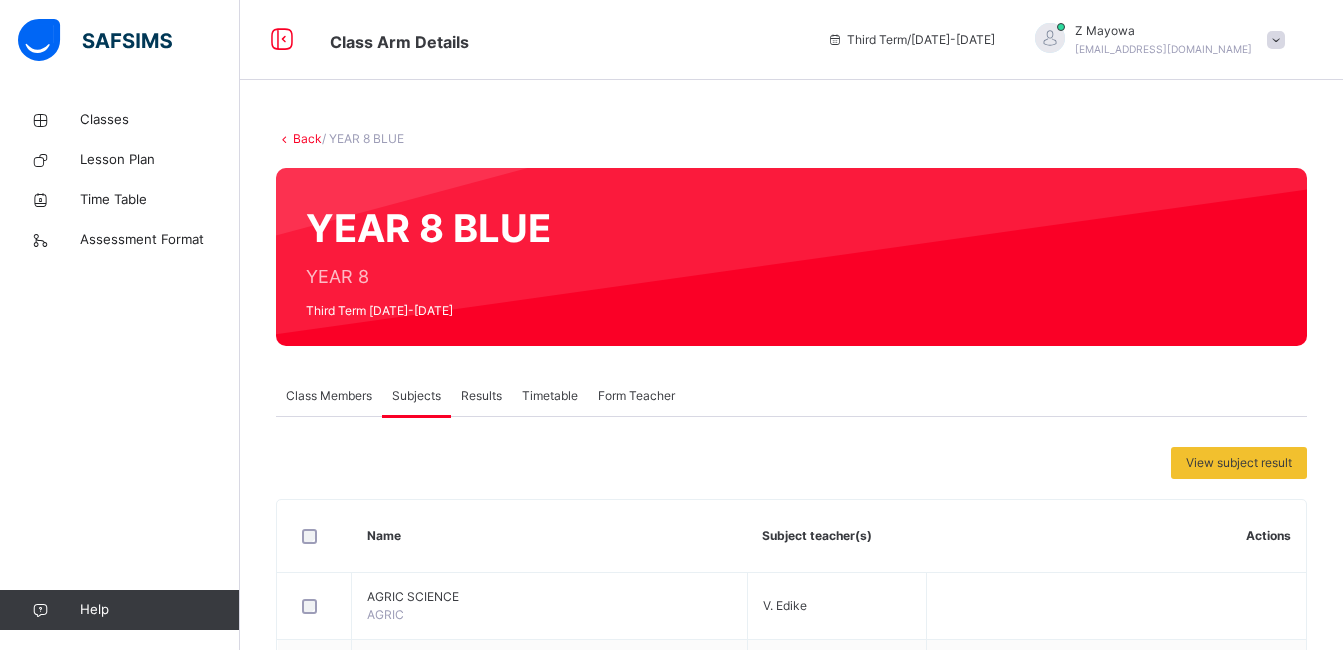 click on "View subject result Name Subject teacher(s) Actions AGRIC SCIENCE   AGRIC   V. Edike  BASIC SCIENCE   BSCI   O Usiakpo  BASIC TECHNOLOGY   BTECH   [PERSON_NAME]  BUSINESS STUDIES   BUSINESS   O. [PERSON_NAME][DEMOGRAPHIC_DATA] RELIGIOUS KNOWLEDGE   CRK   [PERSON_NAME]  DRAMA   DRAMA   G Maku  ENGLISH LANGUAGE   ENG   E Okirie  FRENCH   FRENCH   K. [PERSON_NAME]   HAUSA   HAUSA   A. Buhari  HISTORY   HISTORY   K. Efoma  HOME ECONOMICS   H. ECONS   G. Ejogbamu  ICT   ICT   O. Wande-Kayode  IGBO   IGBO   K [PERSON_NAME]  [DEMOGRAPHIC_DATA] RELIGIOUS KNOWLEDGE   IRK   A. Buhari  MATHEMATICS   MATHS   Z Mayowa  Assess Students Take Attendance MUSIC   MUSIC   [PERSON_NAME]  NVE   NVE   K. Efoma  PHYSICAL & HEALTH EDUCATION   PHE   [PERSON_NAME]   VISUAL ARTS   VISUAL ART   [PERSON_NAME]  YORUBA	   YOR   C Oguntimehin  × Add Subject Teacher Select Teacher Select subject teacher's name Cancel Save  SUBJECT RESULT   × YEAR 8 BLUE:       Subject   Select... Print Report [GEOGRAPHIC_DATA] Lekki Date: [DATE] 9:11:30 am Subject Result Class:  S/NO" at bounding box center (791, 1165) 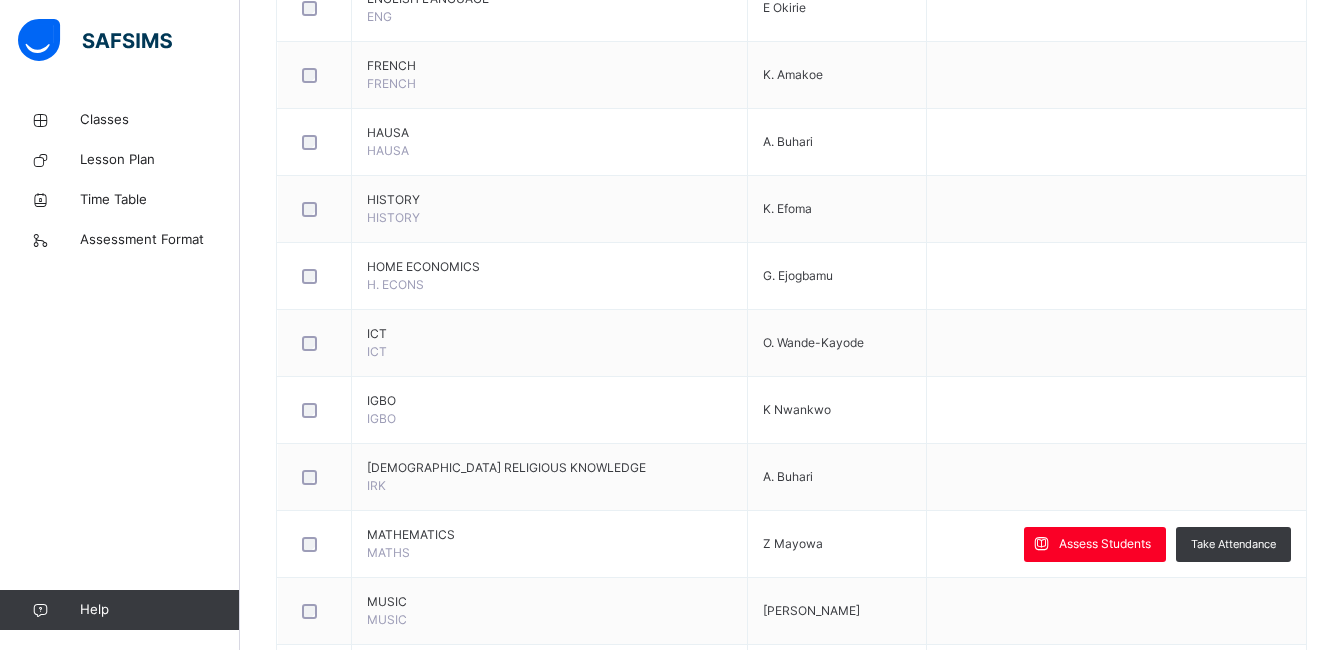 scroll, scrollTop: 1040, scrollLeft: 0, axis: vertical 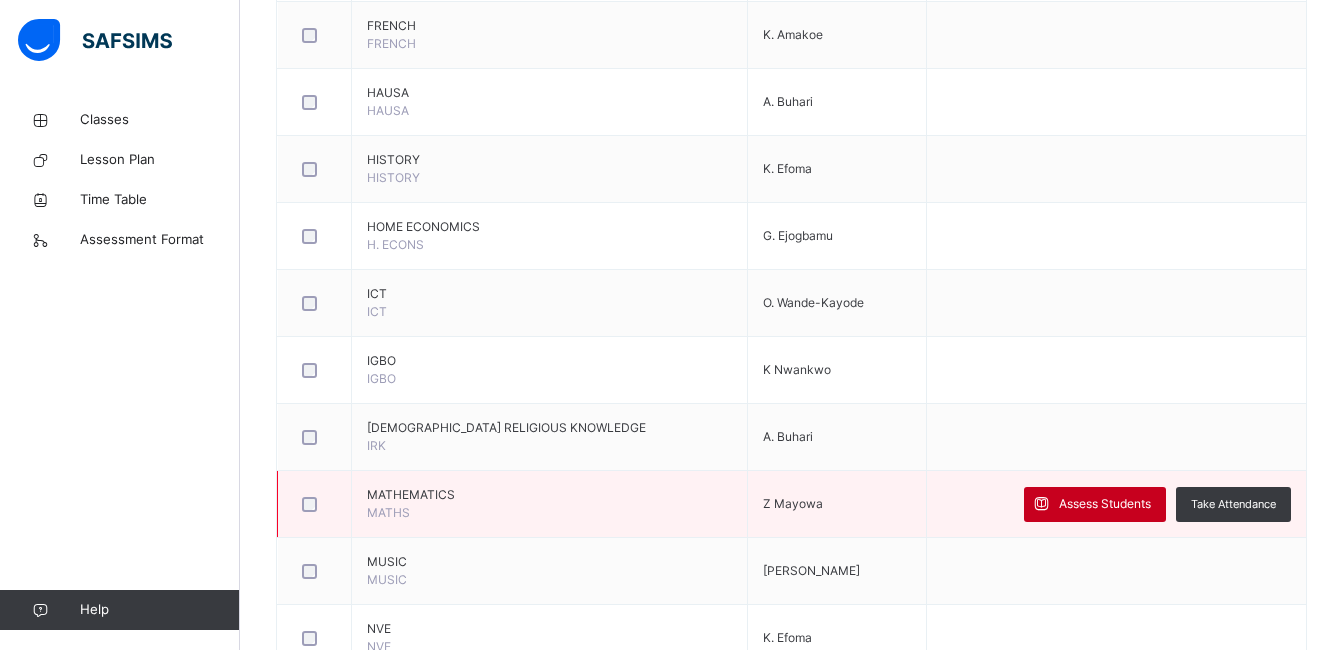 click on "Assess Students" at bounding box center [1105, 504] 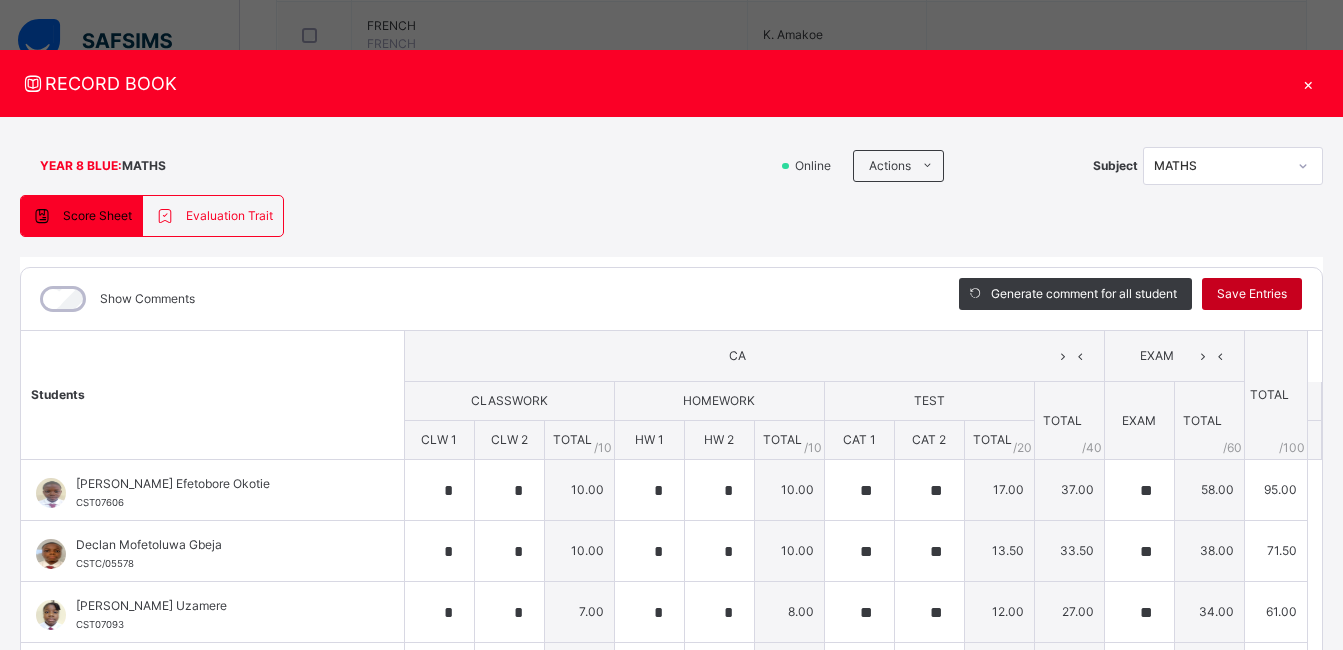 click on "Save Entries" at bounding box center (1252, 294) 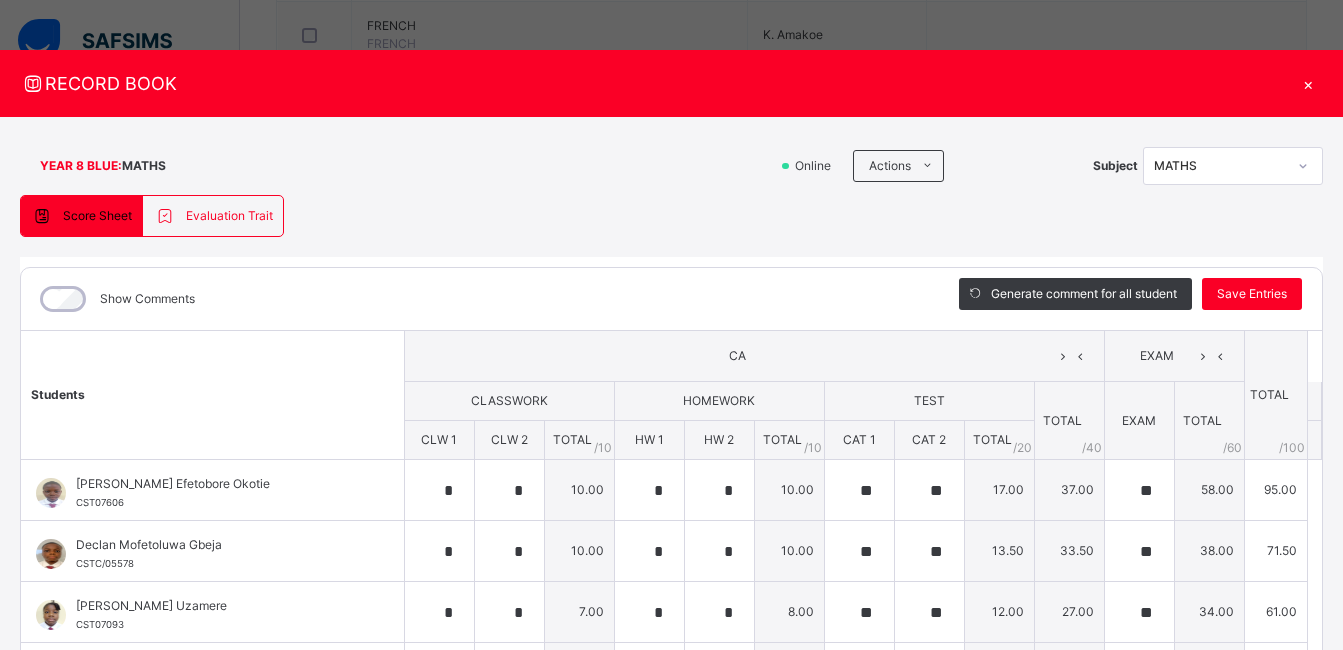 click on "×" at bounding box center (1308, 83) 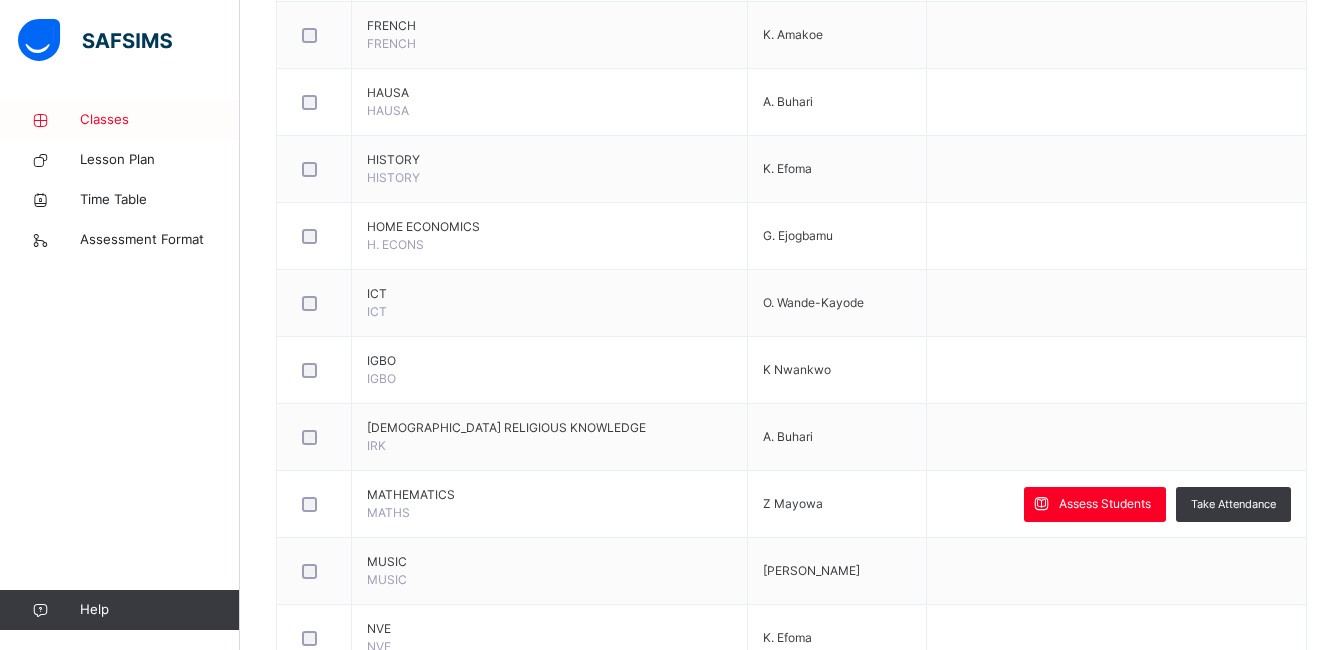 click at bounding box center [40, 120] 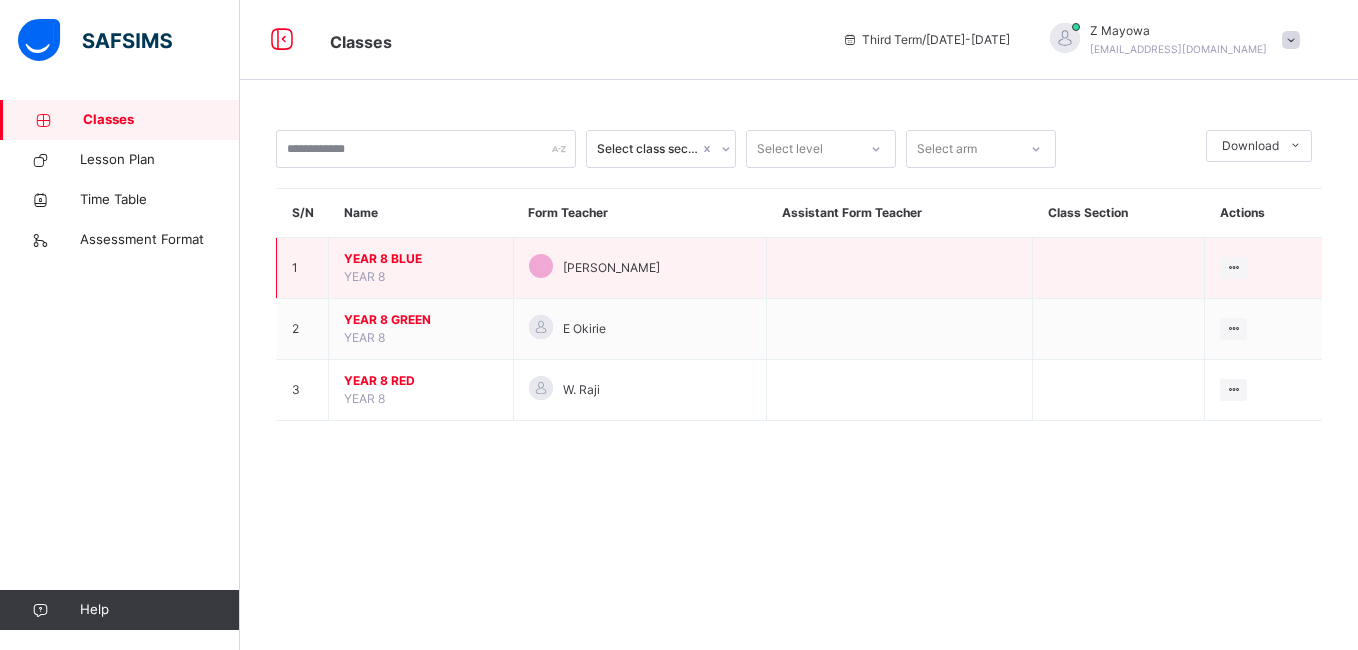 click on "YEAR 8   BLUE" at bounding box center (421, 259) 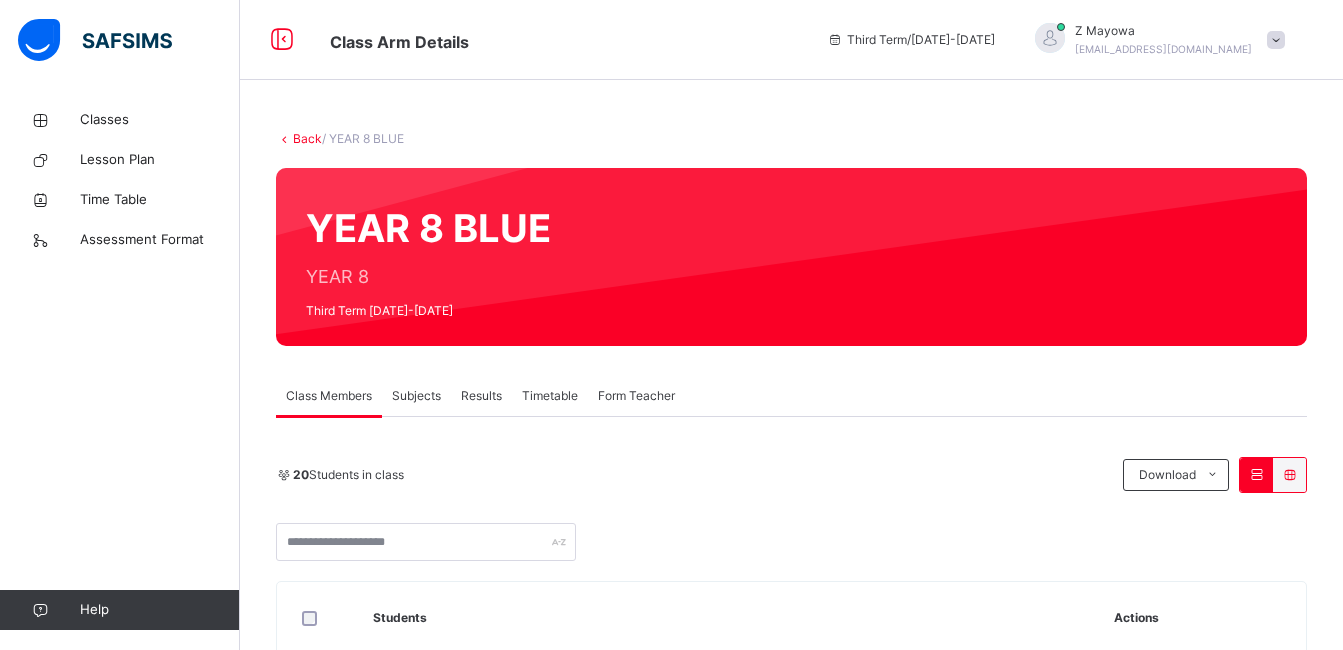 click on "Subjects" at bounding box center (416, 396) 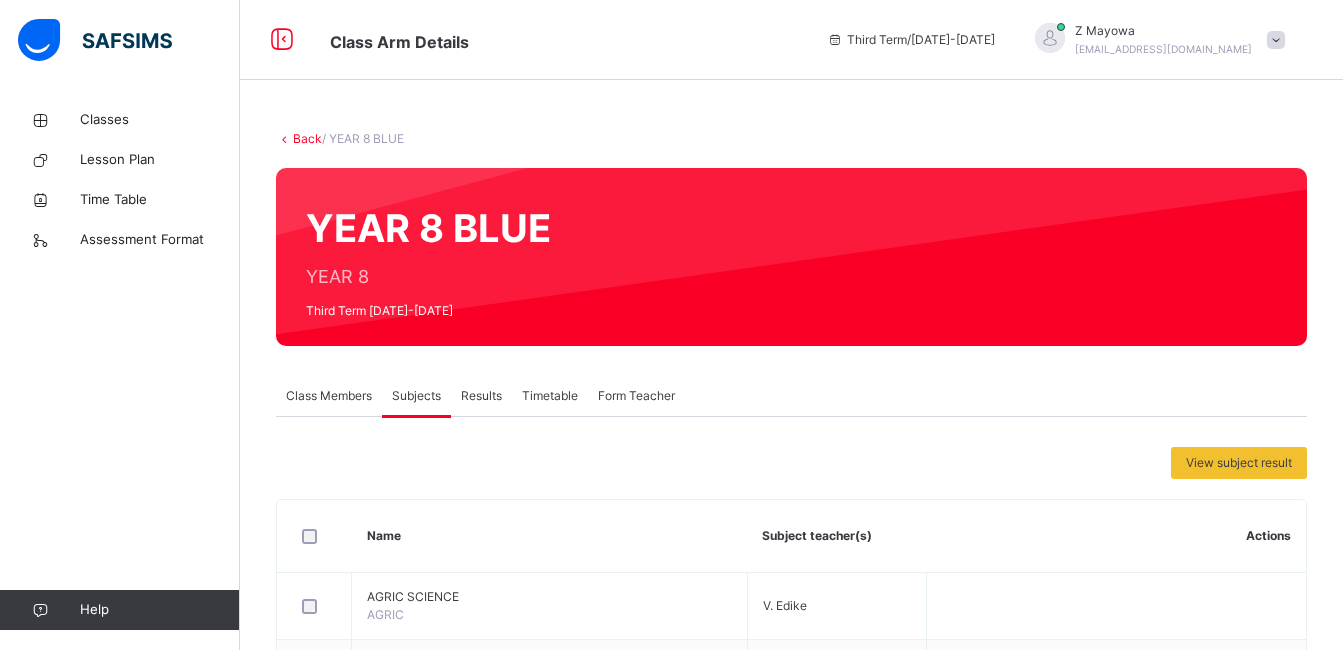 click on "Class Members Subjects Results Timetable Form Teacher" at bounding box center [791, 396] 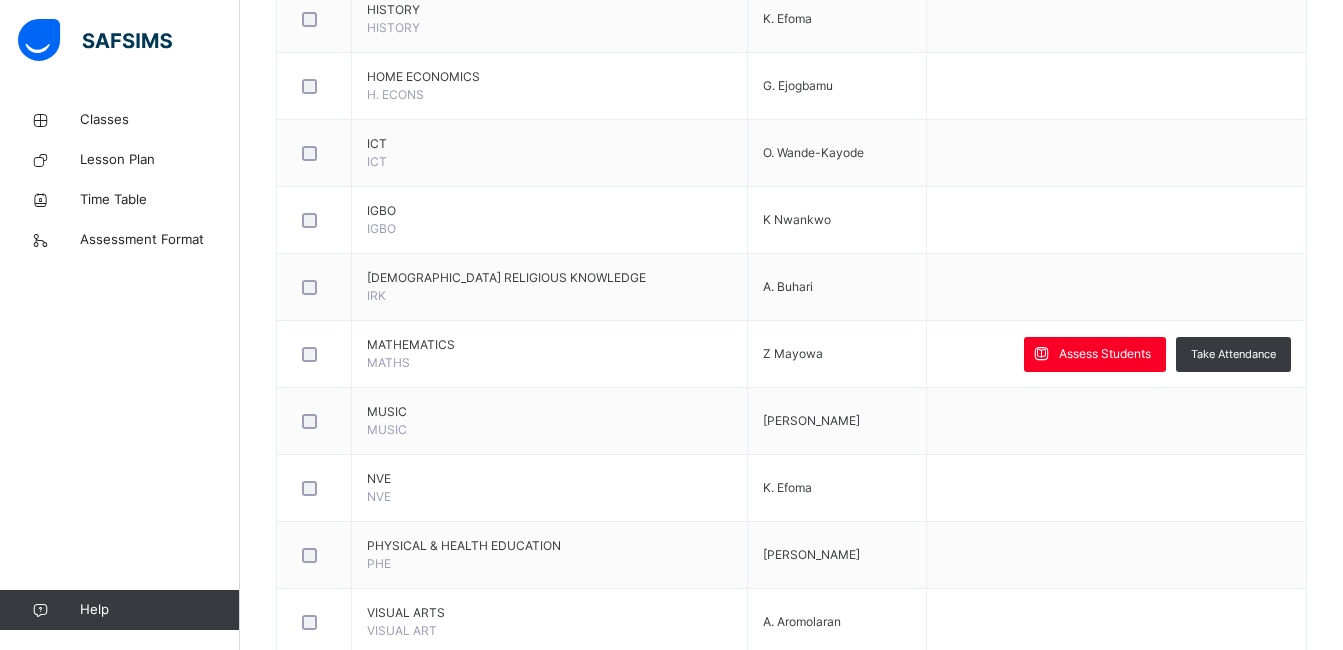 scroll, scrollTop: 1200, scrollLeft: 0, axis: vertical 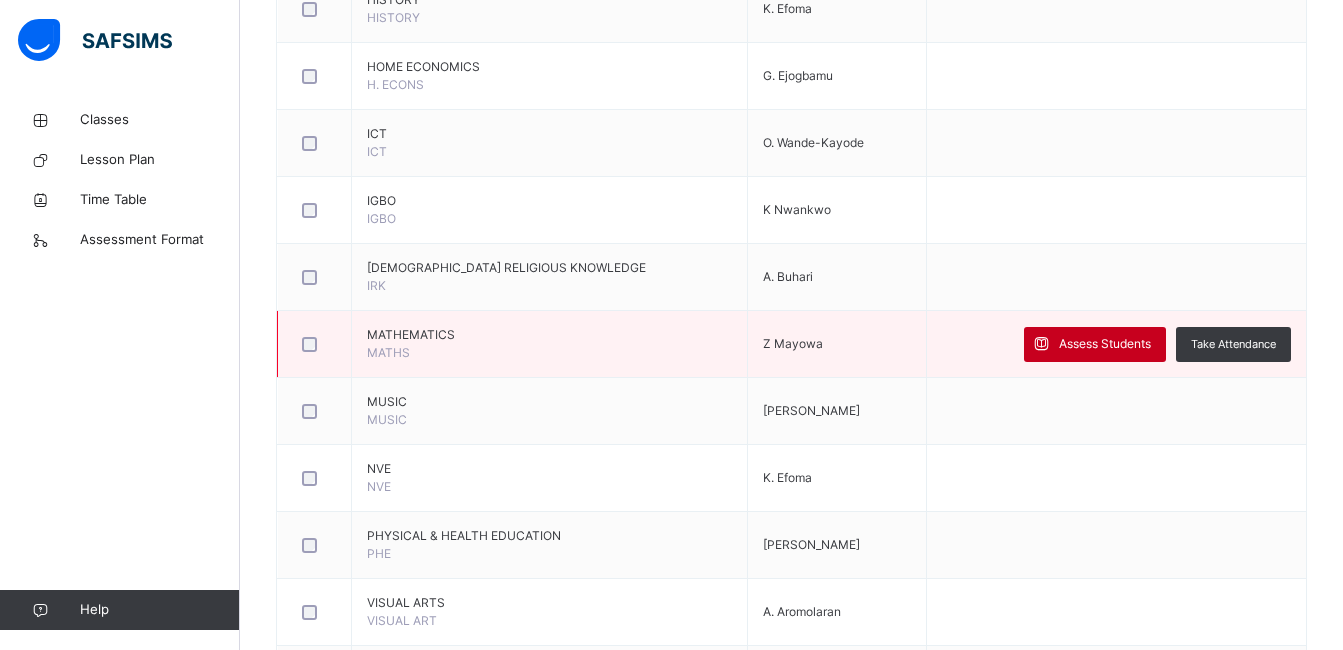 click on "Assess Students" at bounding box center (1095, 344) 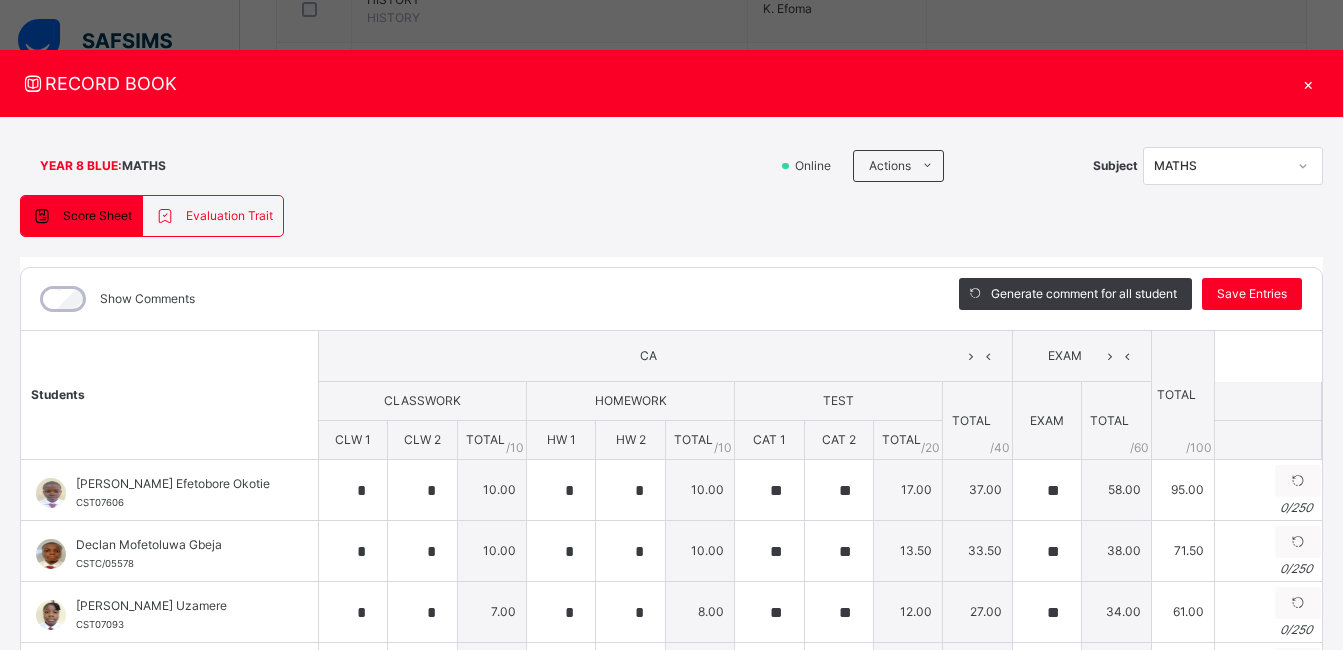 click on "Score Sheet Evaluation Trait Score Sheet Evaluation Trait Show Comments   Generate comment for all student   Save Entries Class Level:  YEAR 8   BLUE Subject:  MATHS Session:  2024/2025 Session Session:  Third Term Students CA  EXAM TOTAL /100 Comment CLASSWORK HOMEWORK TEST TOTAL / 40 EXAM TOTAL / 60 CLW 1 CLW 2 TOTAL / 10 HW 1 HW 2 TOTAL / 10 CAT 1 CAT 2 TOTAL / 20 [PERSON_NAME] Okotie CST07606 [PERSON_NAME] Efetobore Okotie CST07606 * * 10.00 * * 10.00 ** ** 17.00 37.00 ** 58.00 95.00 Generate comment 0 / 250   ×   Subject Teacher’s Comment Generate and see in full the comment developed by the AI with an option to regenerate the comment [PERSON_NAME] Efetobore Okotie   CST07606   Total 95.00  / 100.00 [PERSON_NAME] Bot   Regenerate     Use this comment   Declan Mofetoluwa  Gbeja CSTC/05578 Declan Mofetoluwa  Gbeja CSTC/05578 * * 10.00 * * 10.00 ** ** 13.50 33.50 ** 38.00 71.50 Generate comment 0 / 250   ×   Subject Teacher’s Comment JS Declan Mofetoluwa  Gbeja   CSTC/05578   Total 71.50  / 100.00 [PERSON_NAME] Bot   Regenerate" at bounding box center [671, 518] 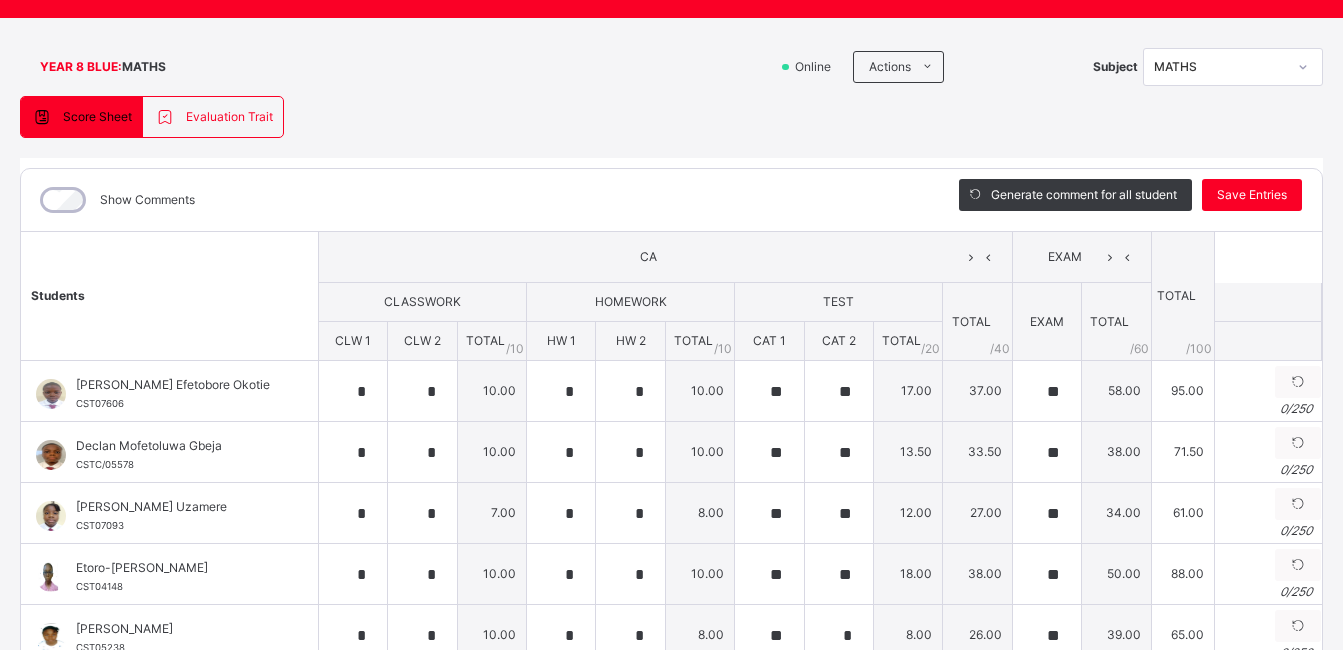 scroll, scrollTop: 120, scrollLeft: 0, axis: vertical 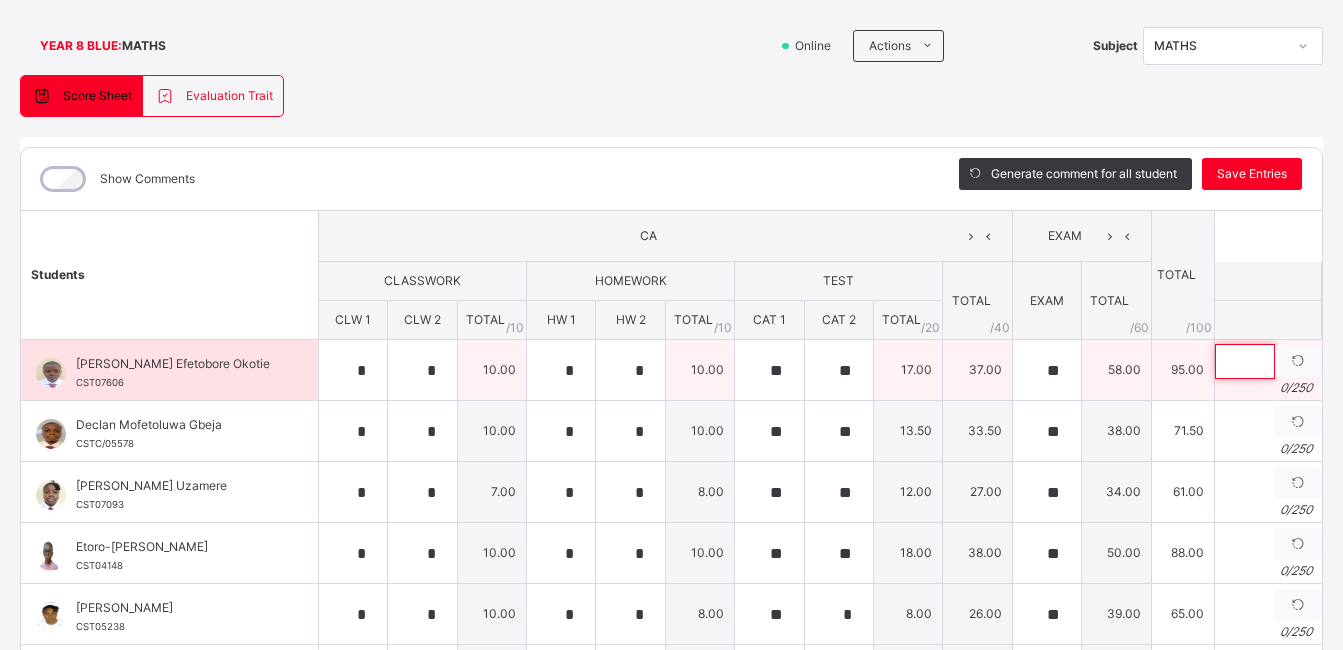 click at bounding box center (1245, 361) 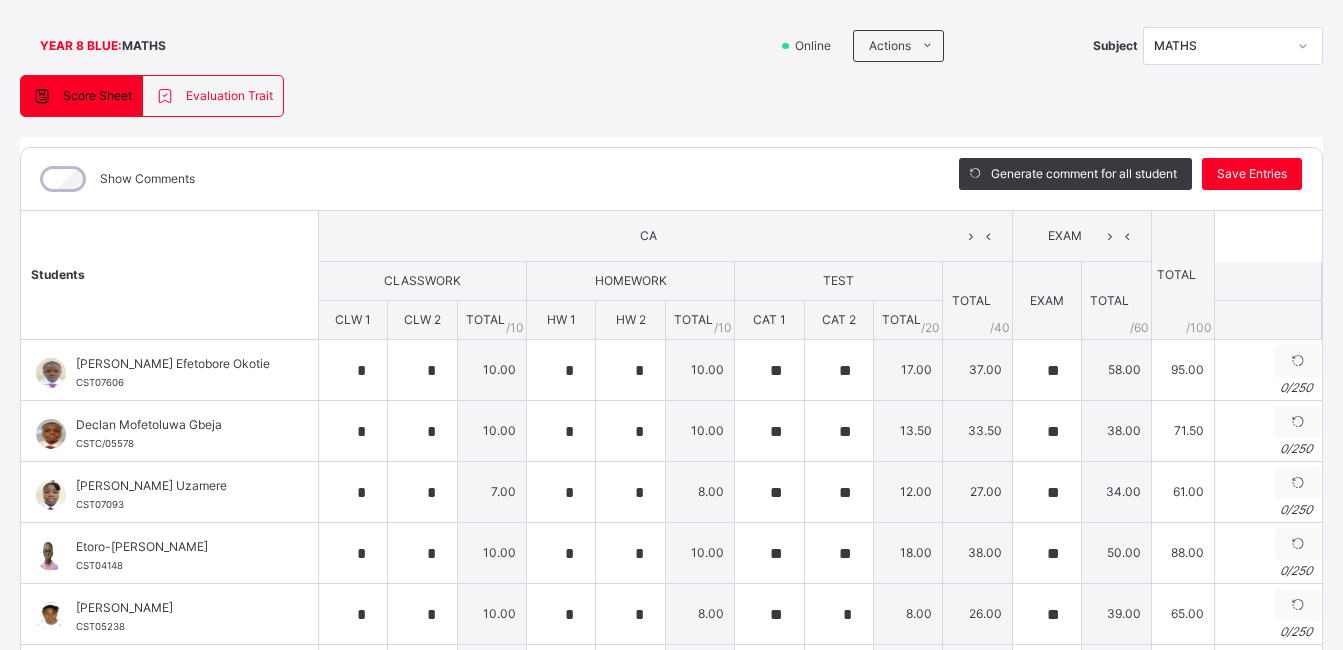 click on "Students CA  EXAM TOTAL /100 Comment CLASSWORK HOMEWORK TEST TOTAL / 40 EXAM TOTAL / 60 CLW 1 CLW 2 TOTAL / 10 HW 1 HW 2 TOTAL / 10 CAT 1 CAT 2 TOTAL / 20 [PERSON_NAME] Efetobore Okotie CST07606 [PERSON_NAME] Okotie CST07606 * * 10.00 * * 10.00 ** ** 17.00 37.00 ** 58.00 95.00 Generate comment 0 / 250   ×   Subject Teacher’s Comment Generate and see in full the comment developed by the AI with an option to regenerate the comment [PERSON_NAME] Efetobore Okotie   CST07606   Total 95.00  / 100.00 [PERSON_NAME] Bot   Regenerate     Use this comment   Declan Mofetoluwa  Gbeja CSTC/05578 Declan Mofetoluwa  Gbeja CSTC/05578 * * 10.00 * * 10.00 ** ** 13.50 33.50 ** 38.00 71.50 Generate comment 0 / 250   ×   Subject Teacher’s Comment Generate and see in full the comment developed by the AI with an option to regenerate the comment JS Declan Mofetoluwa  Gbeja   CSTC/05578   Total 71.50  / 100.00 [PERSON_NAME] Bot   Regenerate     Use this comment   [PERSON_NAME] Uzamere CST07093 [PERSON_NAME] Uzamere CST07093 * * 7.00 * * **" at bounding box center [671, 885] 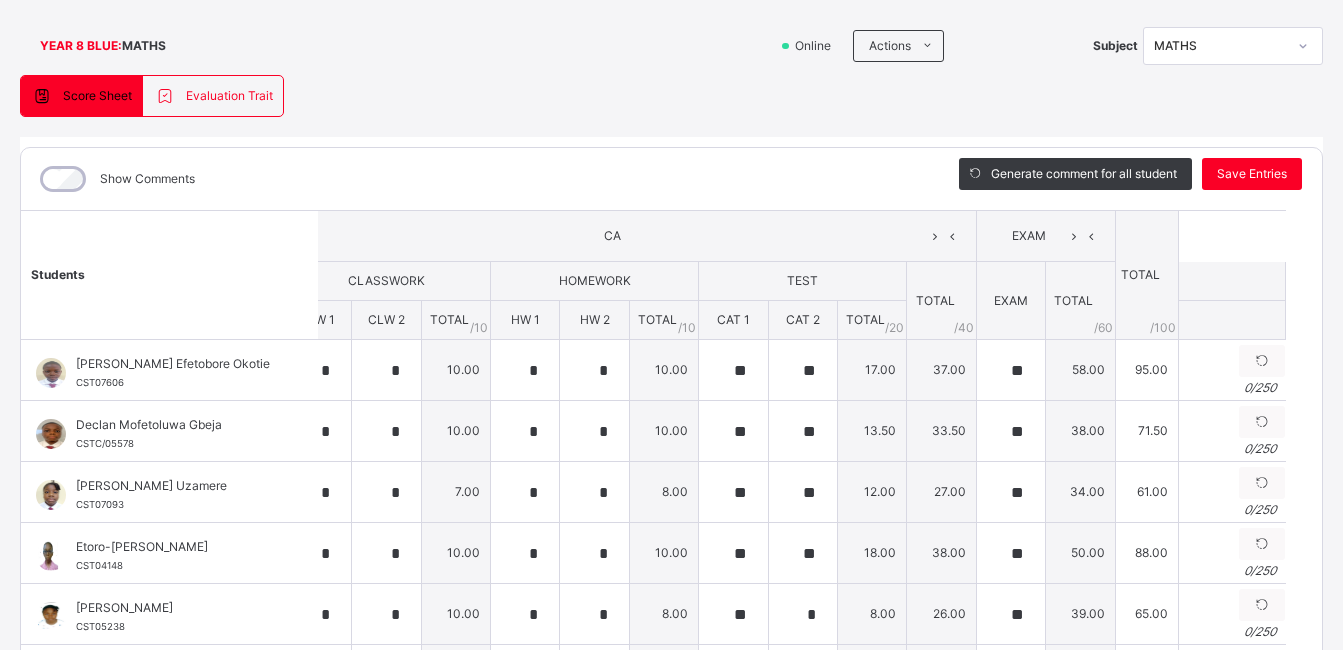 scroll, scrollTop: 0, scrollLeft: 144, axis: horizontal 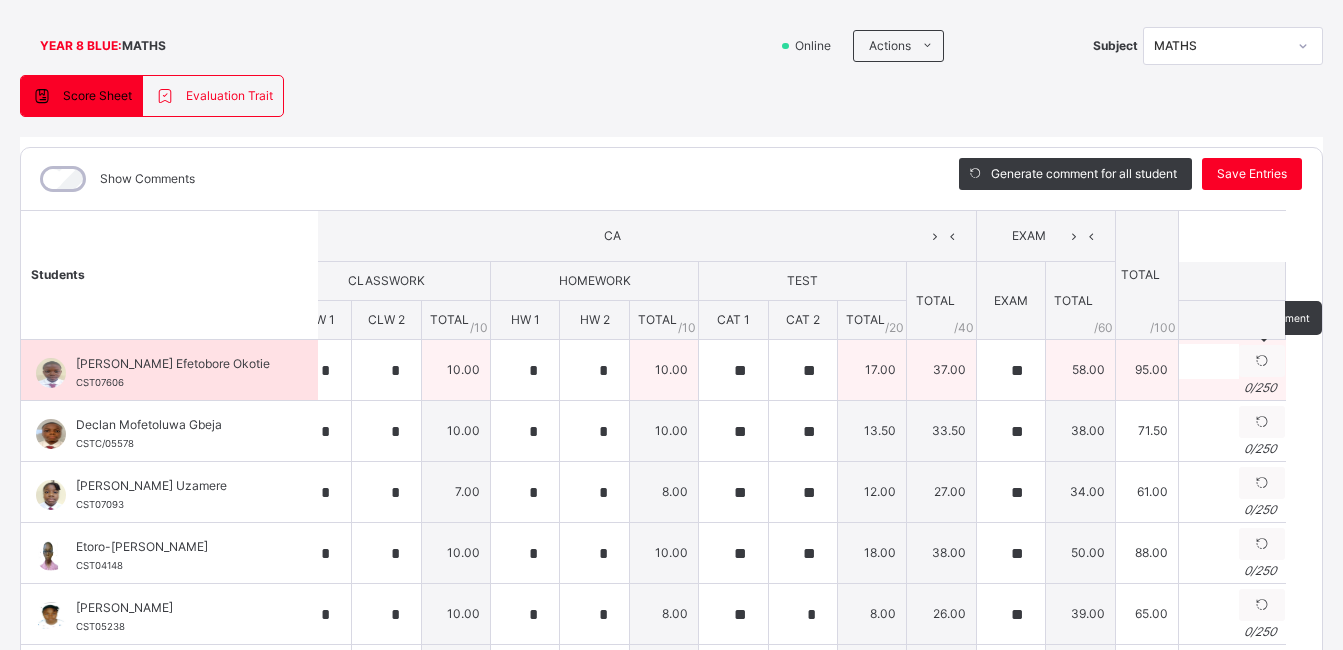 click on "Generate comment" at bounding box center (1262, 318) 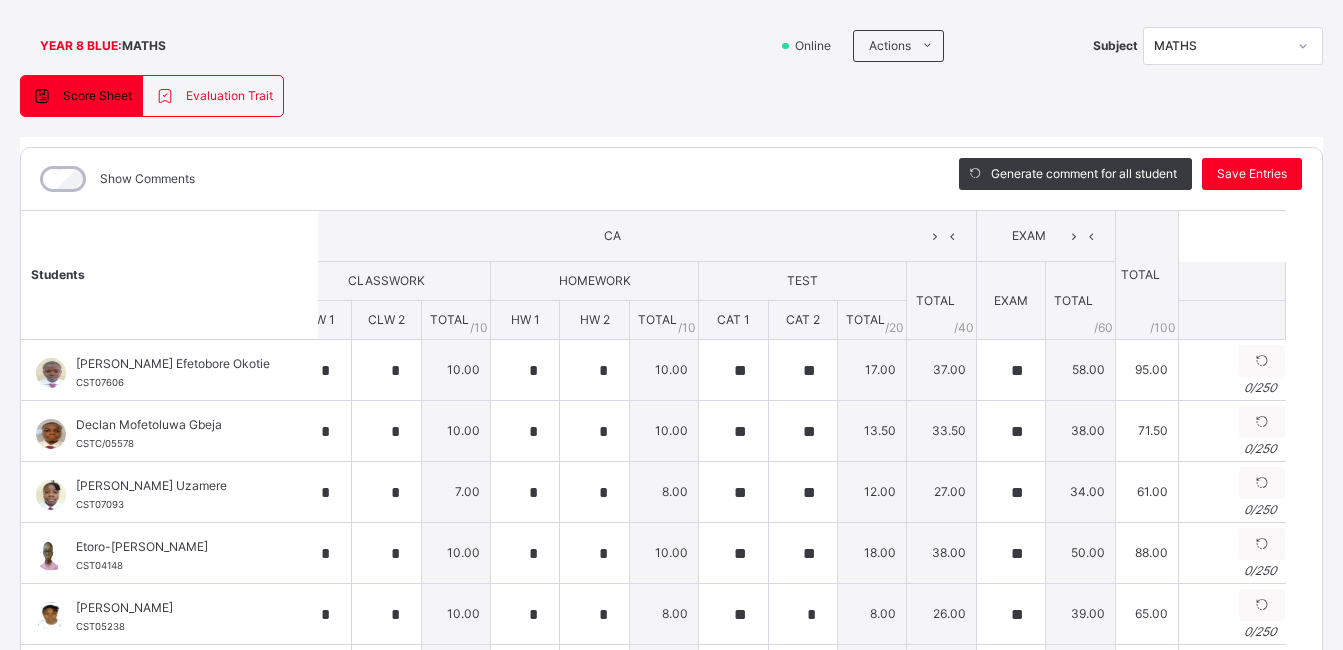 click at bounding box center (1231, 320) 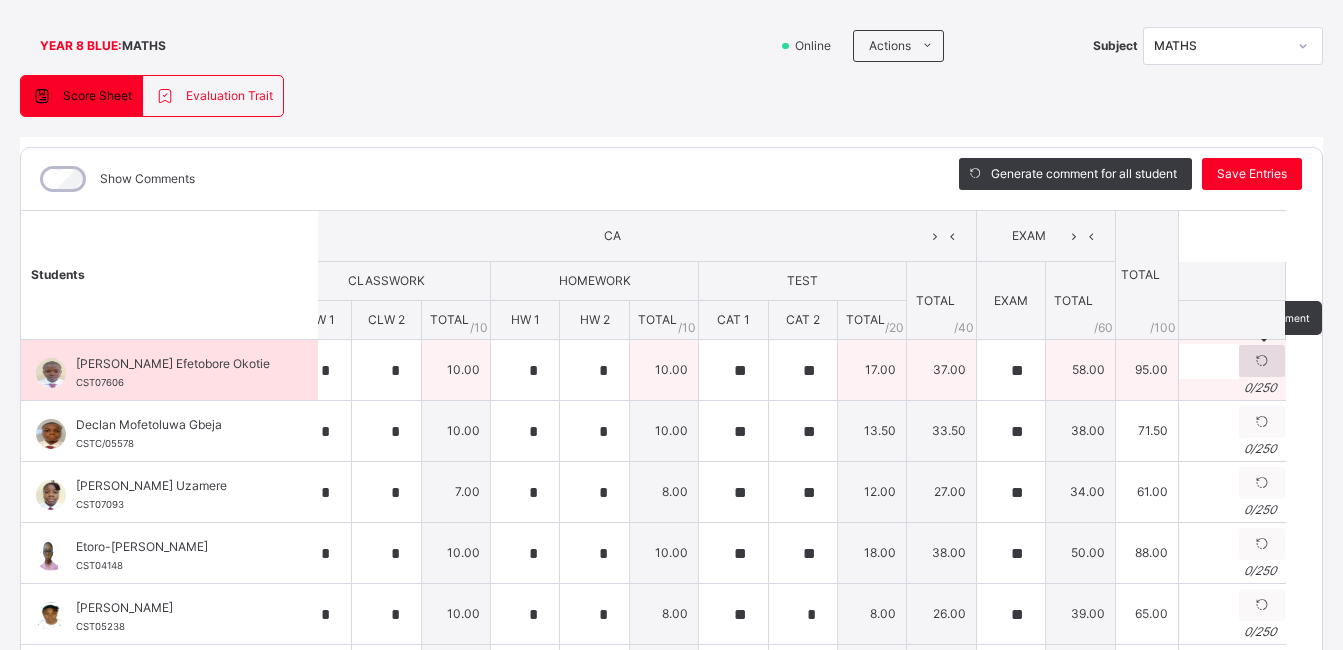 click at bounding box center (1262, 361) 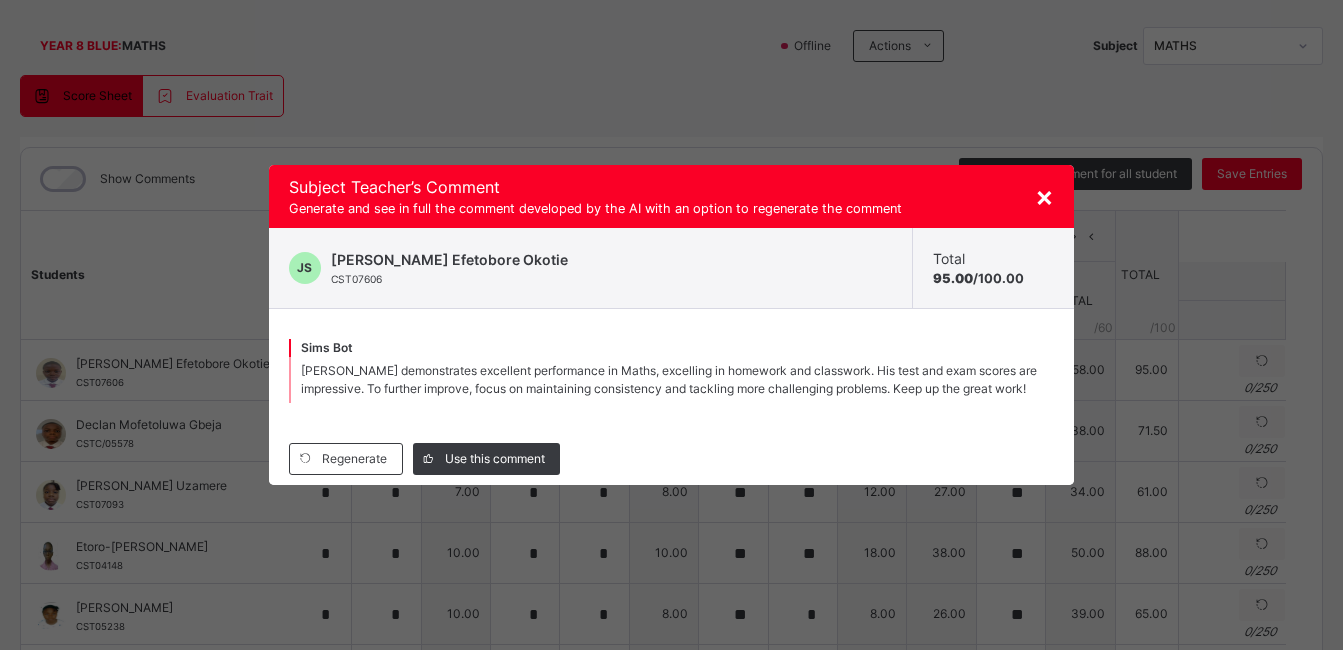 click on "×" at bounding box center (1044, 196) 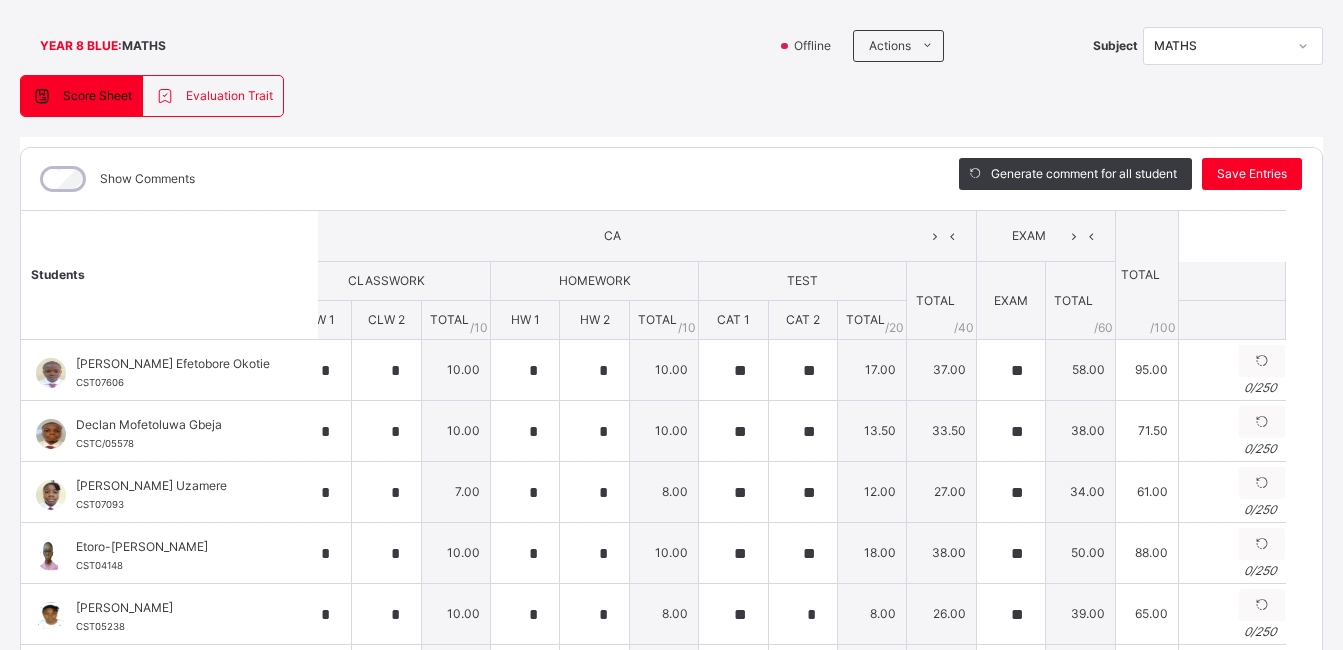 click on "Score Sheet Evaluation Trait Score Sheet Evaluation Trait Show Comments   Generate comment for all student   Save Entries Class Level:  YEAR 8   BLUE Subject:  MATHS Session:  2024/2025 Session Session:  Third Term Students CA  EXAM TOTAL /100 Comment CLASSWORK HOMEWORK TEST TOTAL / 40 EXAM TOTAL / 60 CLW 1 CLW 2 TOTAL / 10 HW 1 HW 2 TOTAL / 10 CAT 1 CAT 2 TOTAL / 20 [PERSON_NAME] Okotie CST07606 [PERSON_NAME] Efetobore Okotie CST07606 * * 10.00 * * 10.00 ** ** 17.00 37.00 ** 58.00 95.00 Generate comment 0 / 250   ×   Subject Teacher’s Comment Generate and see in full the comment developed by the AI with an option to regenerate the comment [PERSON_NAME] Efetobore Okotie   CST07606   Total 95.00  / 100.00 [PERSON_NAME] Bot [PERSON_NAME] demonstrates excellent performance in Maths, excelling in homework and classwork. His test and exam scores are impressive. To further improve, focus on maintaining consistency and tackling more challenging problems. Keep up the great work!   Regenerate     Use this comment   Declan Mofetoluwa  Gbeja *" at bounding box center (671, 398) 